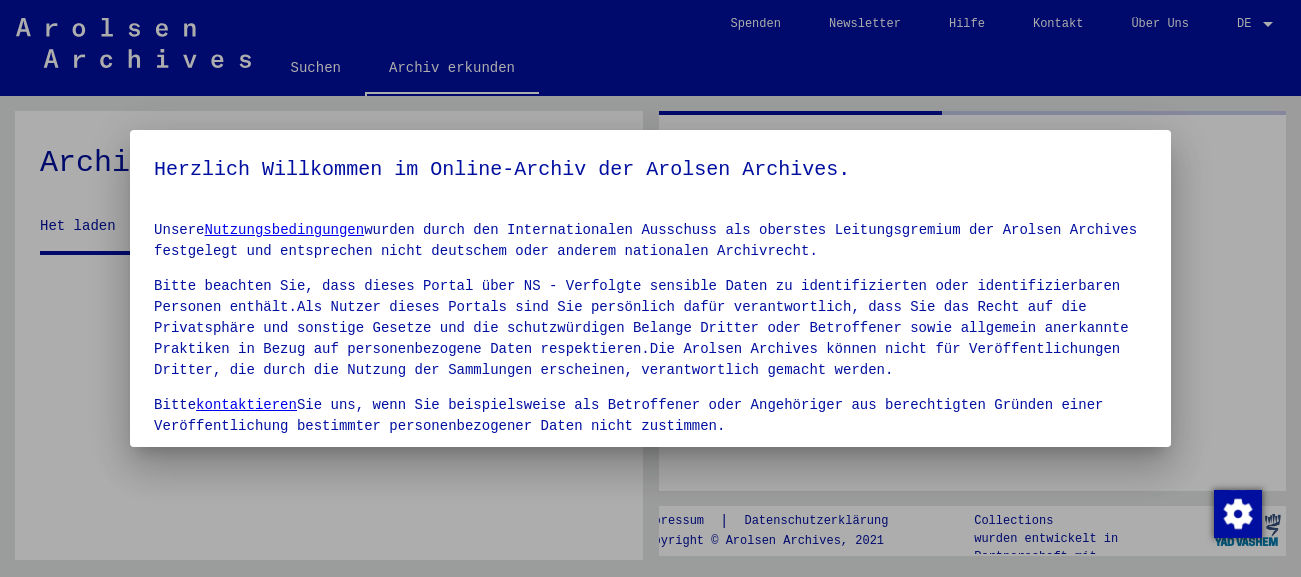 scroll, scrollTop: 0, scrollLeft: 0, axis: both 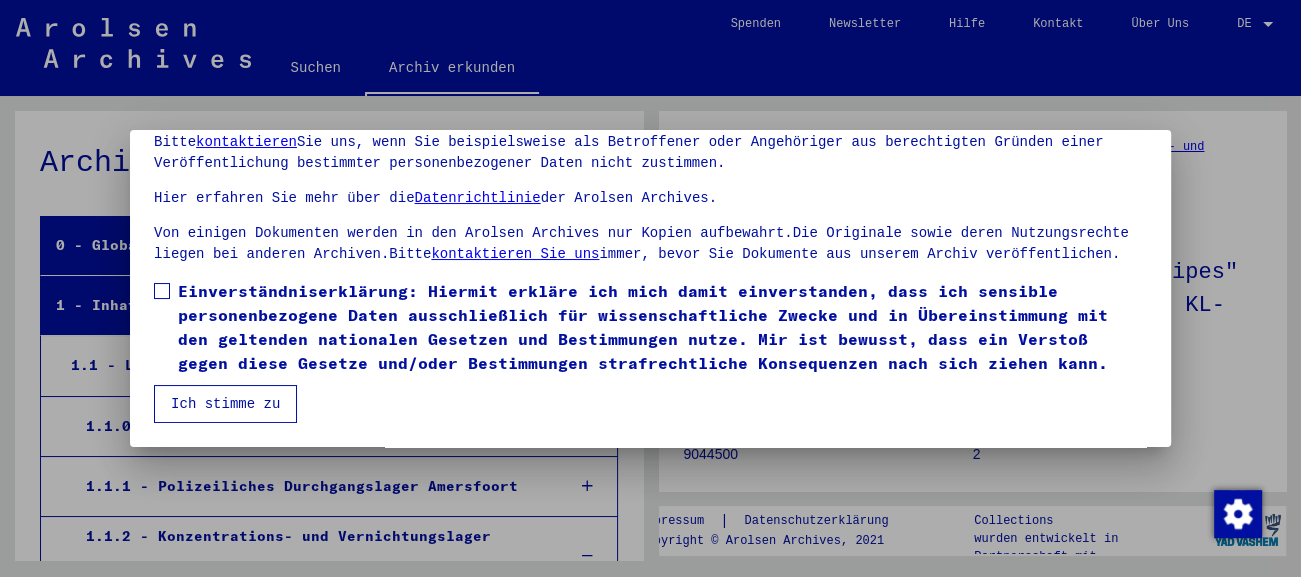 click at bounding box center (162, 291) 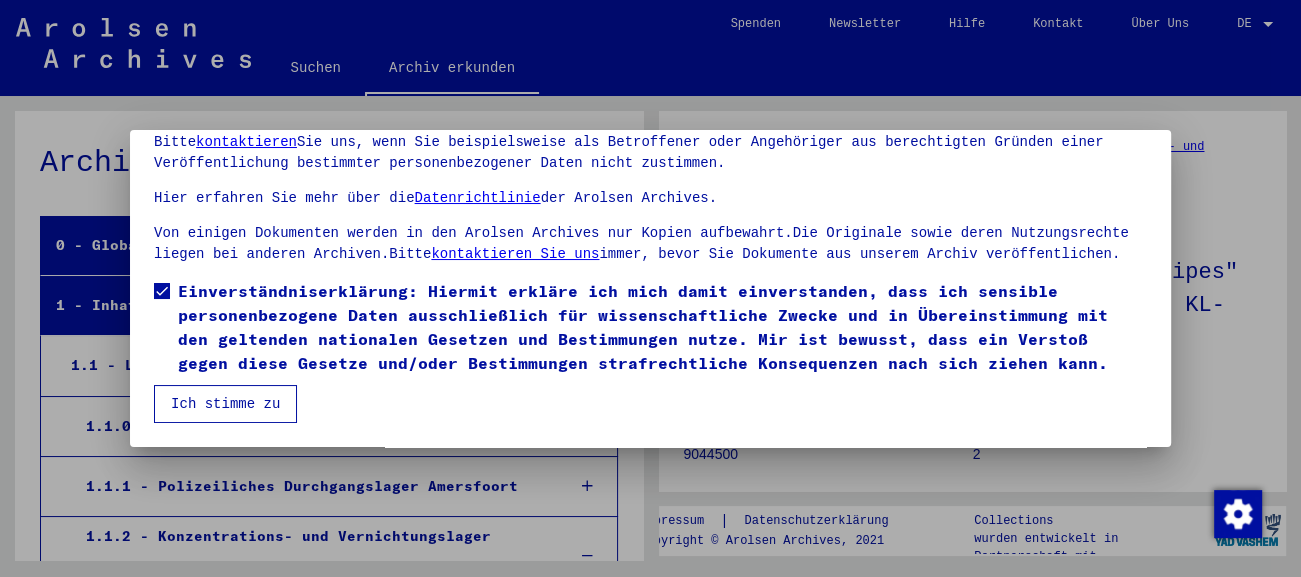 click on "Ich stimme zu" at bounding box center [225, 404] 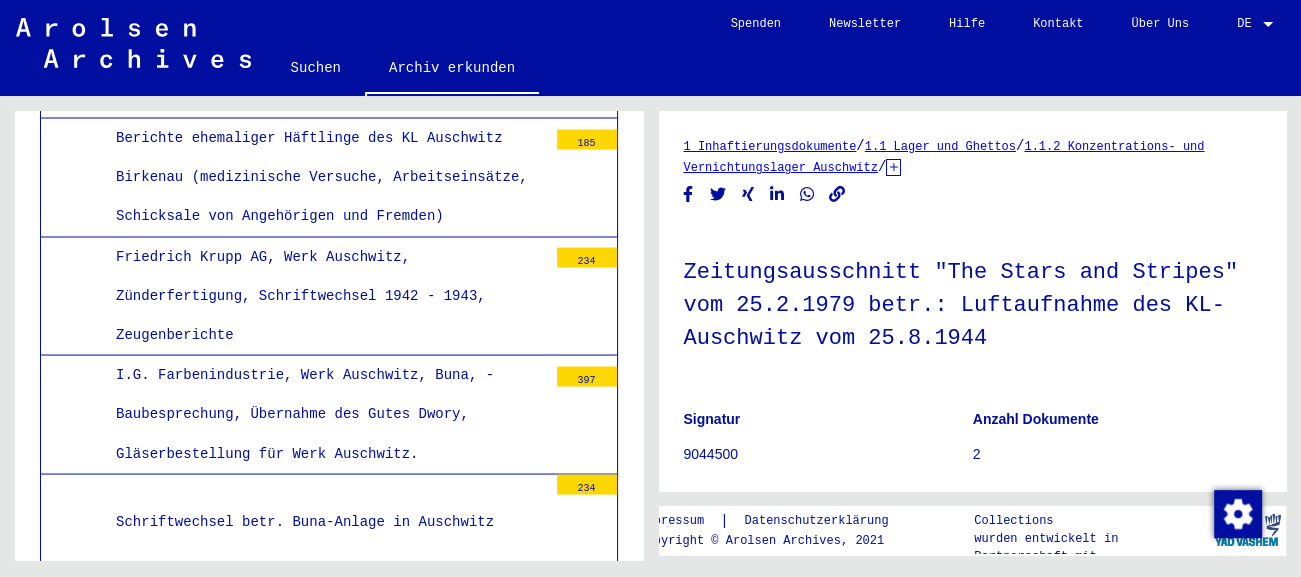 scroll, scrollTop: 3312, scrollLeft: 0, axis: vertical 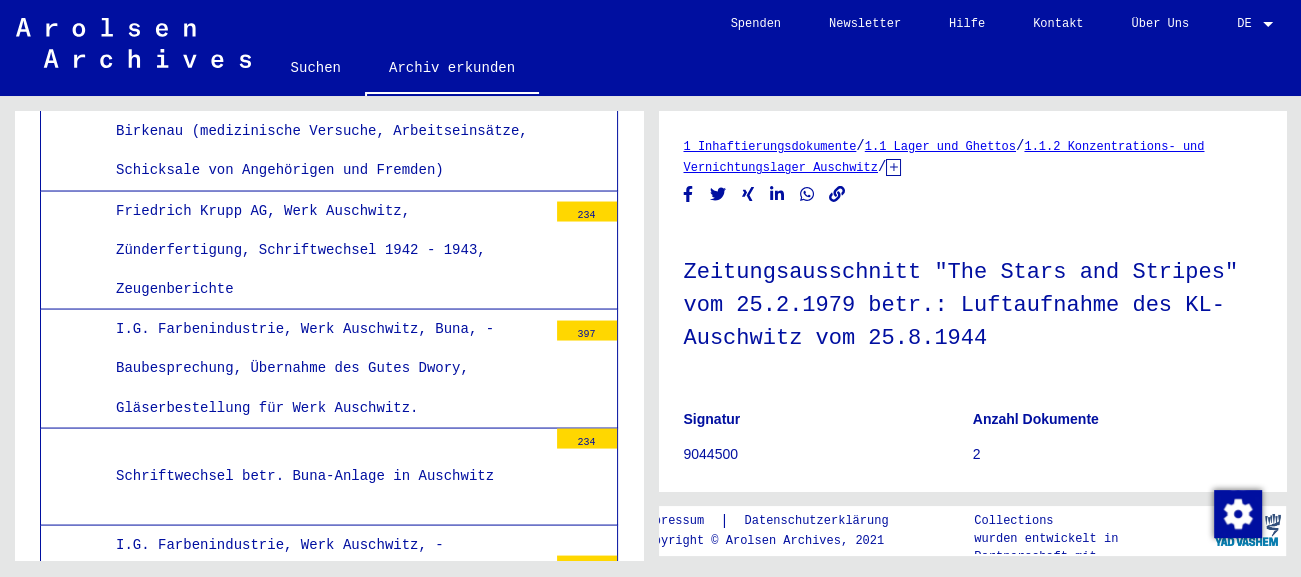 click on "Berichte ehemaliger Häftlinge des KL Auschwitz Birkenau (medizinische Versuche, Arbeitseinsätze, Schicksale von Angehörigen und Fremden)" at bounding box center (324, 131) 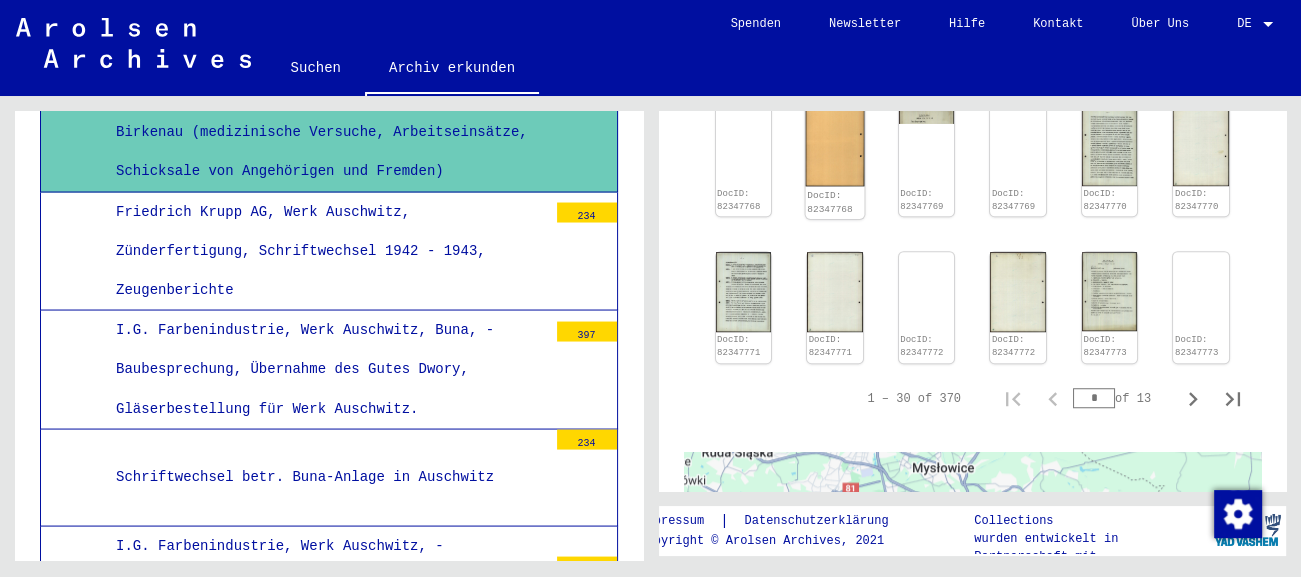 scroll, scrollTop: 1325, scrollLeft: 0, axis: vertical 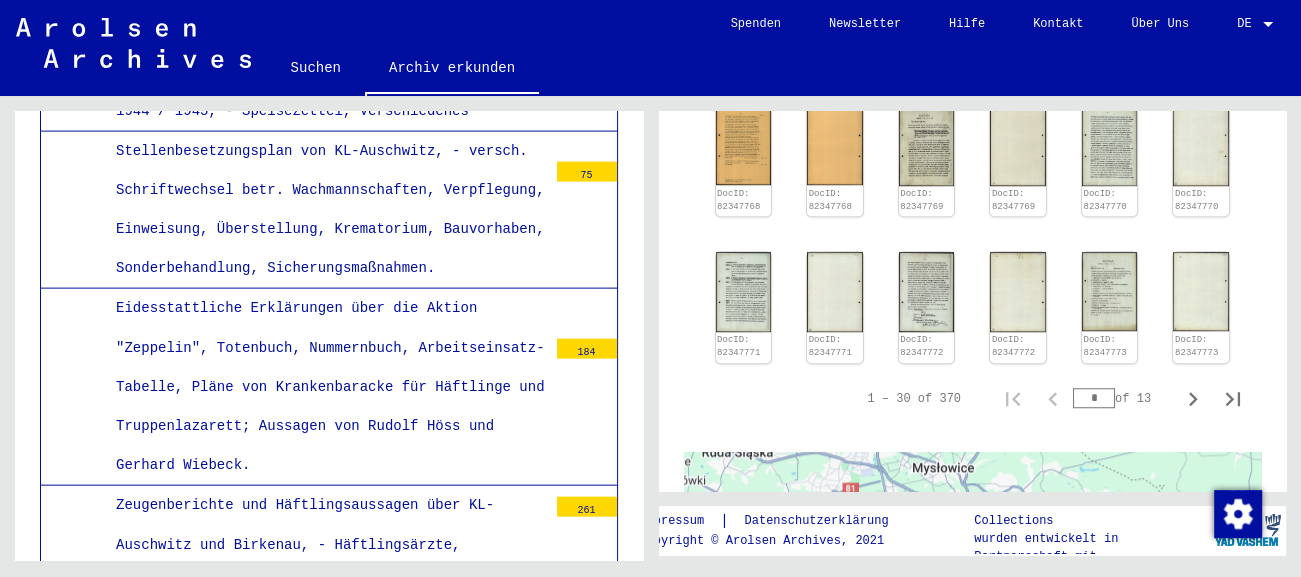 click on "I.G. Farbenindustrie, Werk Auschwitz,  - Wochenberichte 1941 - 1943,  - Übersicht über die I.G. Farbenwerke, Bilanzen 1941 / 1942 / 1943 / 1944 / 1945,  - Speisezettel, Verschiedenes" at bounding box center (324, 52) 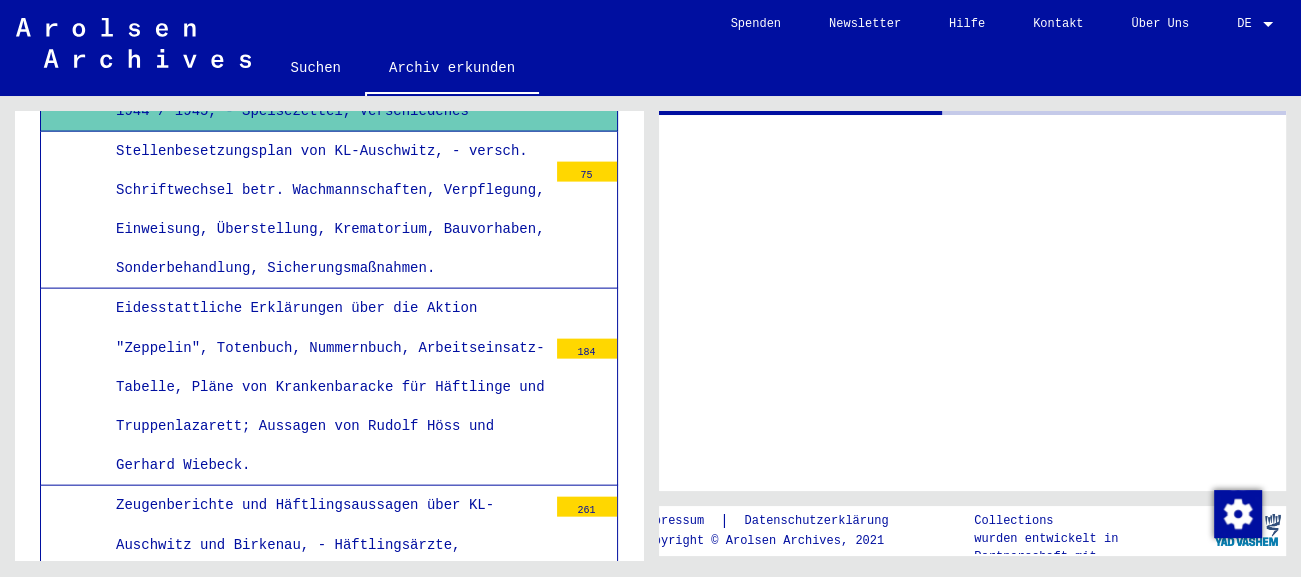 scroll, scrollTop: 3862, scrollLeft: 0, axis: vertical 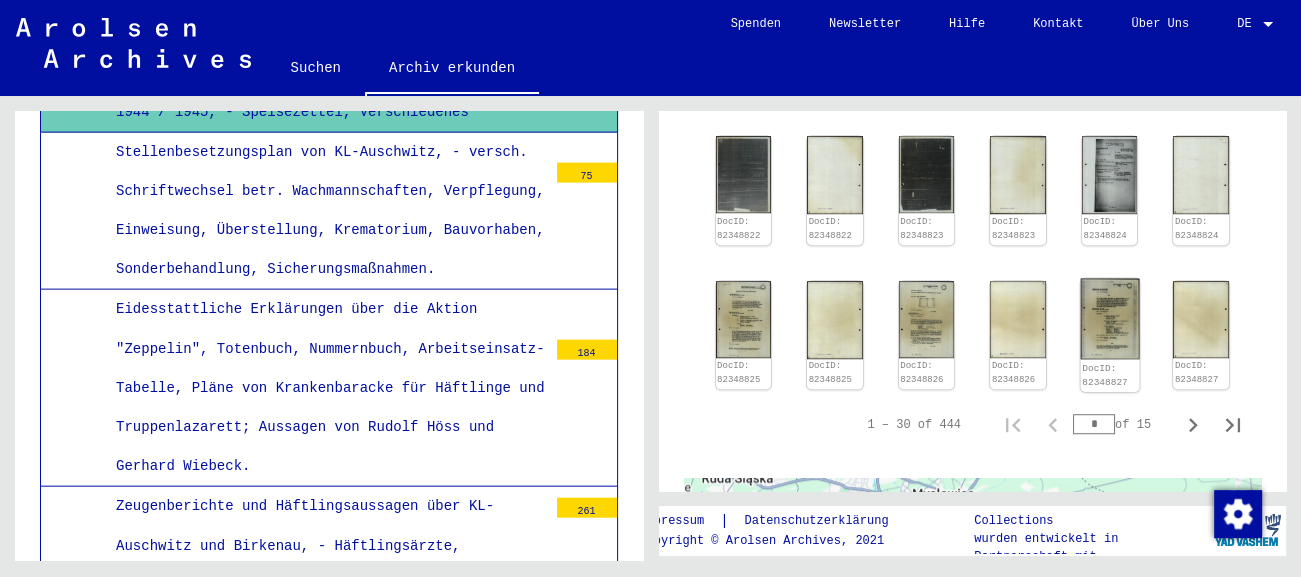 click 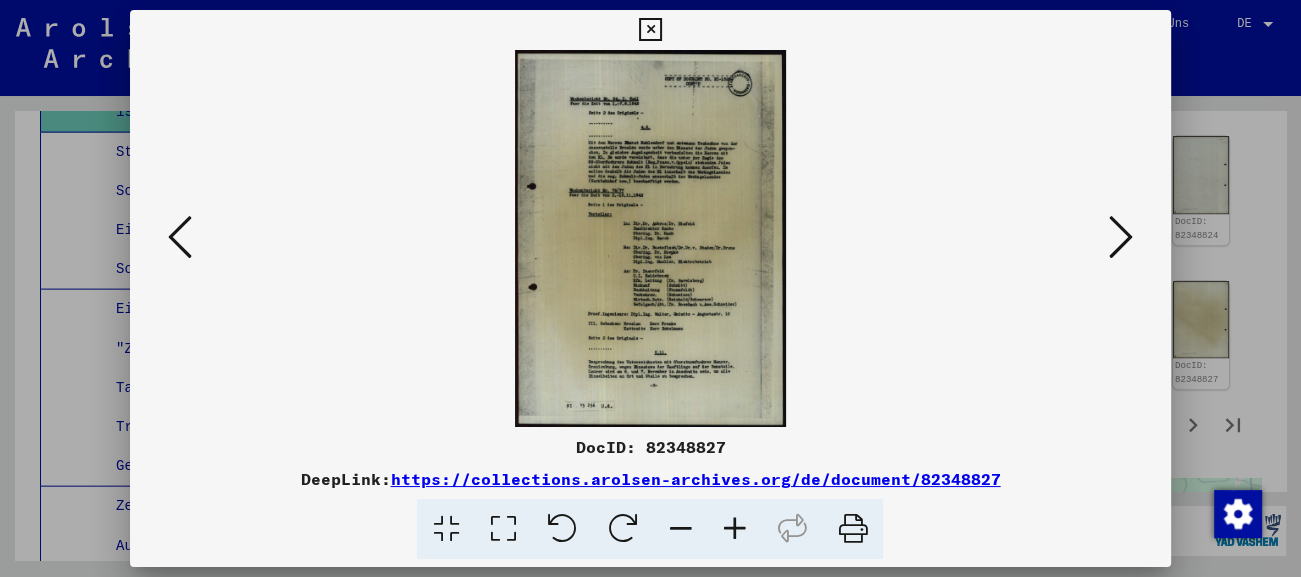 scroll, scrollTop: 1214, scrollLeft: 0, axis: vertical 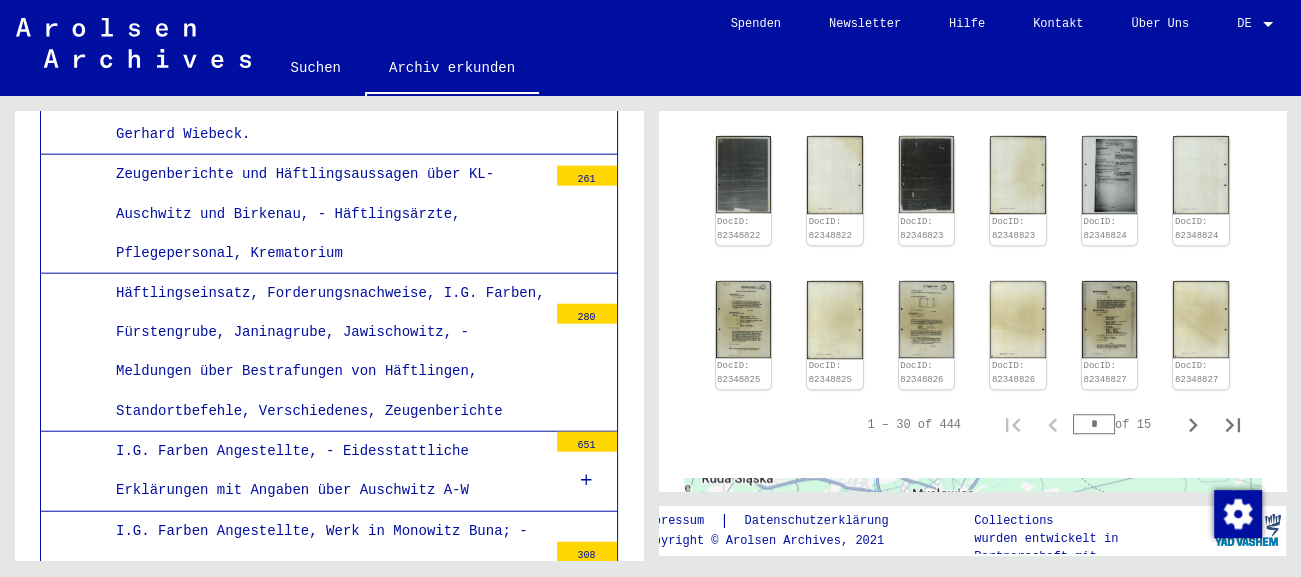 click on "Eidesstattliche Erklärungen über die Aktion "Zeppelin", Totenbuch,      Nummernbuch, Arbeitseinsatz-Tabelle, Pläne von Krankenbaracke für      Häftlinge und Truppenlazarett; Aussagen von Rudolf Höss und Gerhard      Wiebeck." at bounding box center (324, 56) 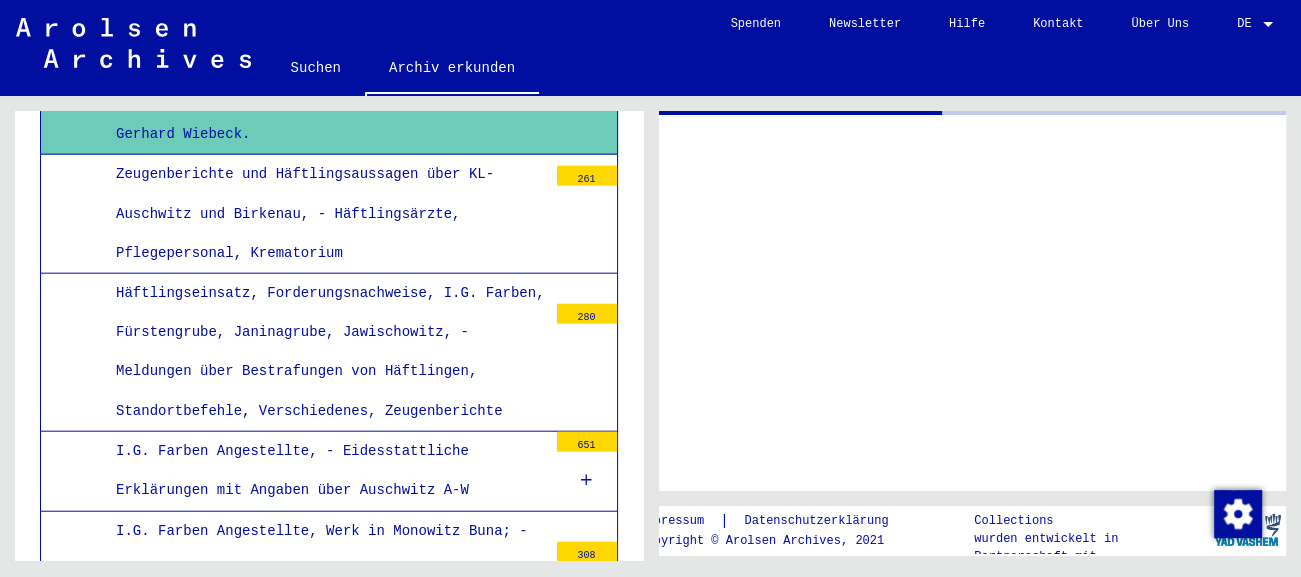 scroll, scrollTop: 4193, scrollLeft: 0, axis: vertical 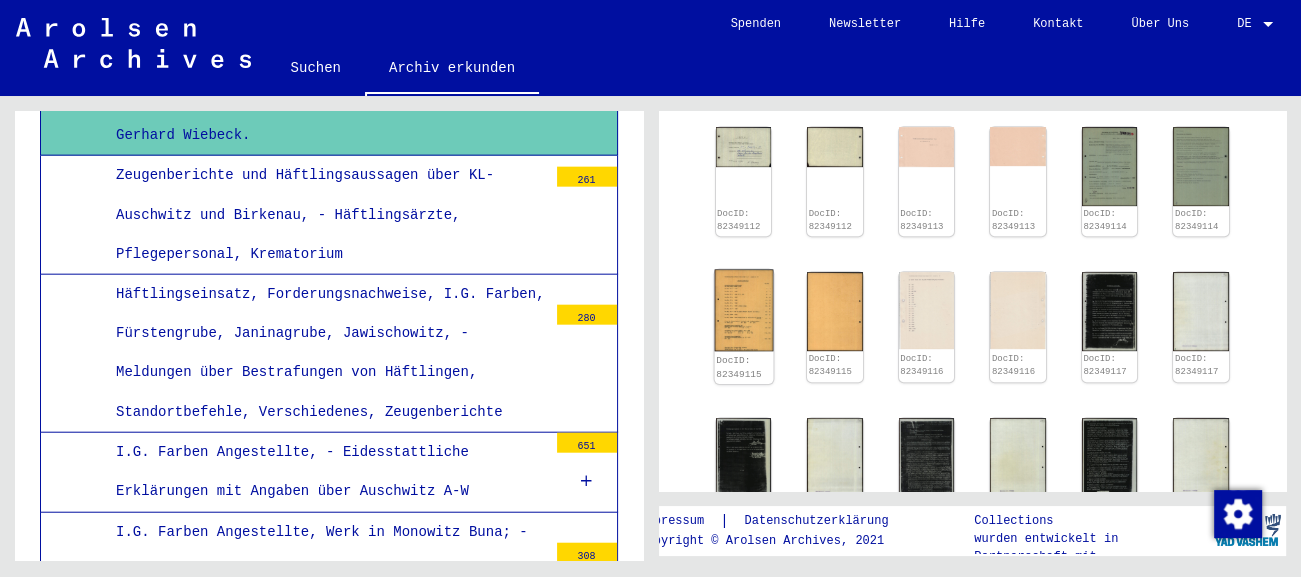 click 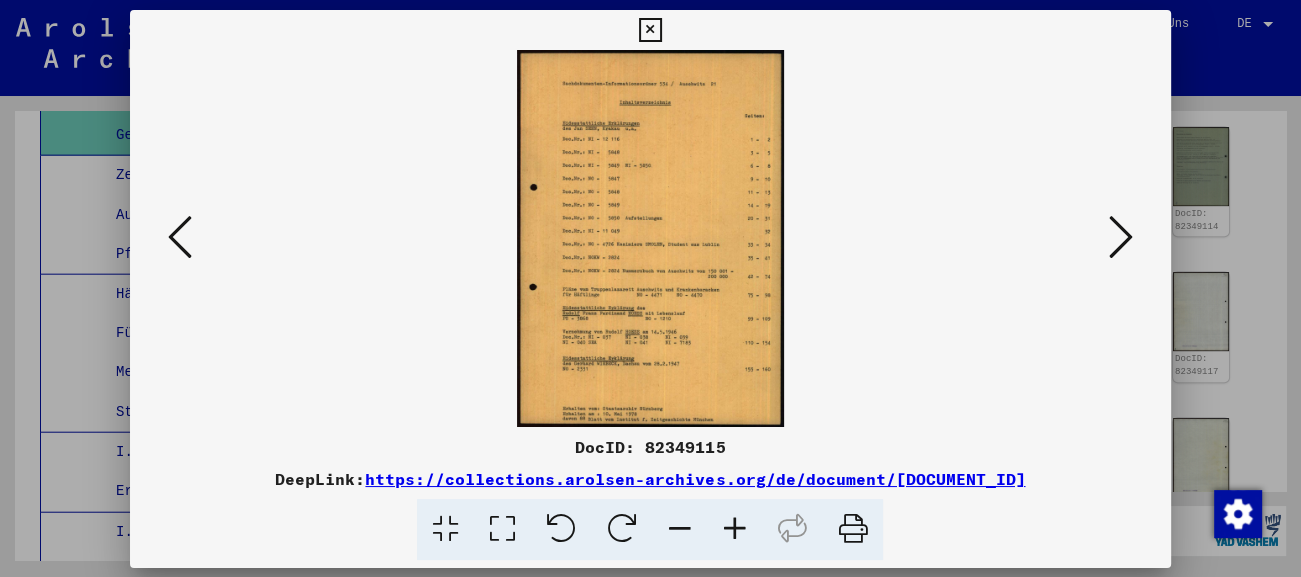 scroll, scrollTop: 4193, scrollLeft: 0, axis: vertical 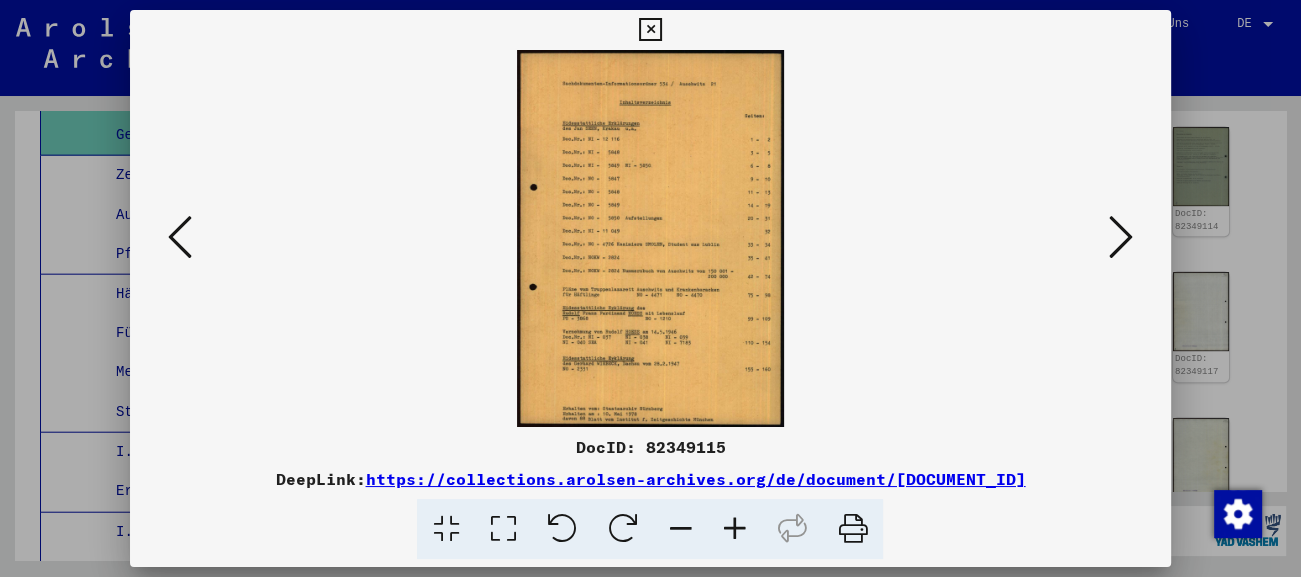 click at bounding box center (650, 30) 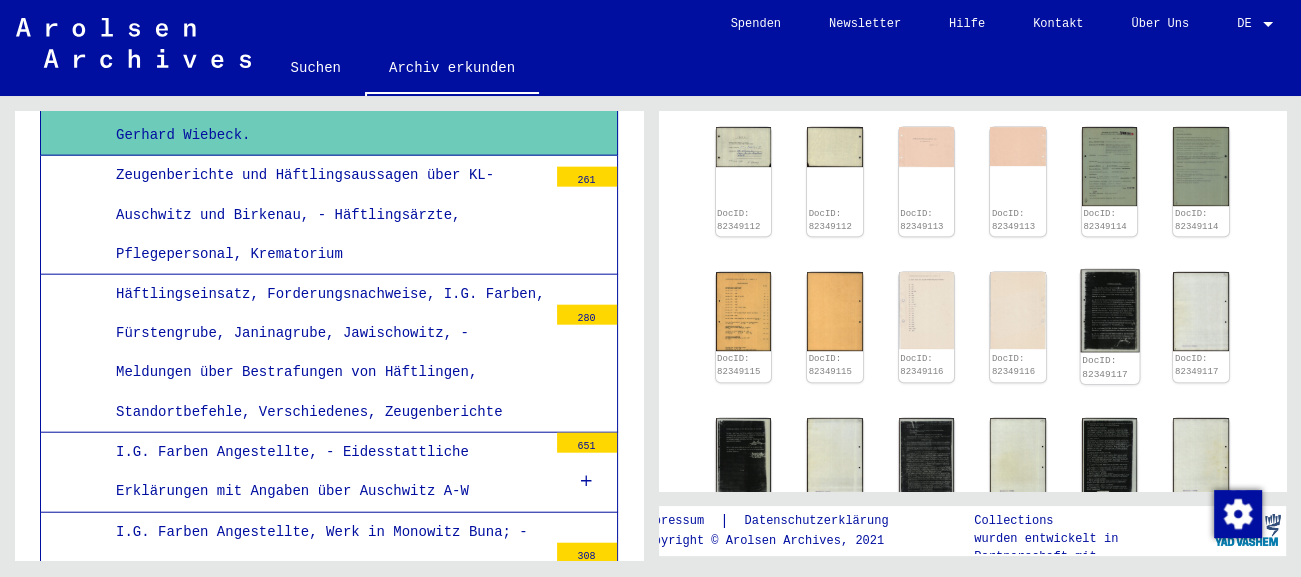 click 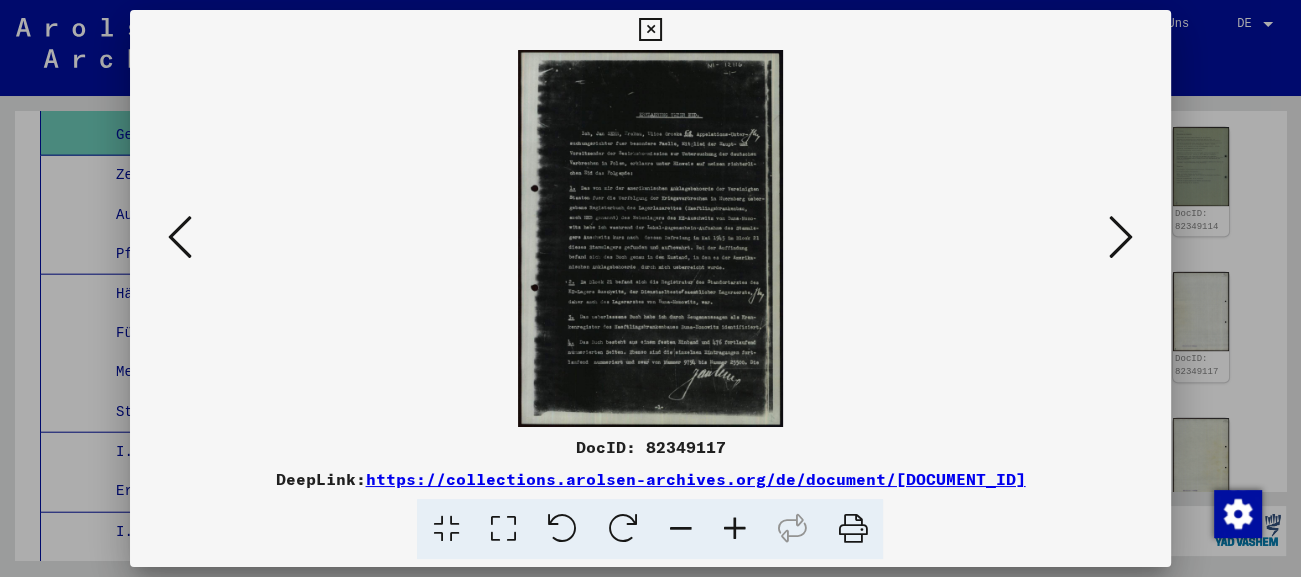 click at bounding box center (650, 30) 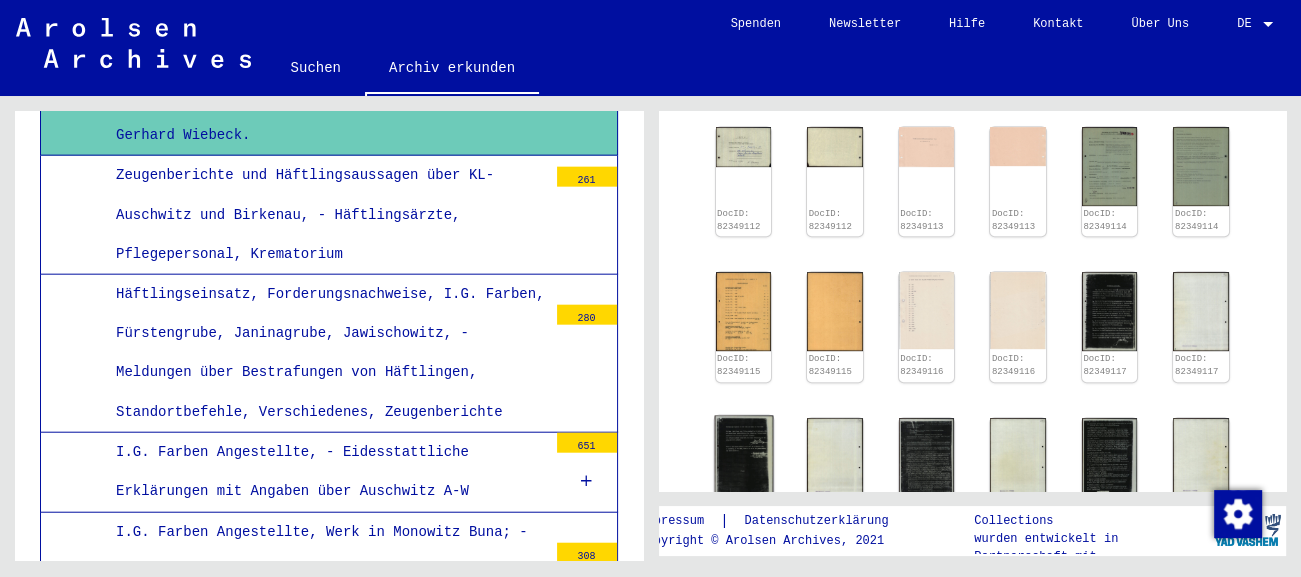 click 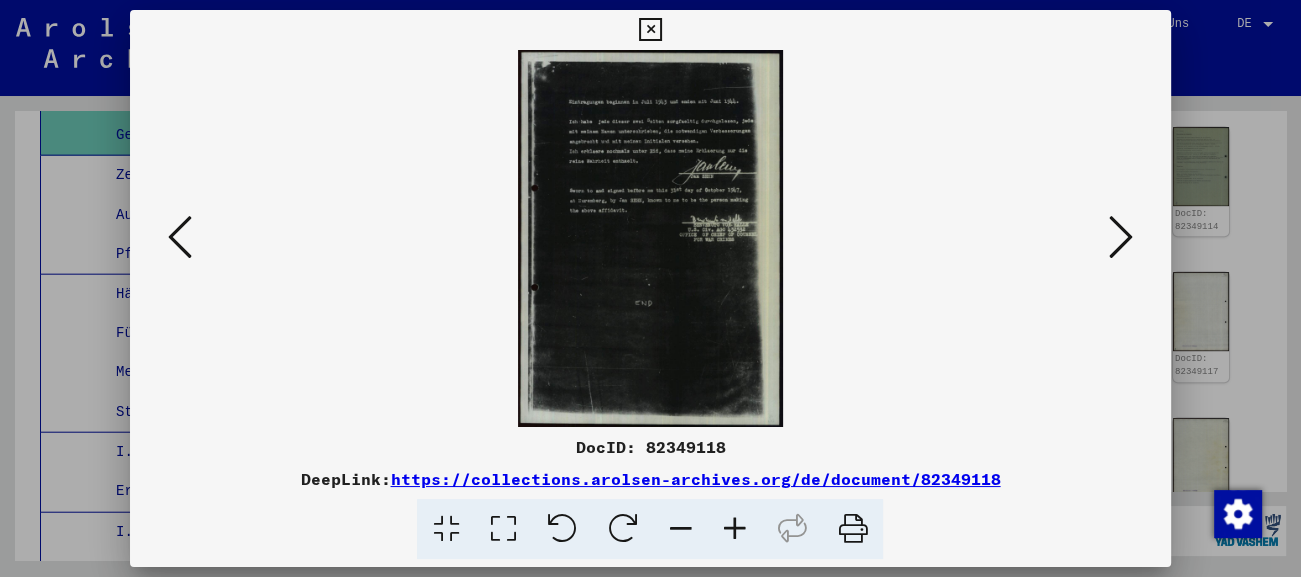 click at bounding box center (650, 30) 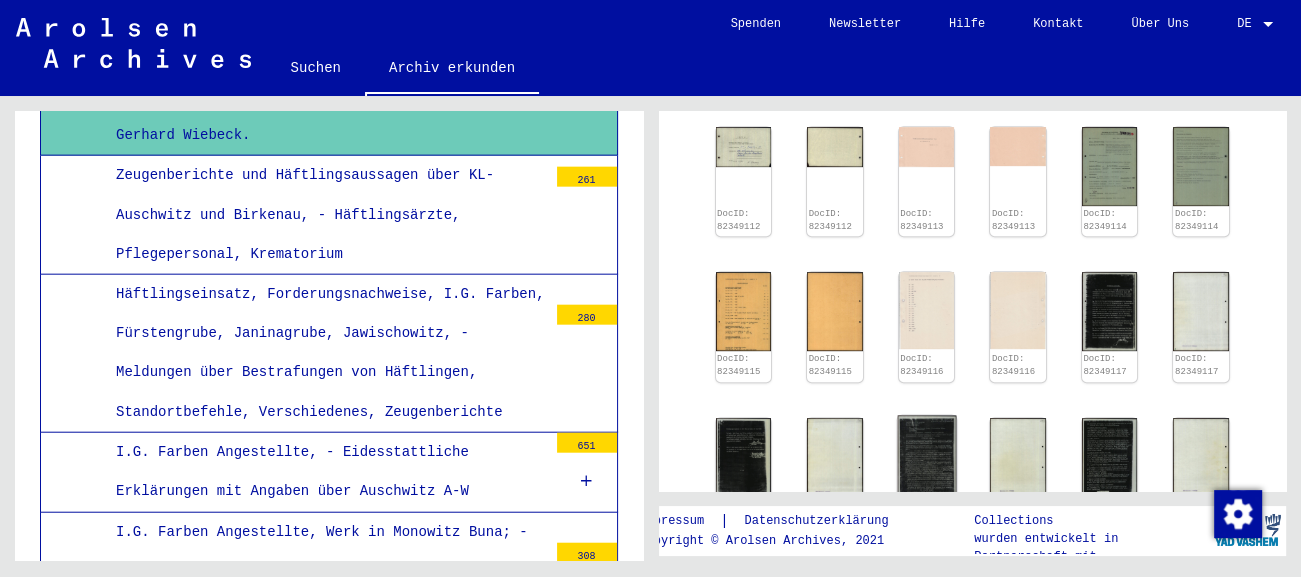 click 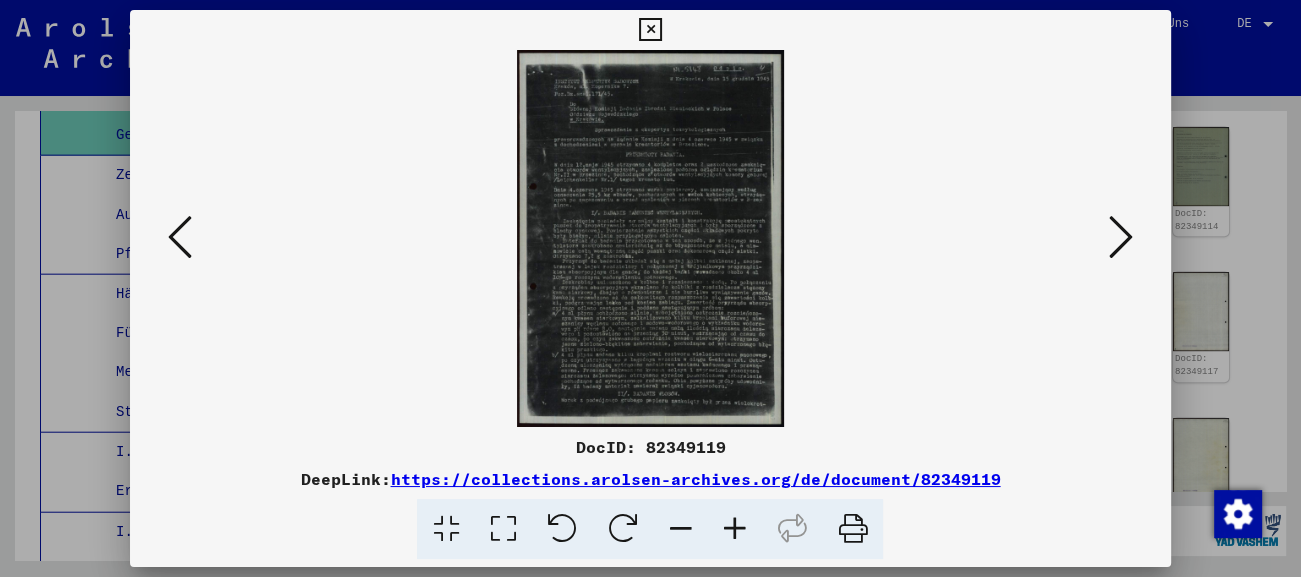 scroll, scrollTop: 4193, scrollLeft: 0, axis: vertical 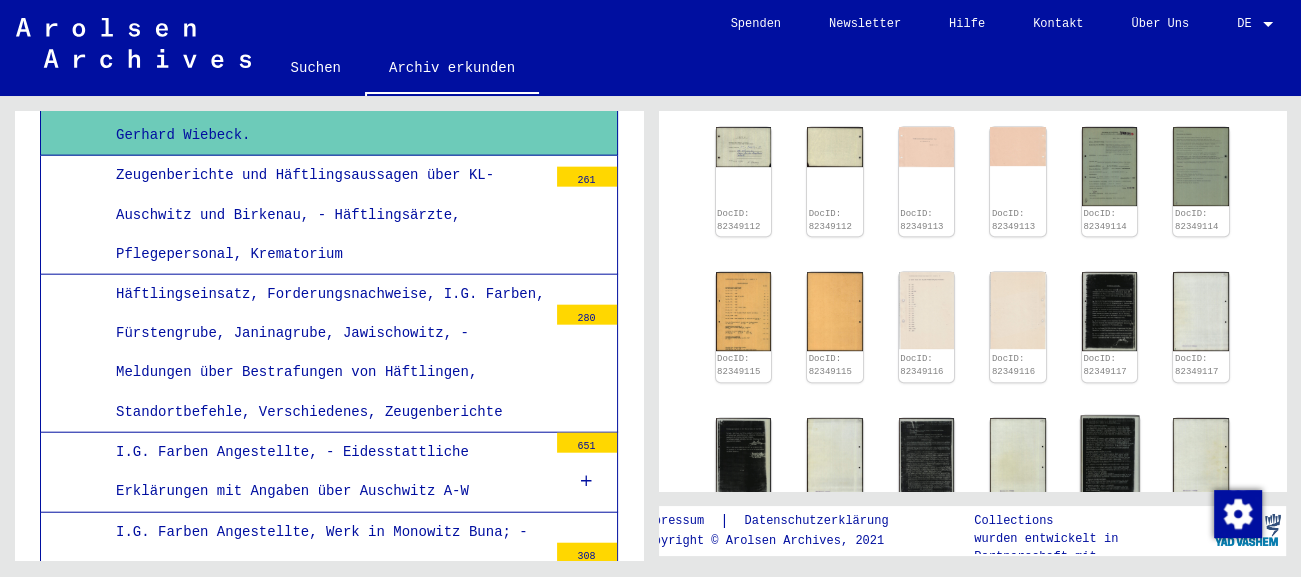click 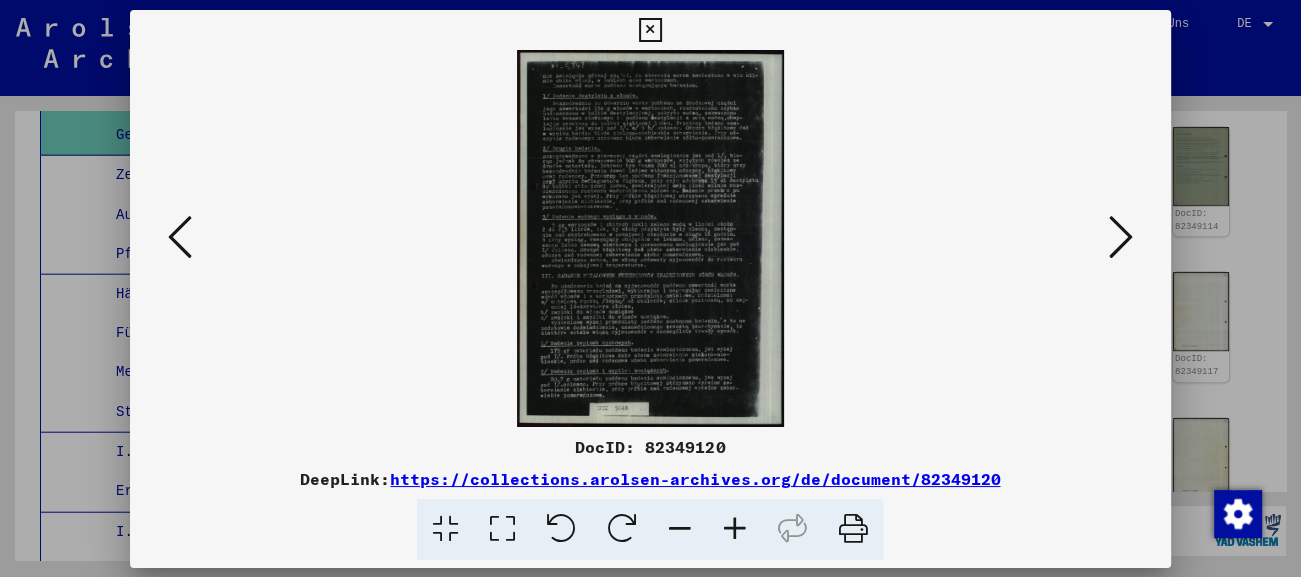 scroll, scrollTop: 4193, scrollLeft: 0, axis: vertical 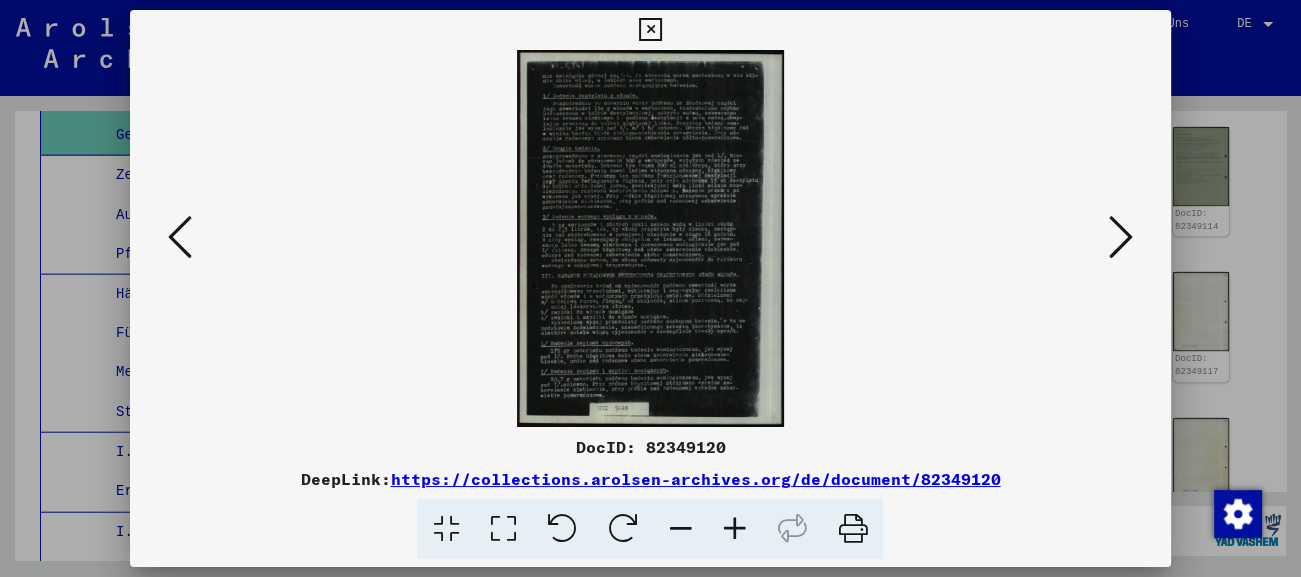 click at bounding box center [650, 30] 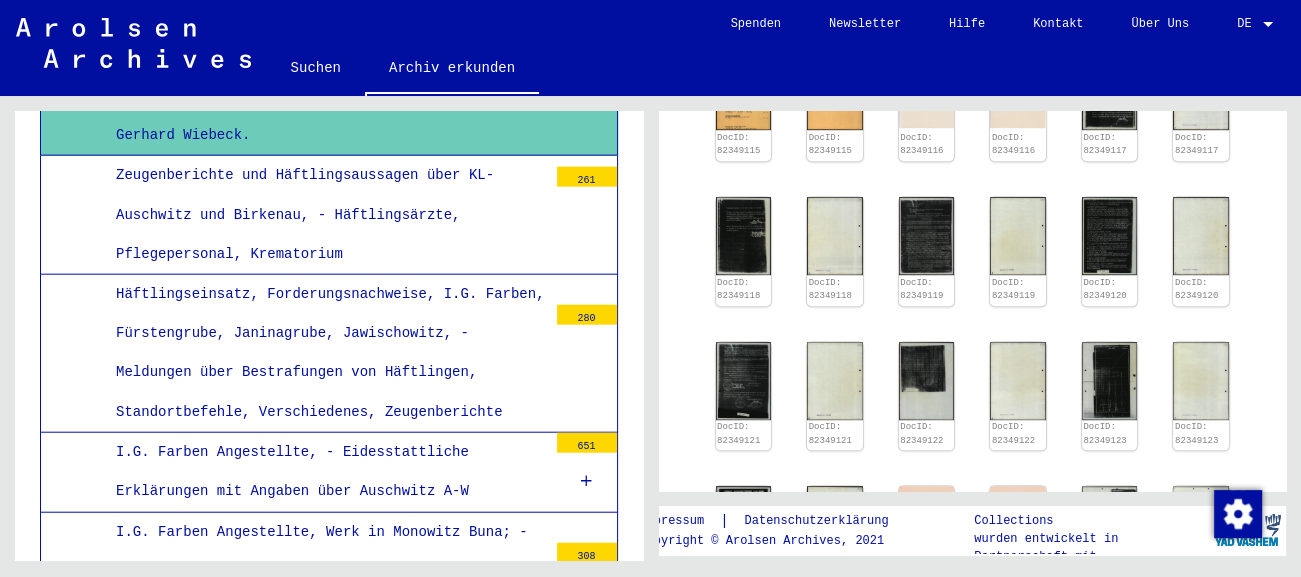 scroll, scrollTop: 1214, scrollLeft: 0, axis: vertical 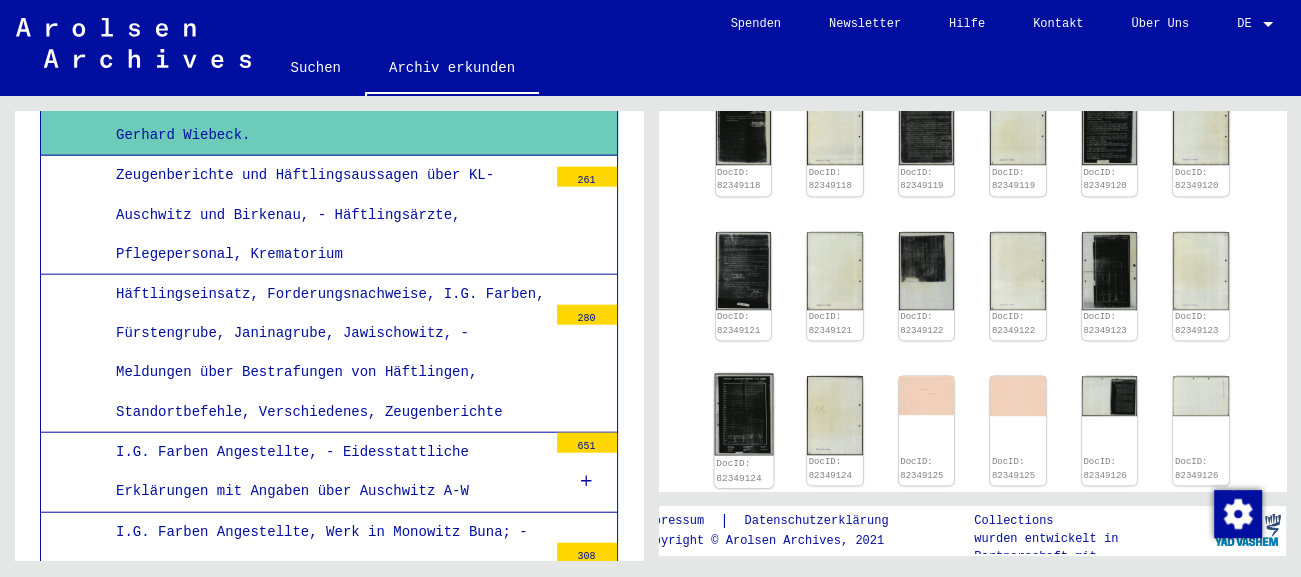 click 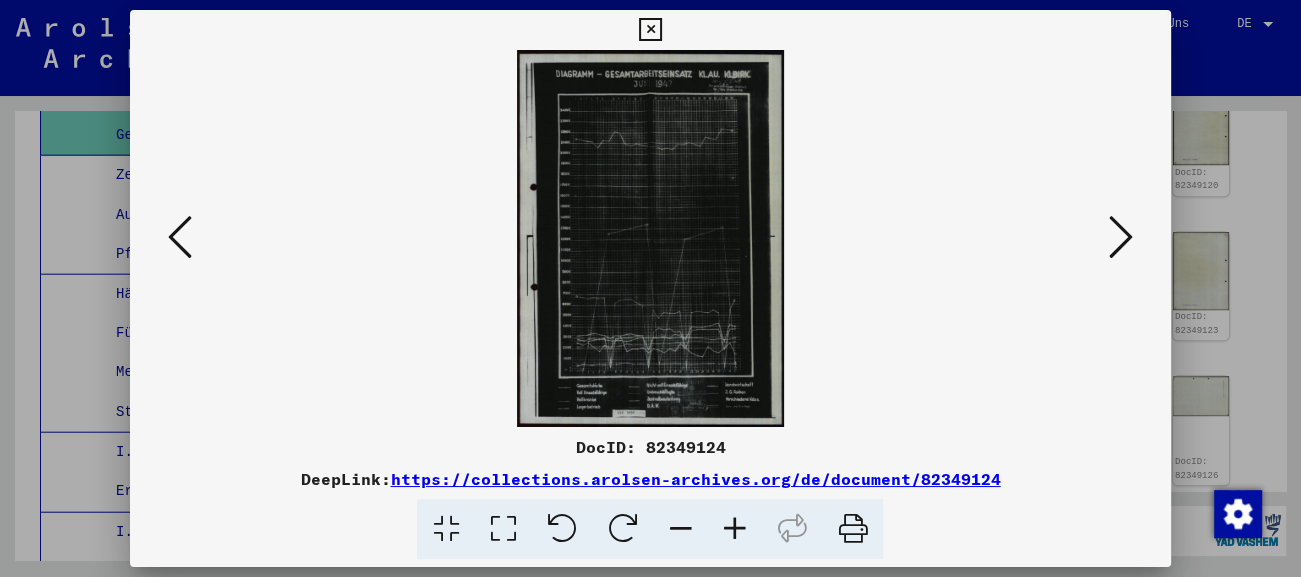 scroll, scrollTop: 1214, scrollLeft: 0, axis: vertical 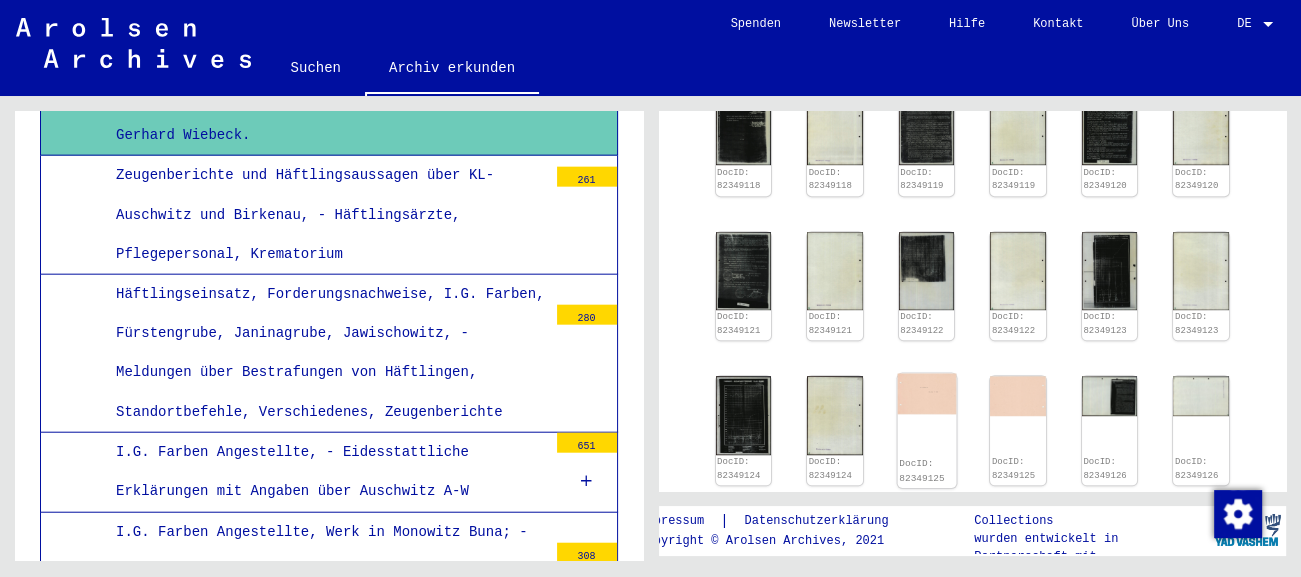 click 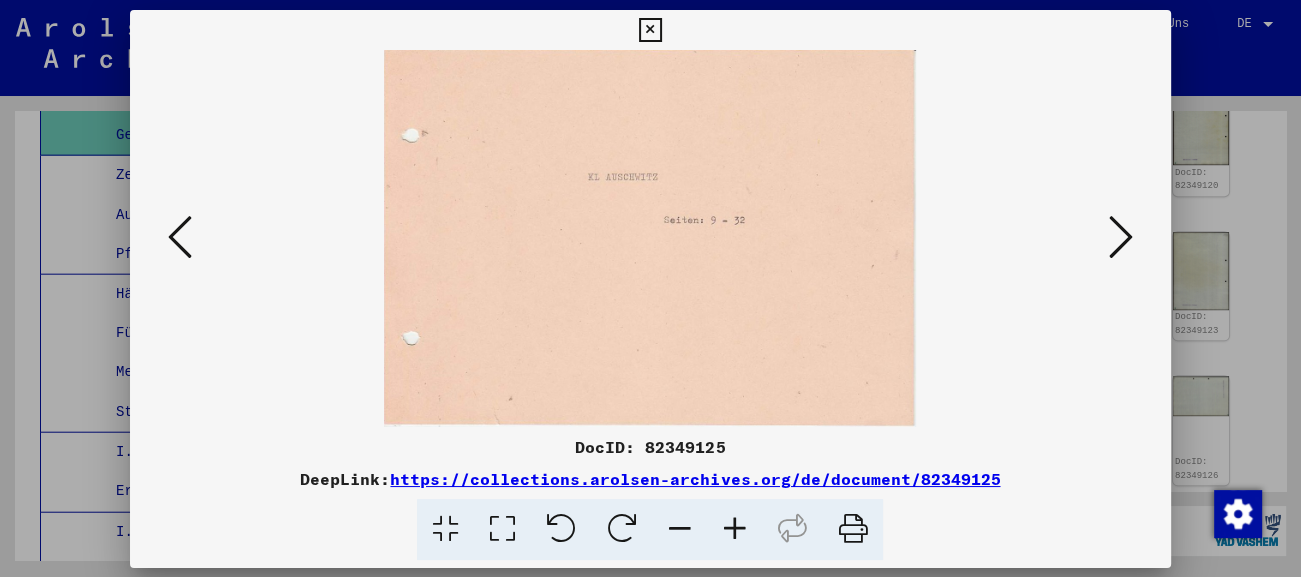 scroll, scrollTop: 1214, scrollLeft: 0, axis: vertical 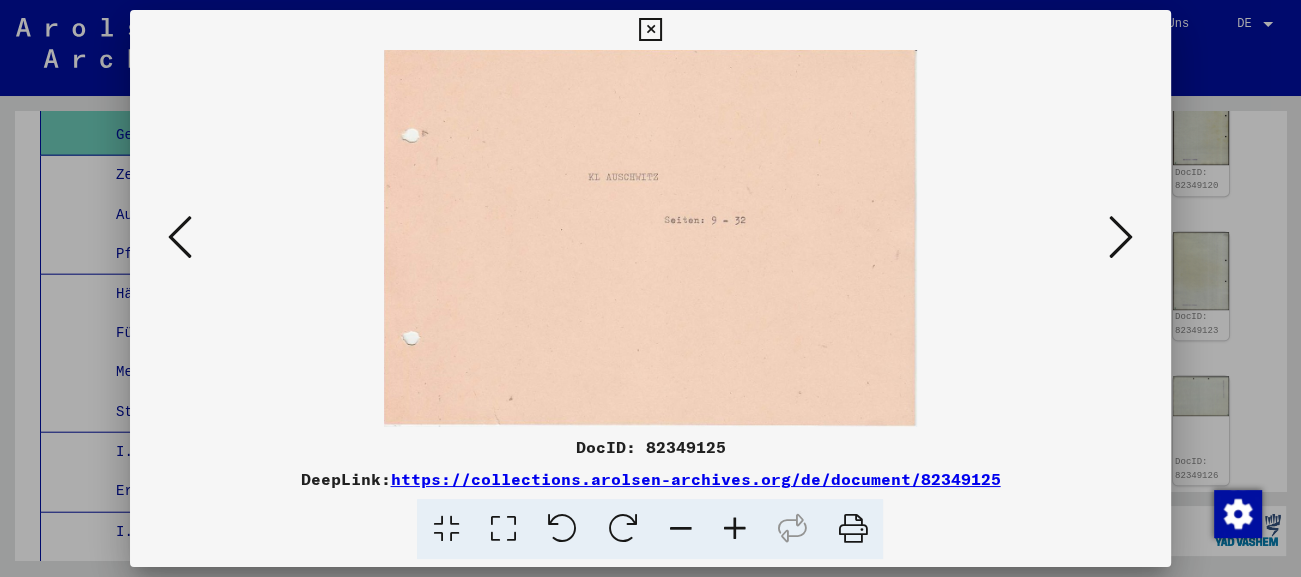 click at bounding box center (650, 30) 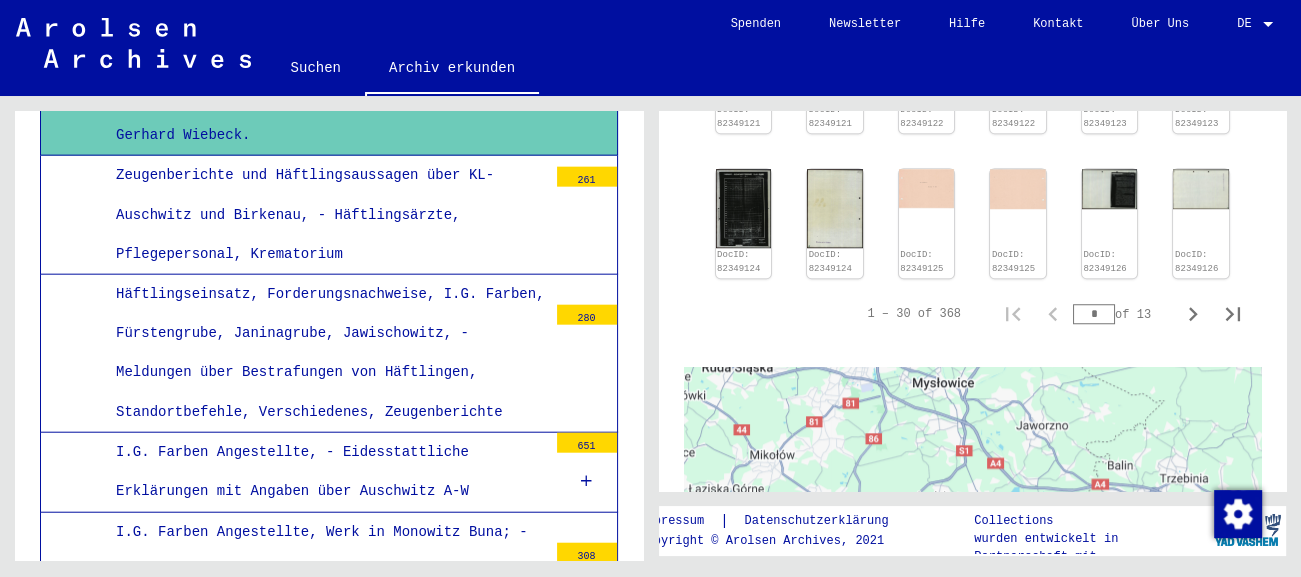 scroll, scrollTop: 1435, scrollLeft: 0, axis: vertical 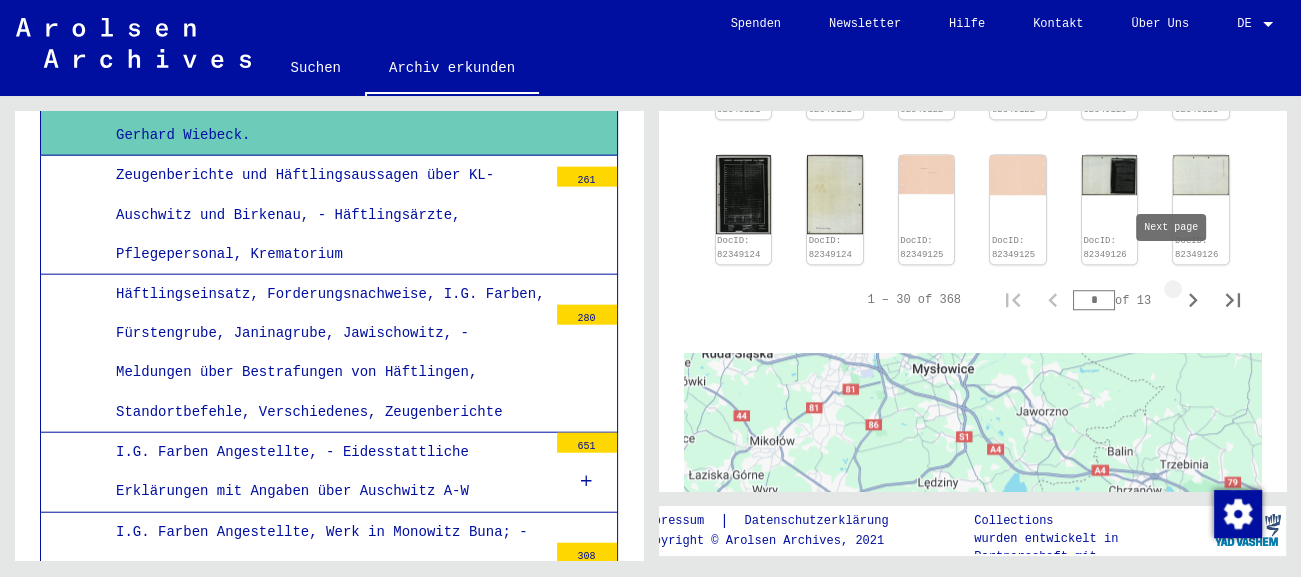 click 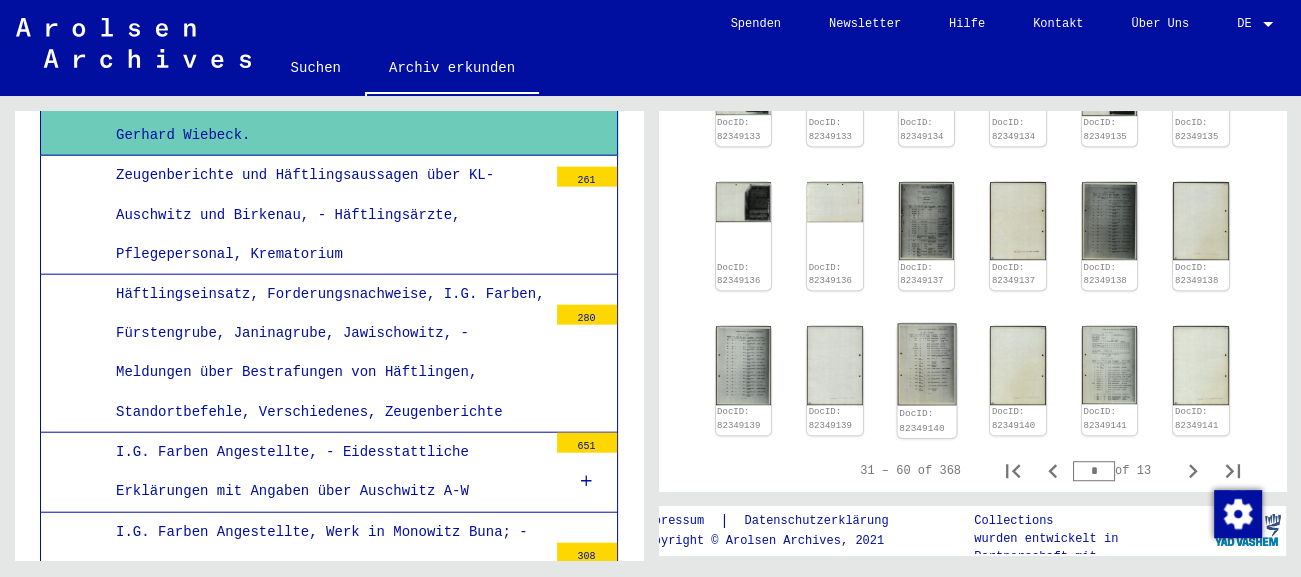 scroll, scrollTop: 1144, scrollLeft: 0, axis: vertical 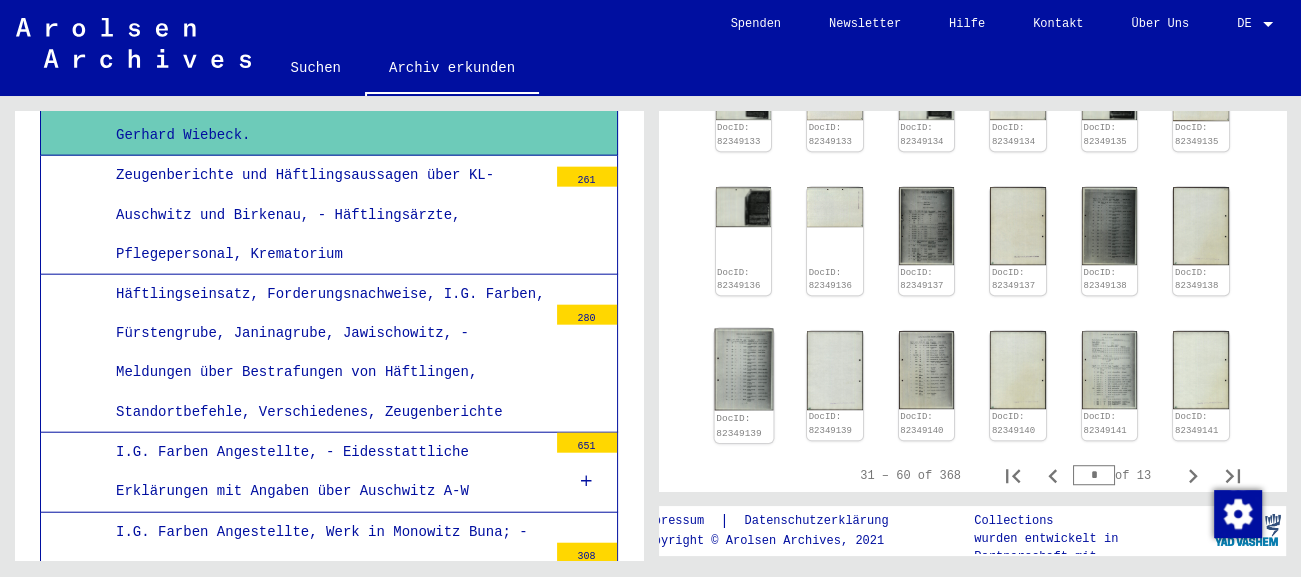 click 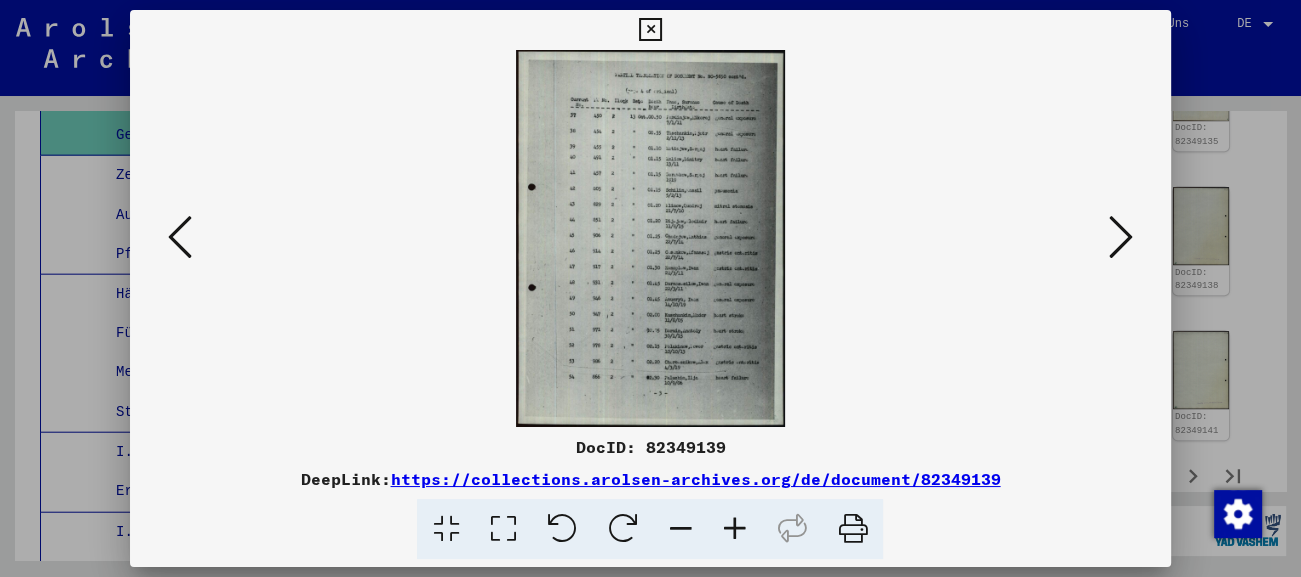 scroll, scrollTop: 1144, scrollLeft: 0, axis: vertical 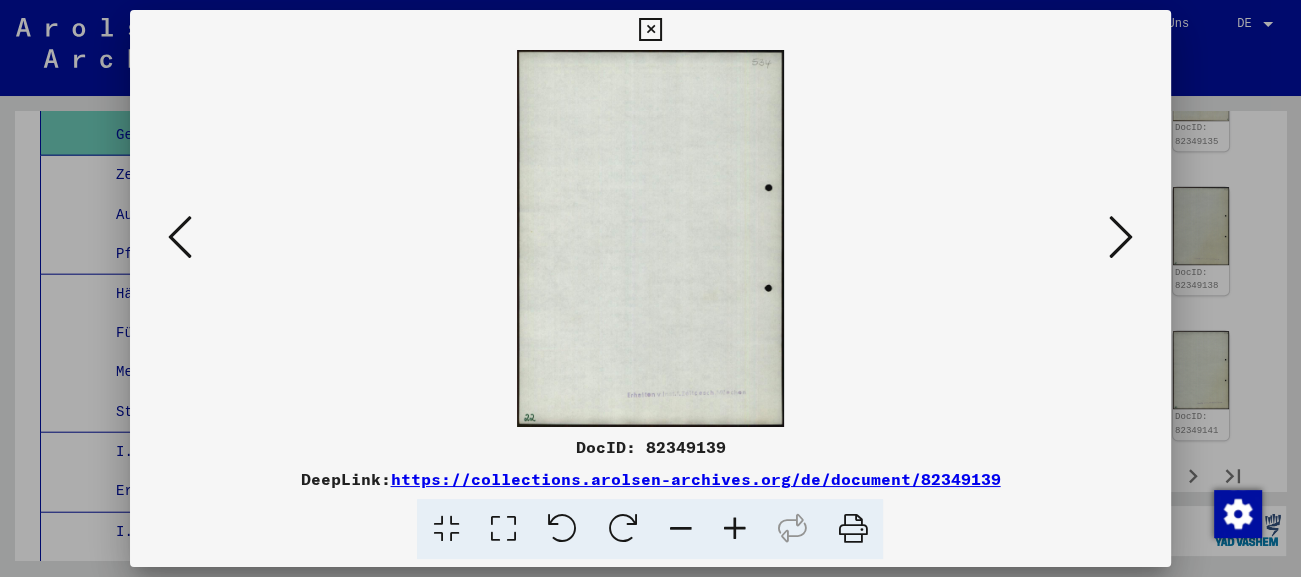 click at bounding box center [1121, 237] 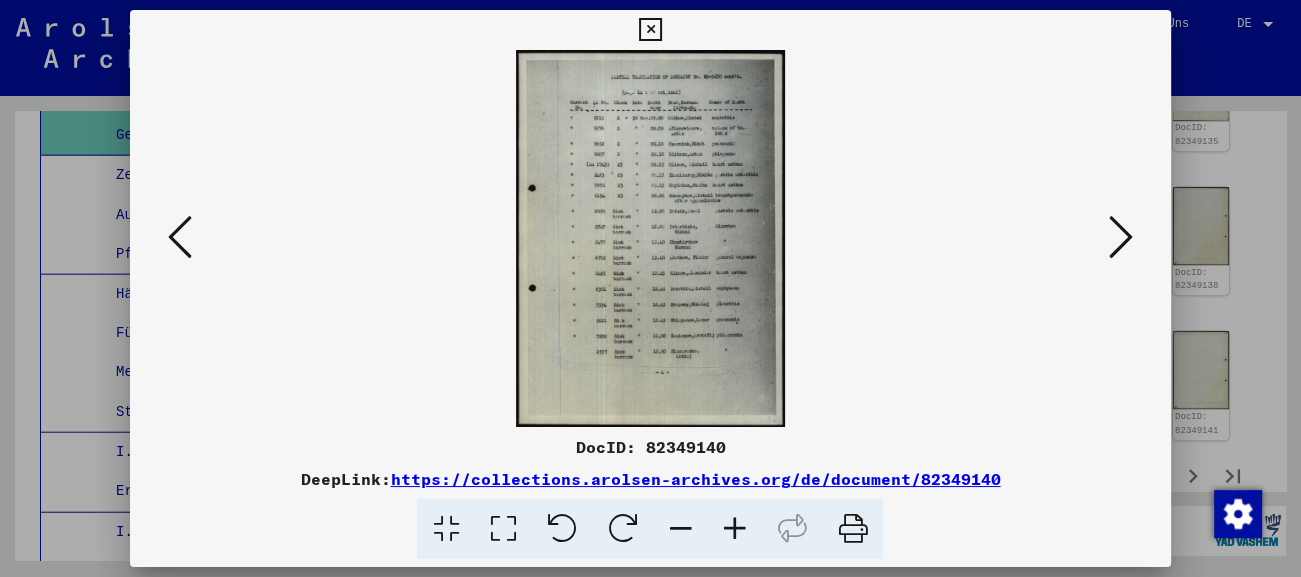 click at bounding box center [1121, 237] 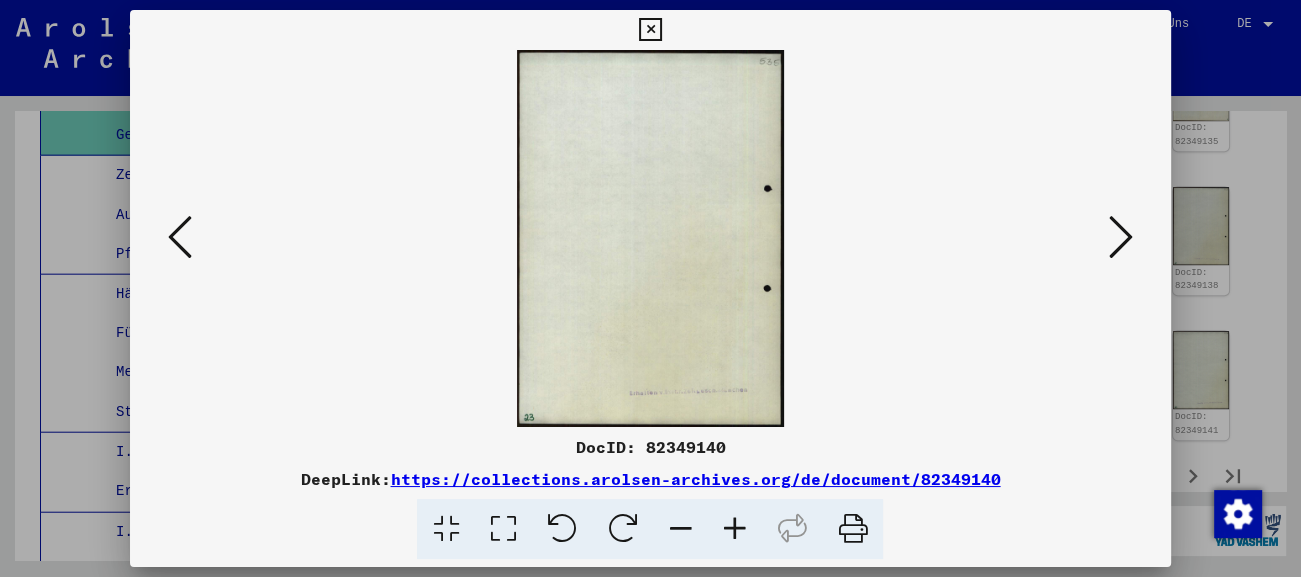 click at bounding box center (1121, 237) 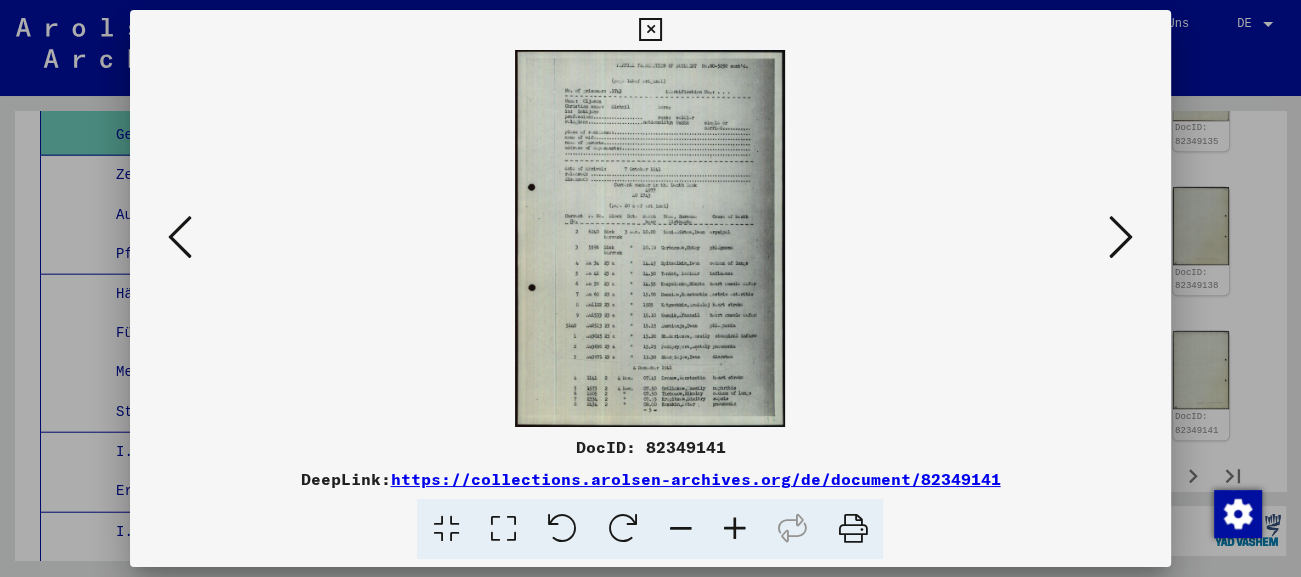click at bounding box center [1121, 237] 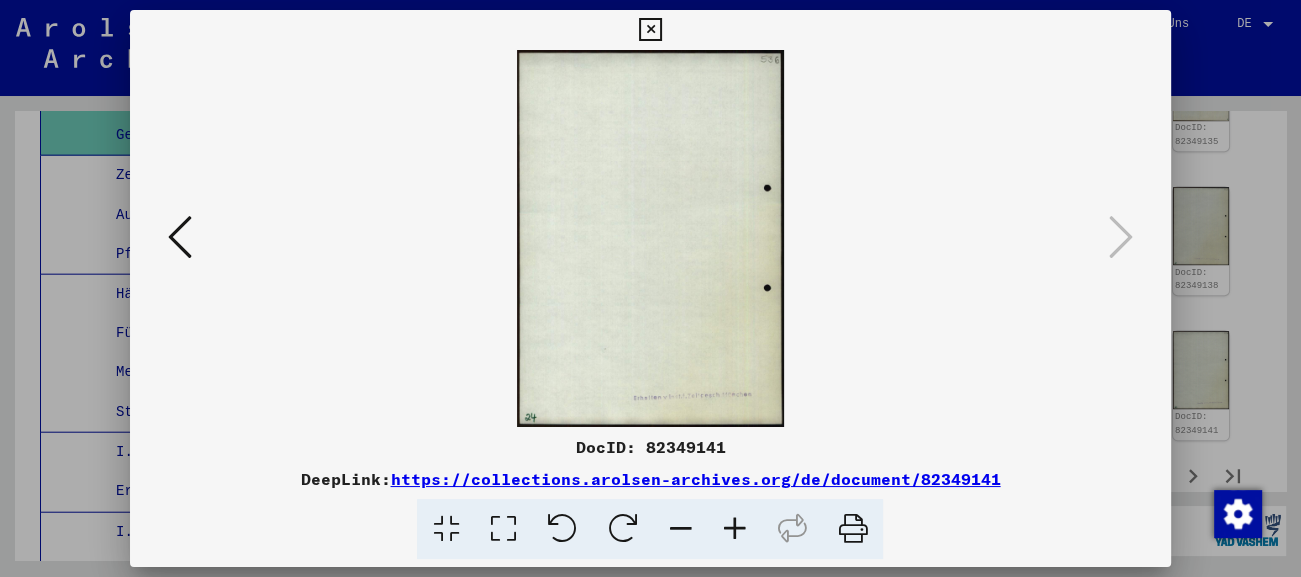 click at bounding box center [650, 30] 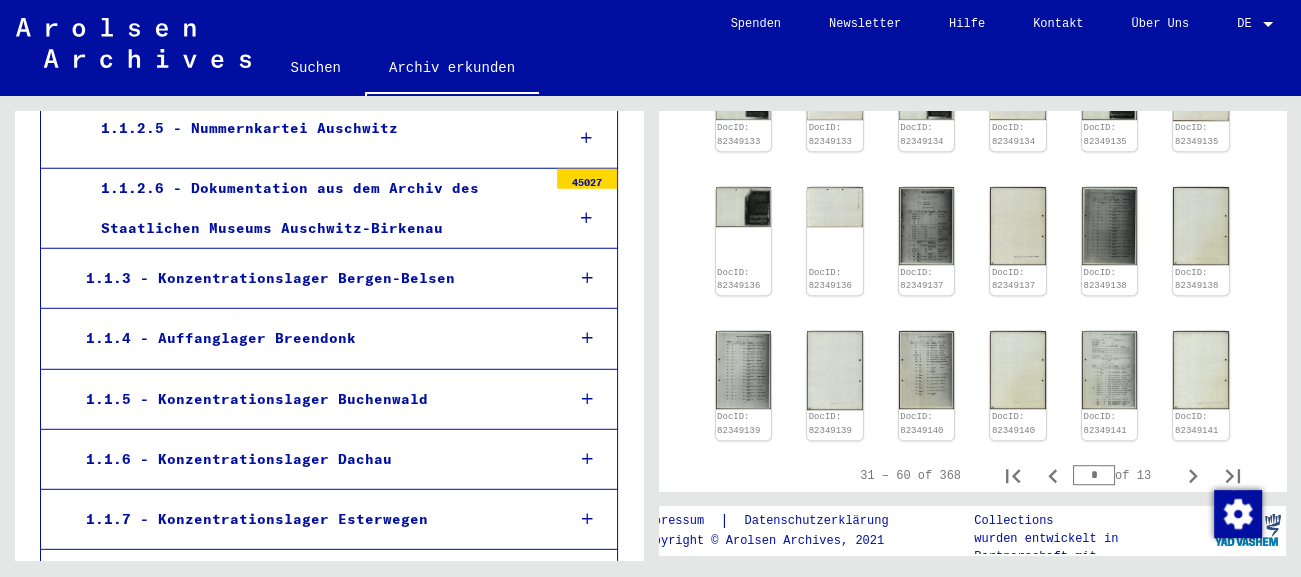 scroll, scrollTop: 4745, scrollLeft: 0, axis: vertical 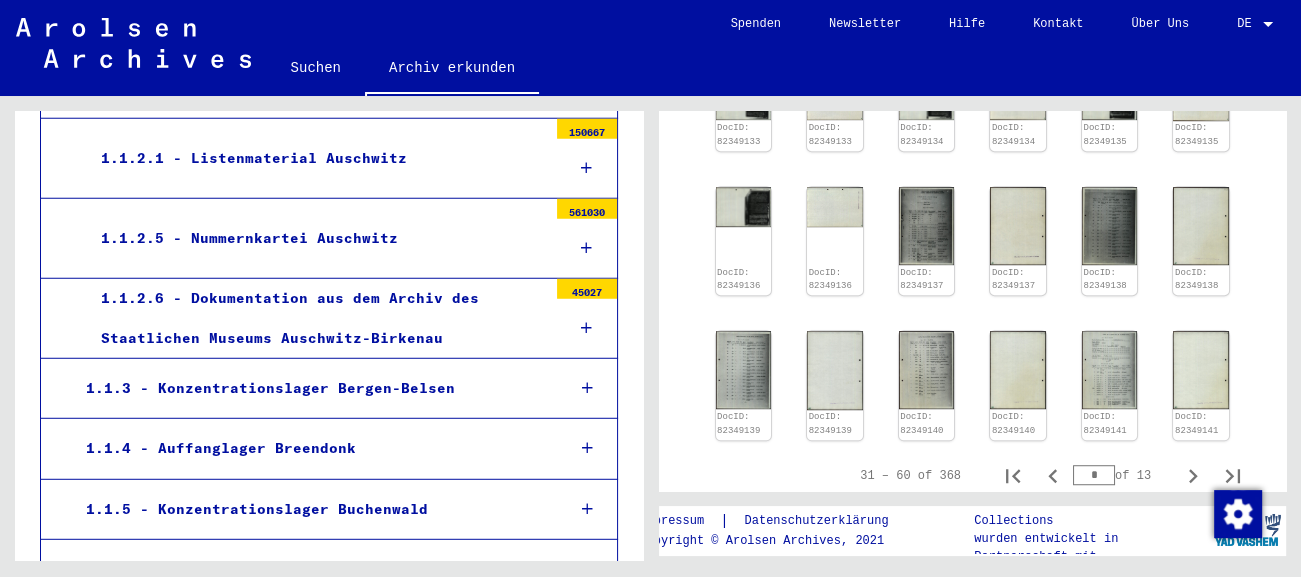 click on "I.G. Farben Angestellte, - Eidesstattliche Erklärungen mit Angaben über      Auschwitz A-W" at bounding box center (324, -80) 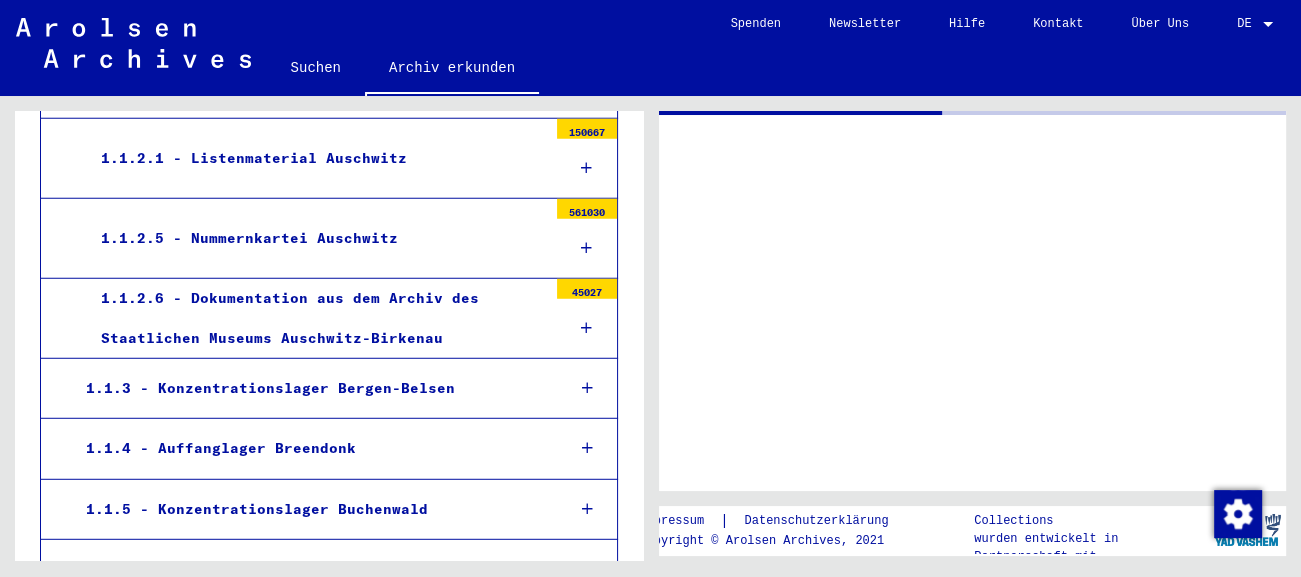 scroll, scrollTop: 4744, scrollLeft: 0, axis: vertical 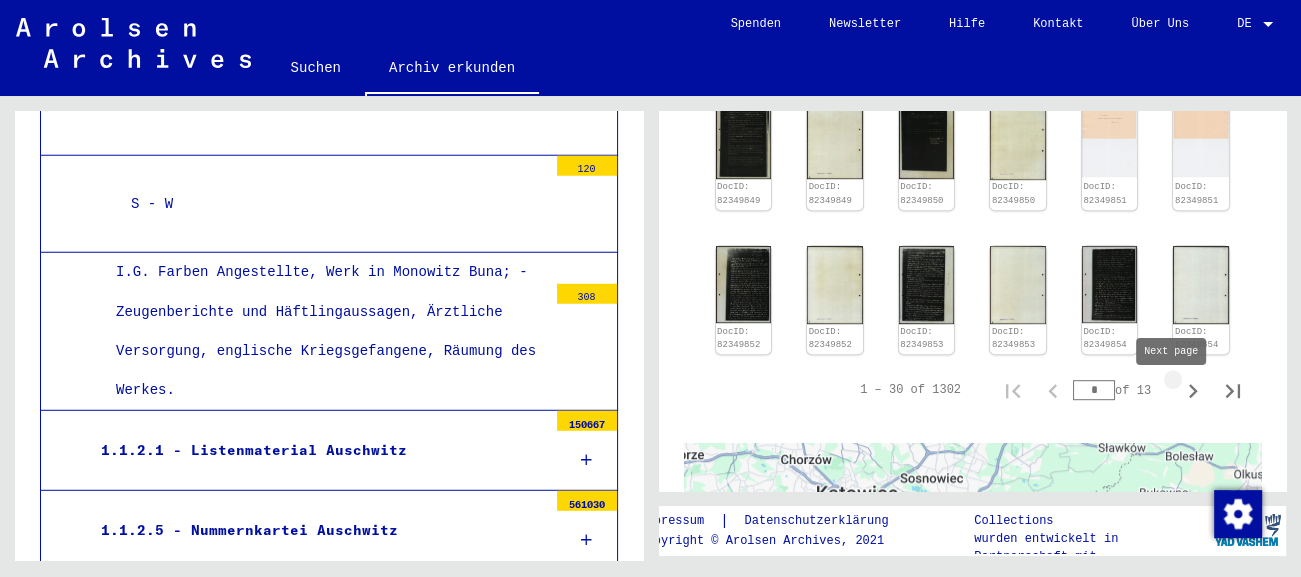 click 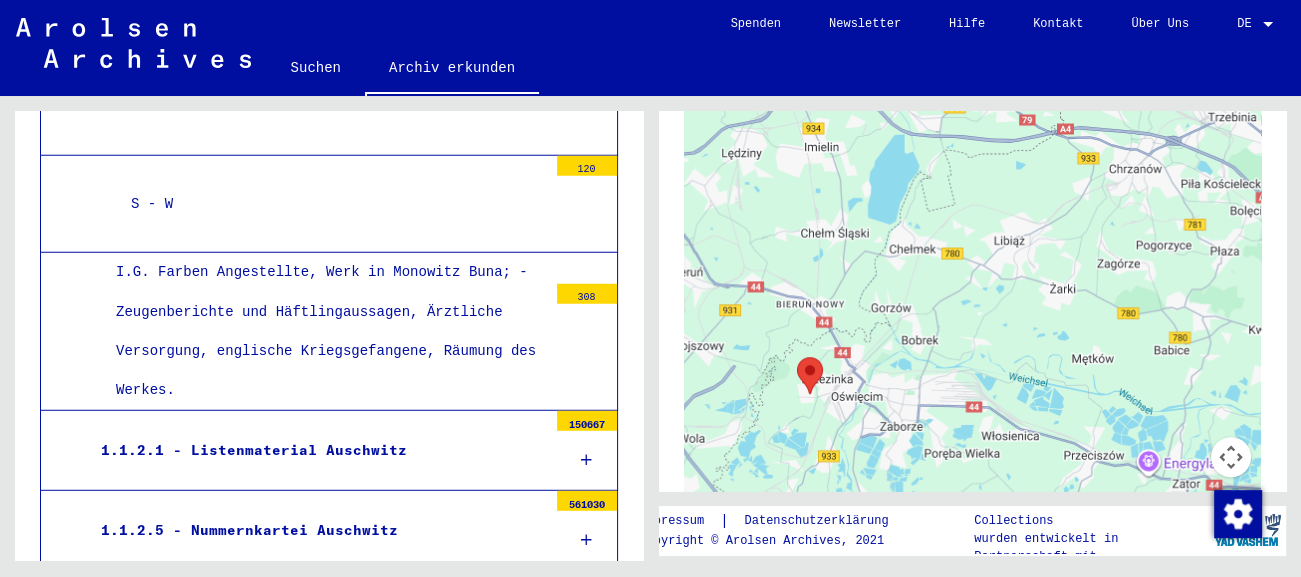 scroll, scrollTop: 1361, scrollLeft: 0, axis: vertical 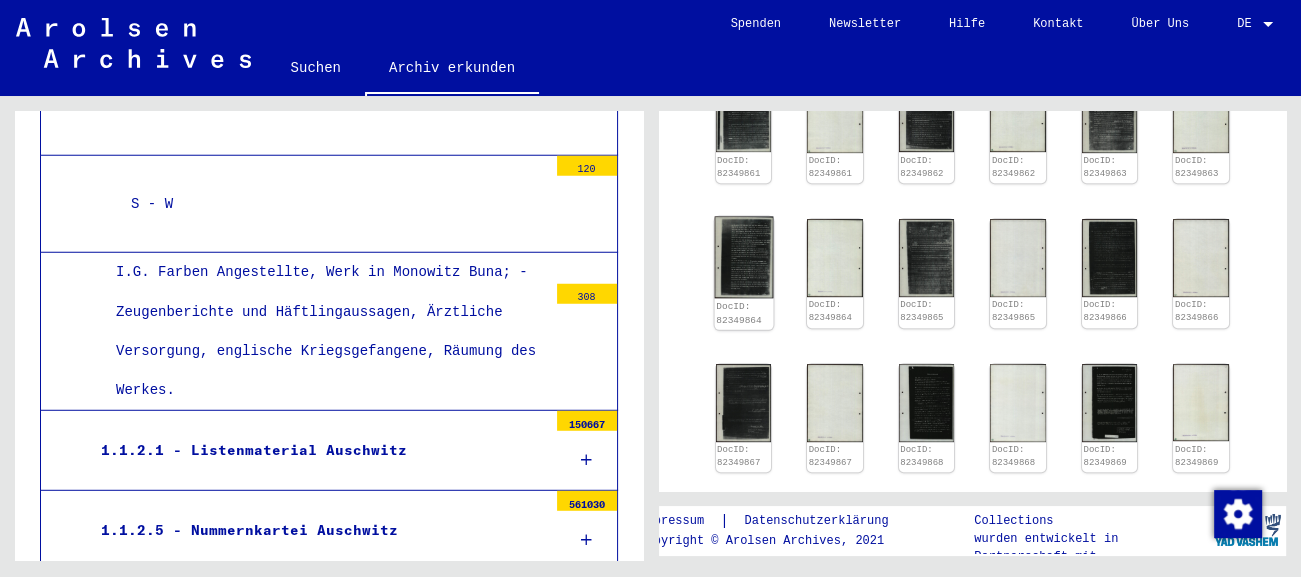 click 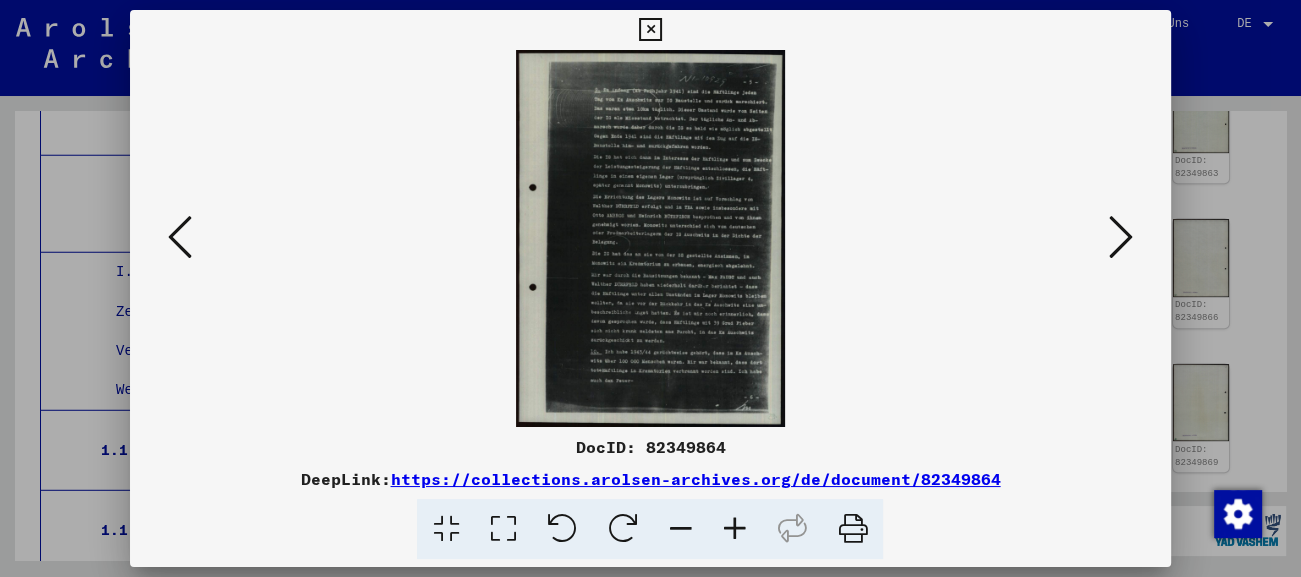 scroll, scrollTop: 873, scrollLeft: 0, axis: vertical 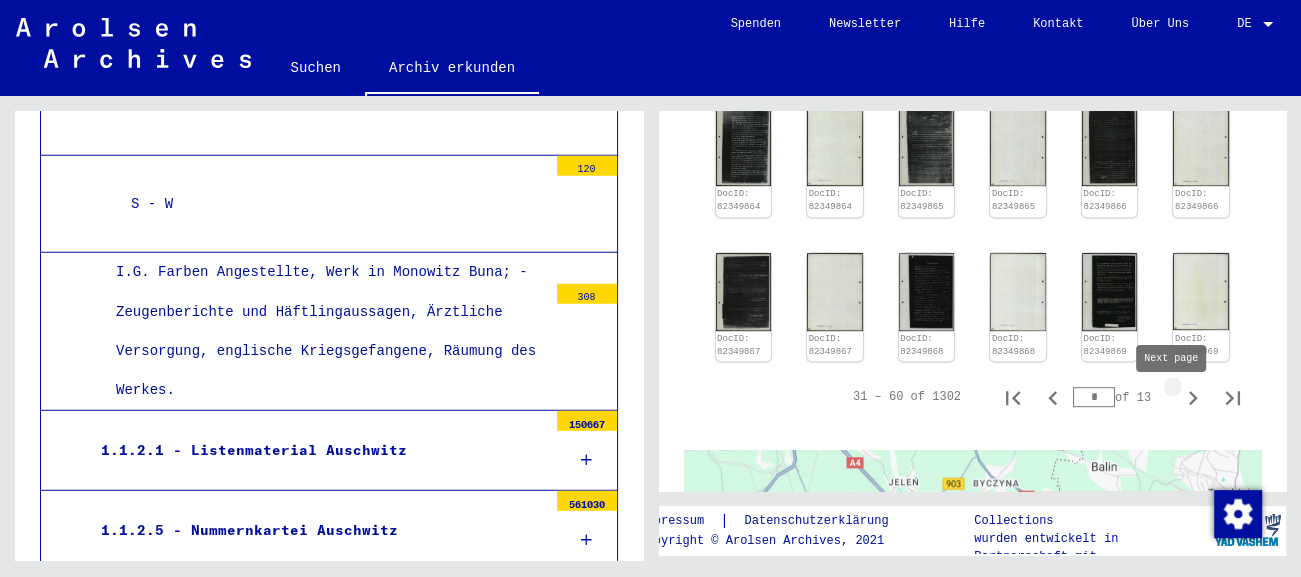click 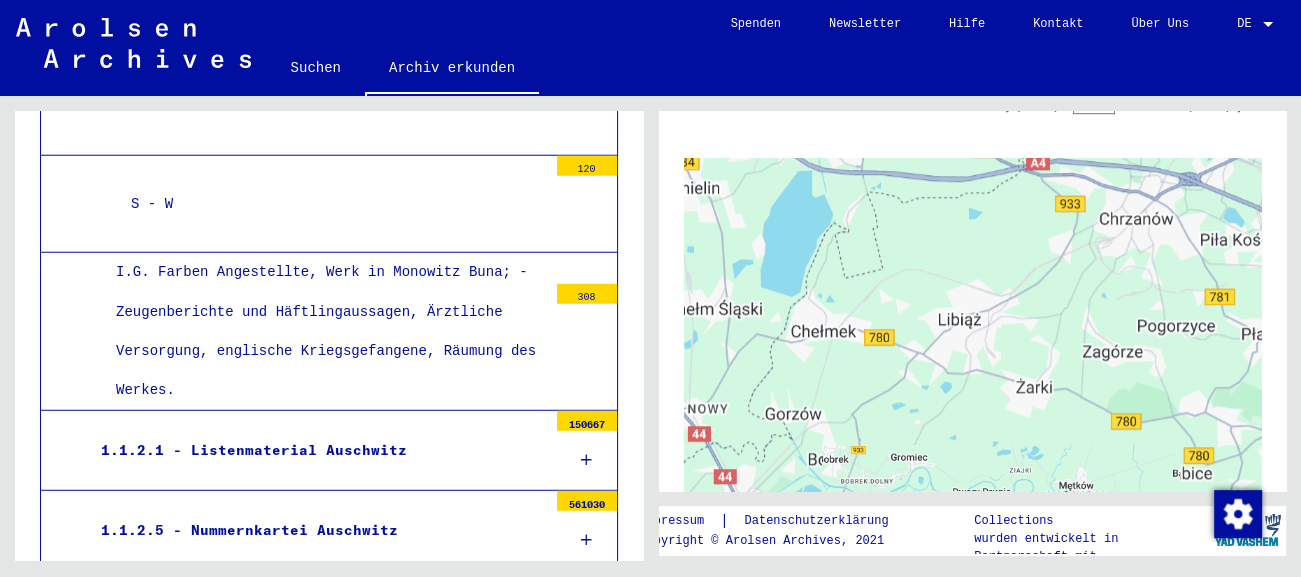 scroll, scrollTop: 1350, scrollLeft: 0, axis: vertical 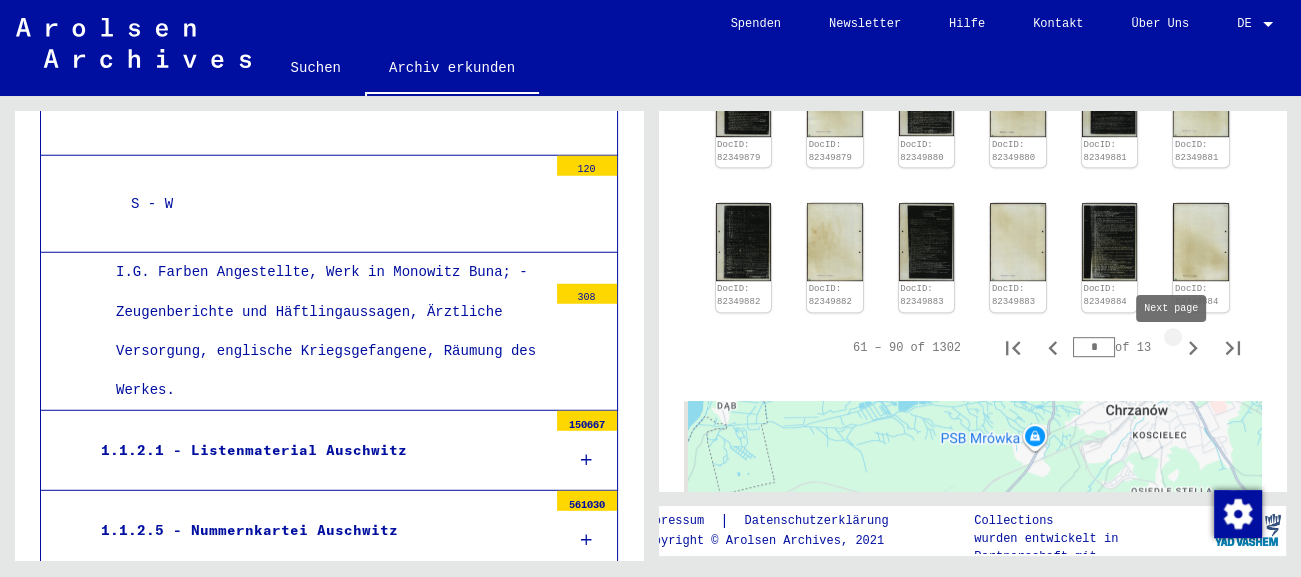 click 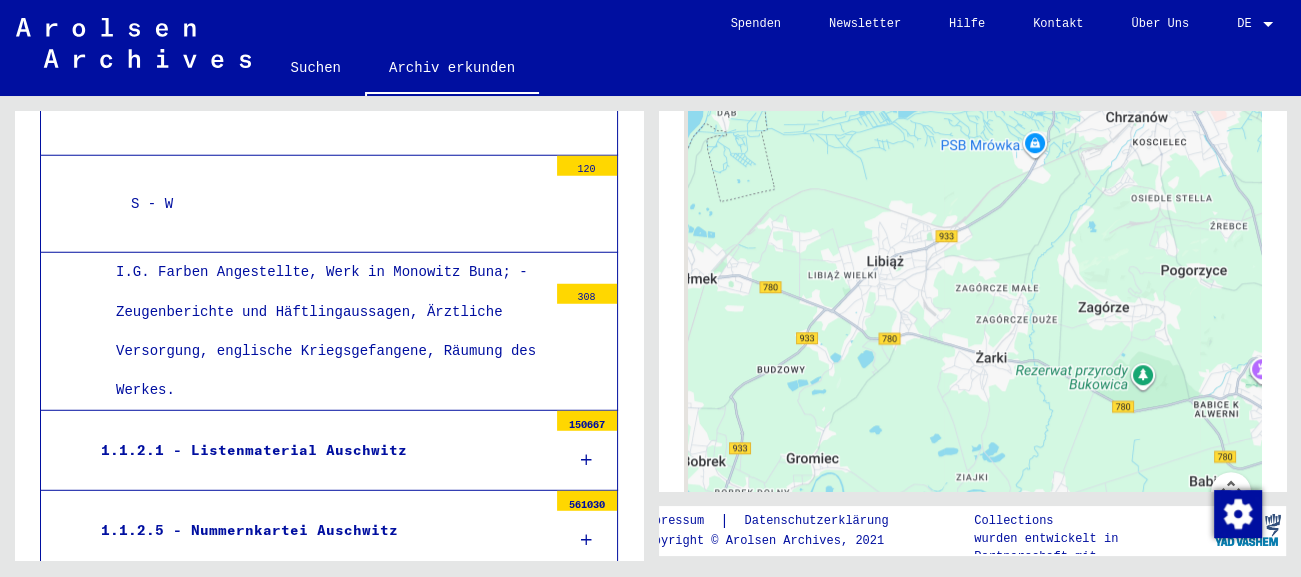 scroll, scrollTop: 1400, scrollLeft: 0, axis: vertical 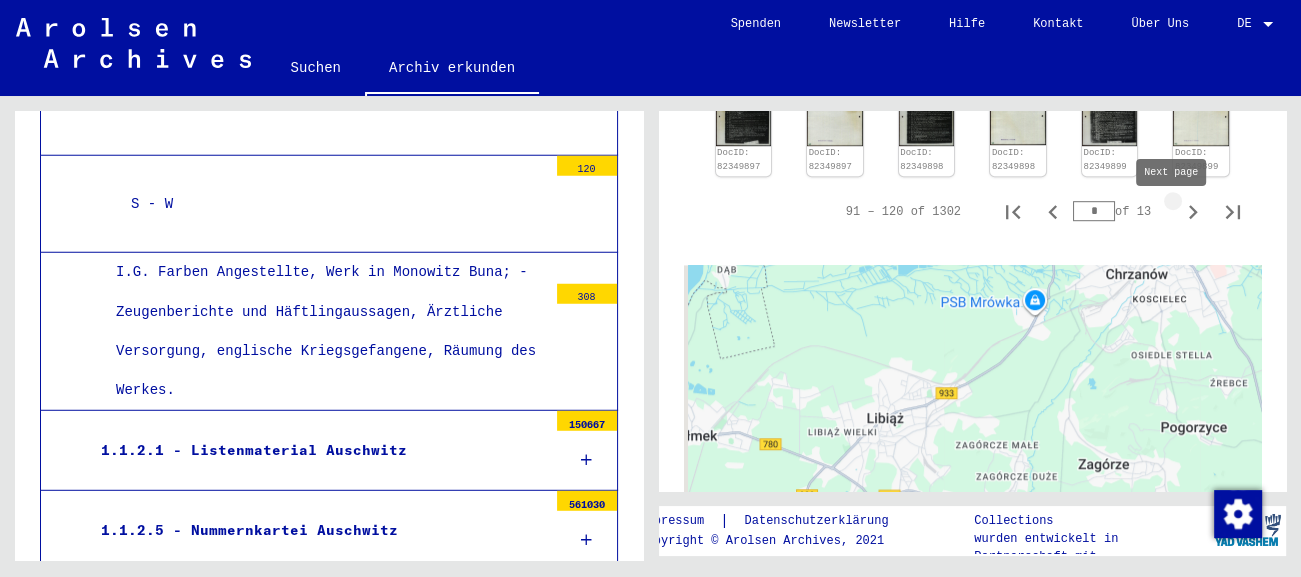 click 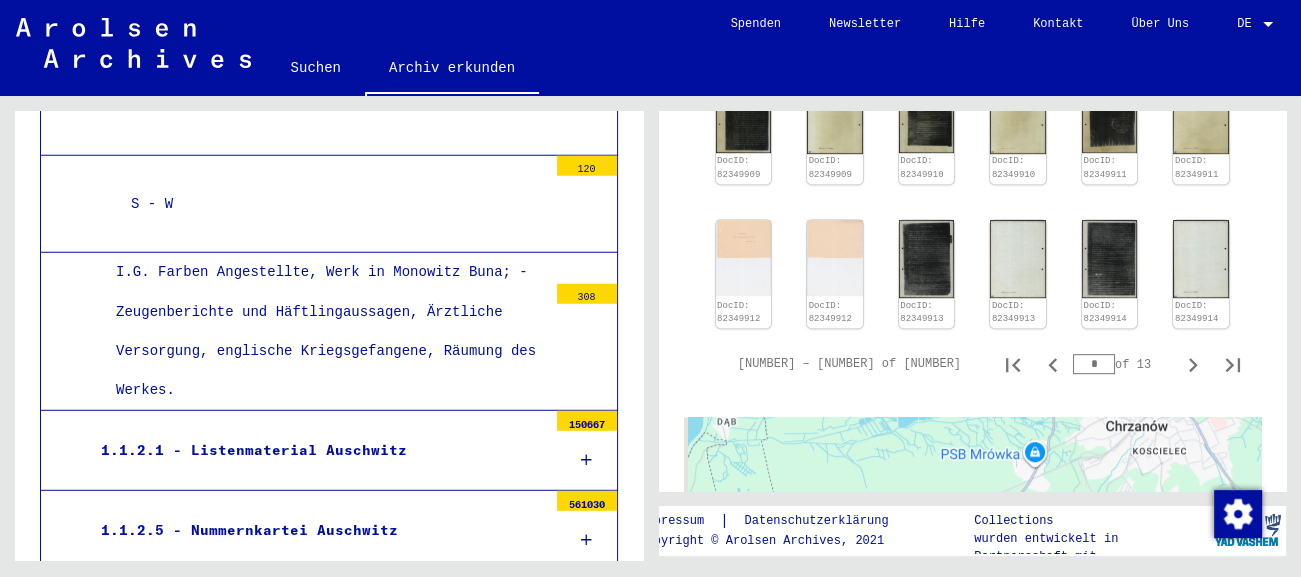 scroll, scrollTop: 1023, scrollLeft: 0, axis: vertical 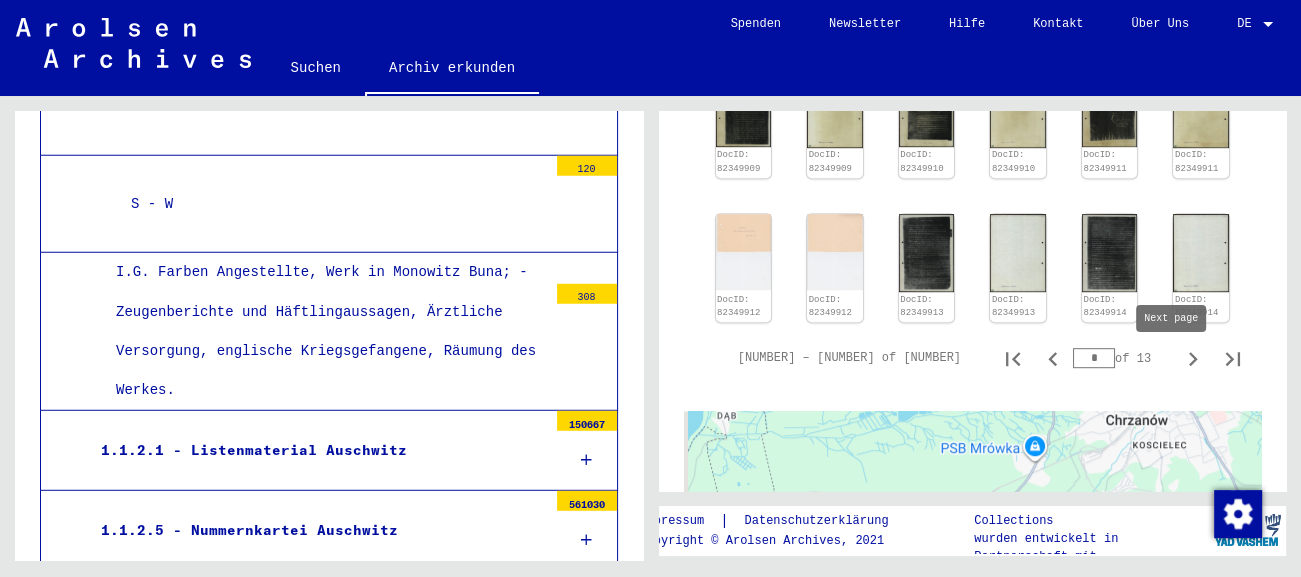 click 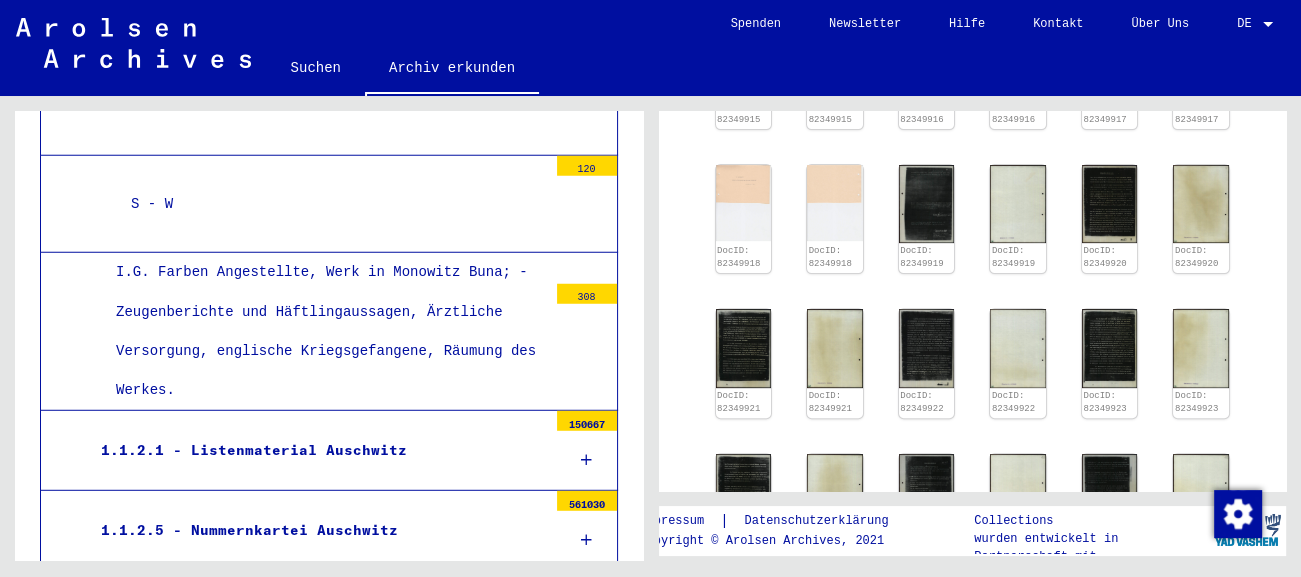 scroll, scrollTop: 626, scrollLeft: 0, axis: vertical 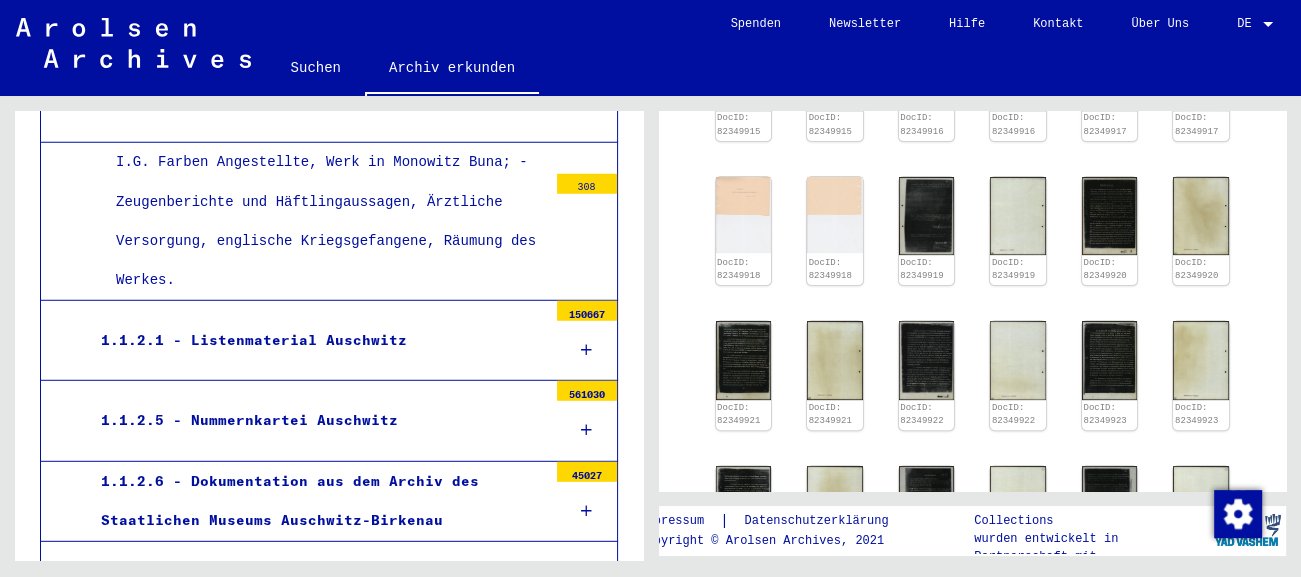 click on "L - S" at bounding box center [331, -3] 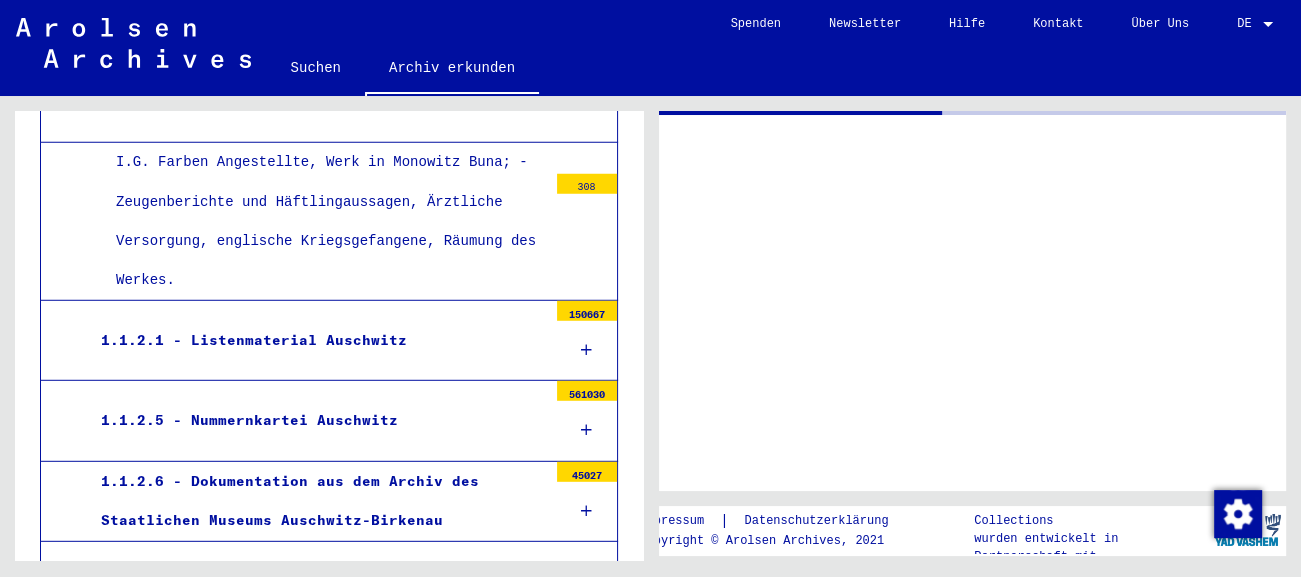 scroll, scrollTop: 4854, scrollLeft: 0, axis: vertical 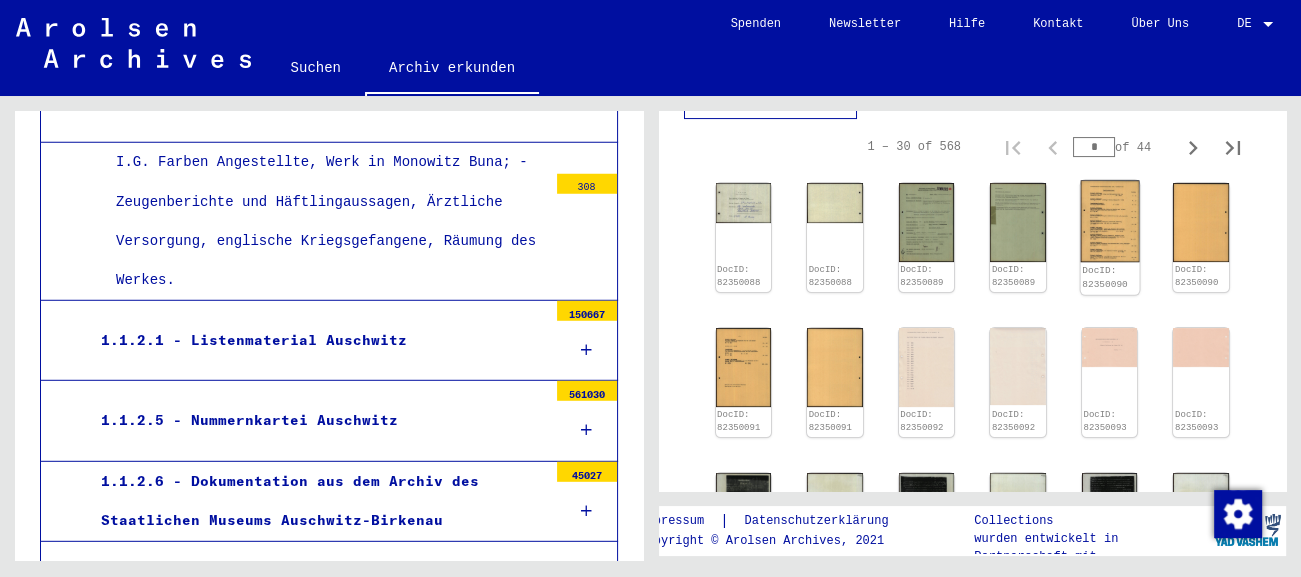 click 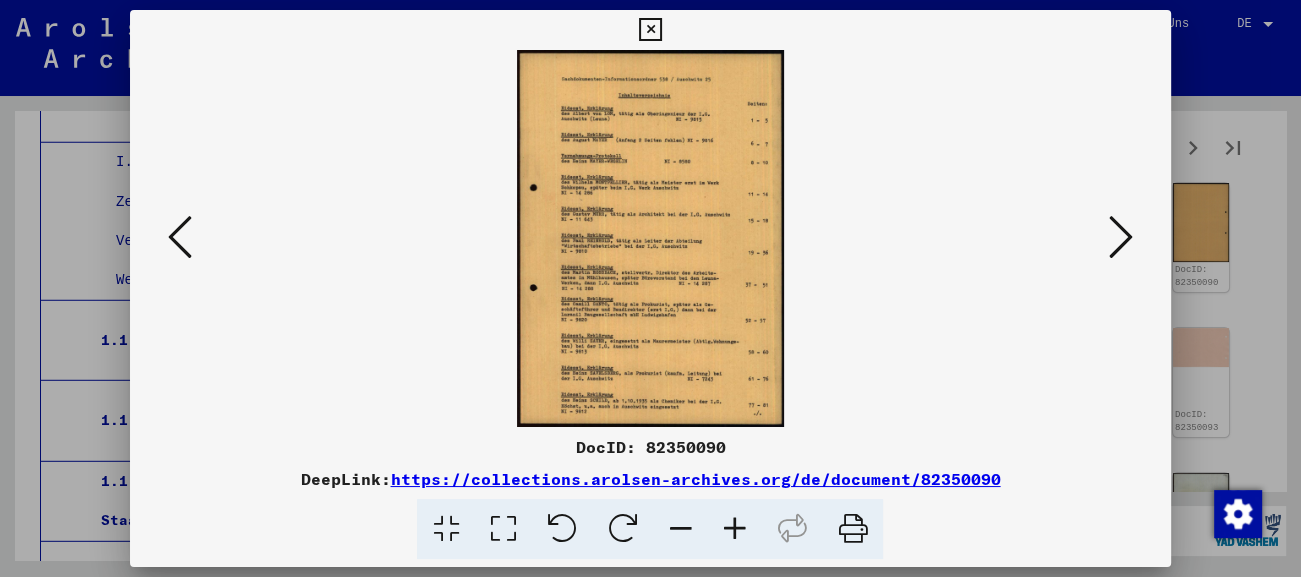 scroll, scrollTop: 4854, scrollLeft: 0, axis: vertical 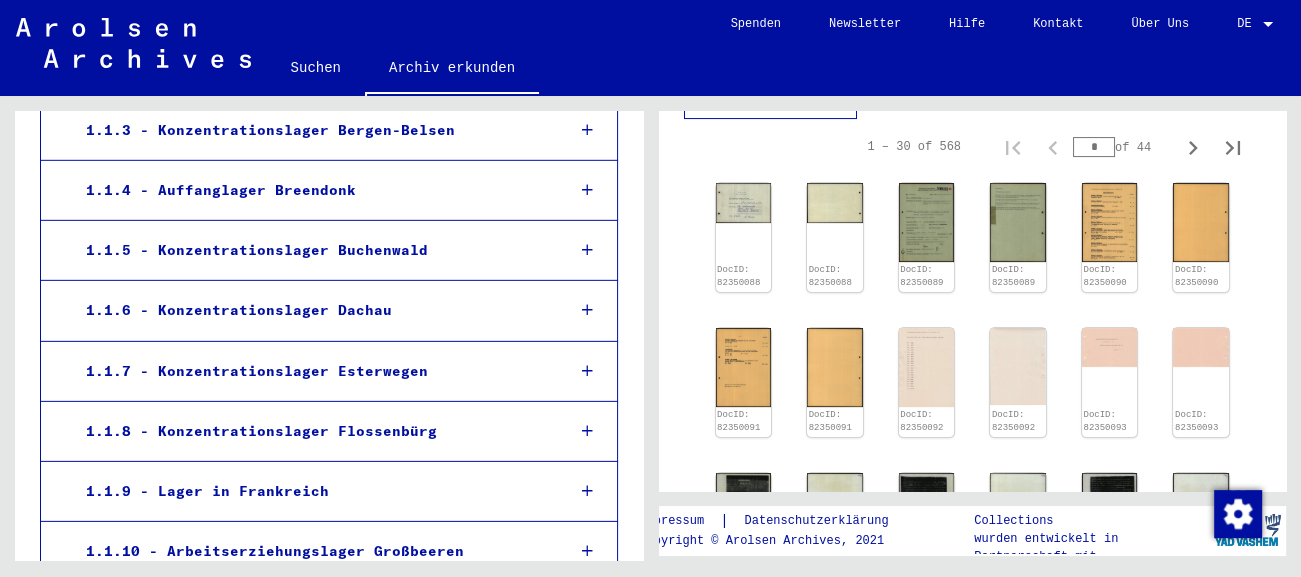 click on "1.1.2.1 - Listenmaterial Auschwitz" at bounding box center [316, -101] 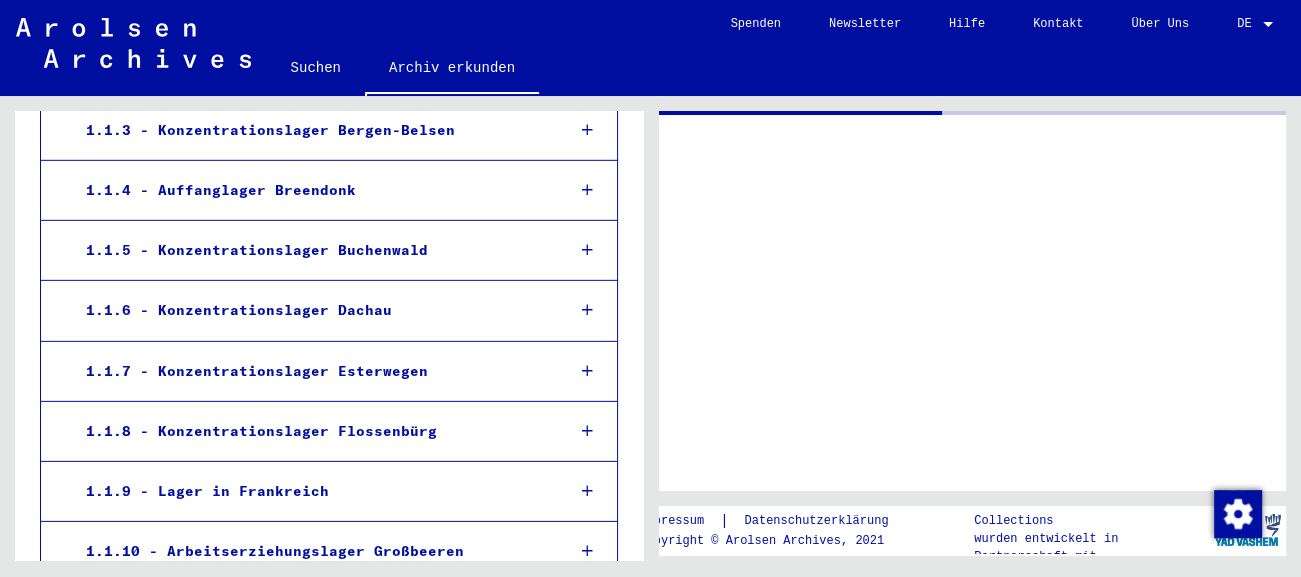 scroll, scrollTop: 5294, scrollLeft: 0, axis: vertical 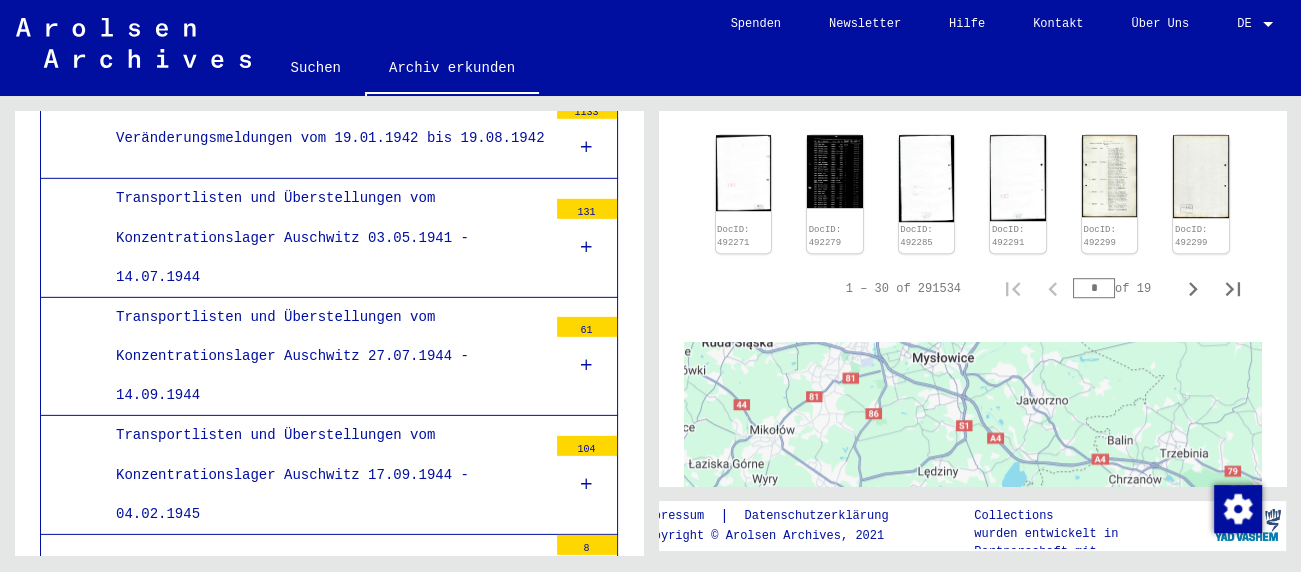 click on "Zugangslisten: Nummernliste von Häftlings-Fragebögen "Männer",      Häftlingsnummer 52430-199822, und "Frauen" Häftlingsnummer 46001-47388      (Nachkriegsaufstellungen)" at bounding box center [324, 19] 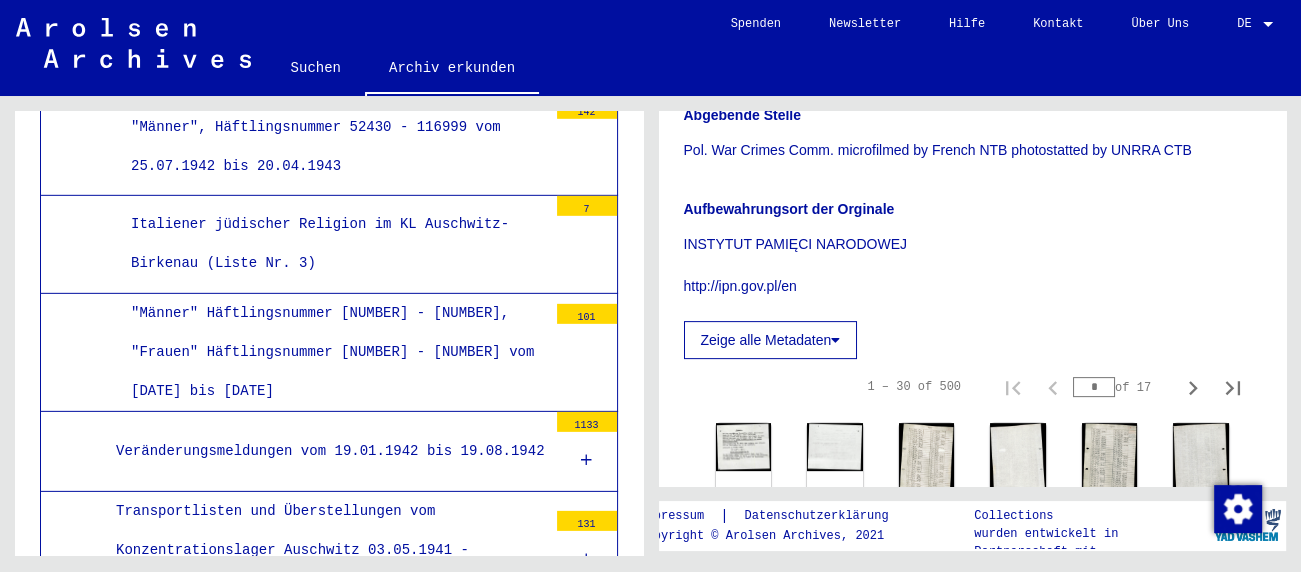 scroll, scrollTop: 773, scrollLeft: 0, axis: vertical 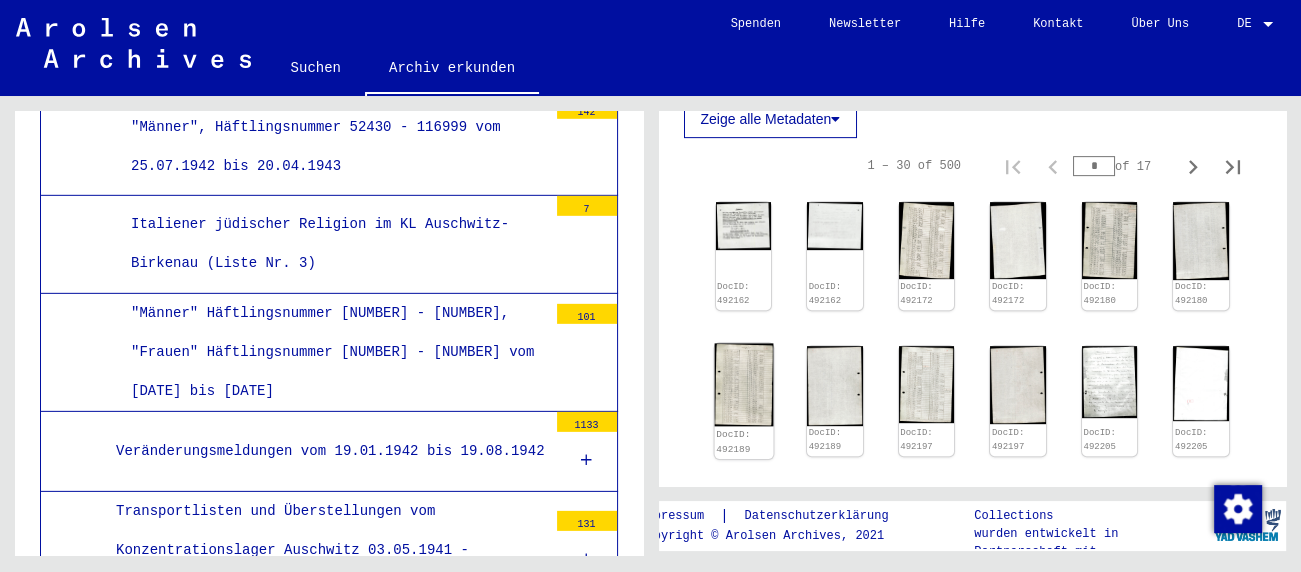 click 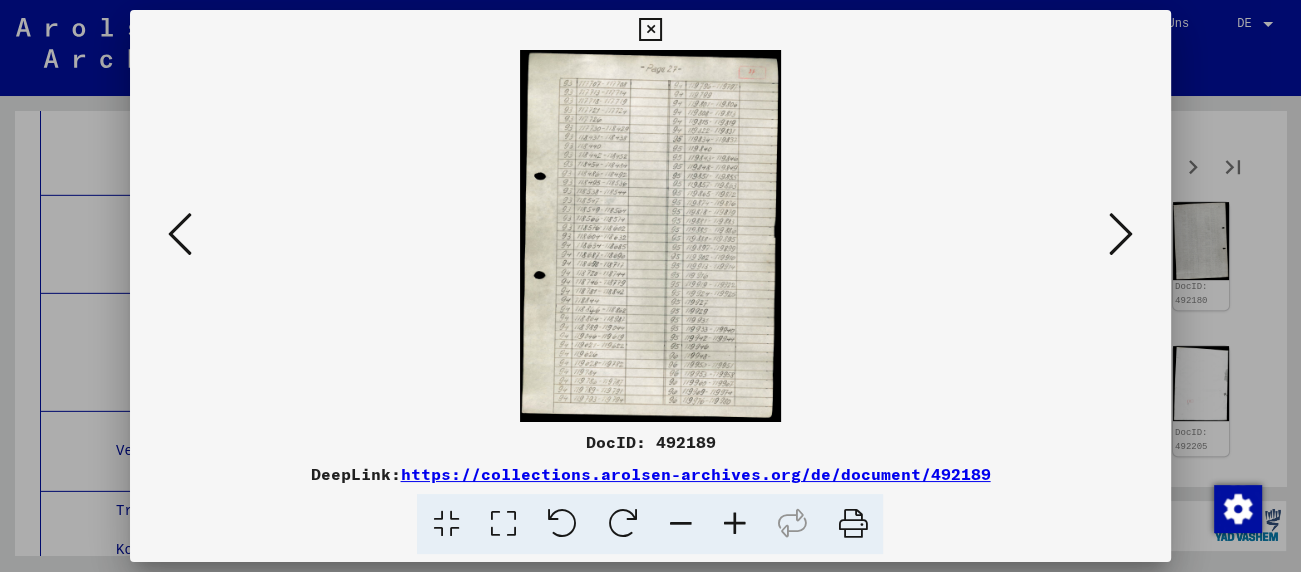 scroll, scrollTop: 5294, scrollLeft: 0, axis: vertical 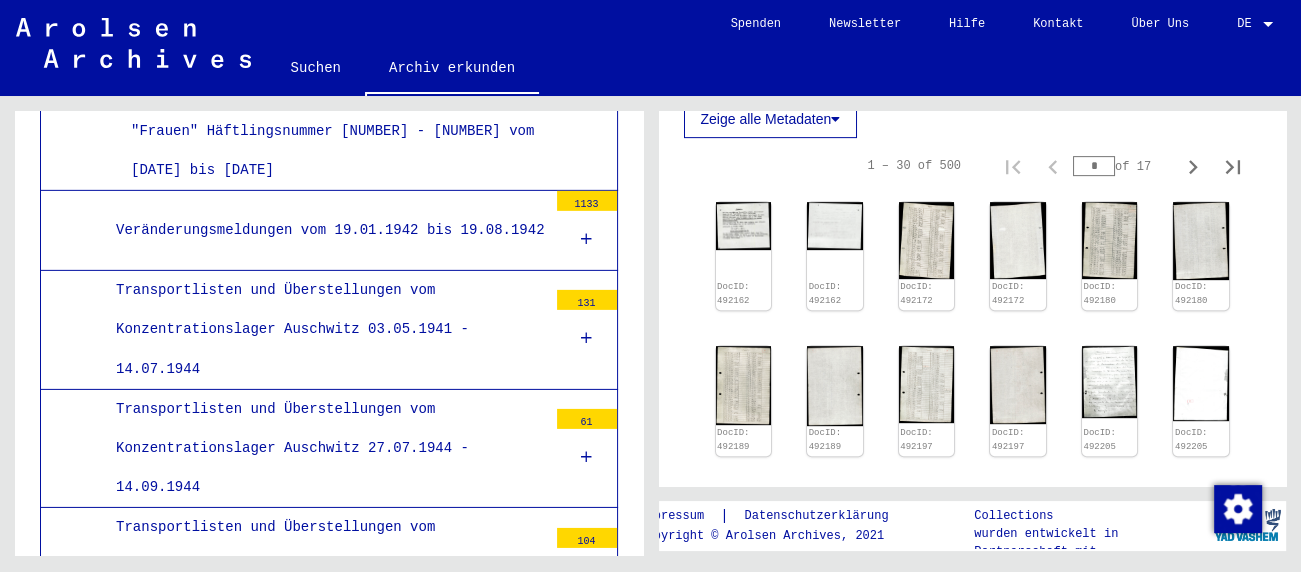 click on ""Männer", Häftlingsnummer 52430 - 116999 vom 25.07.1942 bis 20.04.1943" at bounding box center [331, -74] 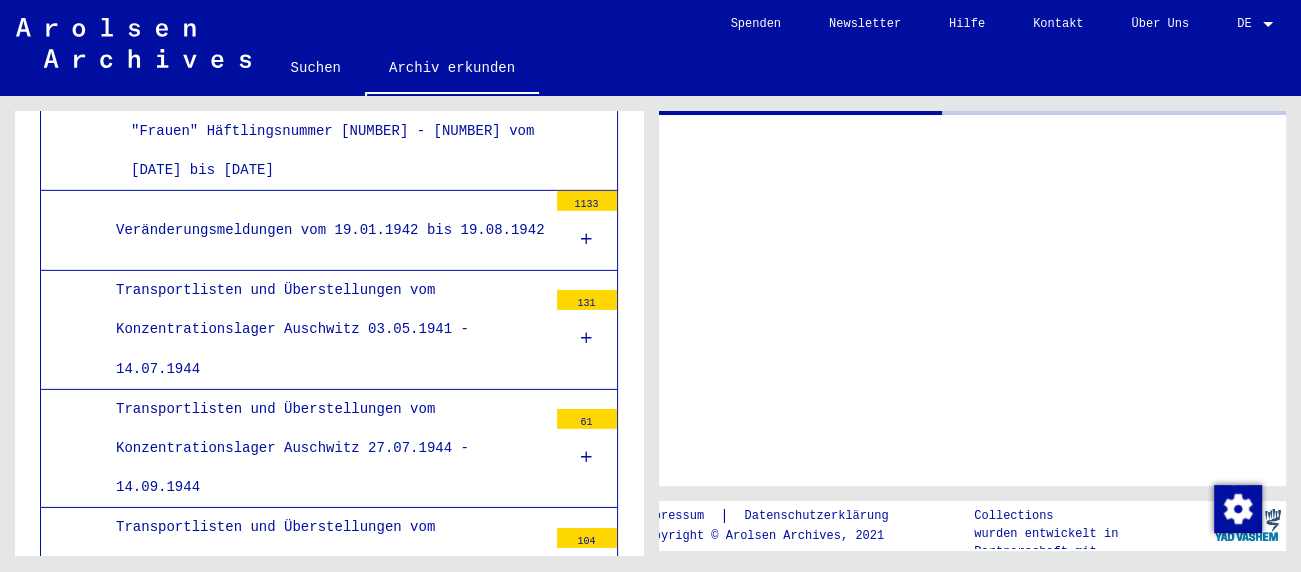 scroll, scrollTop: 5514, scrollLeft: 0, axis: vertical 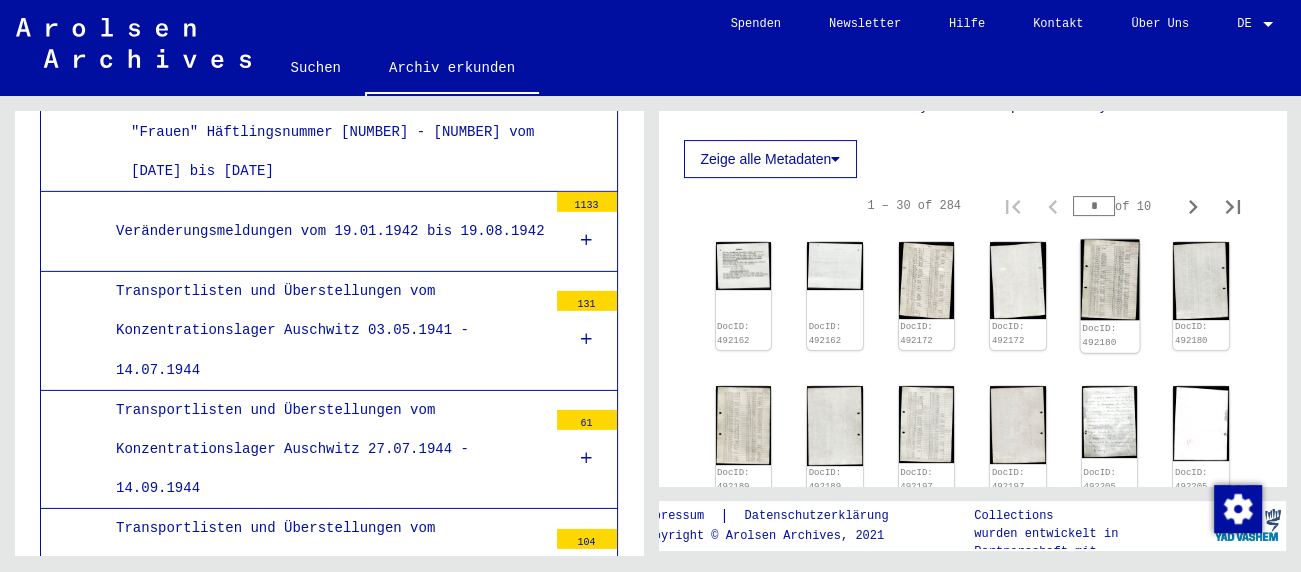 click 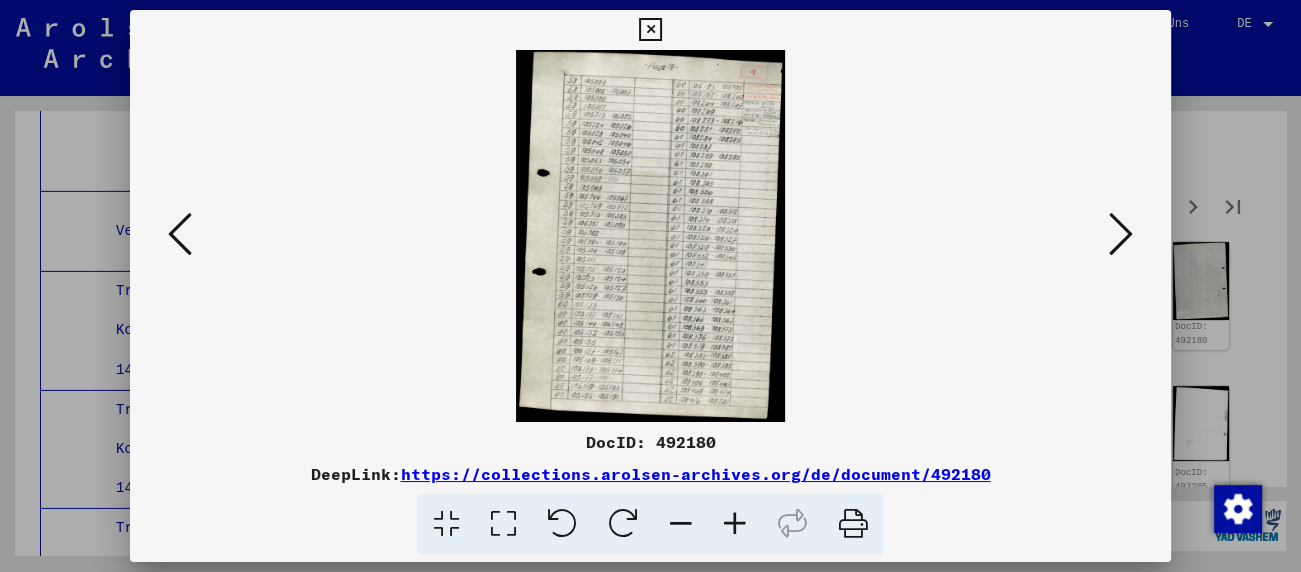 click at bounding box center (650, 236) 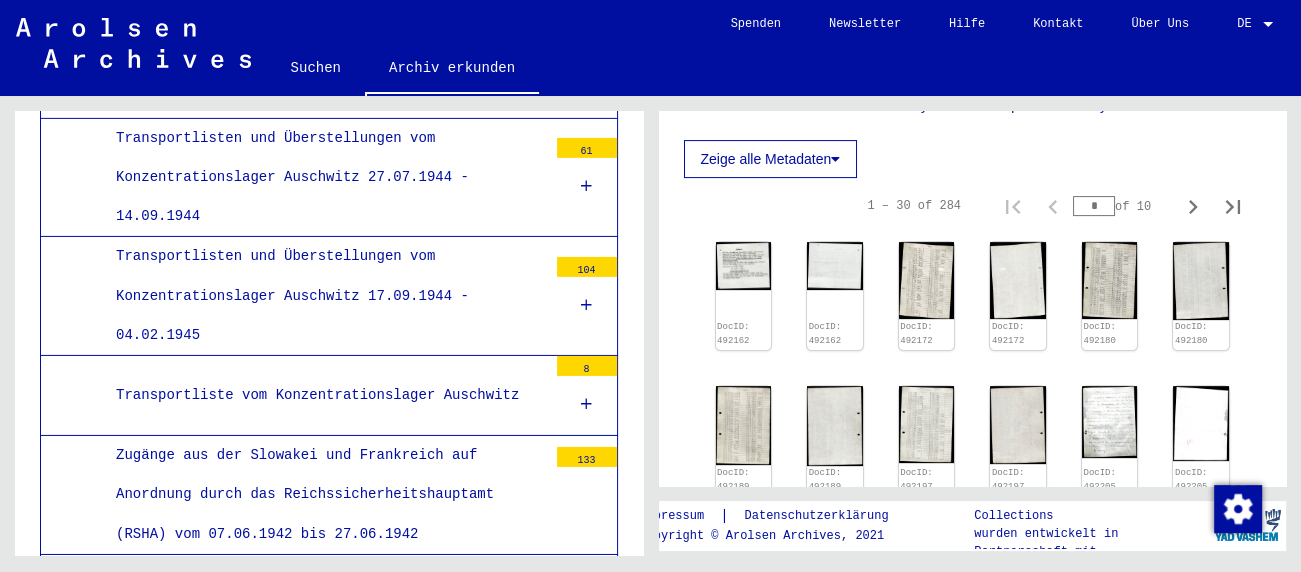 scroll, scrollTop: 5846, scrollLeft: 0, axis: vertical 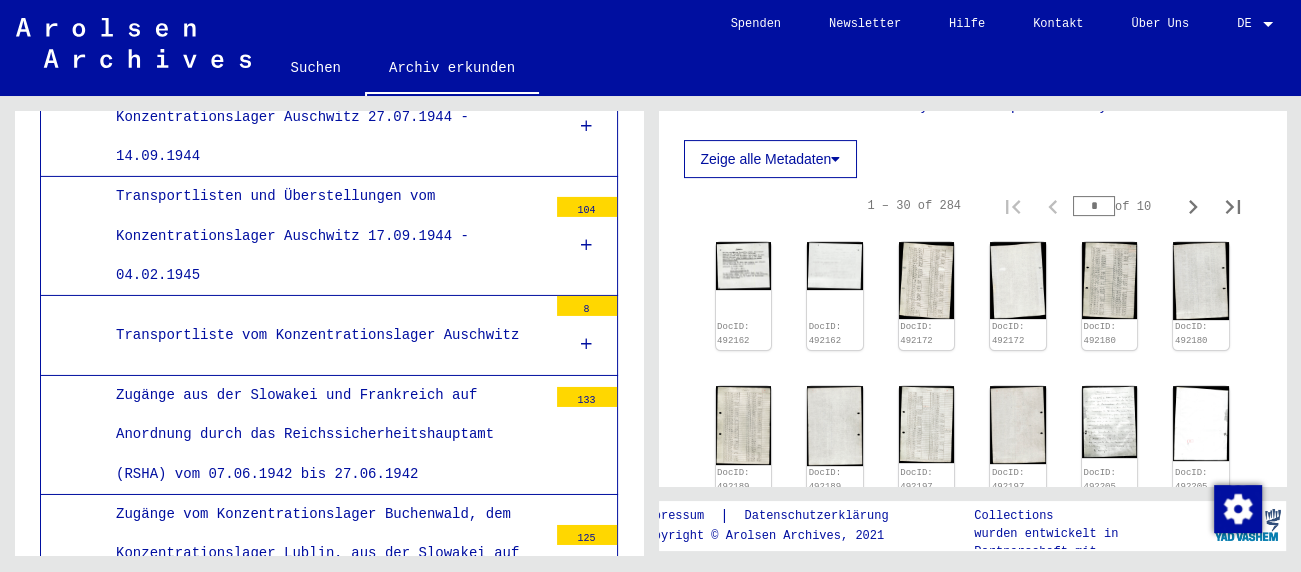 click on "Transportlisten und Überstellungen vom Konzentrationslager Auschwitz      03.05.1941 - 14.07.1944" at bounding box center (324, -1) 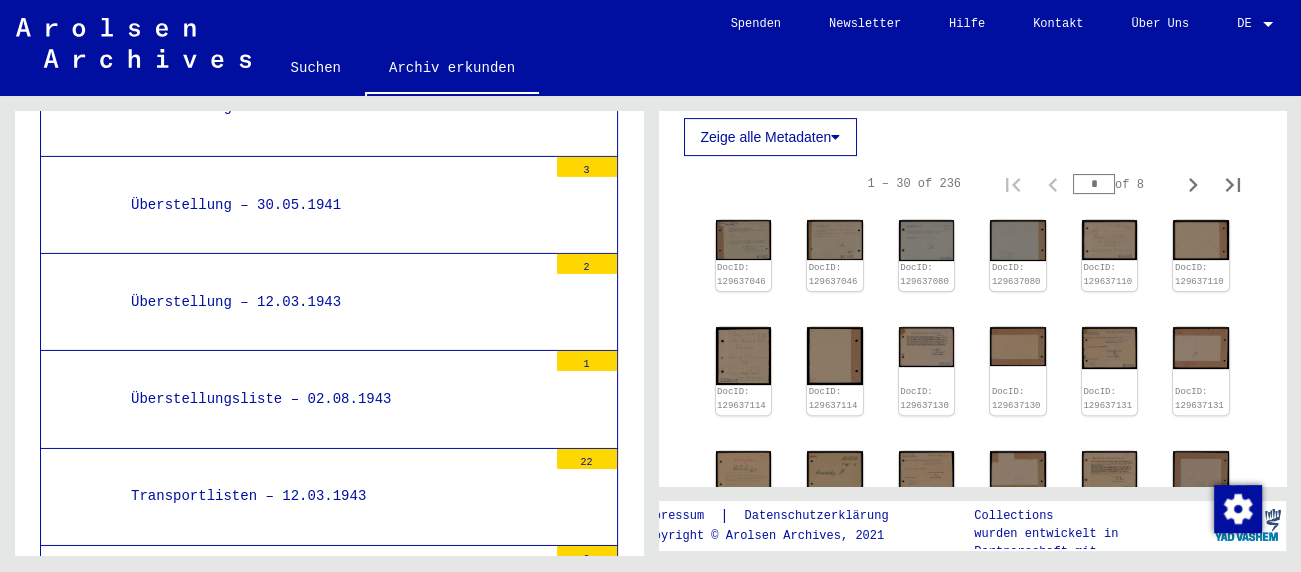 scroll, scrollTop: 773, scrollLeft: 0, axis: vertical 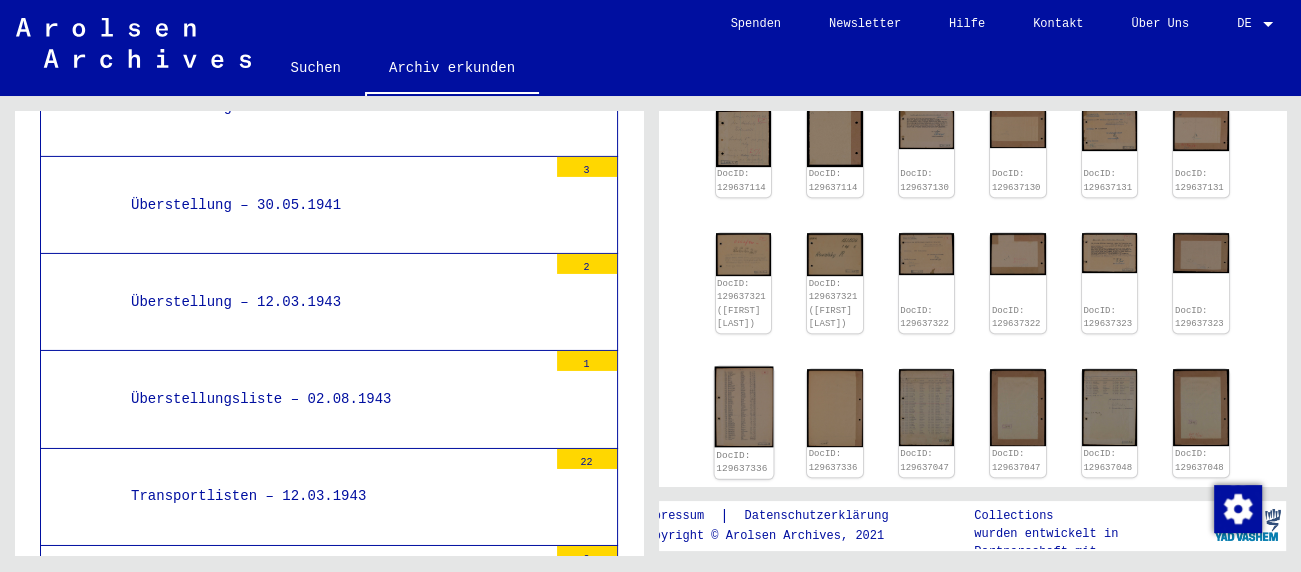click 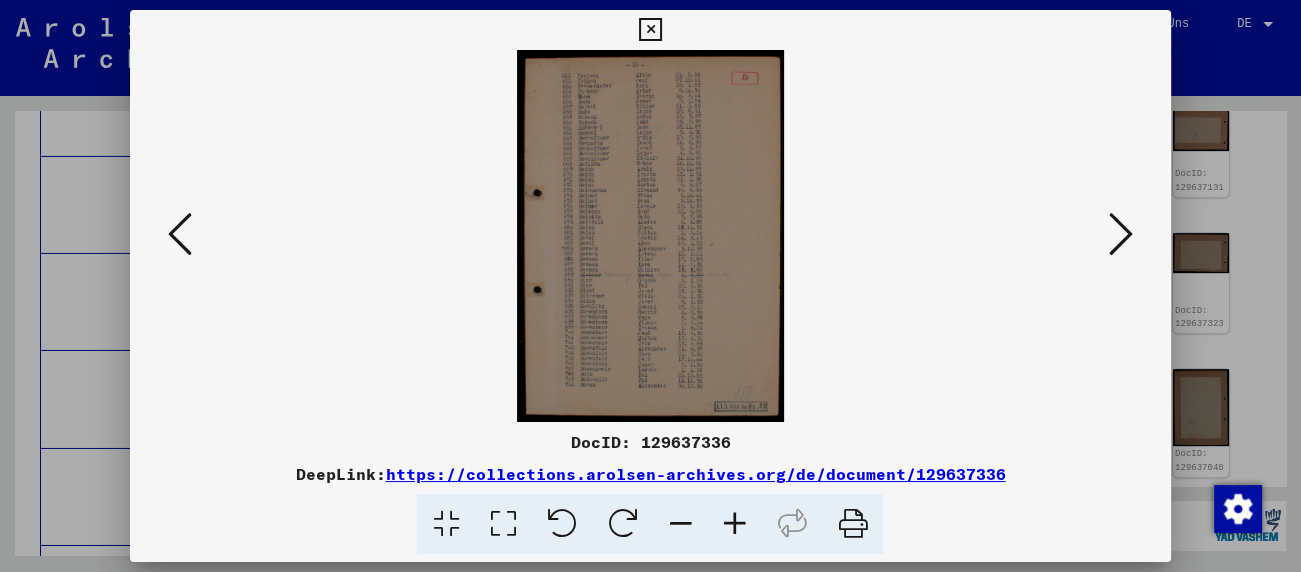 scroll, scrollTop: 5845, scrollLeft: 0, axis: vertical 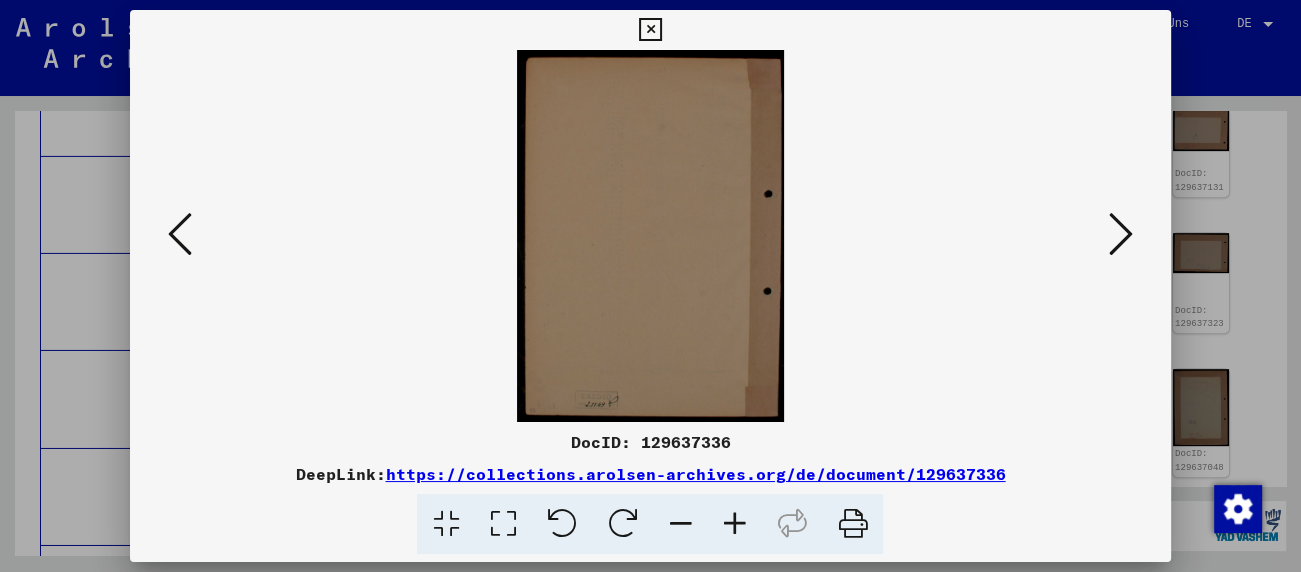 click at bounding box center (1121, 234) 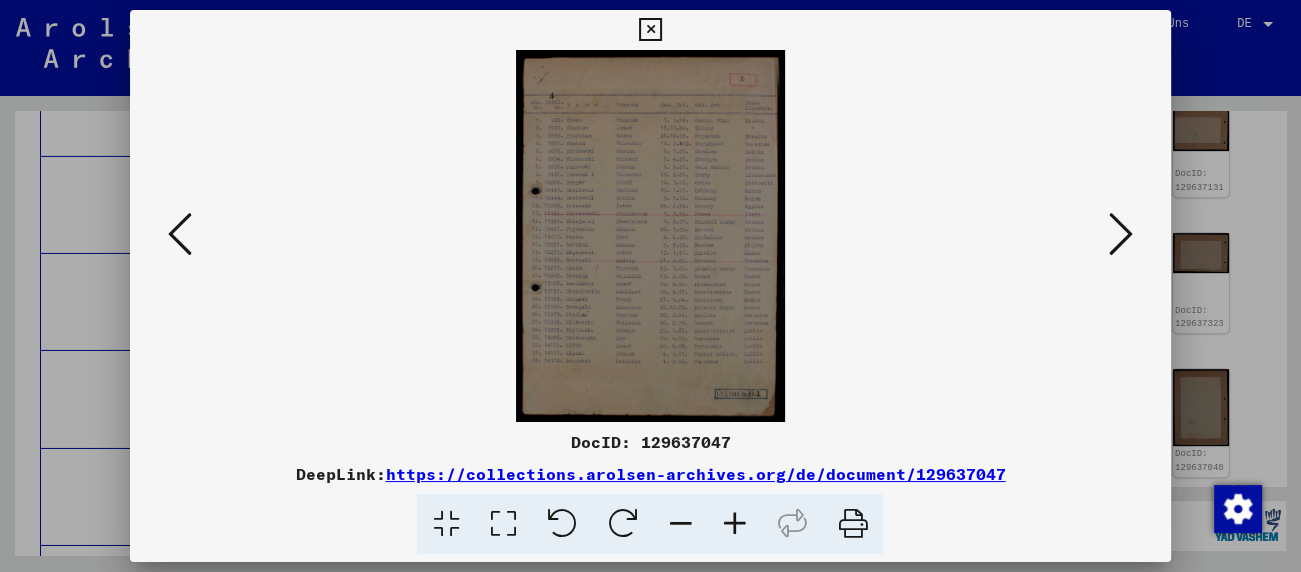 click at bounding box center (1121, 234) 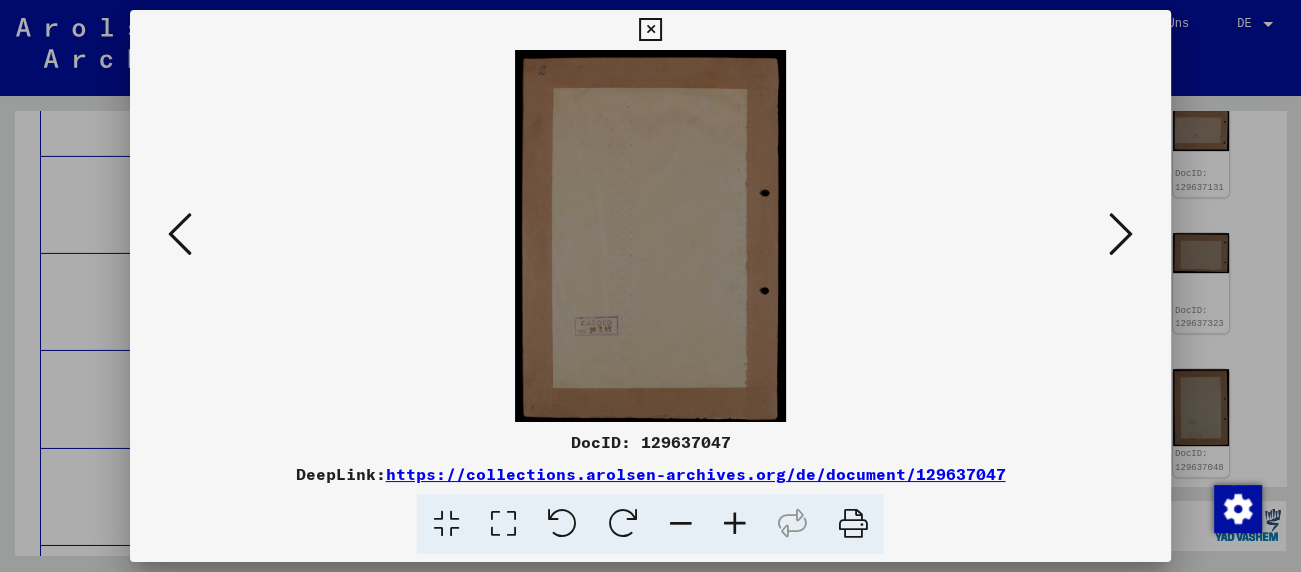 click at bounding box center (1121, 234) 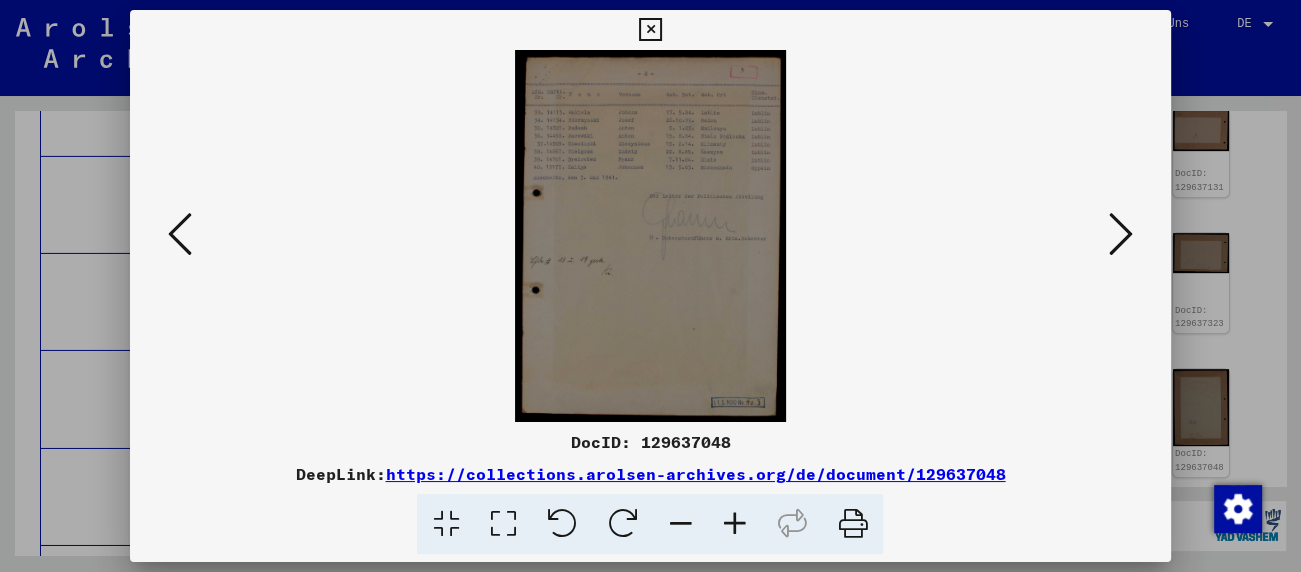 click at bounding box center [1121, 234] 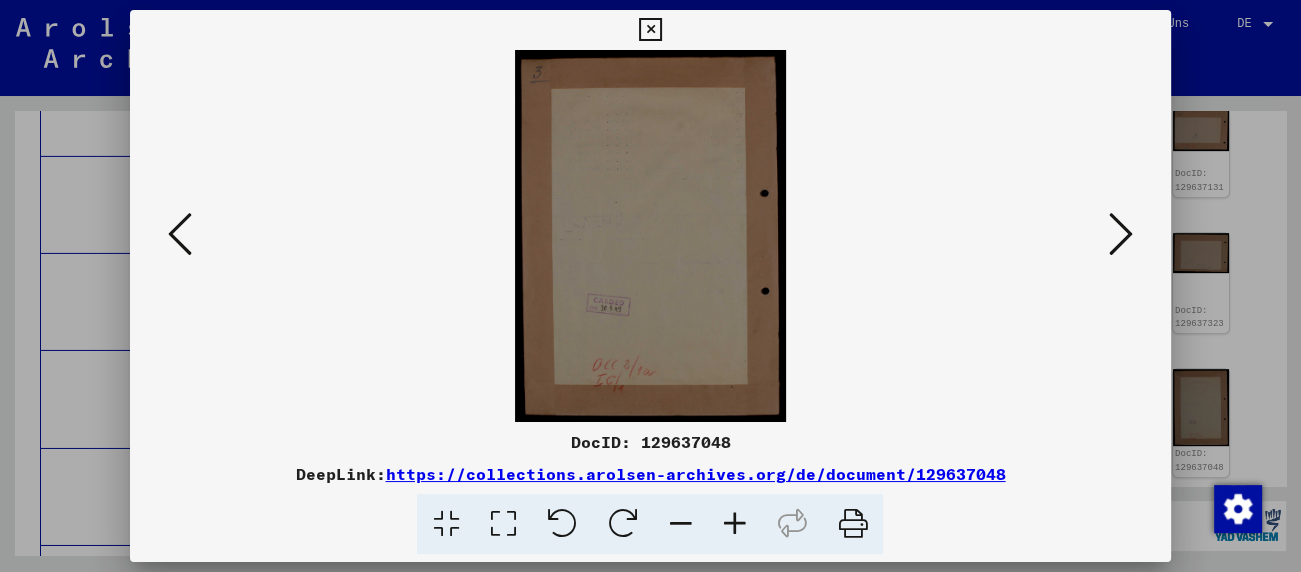 click at bounding box center [1121, 234] 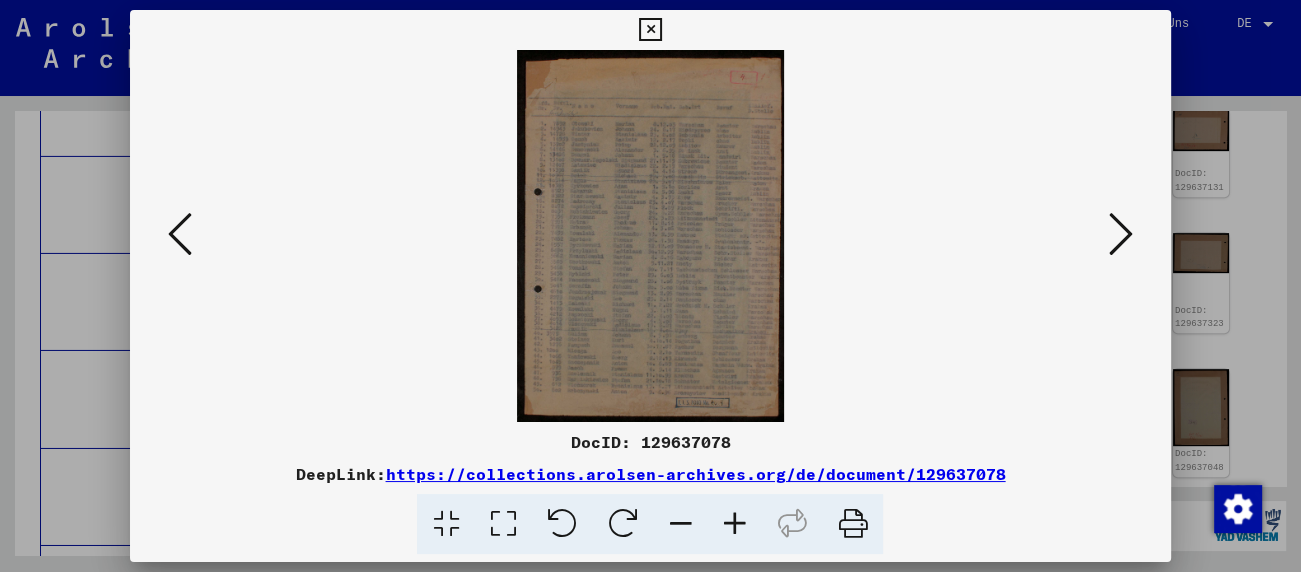 click at bounding box center [1121, 234] 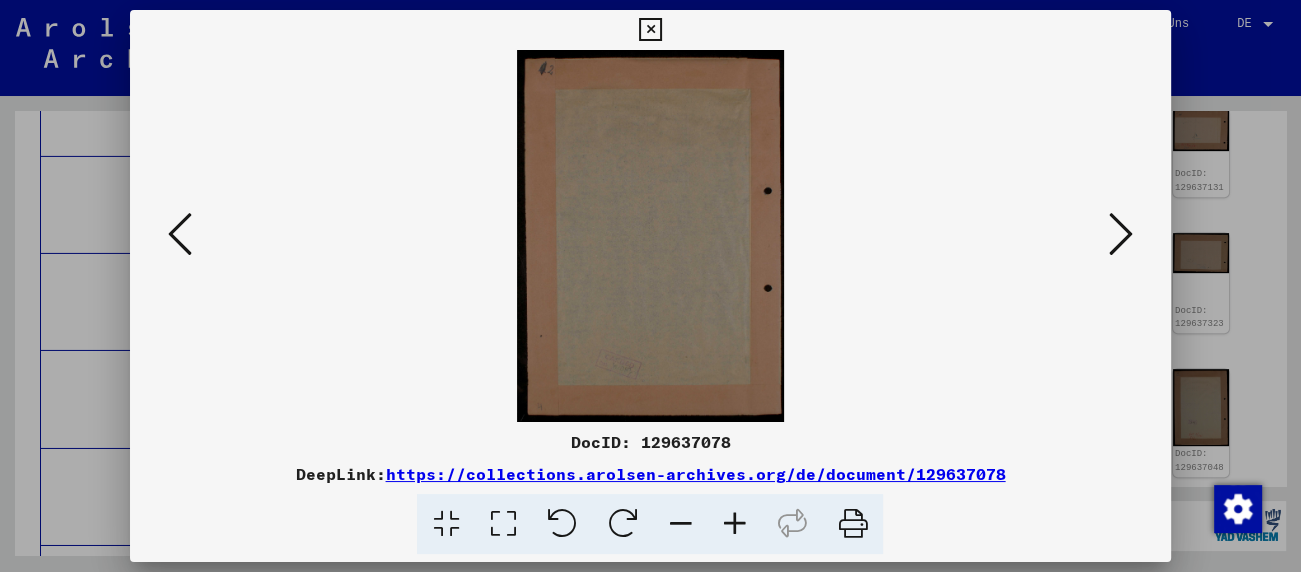 click at bounding box center [1121, 234] 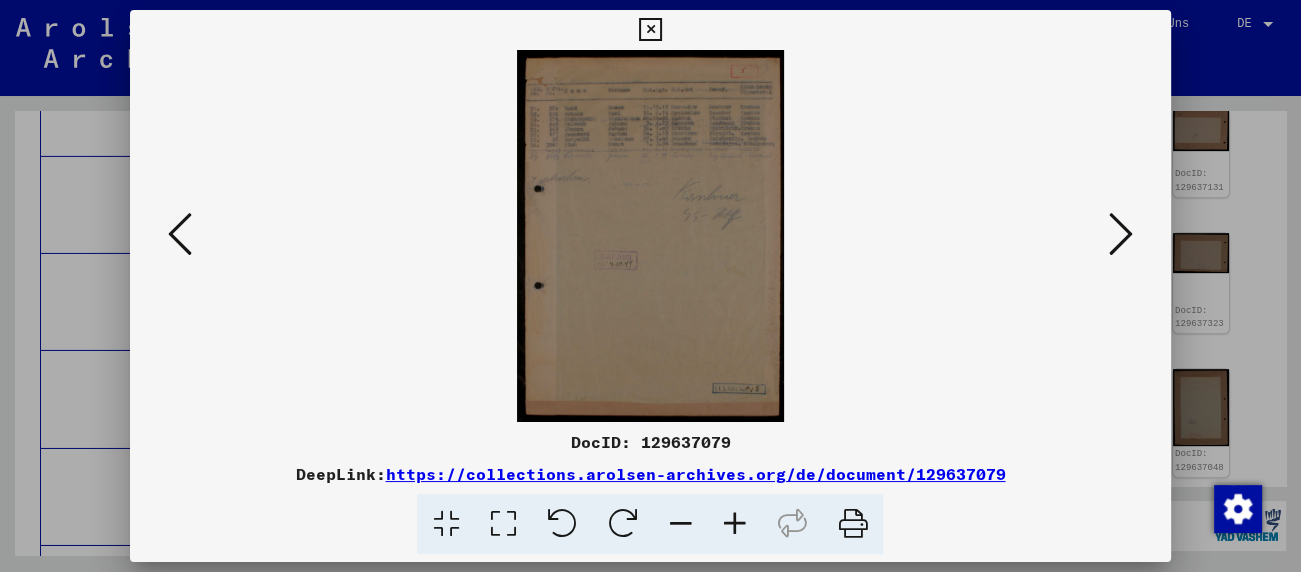 click at bounding box center [1121, 234] 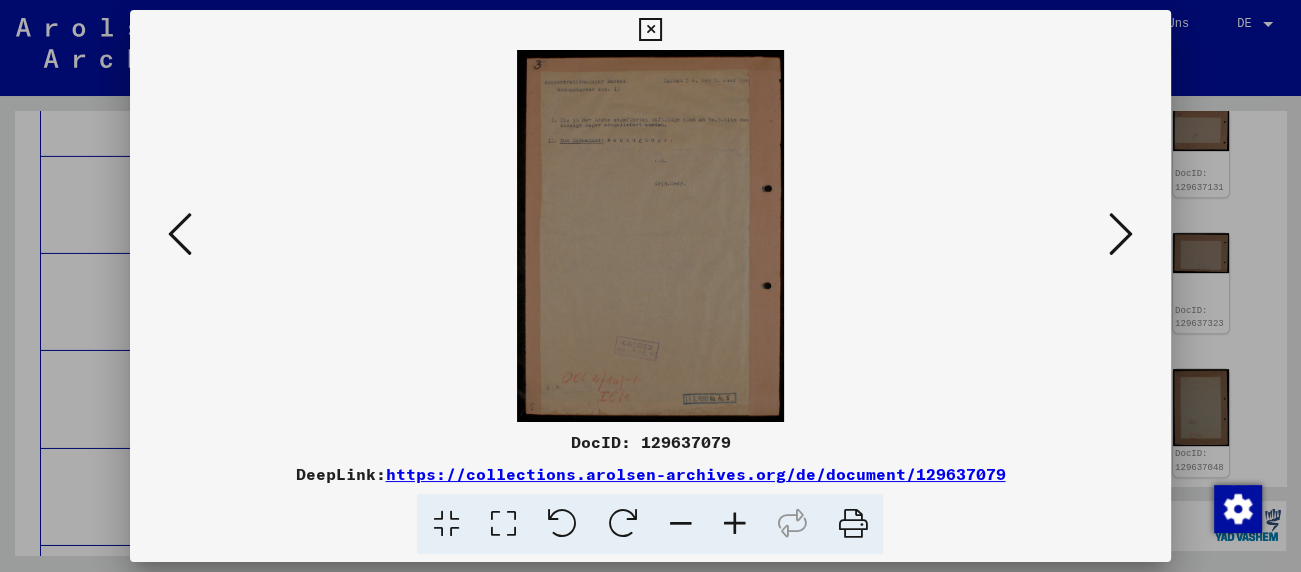 click at bounding box center [1121, 234] 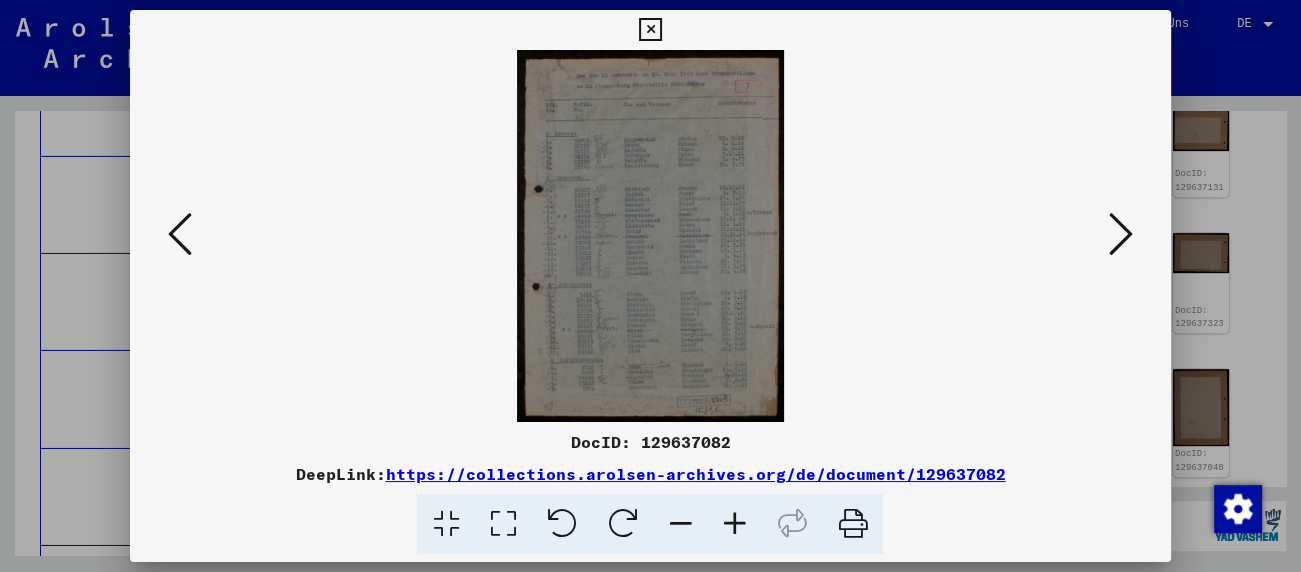 click at bounding box center (1121, 234) 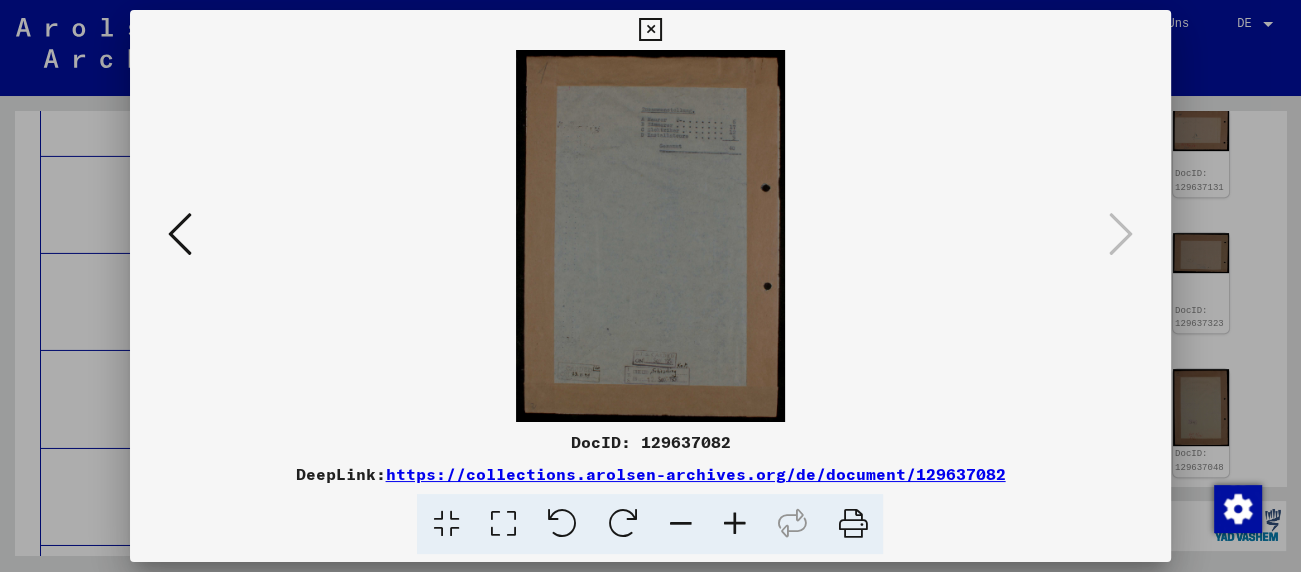 click at bounding box center (650, 30) 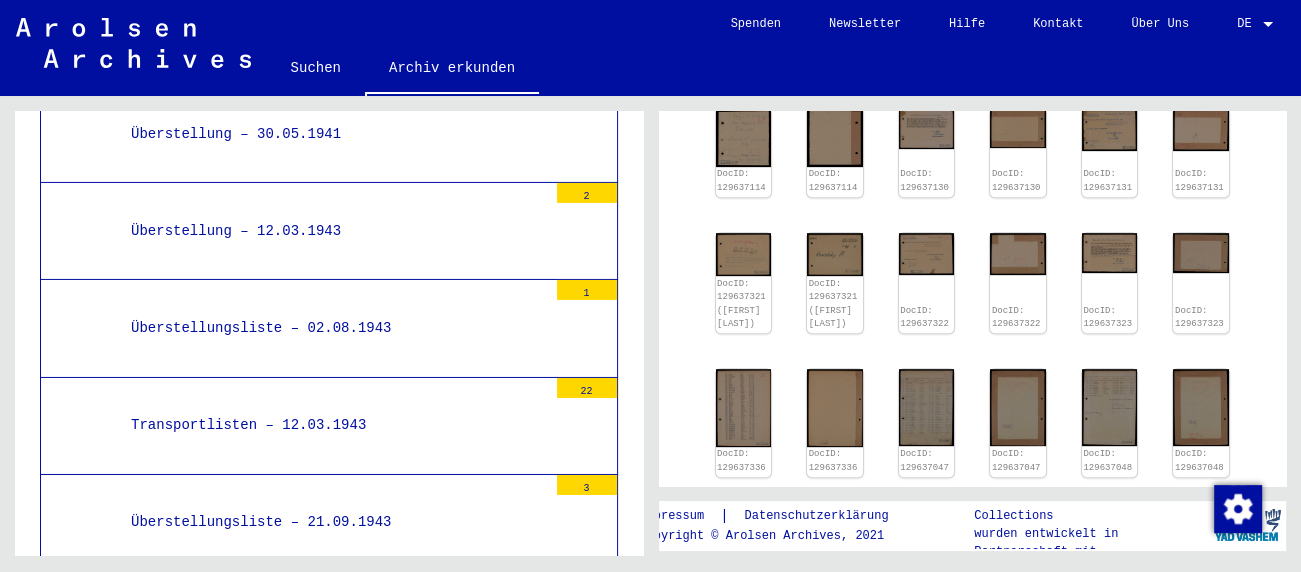 scroll, scrollTop: 5955, scrollLeft: 0, axis: vertical 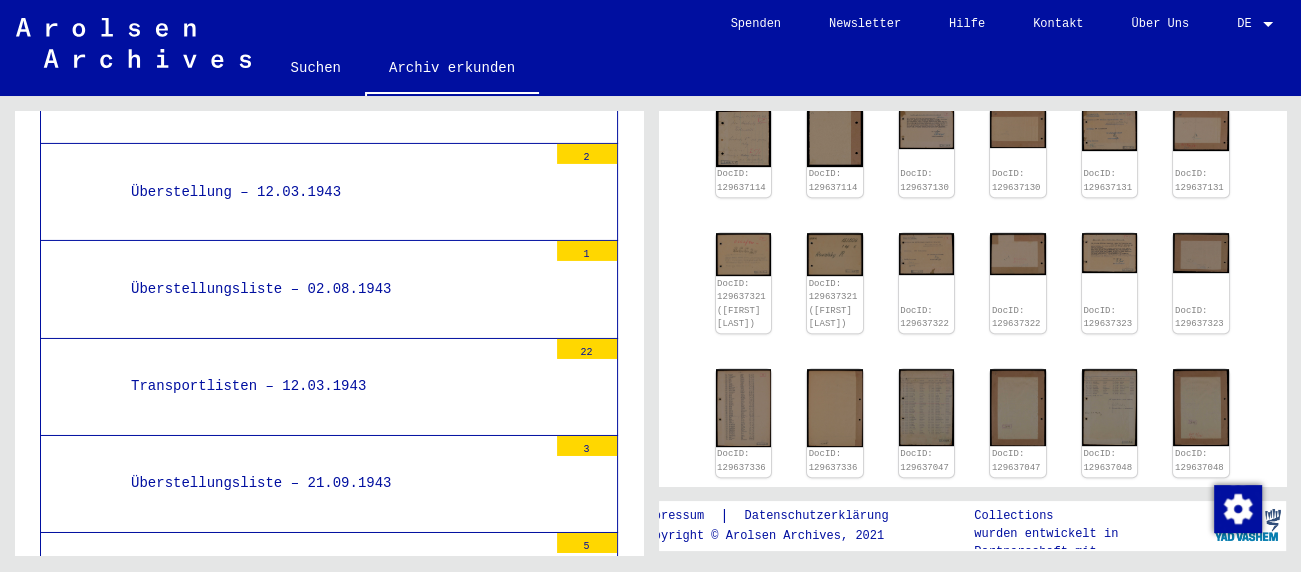 click on "Überstellung - 03.05.1941" at bounding box center [331, -3] 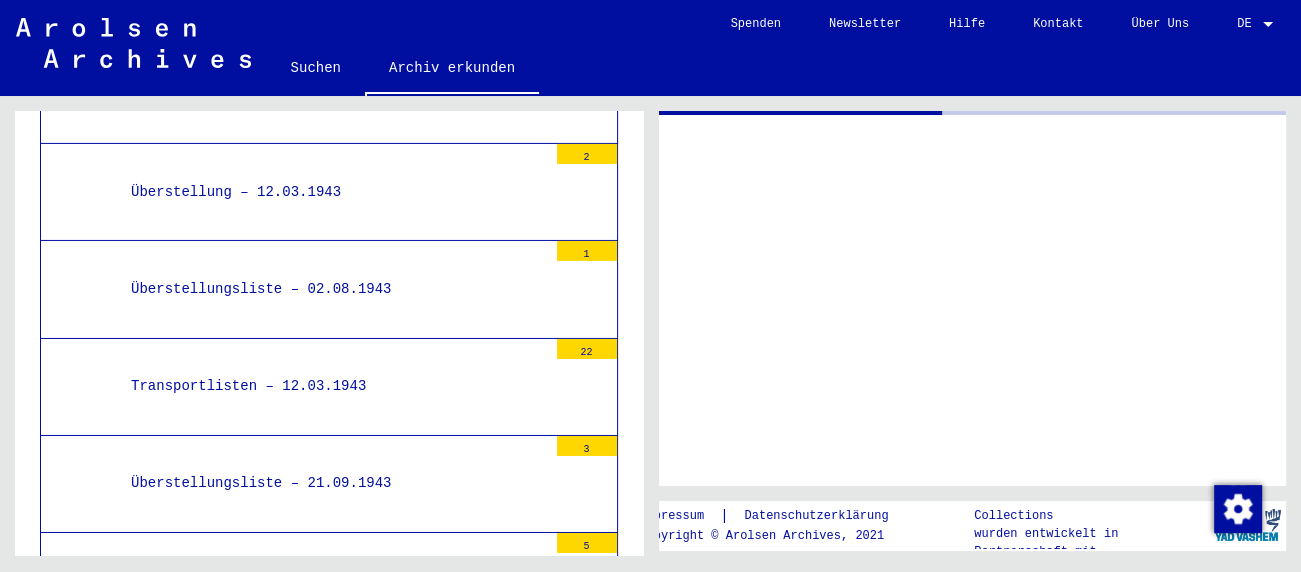 scroll, scrollTop: 5954, scrollLeft: 0, axis: vertical 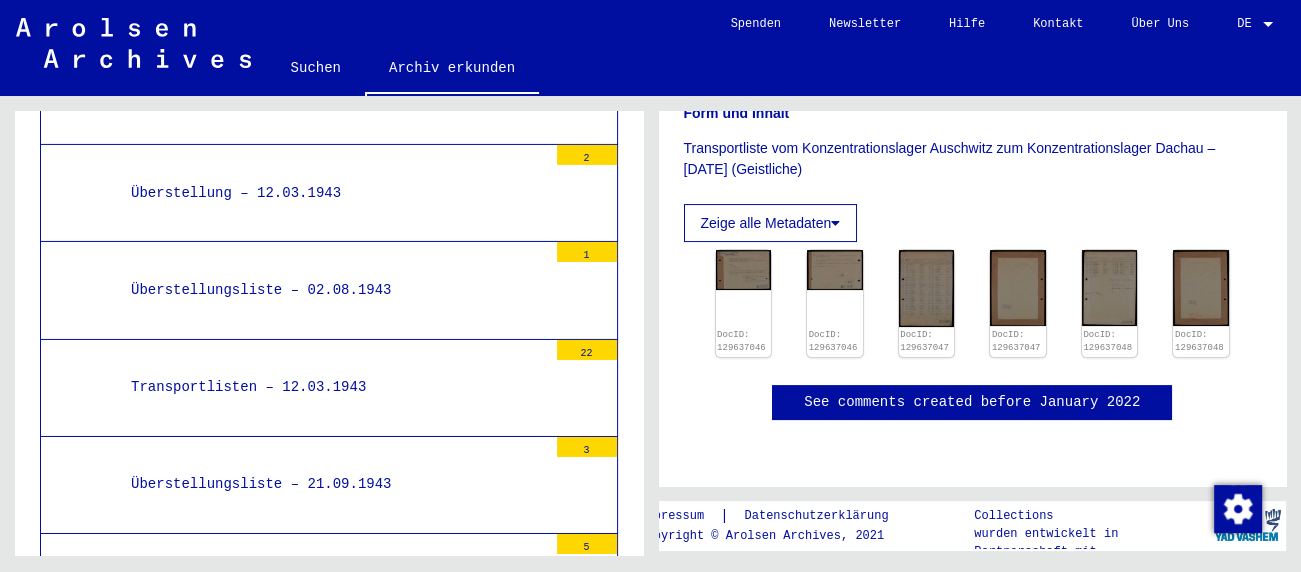 click on "Überstellung – 30.05.1941" at bounding box center [331, 96] 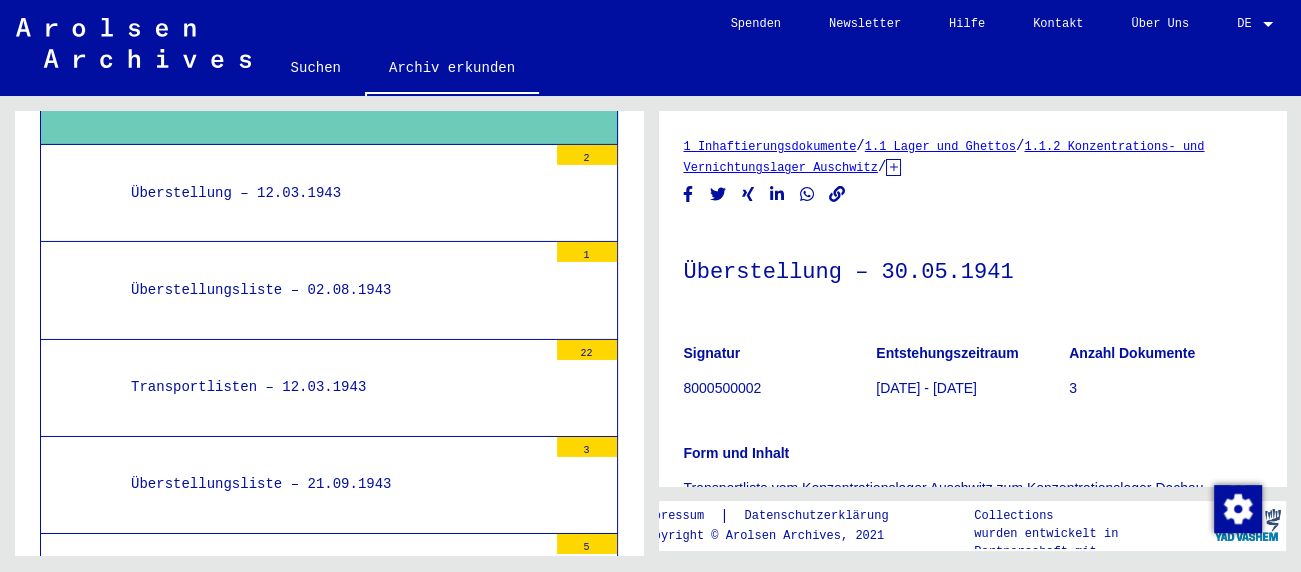 scroll, scrollTop: 110, scrollLeft: 0, axis: vertical 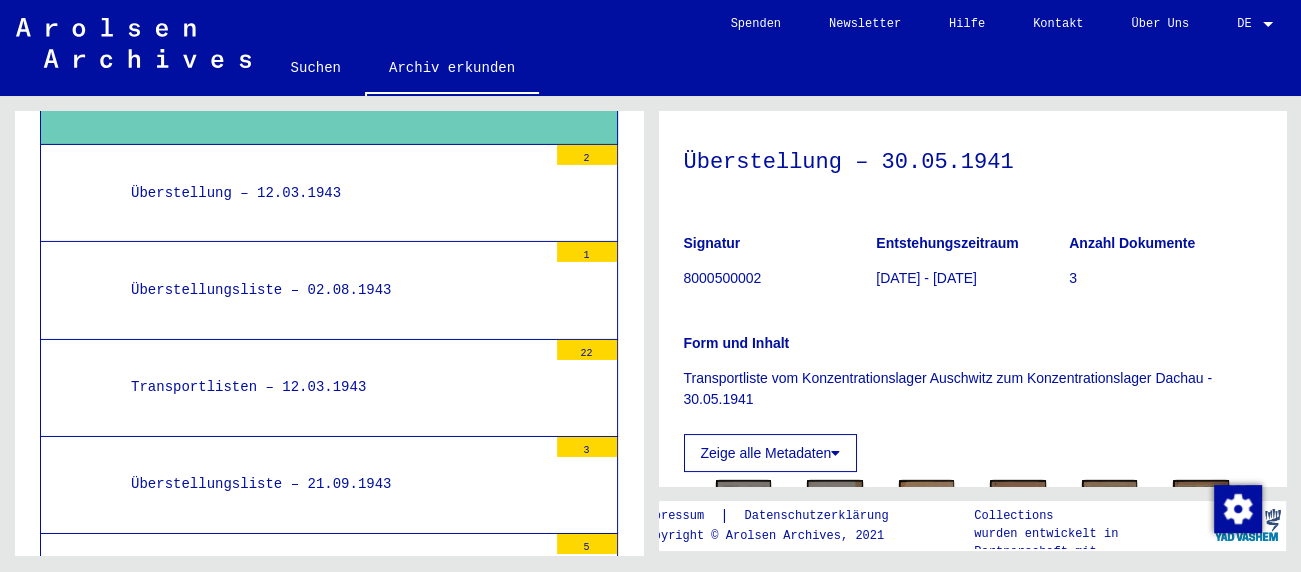 click on "Überstellung – 12.03.1943" at bounding box center (331, 193) 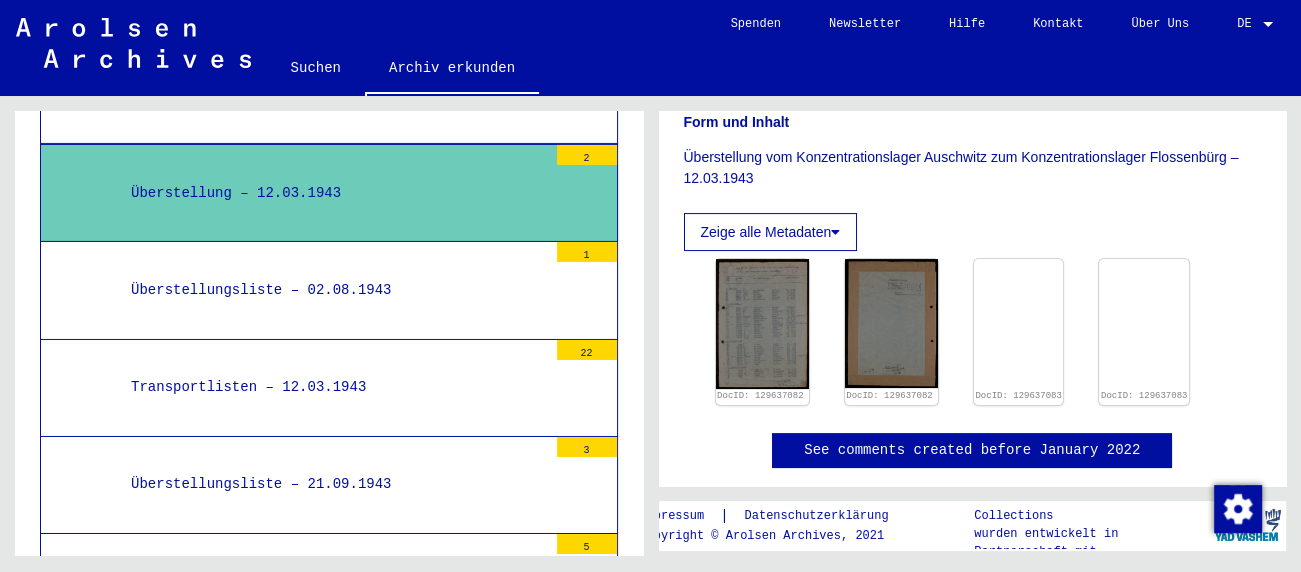 scroll, scrollTop: 442, scrollLeft: 0, axis: vertical 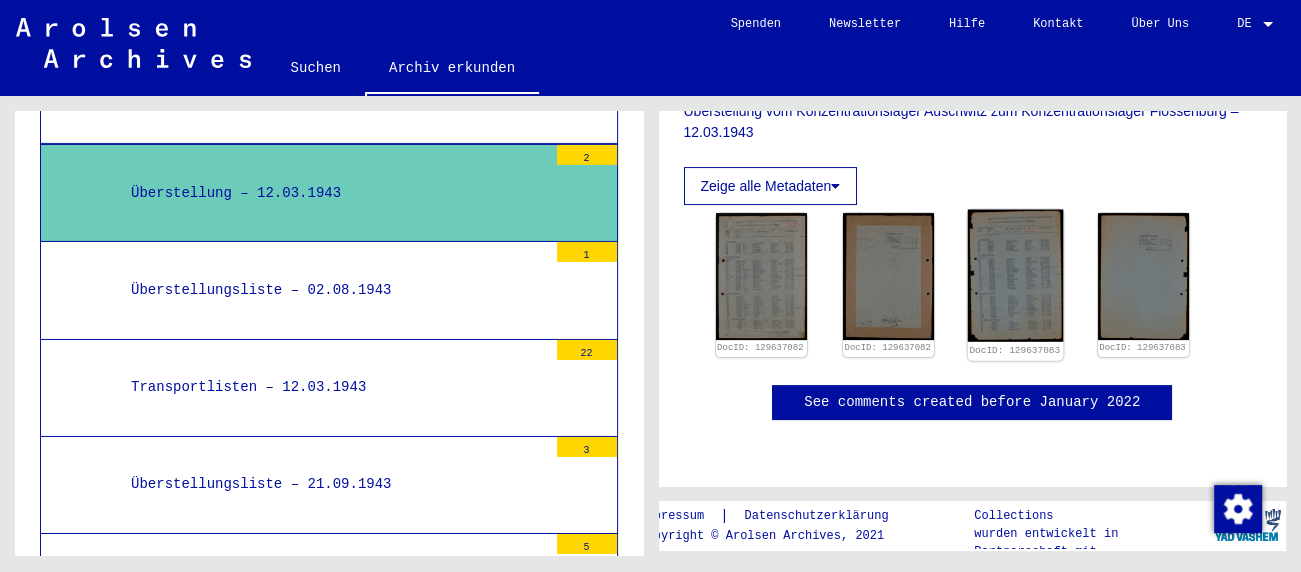 click 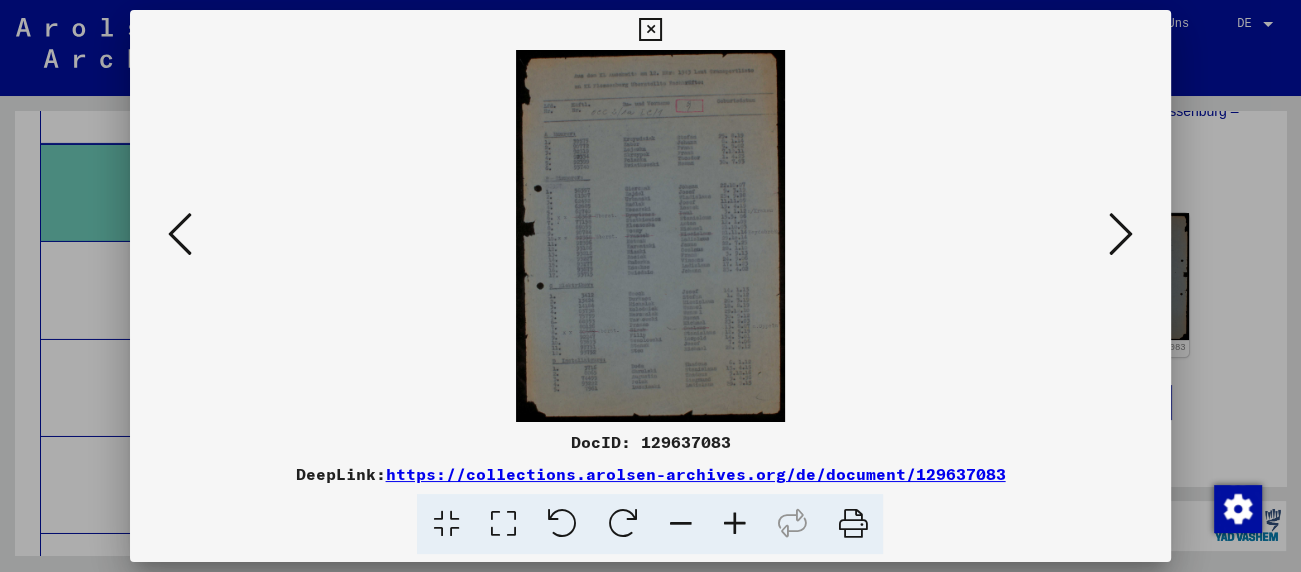 scroll, scrollTop: 5954, scrollLeft: 0, axis: vertical 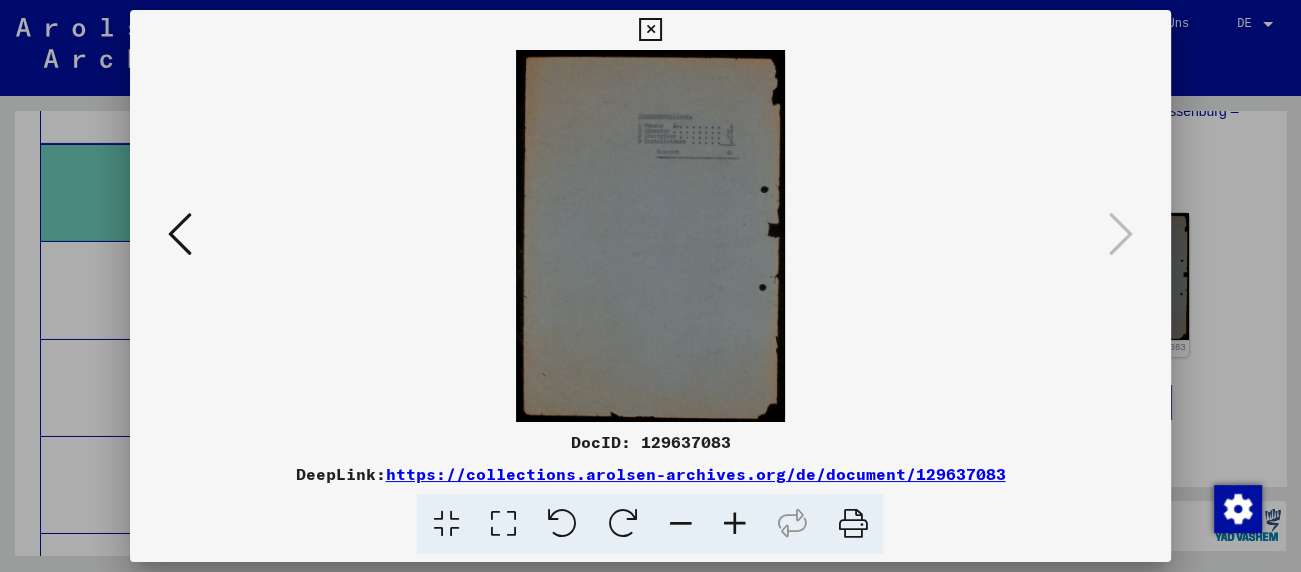 click at bounding box center (650, 236) 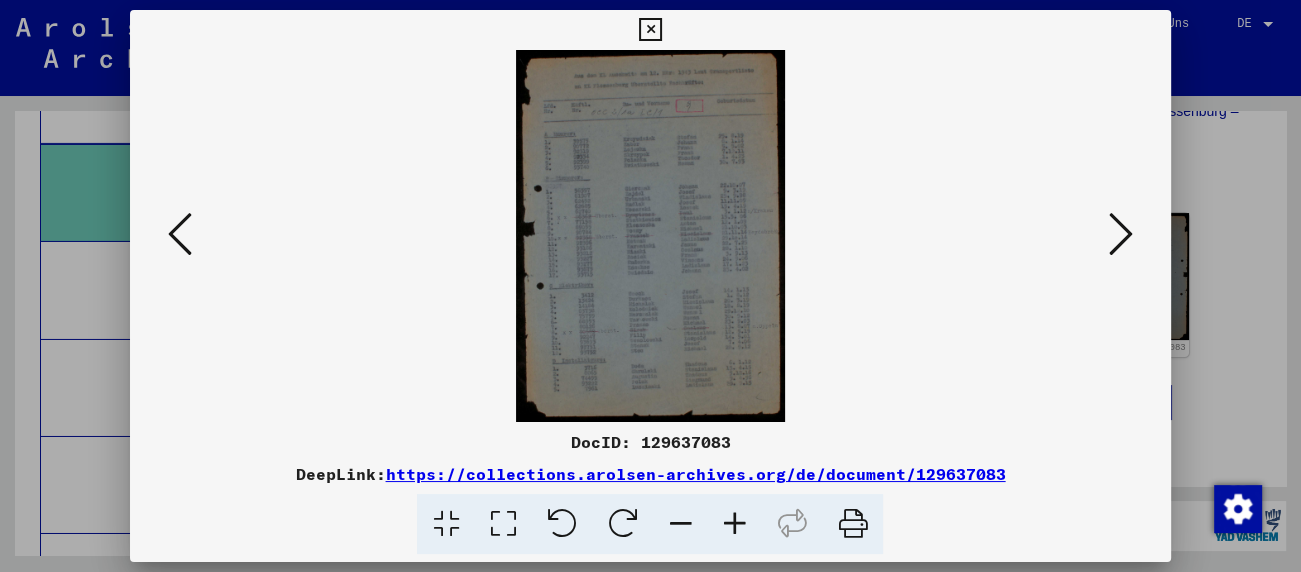 click at bounding box center (180, 234) 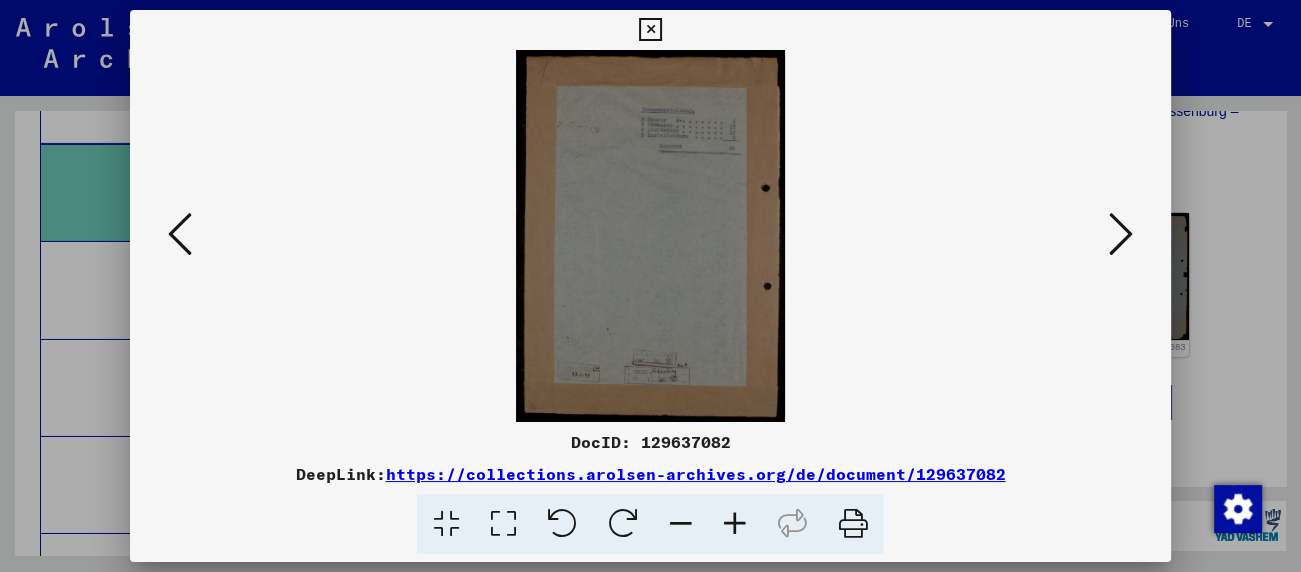 click at bounding box center (180, 234) 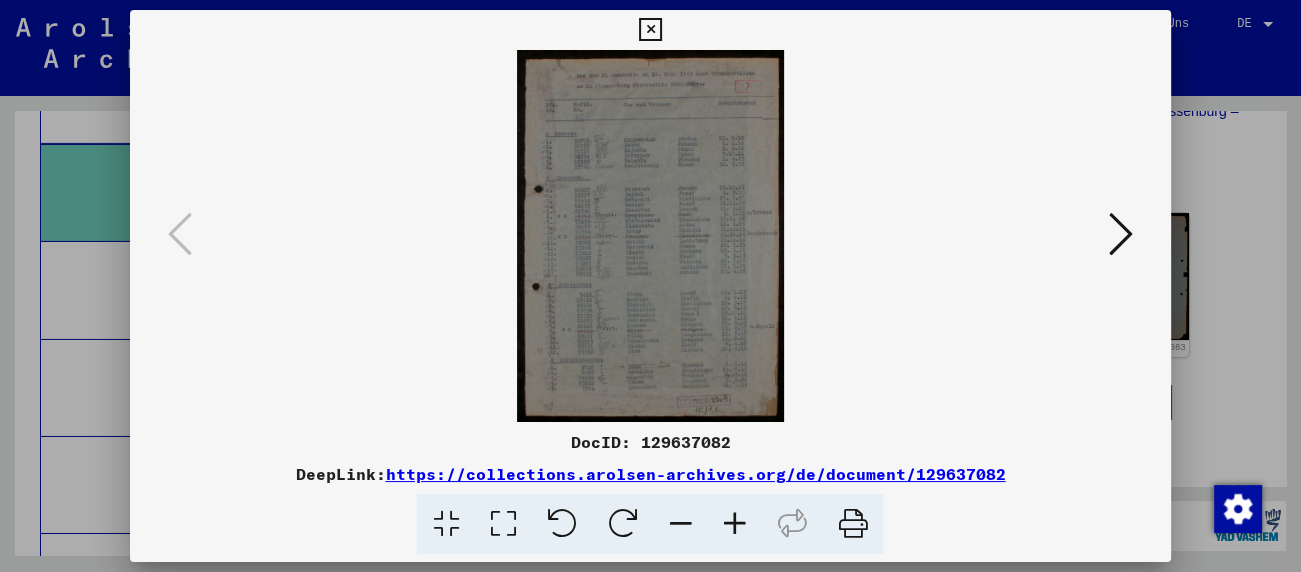 click at bounding box center [650, 30] 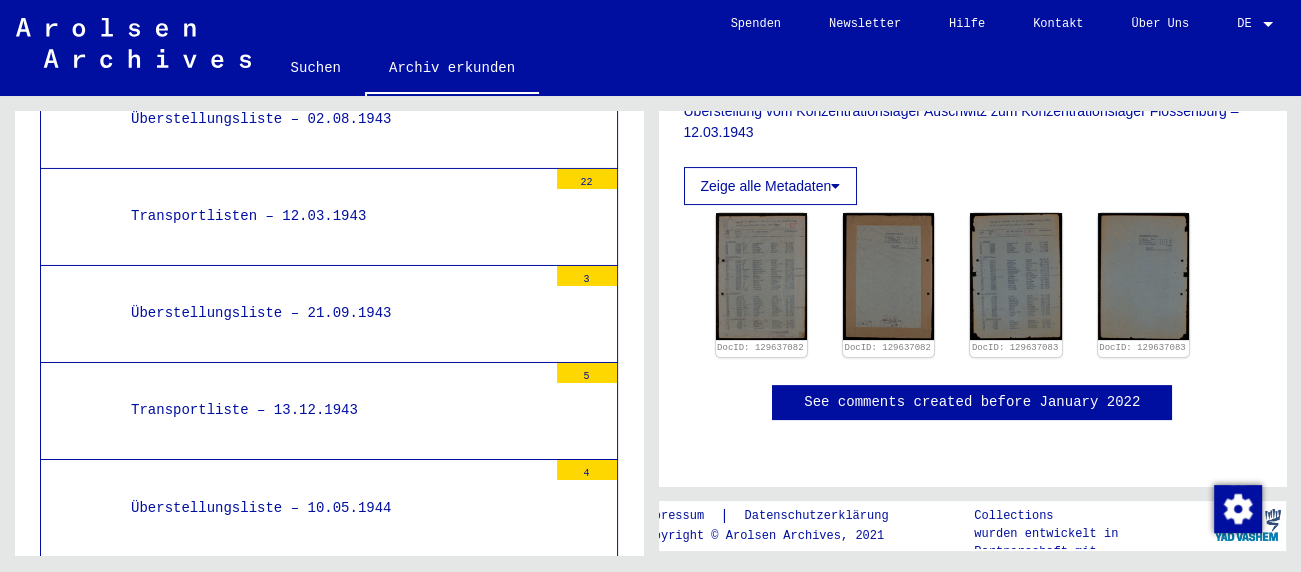 scroll, scrollTop: 6175, scrollLeft: 0, axis: vertical 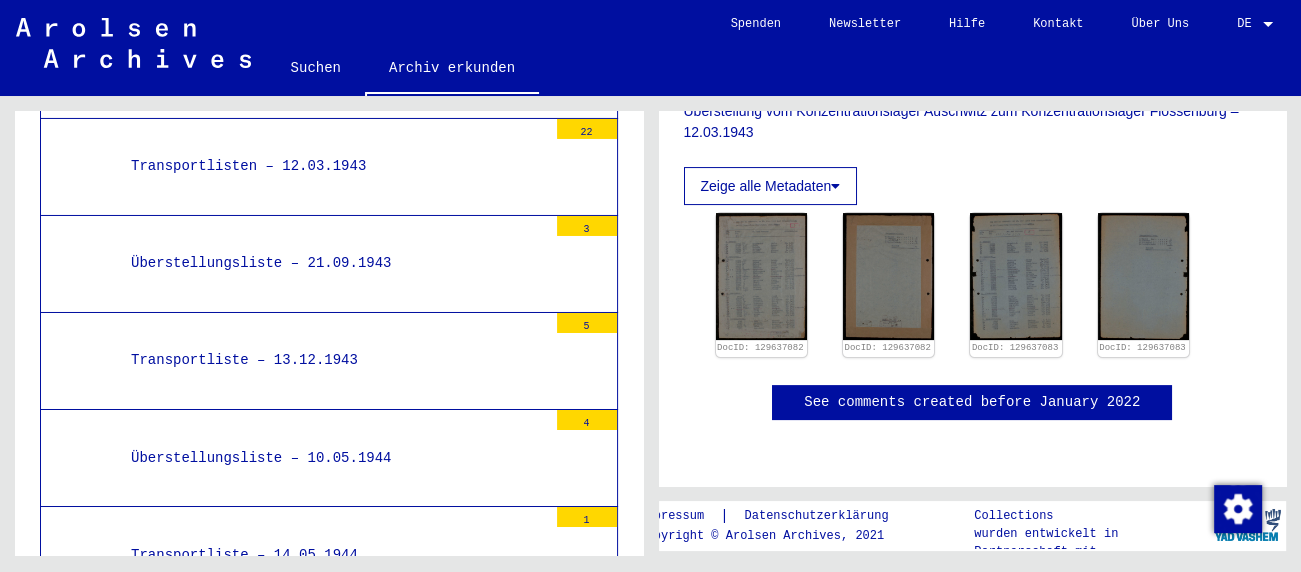 click on "Überstellungsliste – 02.08.1943" at bounding box center [331, 69] 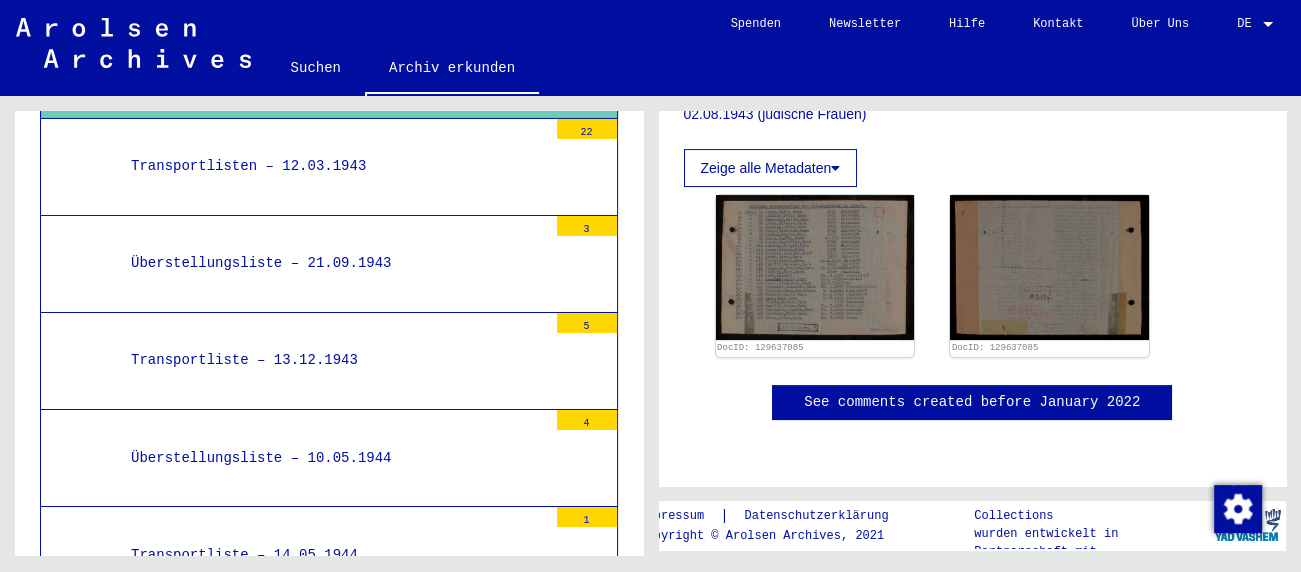 scroll, scrollTop: 331, scrollLeft: 0, axis: vertical 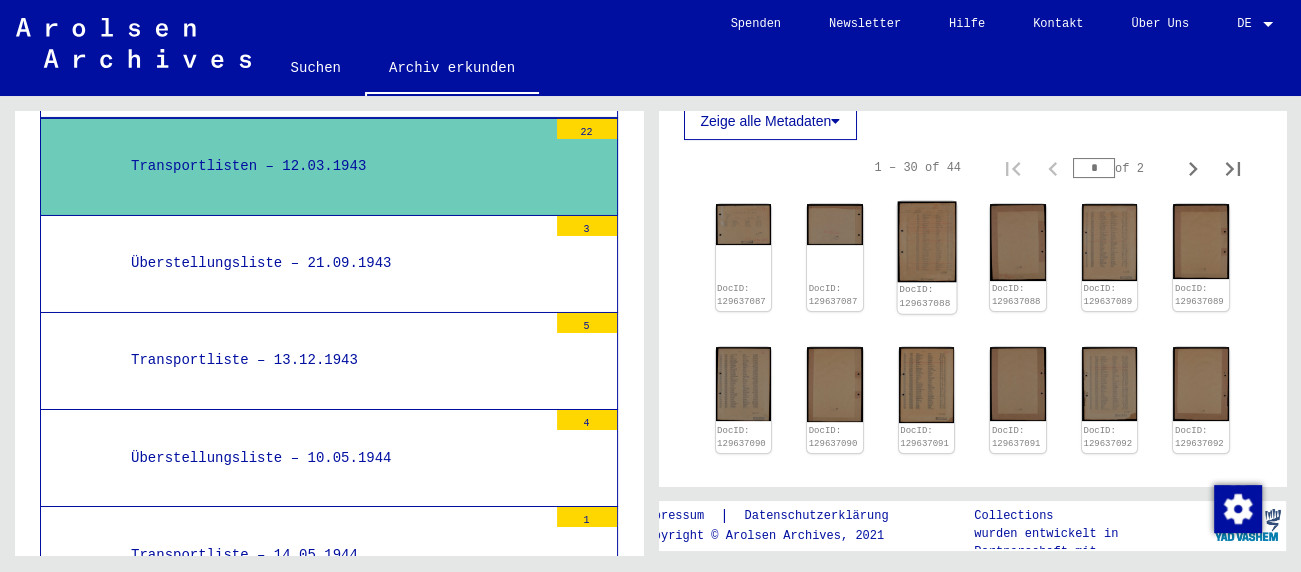 click 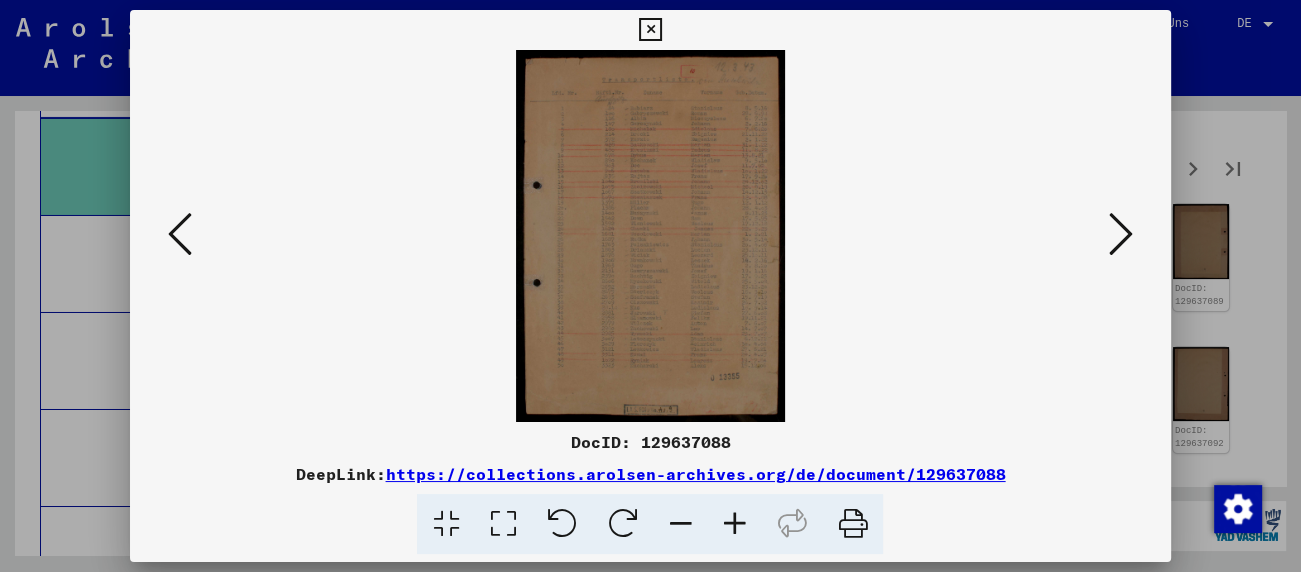 scroll, scrollTop: 6175, scrollLeft: 0, axis: vertical 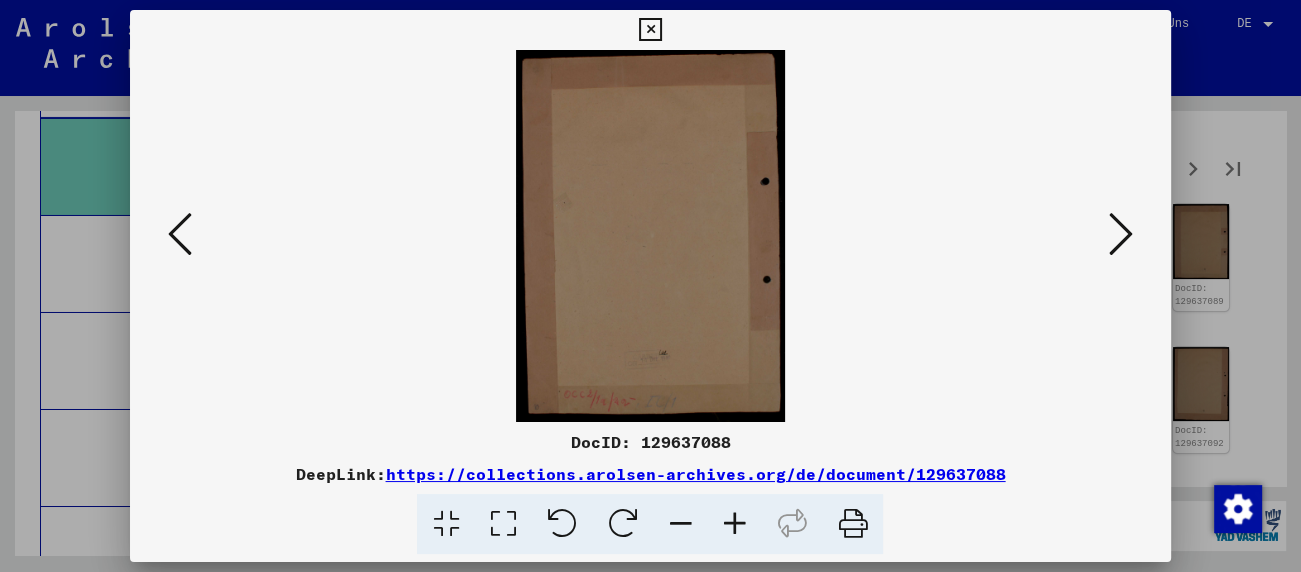 click at bounding box center [1121, 234] 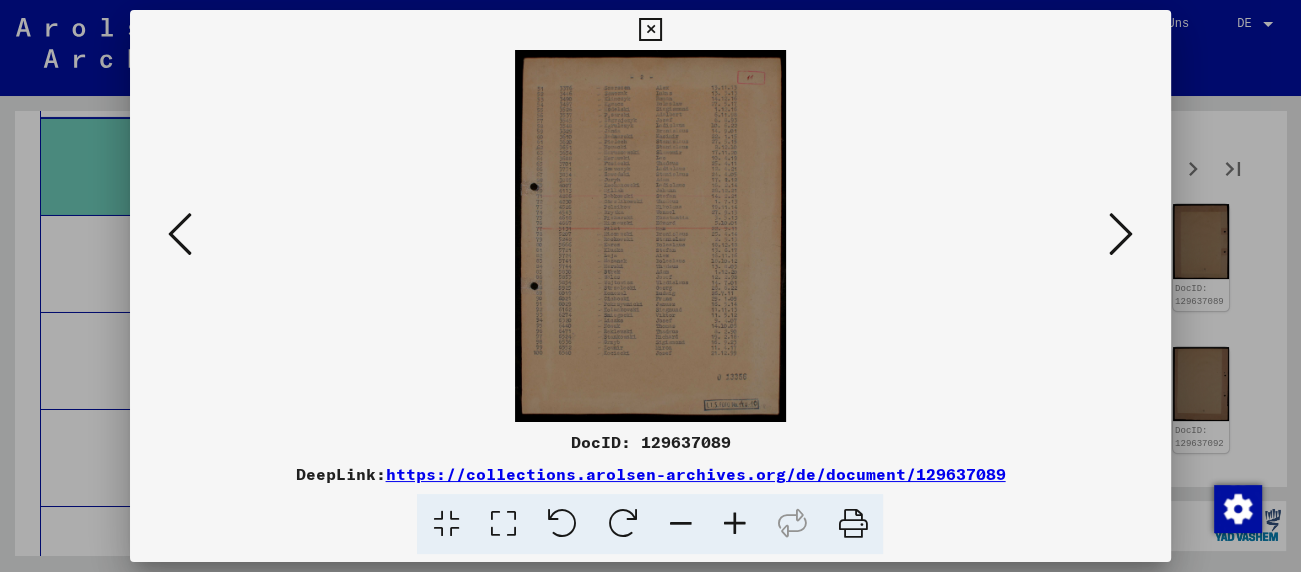 click at bounding box center [1121, 234] 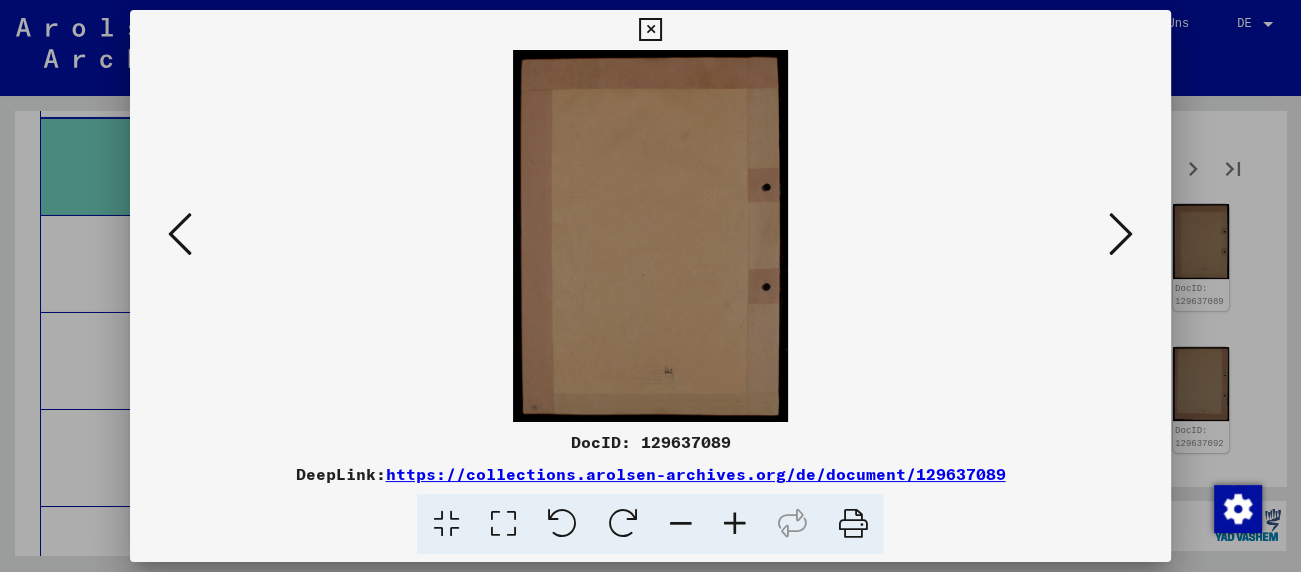click at bounding box center [1121, 234] 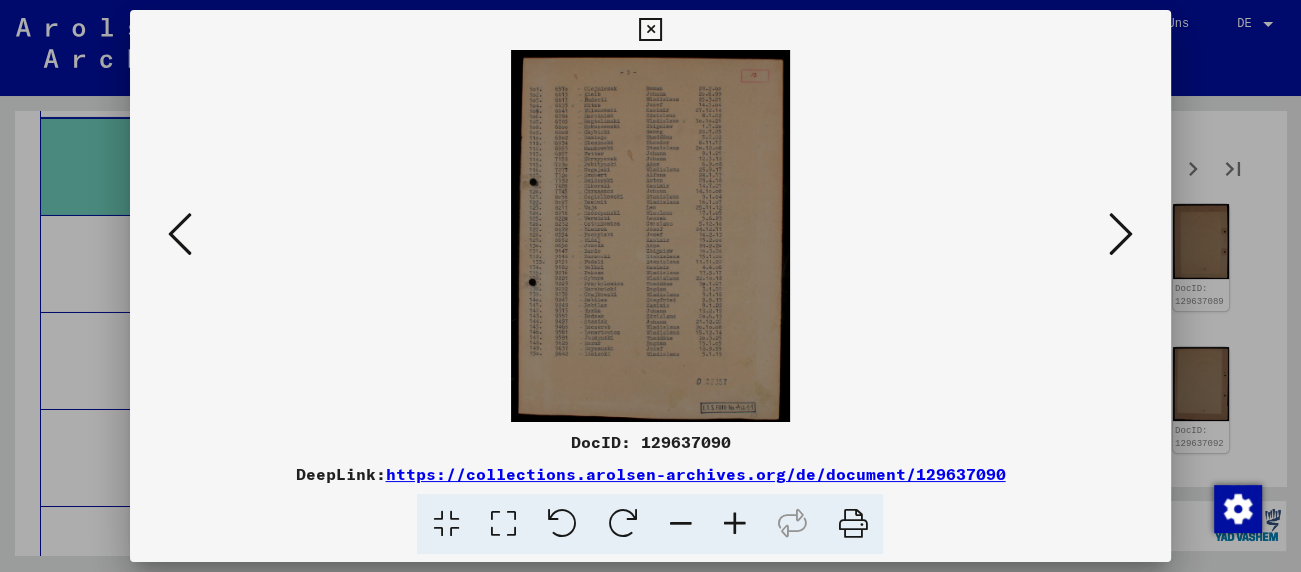 click at bounding box center [1121, 234] 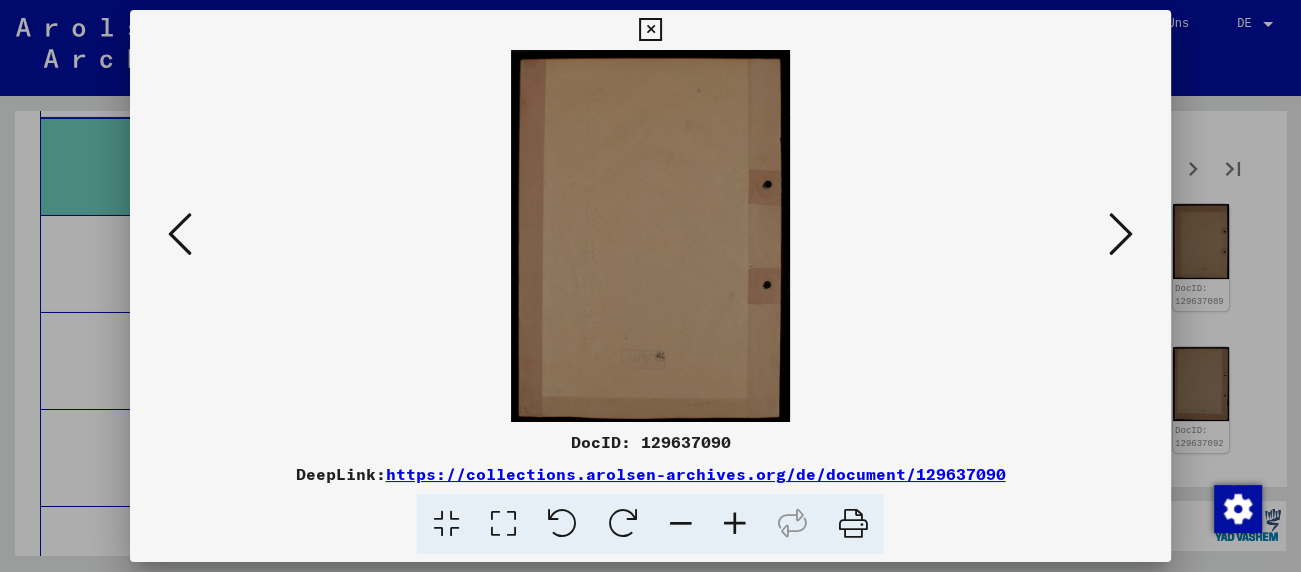click at bounding box center (1121, 234) 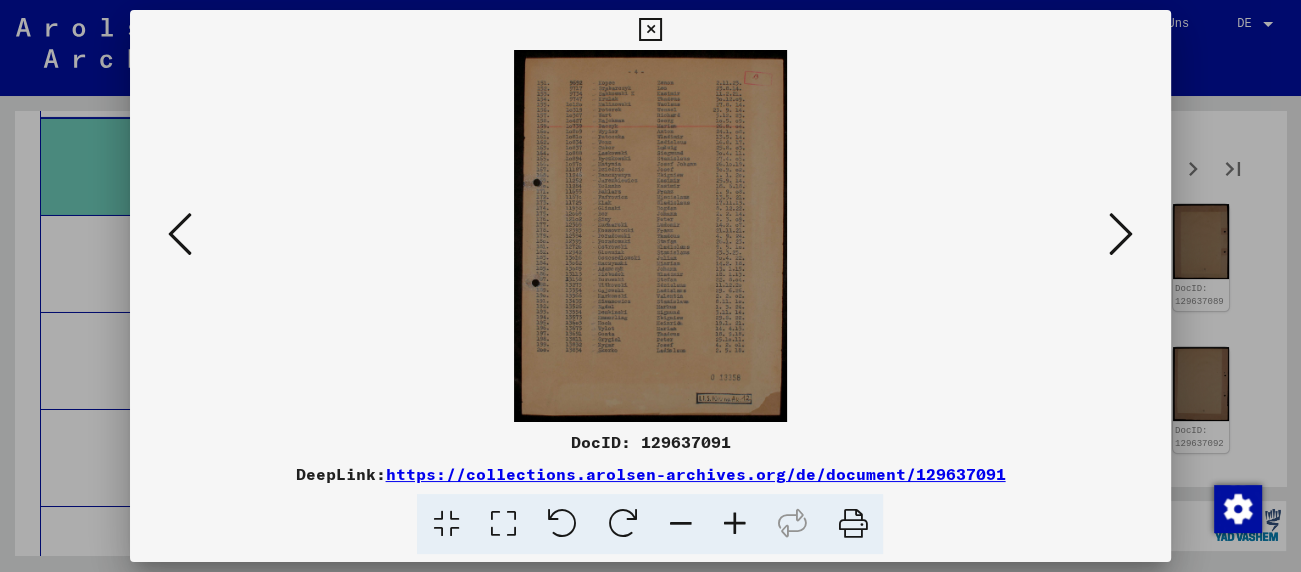click at bounding box center [650, 30] 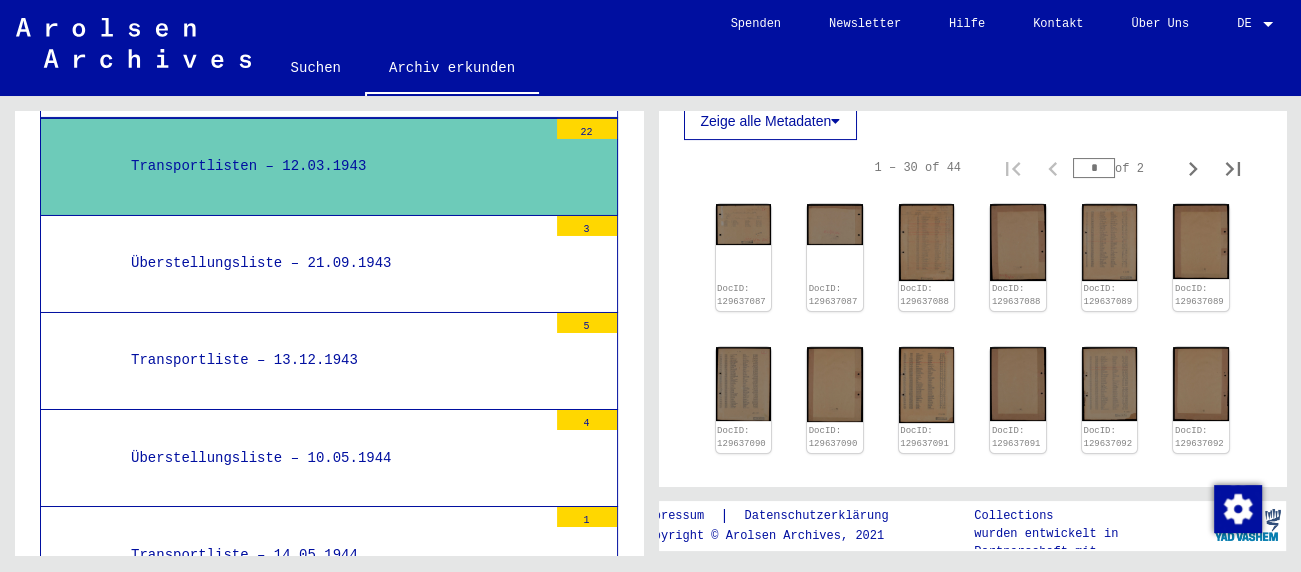 scroll, scrollTop: 6286, scrollLeft: 0, axis: vertical 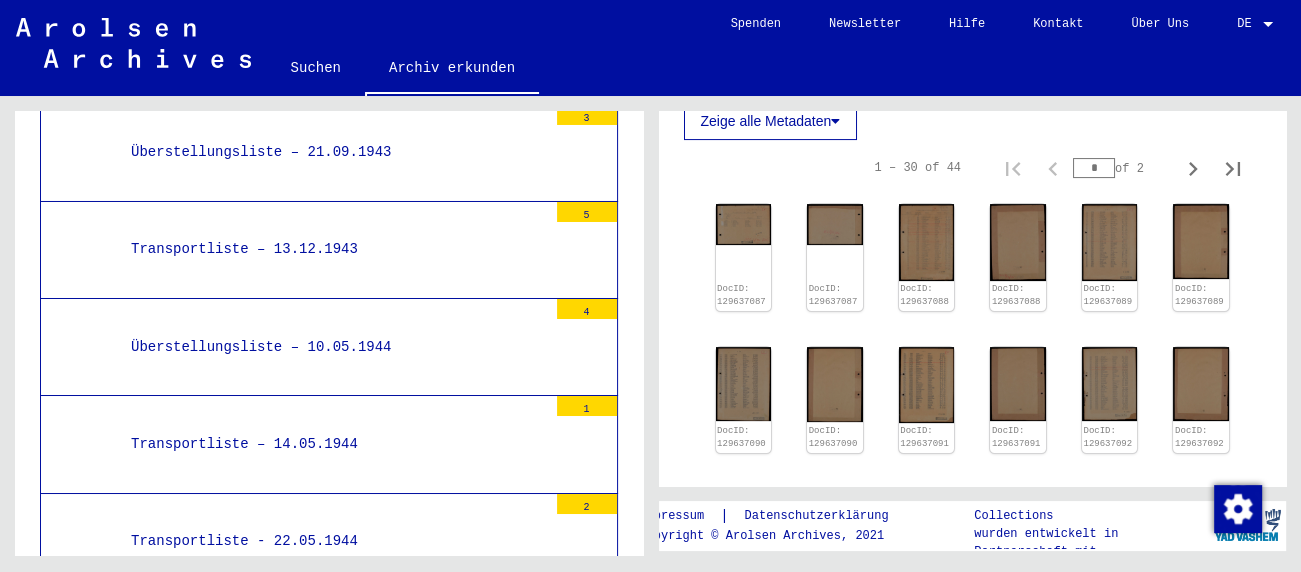 click on "Überstellungsliste – 21.09.1943" at bounding box center [331, 152] 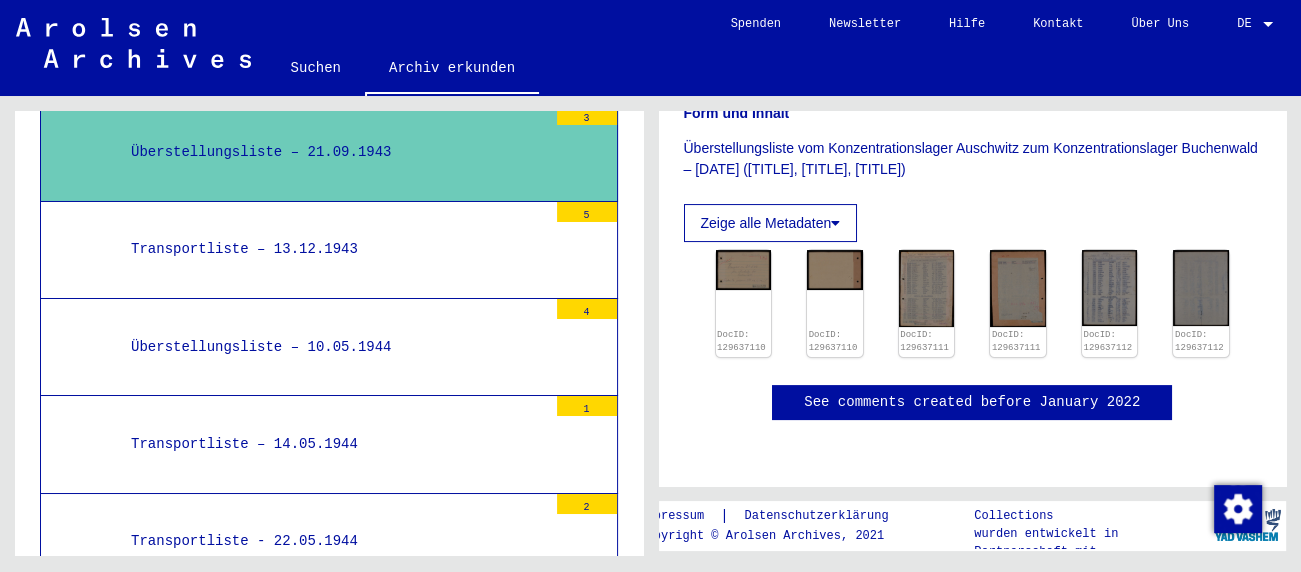 scroll, scrollTop: 331, scrollLeft: 0, axis: vertical 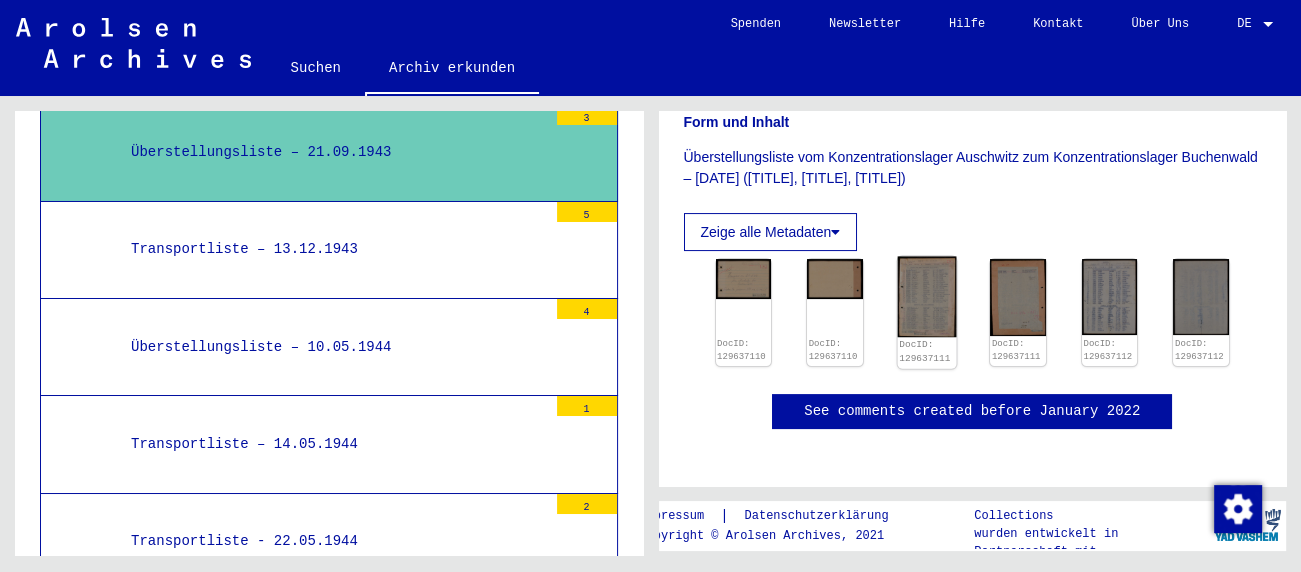 click 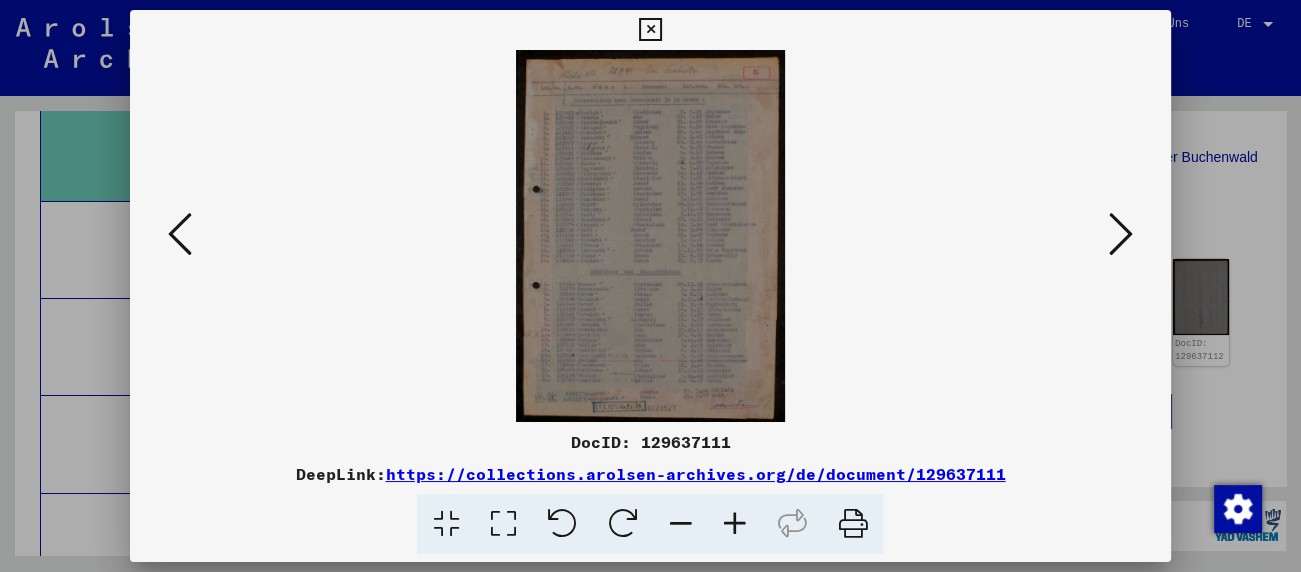 scroll, scrollTop: 6286, scrollLeft: 0, axis: vertical 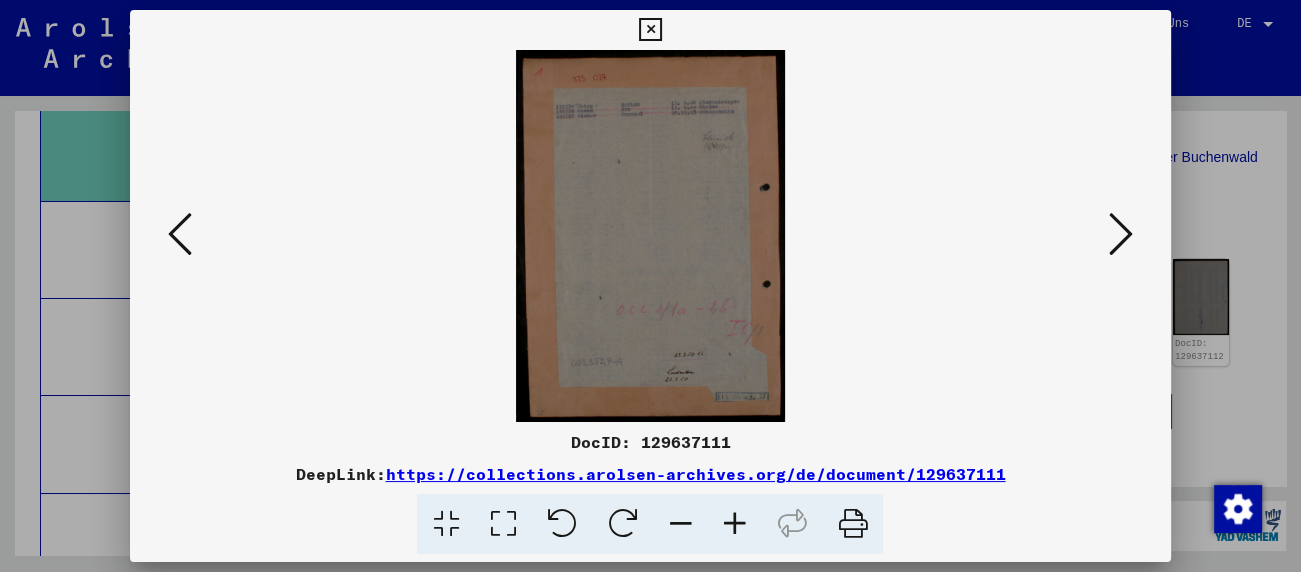 click at bounding box center (1121, 234) 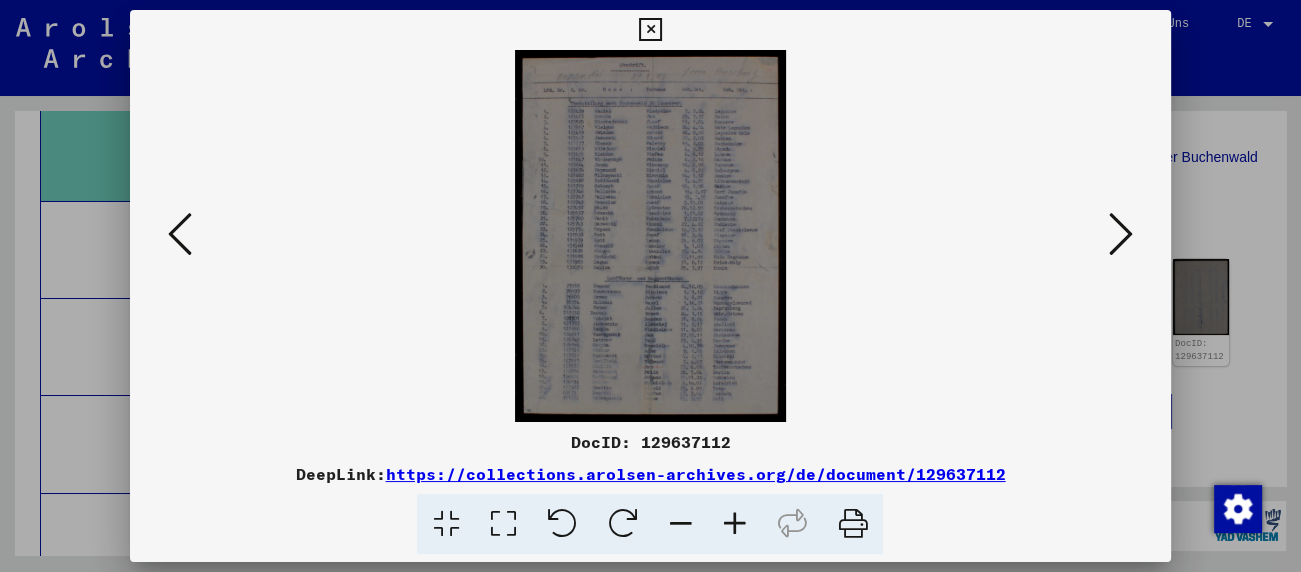 click at bounding box center (1121, 234) 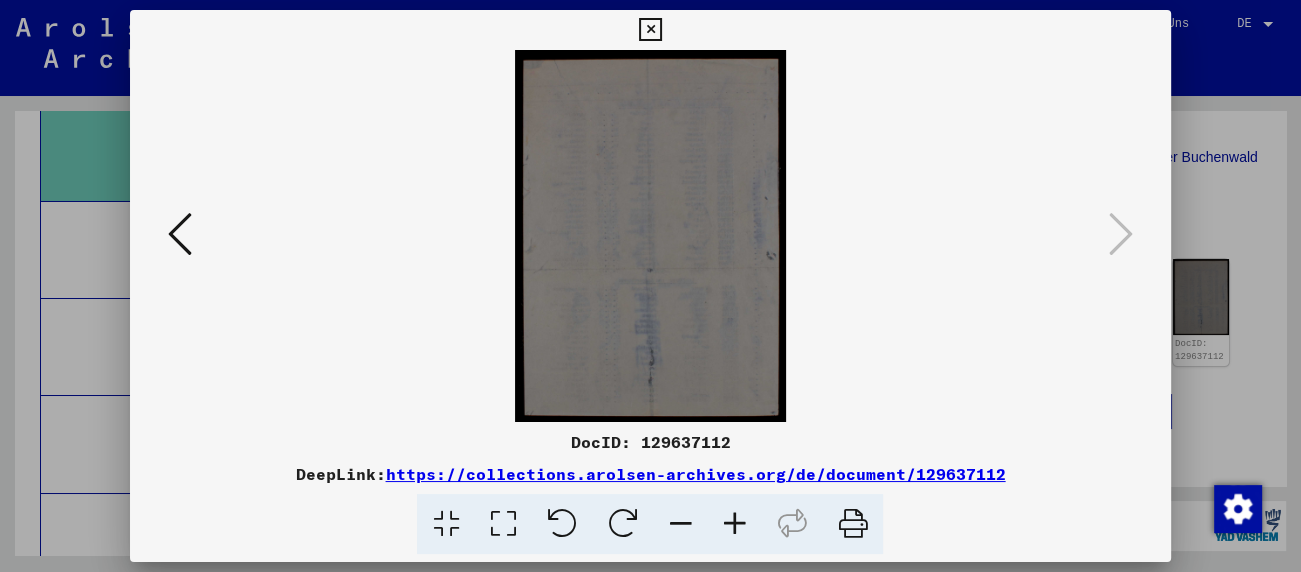click at bounding box center [650, 30] 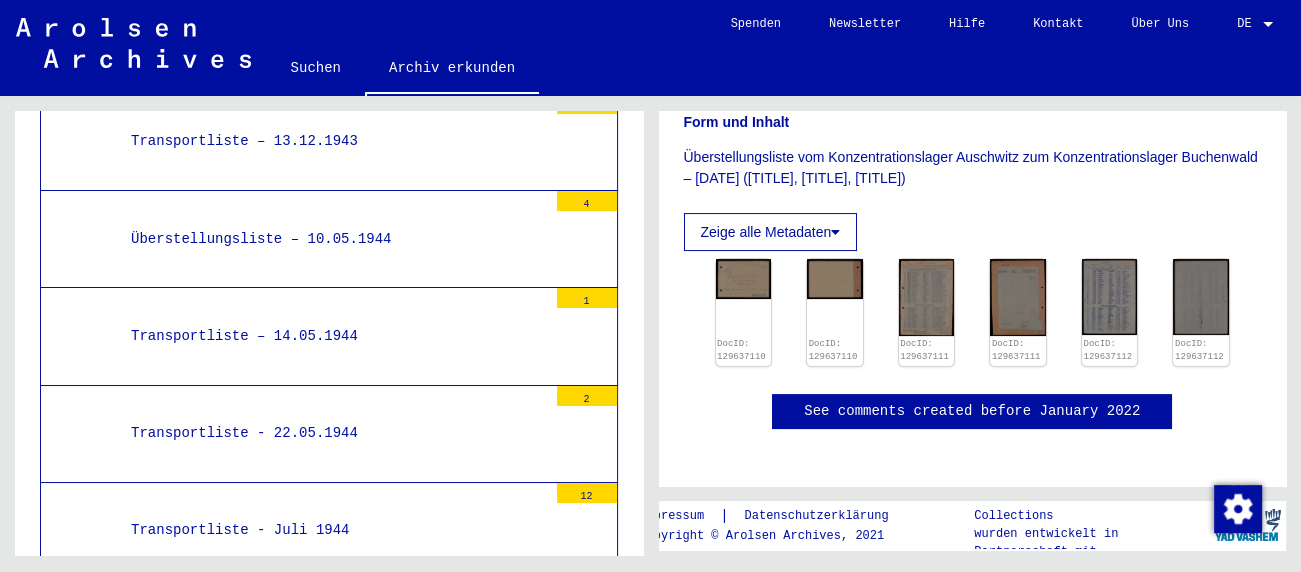scroll, scrollTop: 6396, scrollLeft: 0, axis: vertical 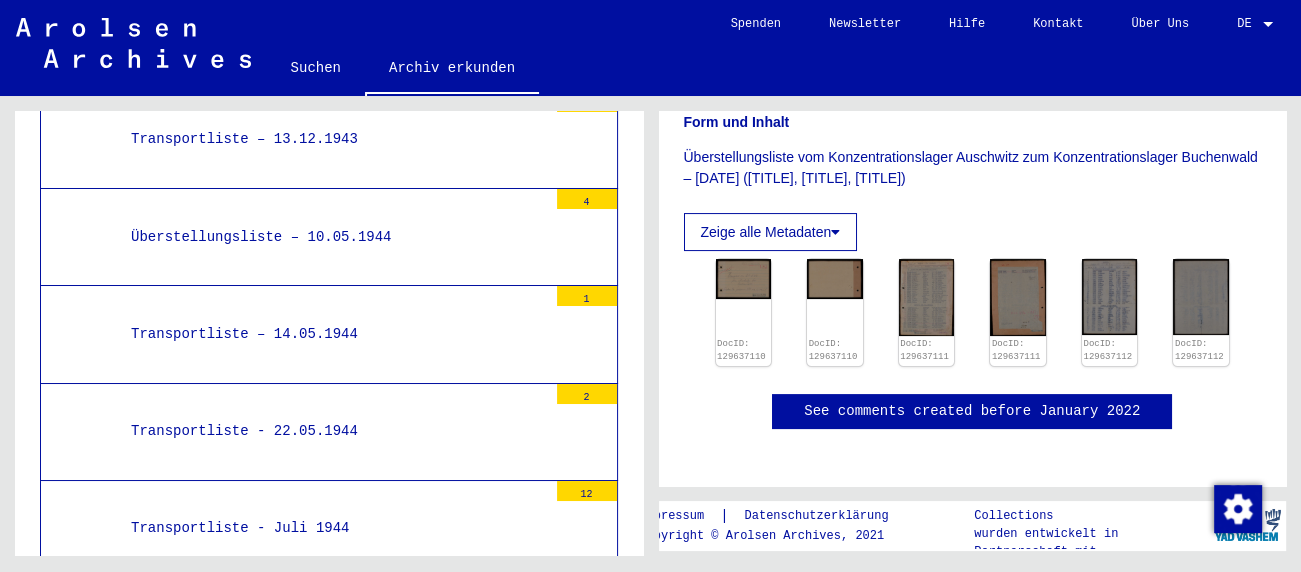 click on "Transportliste – 13.12.1943" at bounding box center (331, 139) 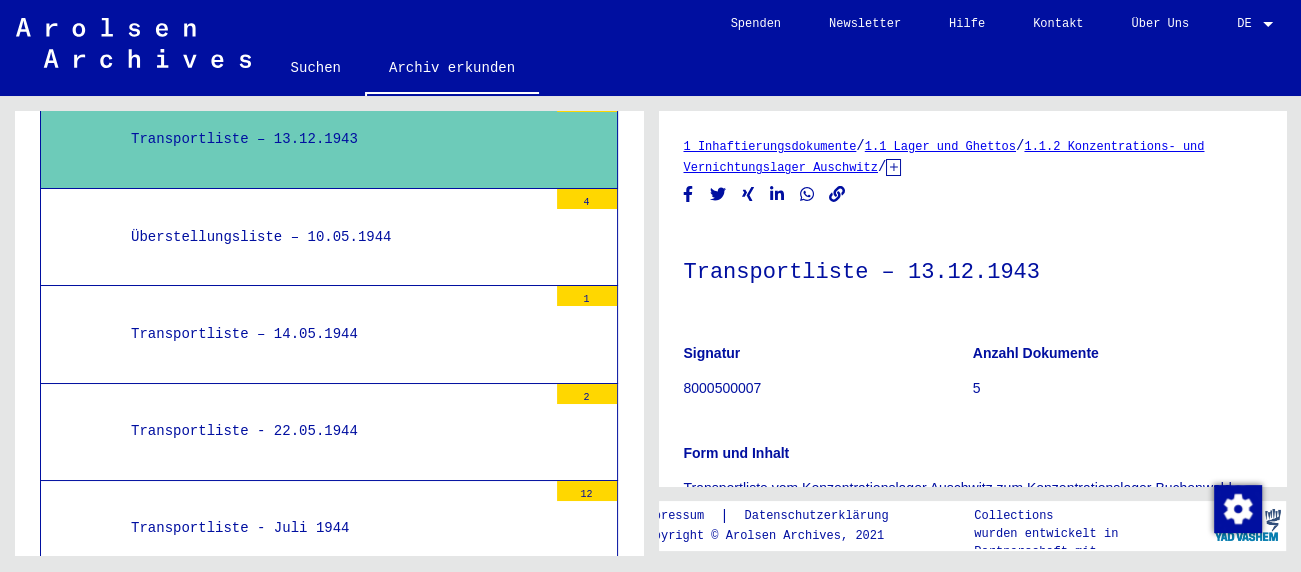 scroll, scrollTop: 331, scrollLeft: 0, axis: vertical 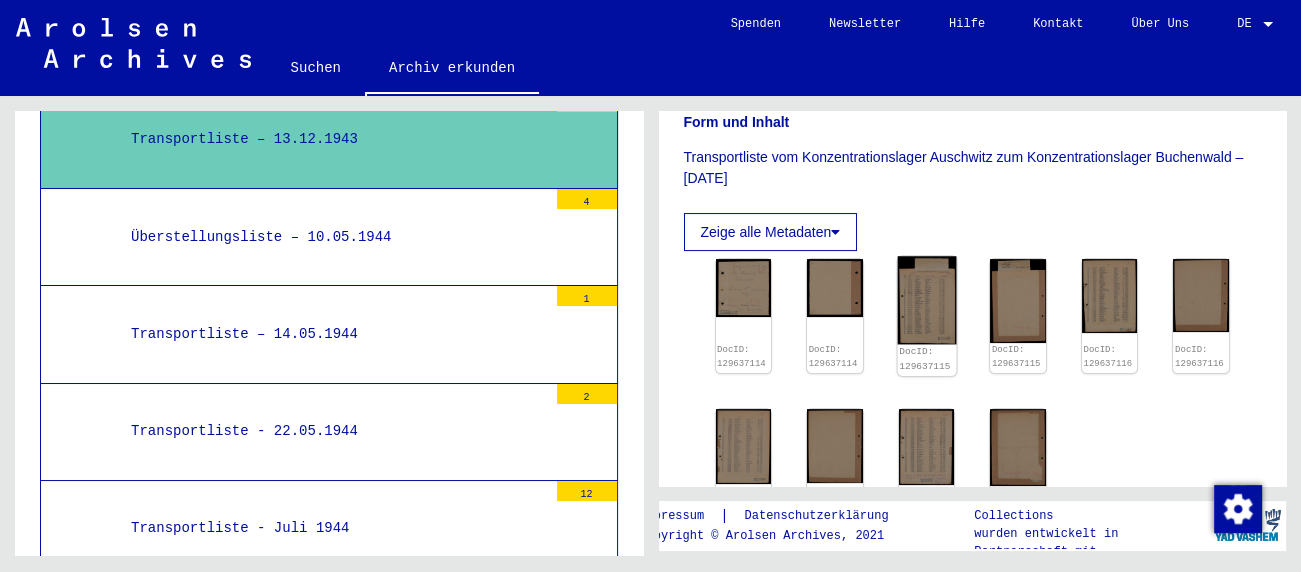 click 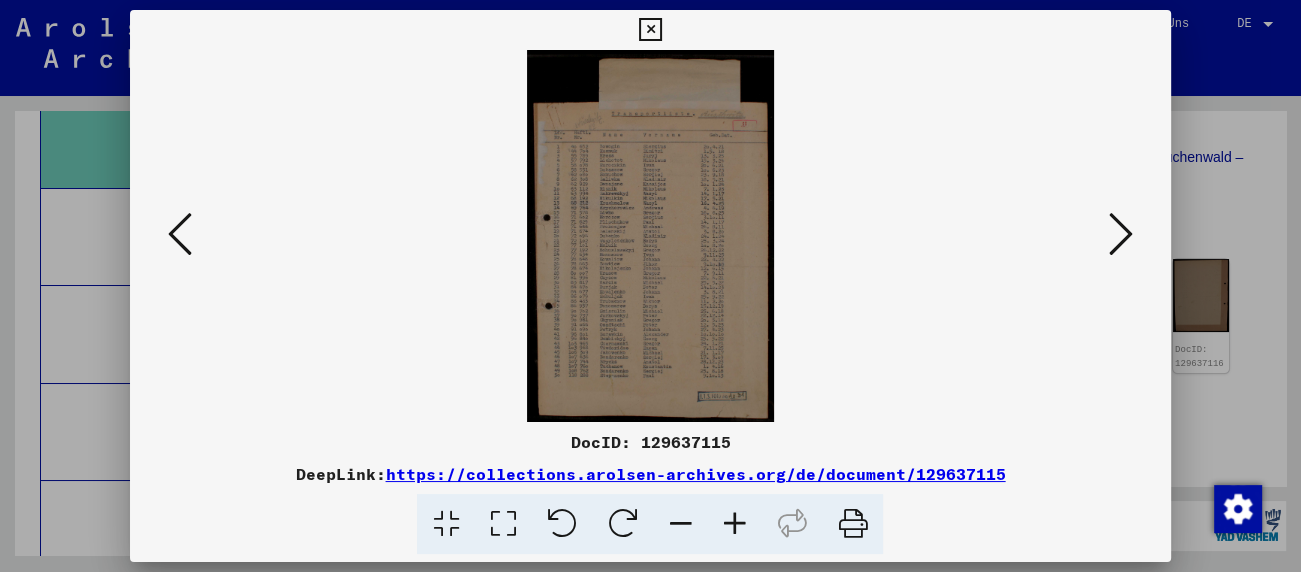 scroll, scrollTop: 6396, scrollLeft: 0, axis: vertical 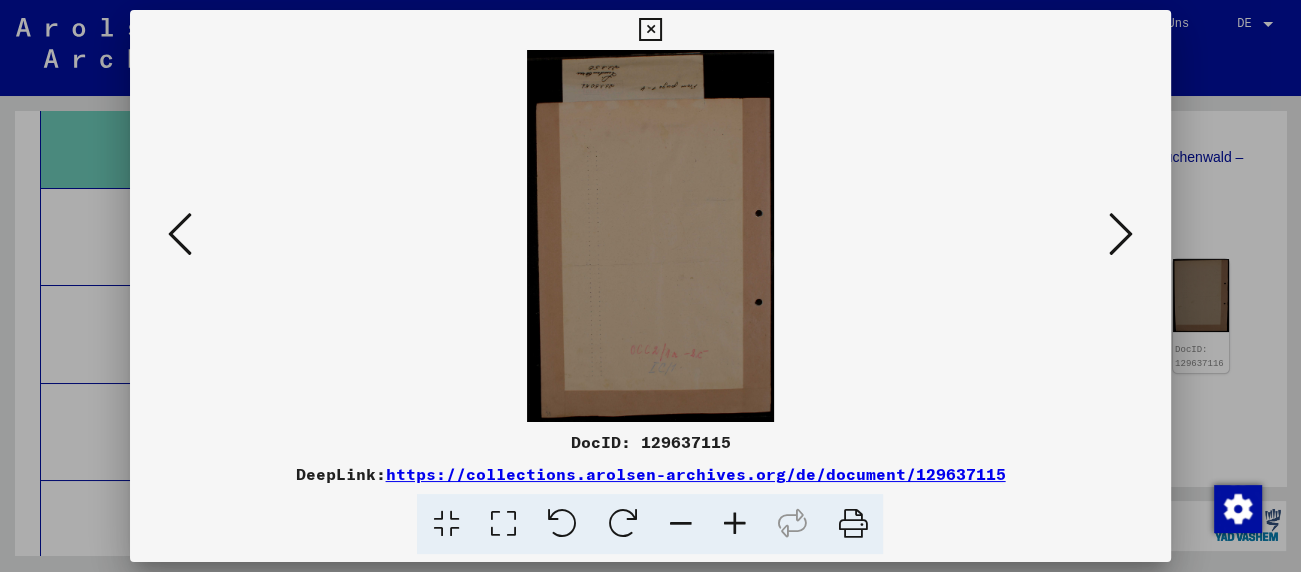 click at bounding box center [1121, 234] 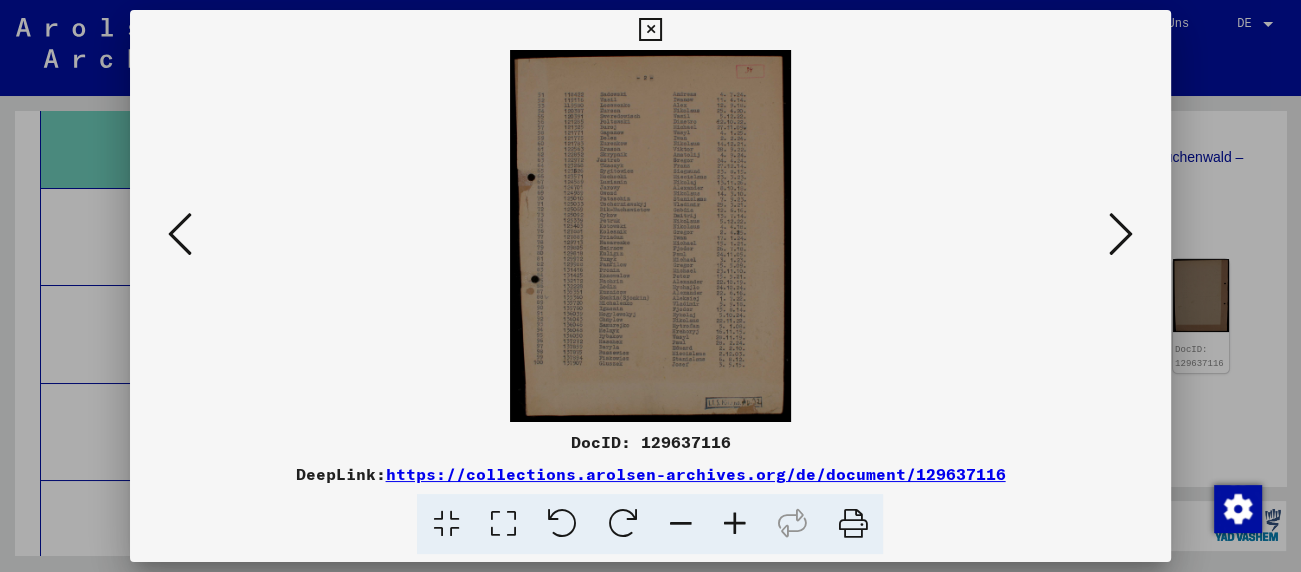 click at bounding box center [1121, 235] 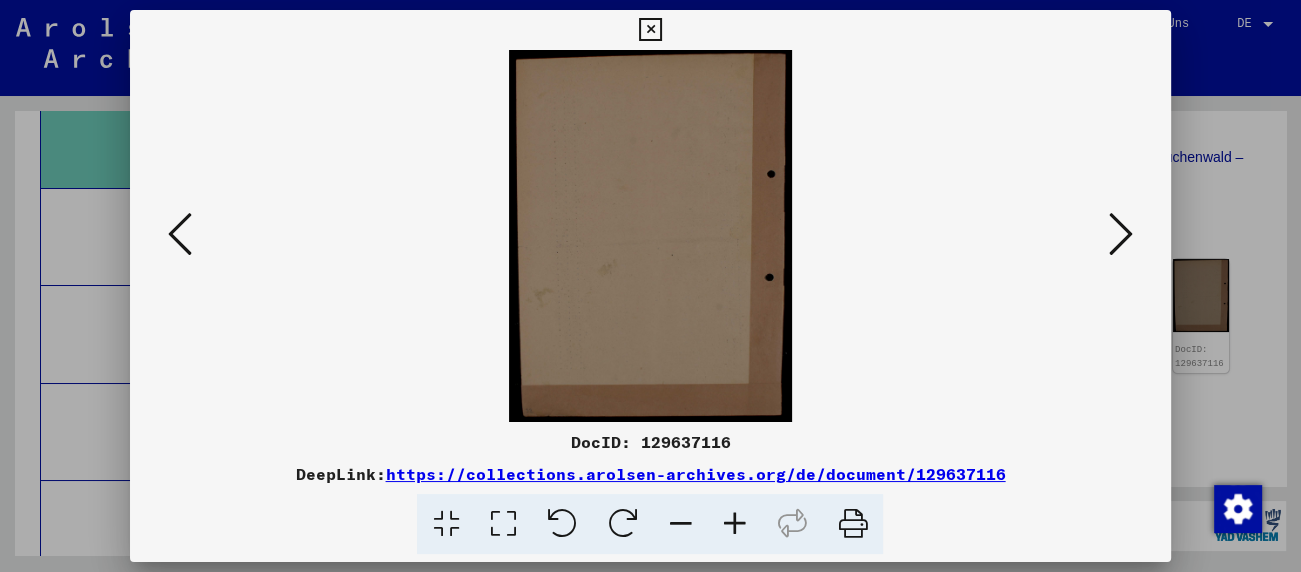 click at bounding box center [1121, 235] 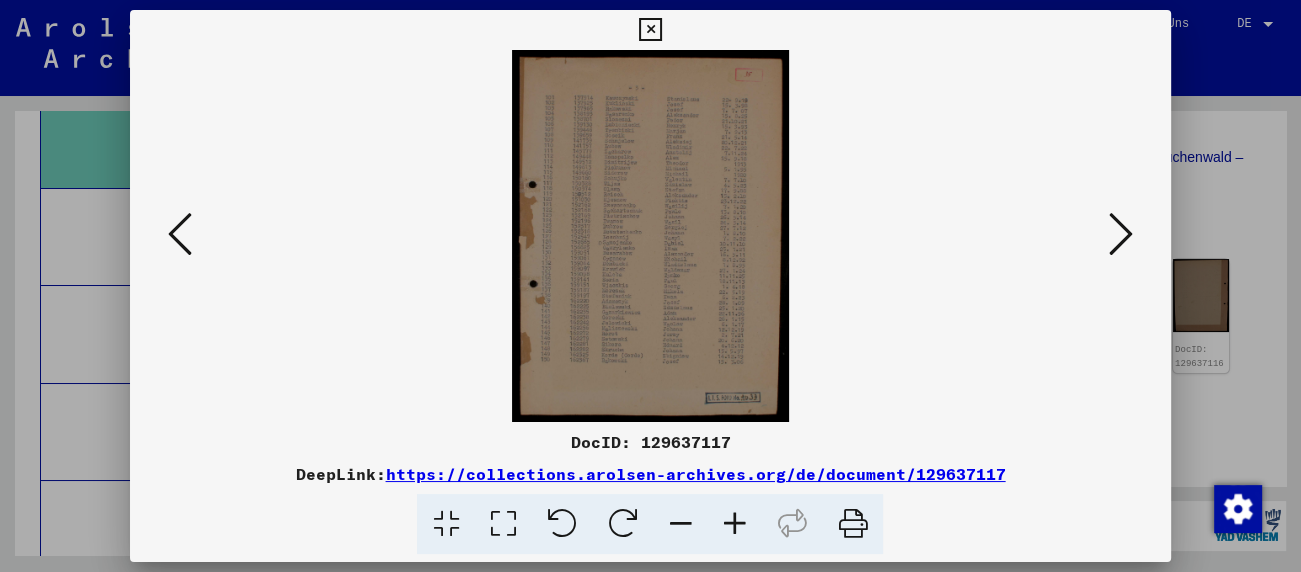 click at bounding box center (650, 30) 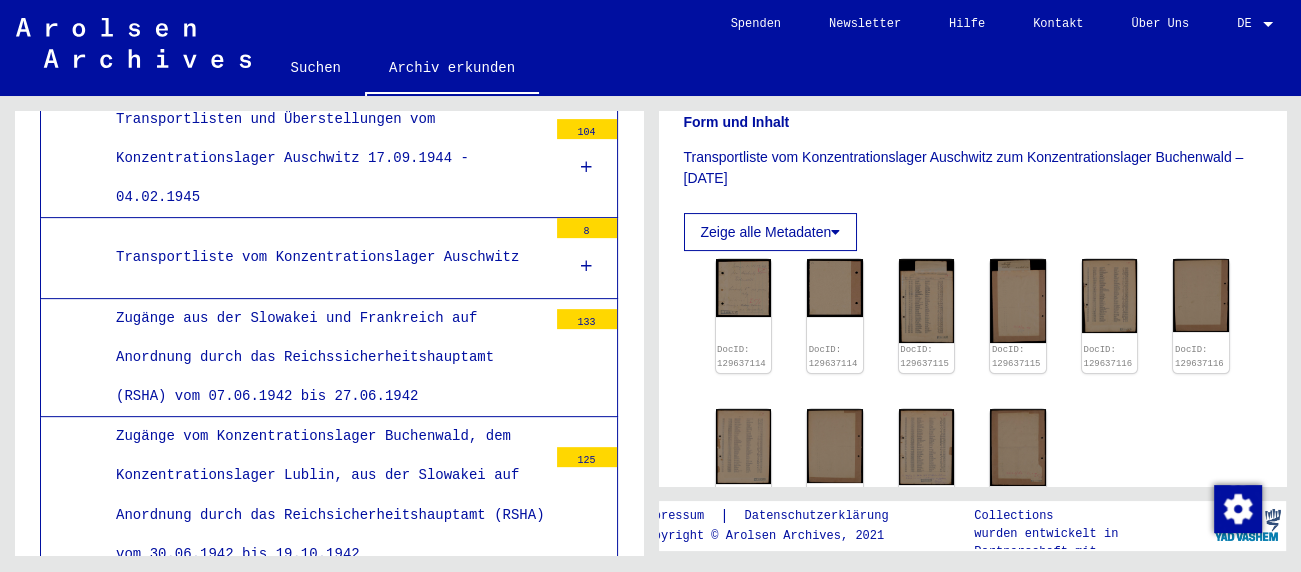 scroll, scrollTop: 7169, scrollLeft: 0, axis: vertical 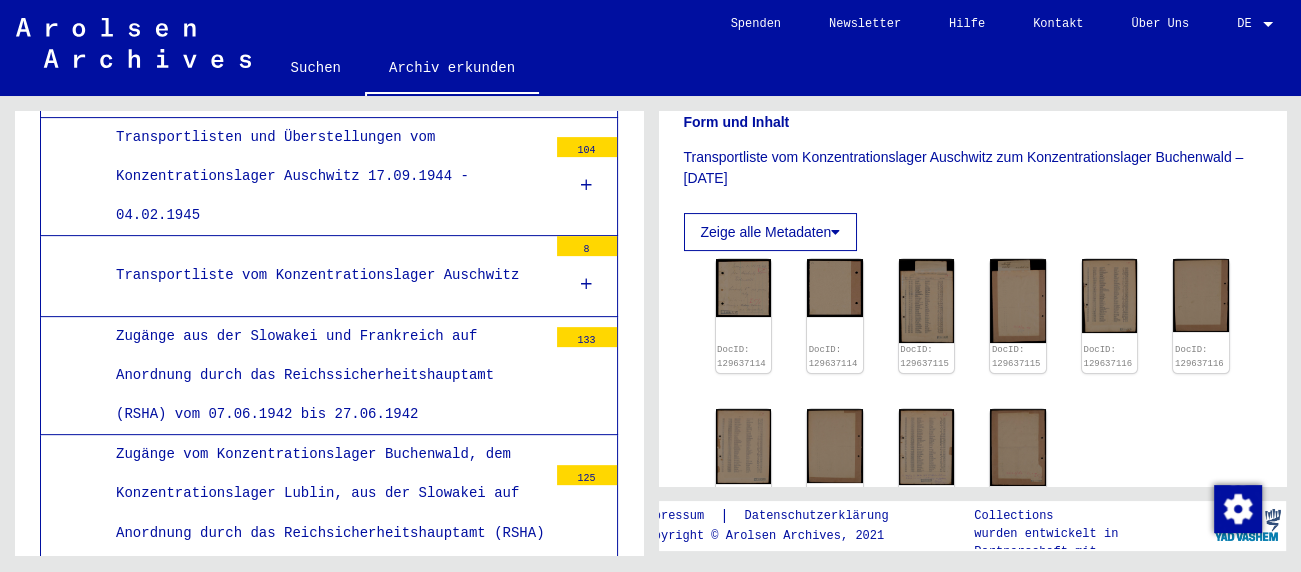 click on "Transportliste vom Konzentrationslager Auschwitz" at bounding box center [324, 275] 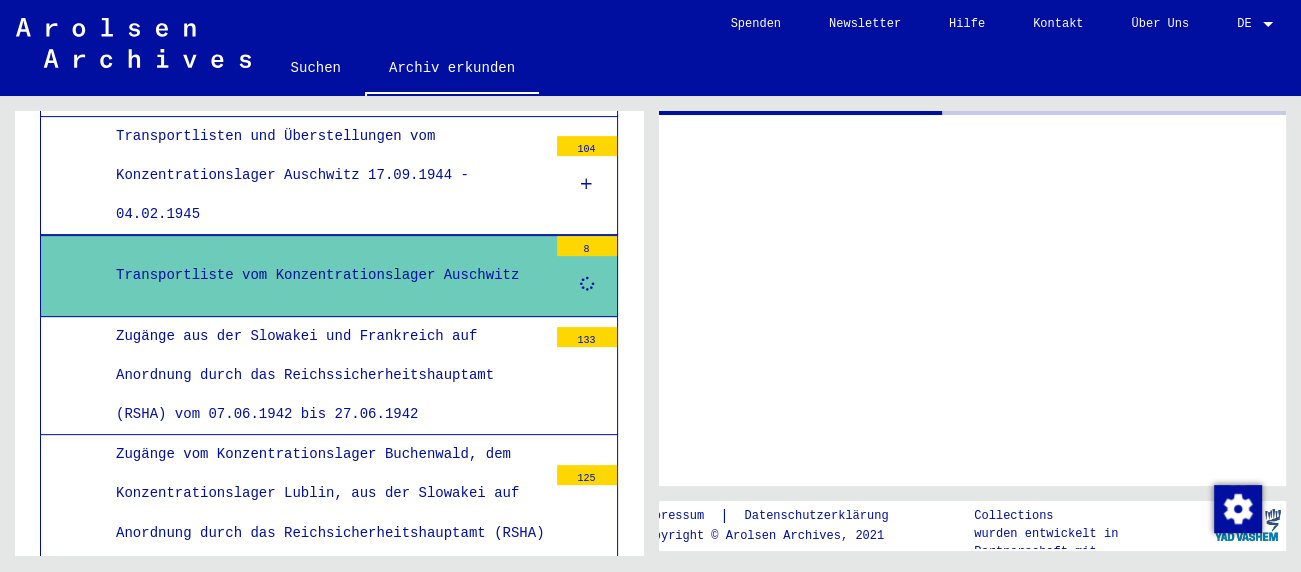 scroll, scrollTop: 7168, scrollLeft: 0, axis: vertical 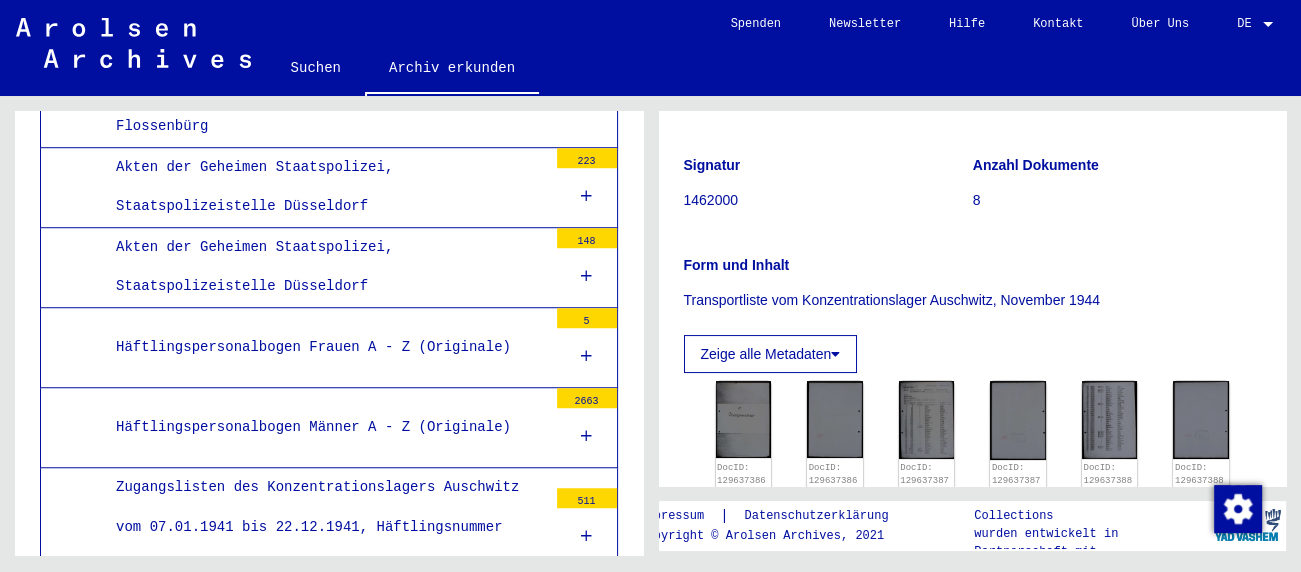 click on "Zugänge zum Konzentrationslager Auschwitz vom Ghetto Litzmannstadt und dem      Konzentrationslager Flossenbürg" at bounding box center (324, 88) 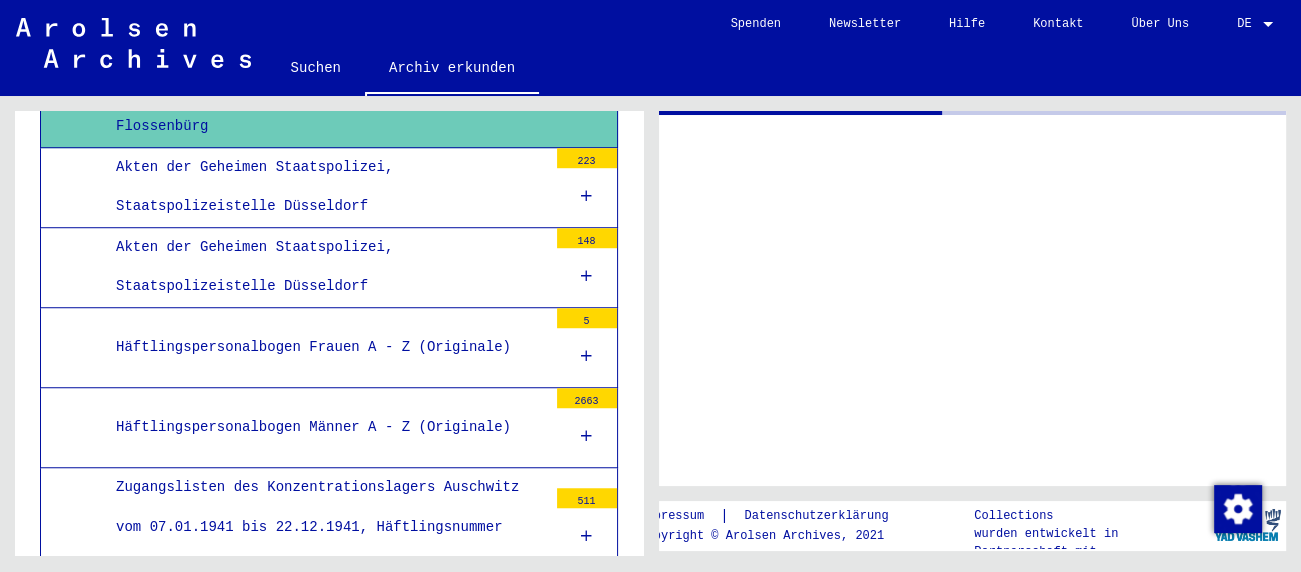 scroll, scrollTop: 7830, scrollLeft: 0, axis: vertical 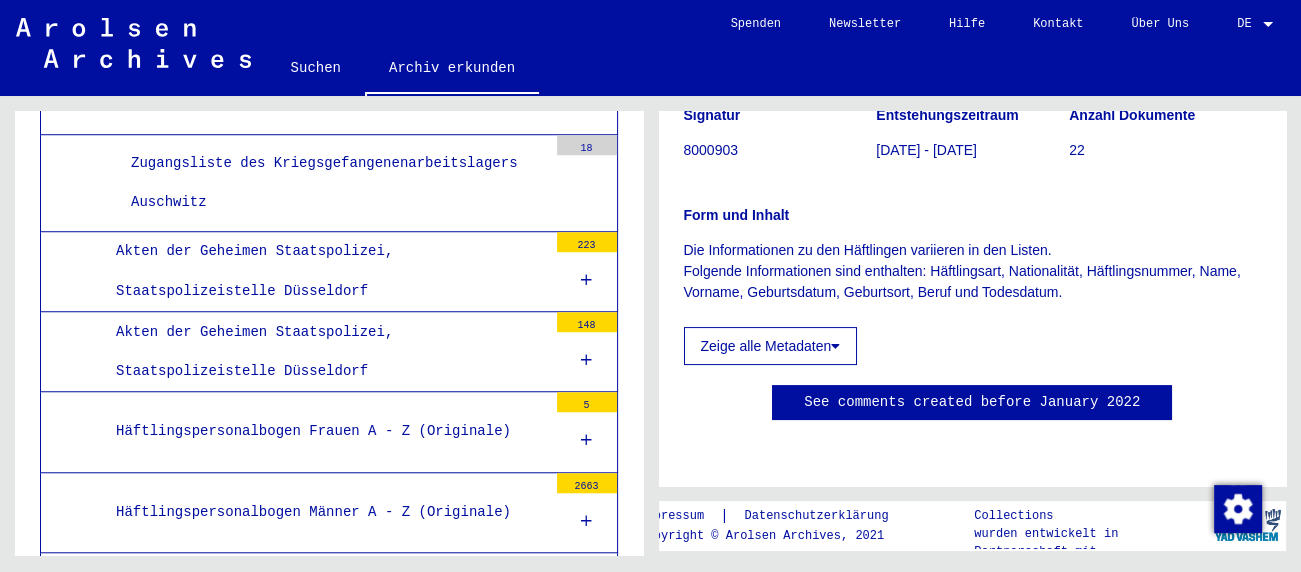 click on "Zugangsliste des Kriegsgefangenenarbeitslagers Auschwitz" at bounding box center [331, 183] 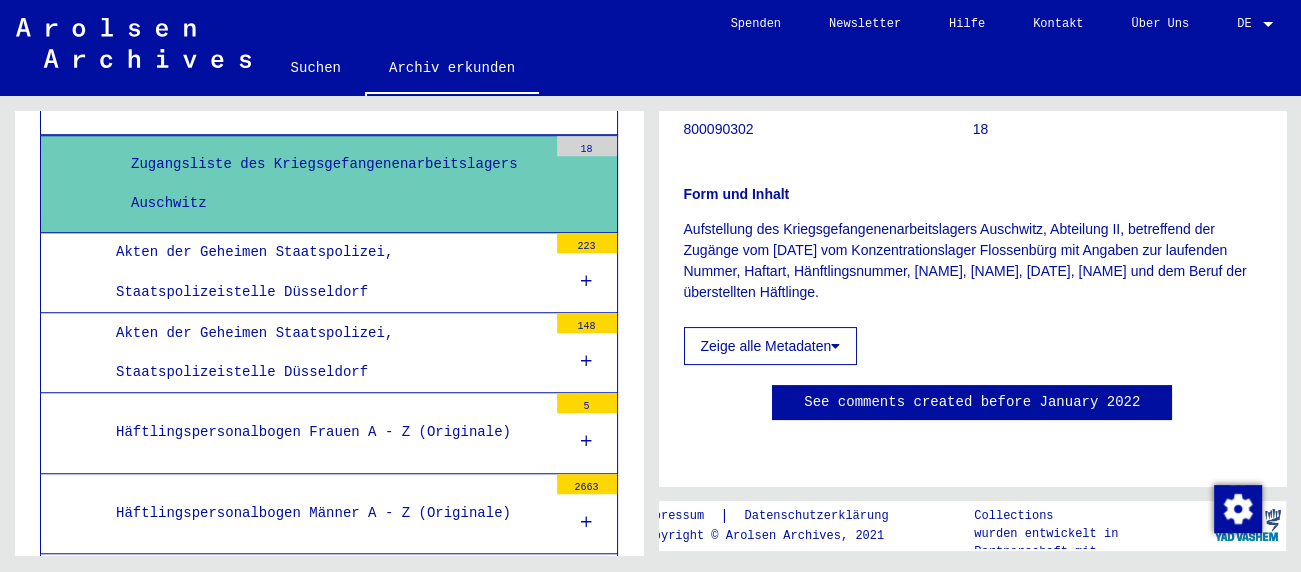 scroll, scrollTop: 221, scrollLeft: 0, axis: vertical 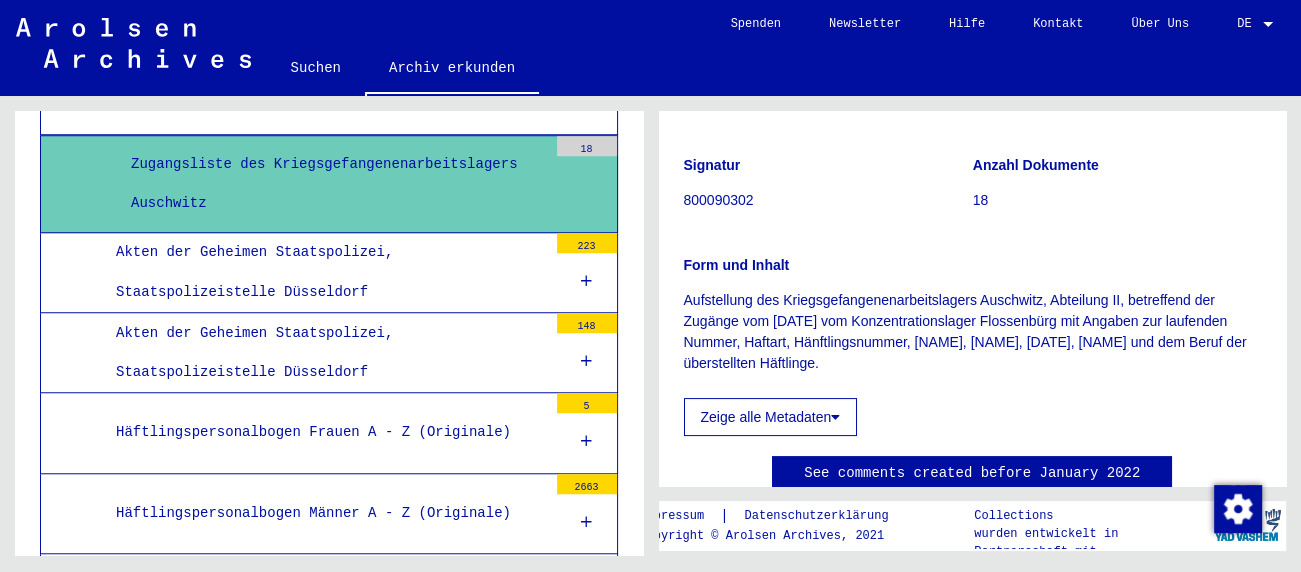 click on "Zeige alle Metadaten" 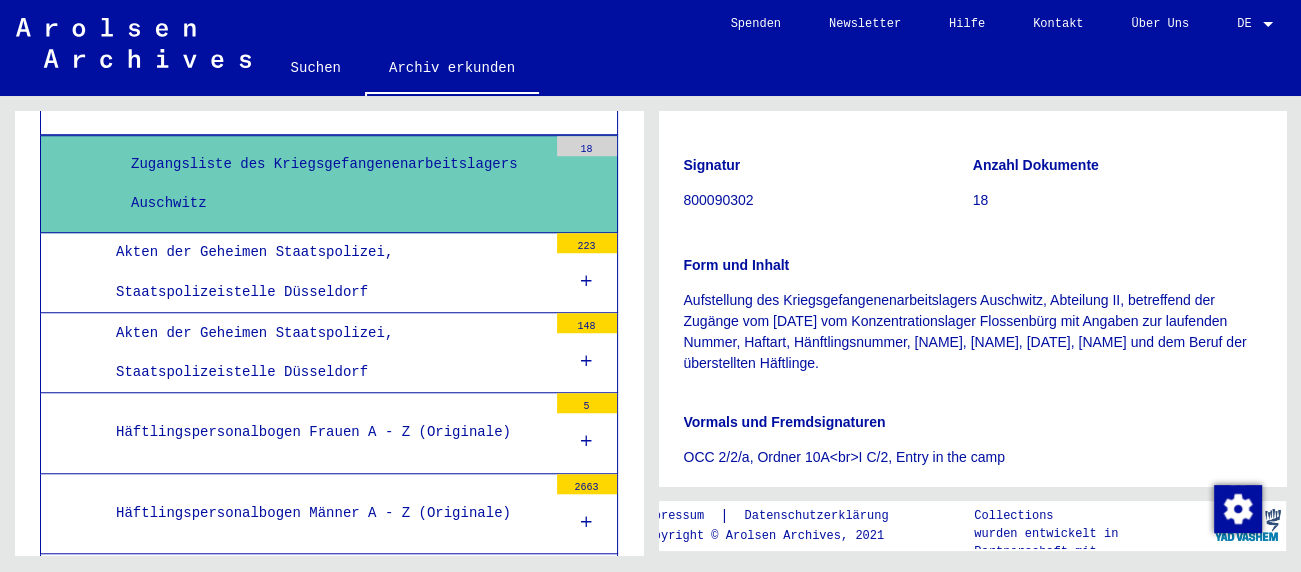 scroll, scrollTop: 0, scrollLeft: 0, axis: both 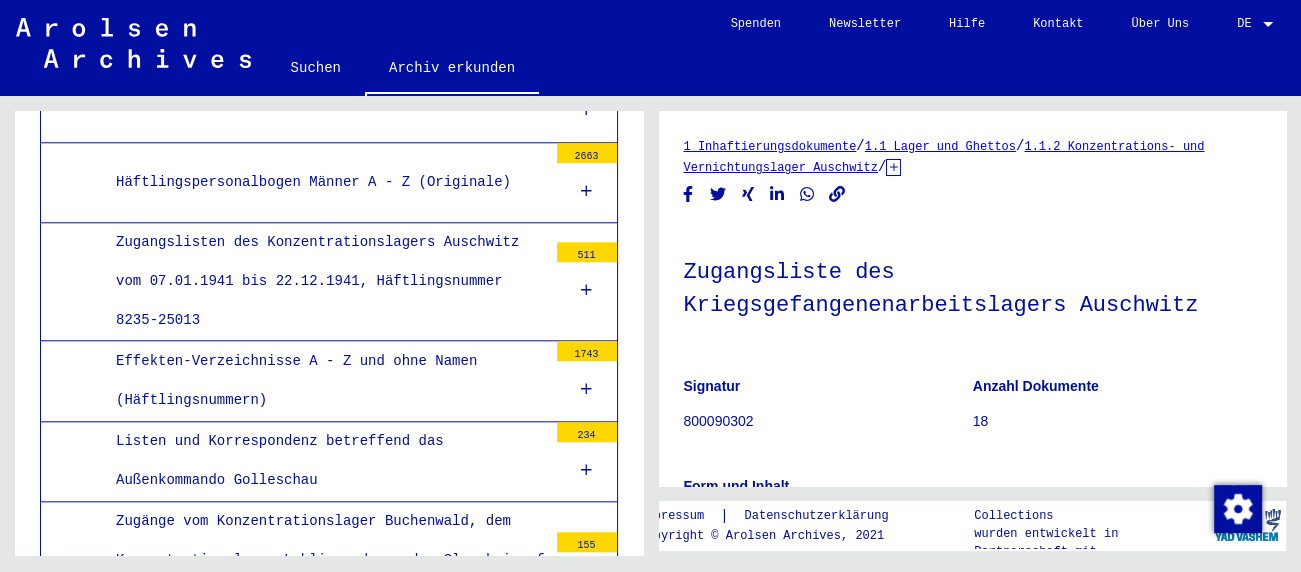 click on "Häftlingspersonalbogen Männer A - Z (Originale)" at bounding box center (324, 182) 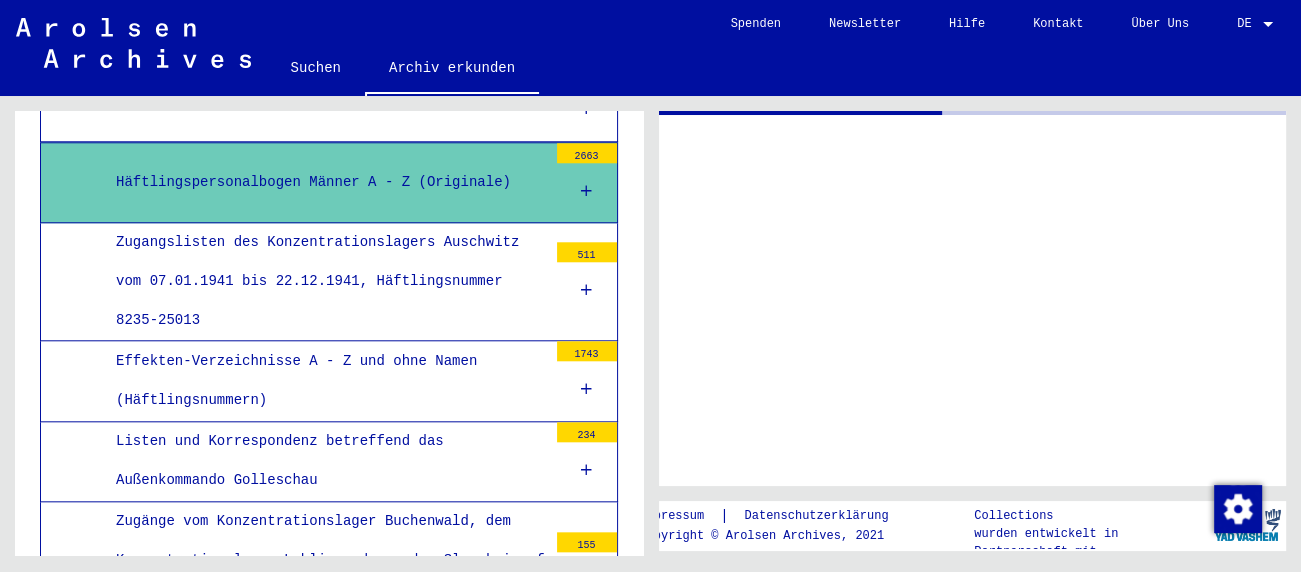 scroll, scrollTop: 8270, scrollLeft: 0, axis: vertical 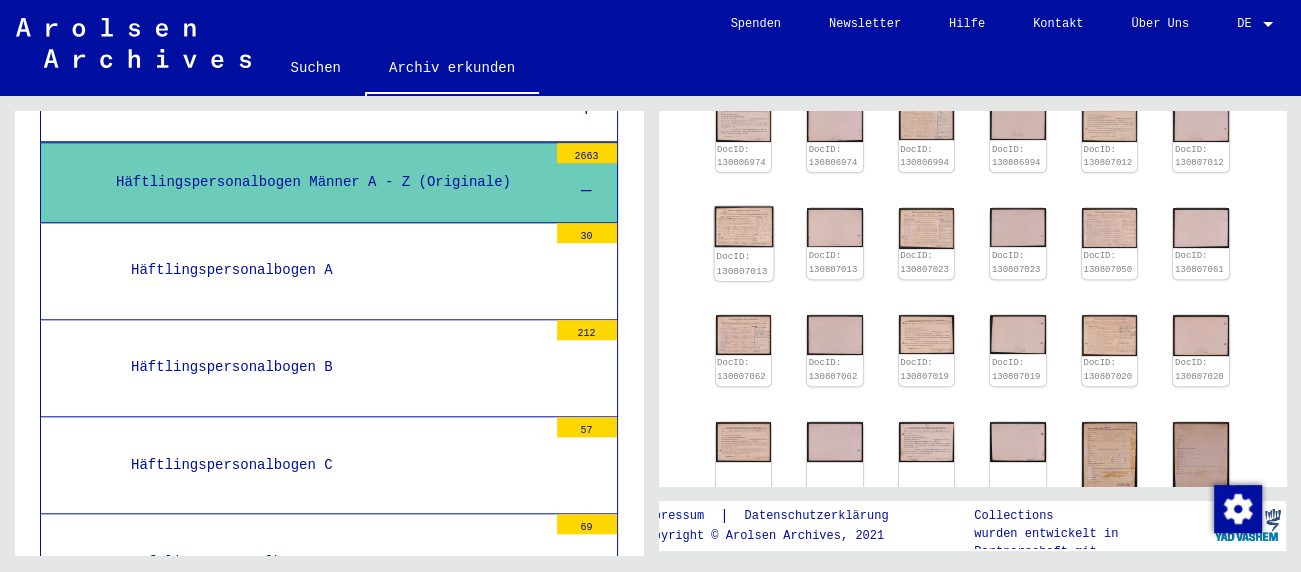 click 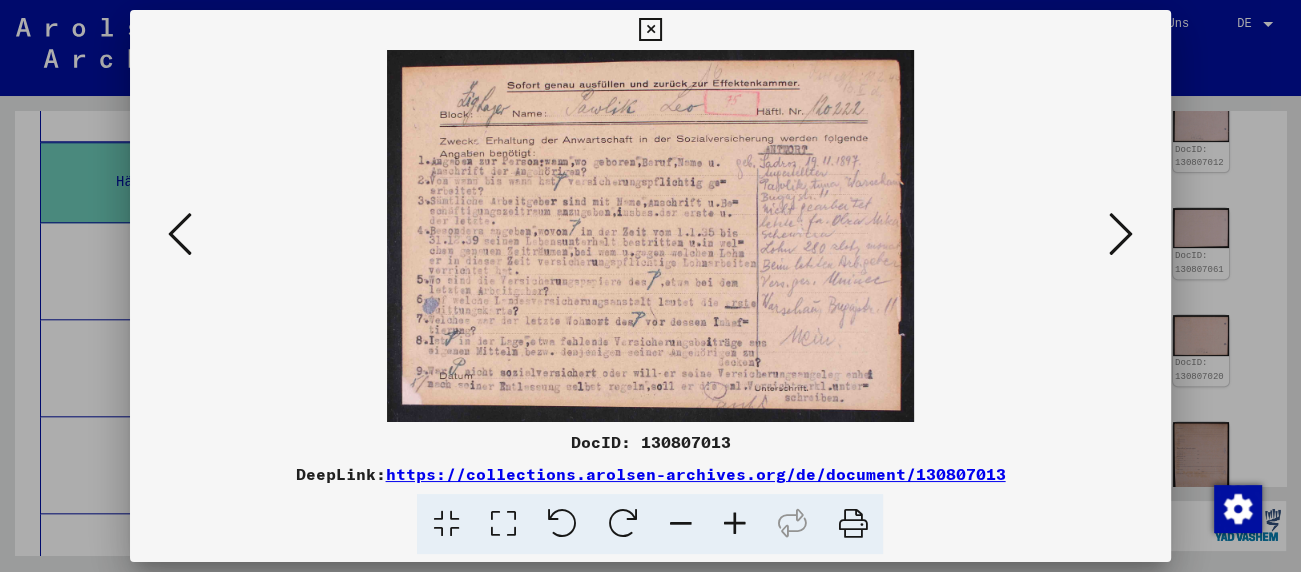 scroll, scrollTop: 8270, scrollLeft: 0, axis: vertical 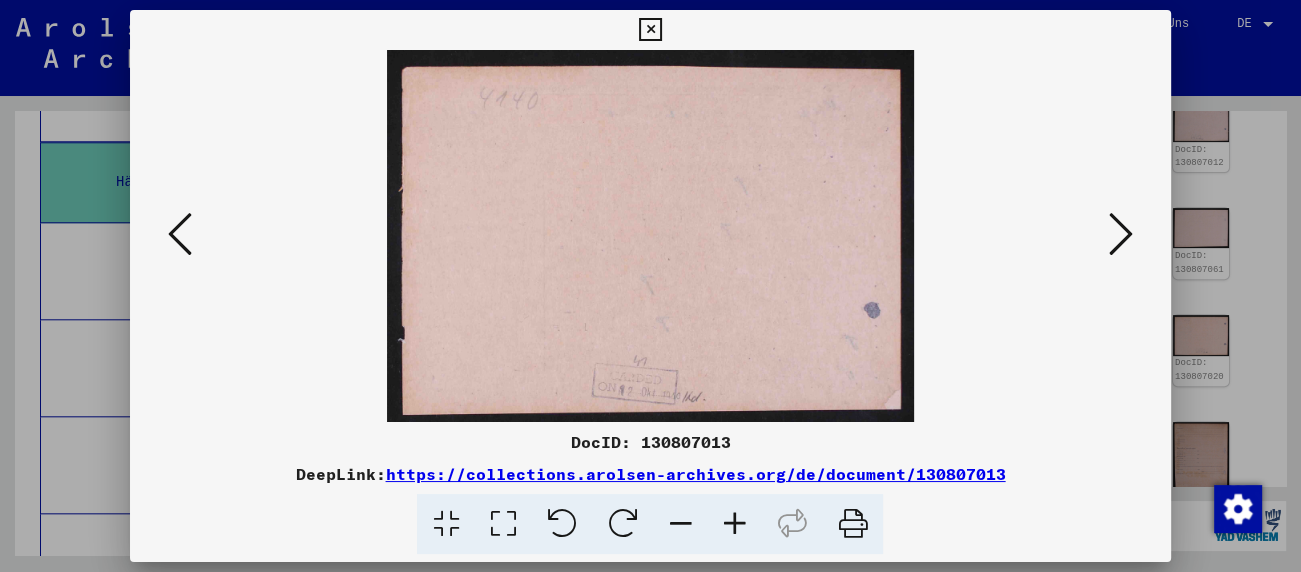 click at bounding box center [1121, 234] 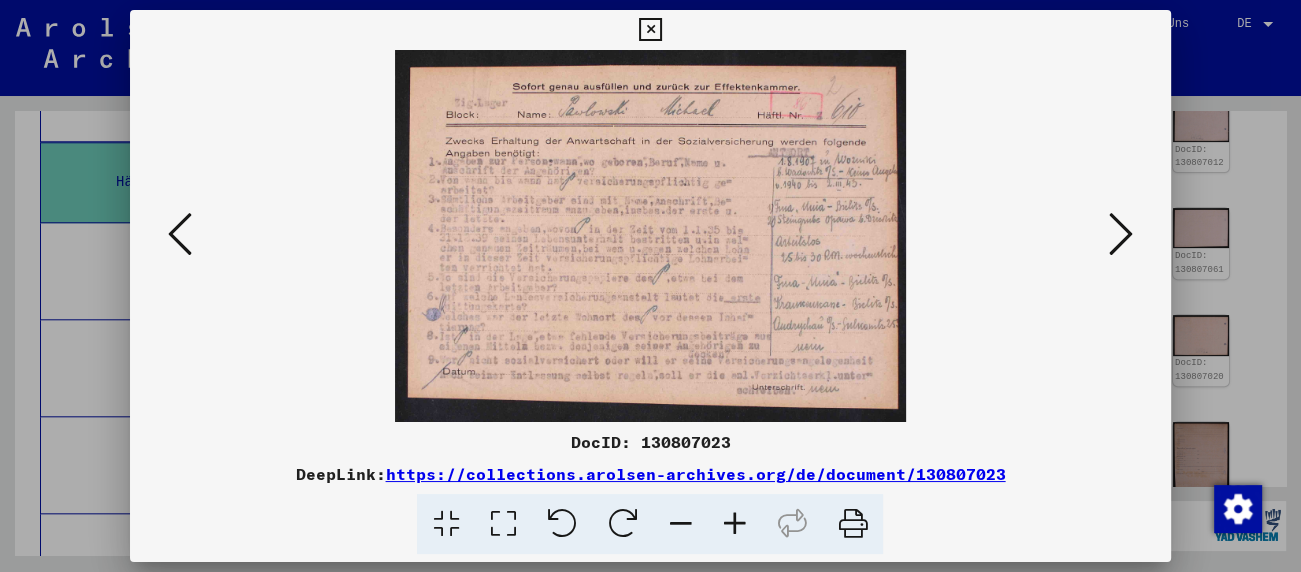 click at bounding box center (1121, 234) 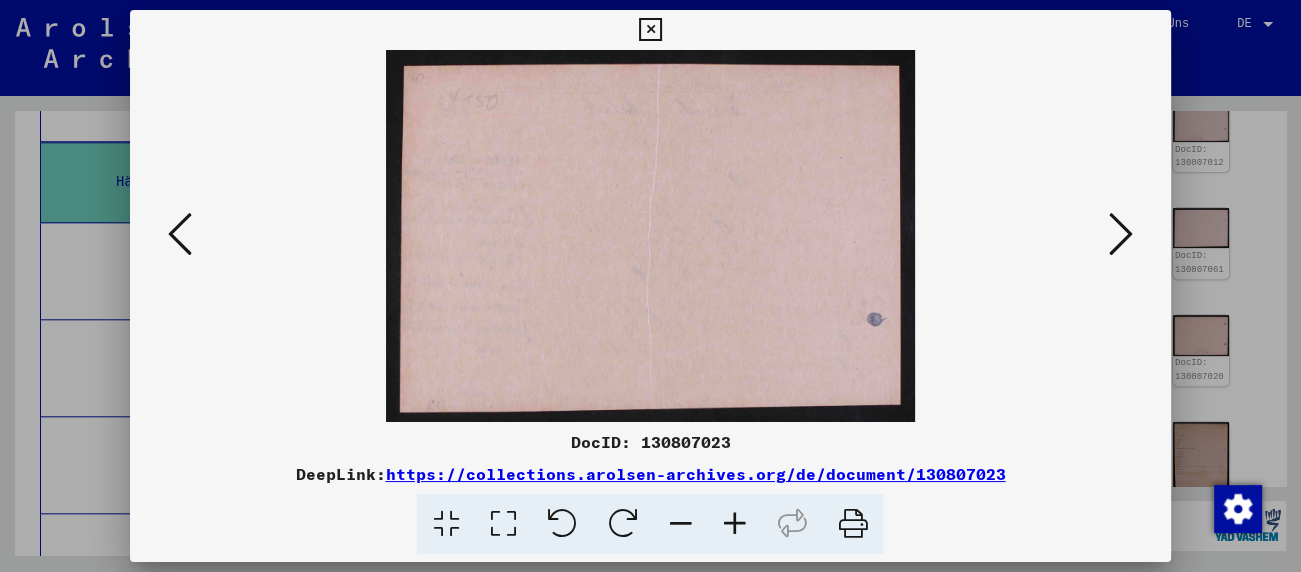 click at bounding box center (1121, 234) 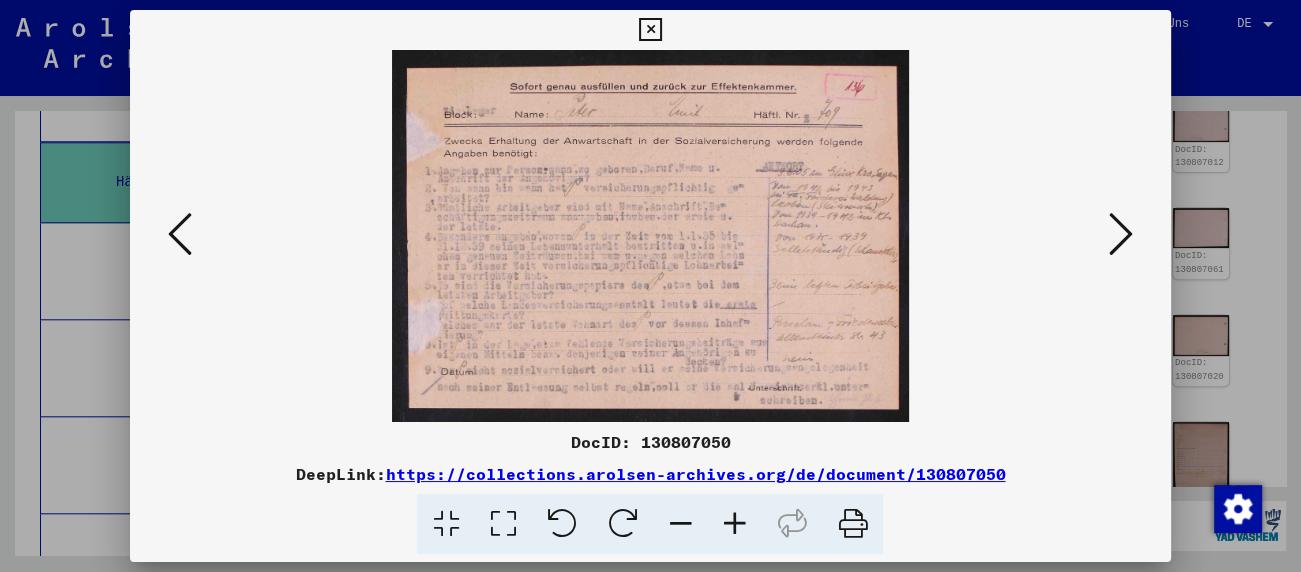 click at bounding box center (1121, 234) 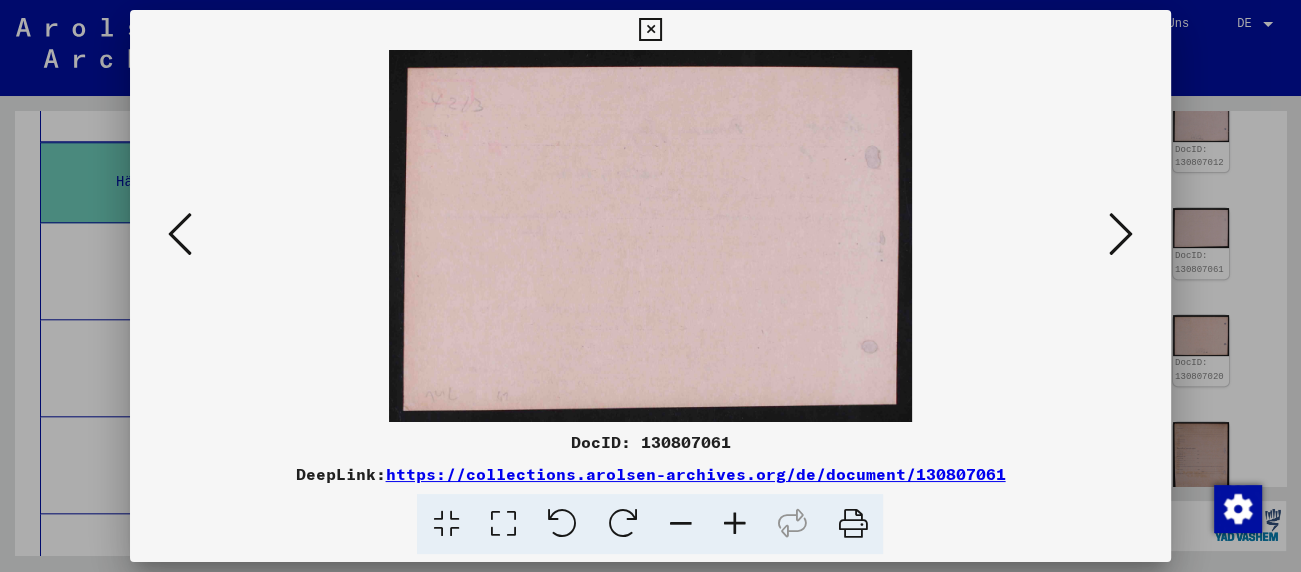 click at bounding box center (1121, 234) 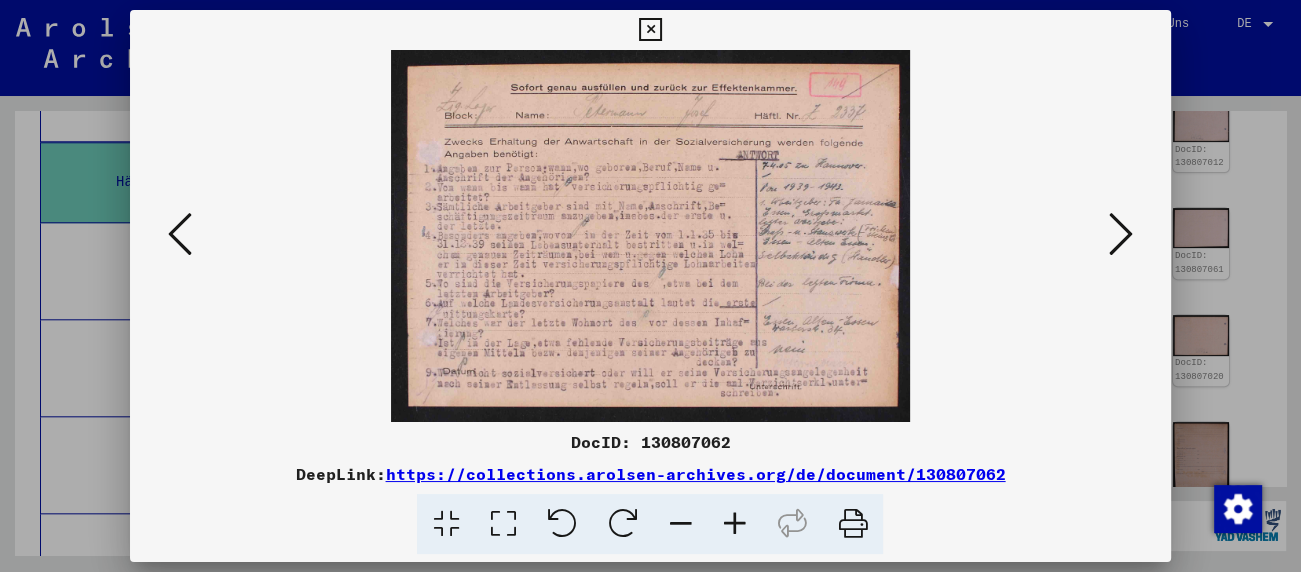 click at bounding box center (1121, 234) 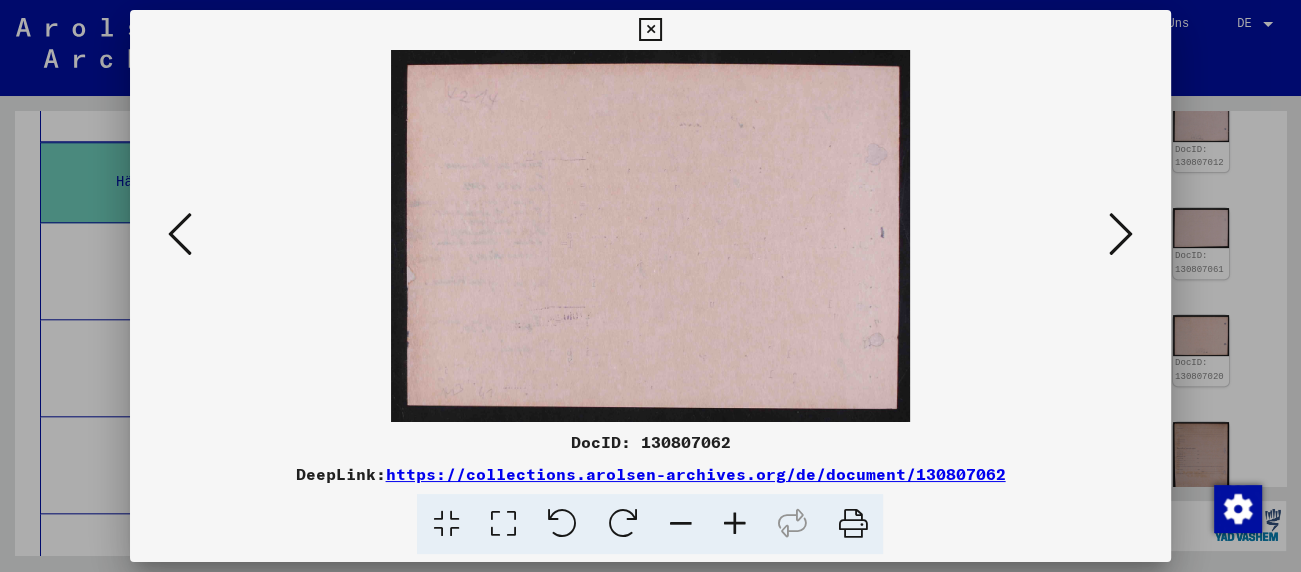 click at bounding box center (1121, 234) 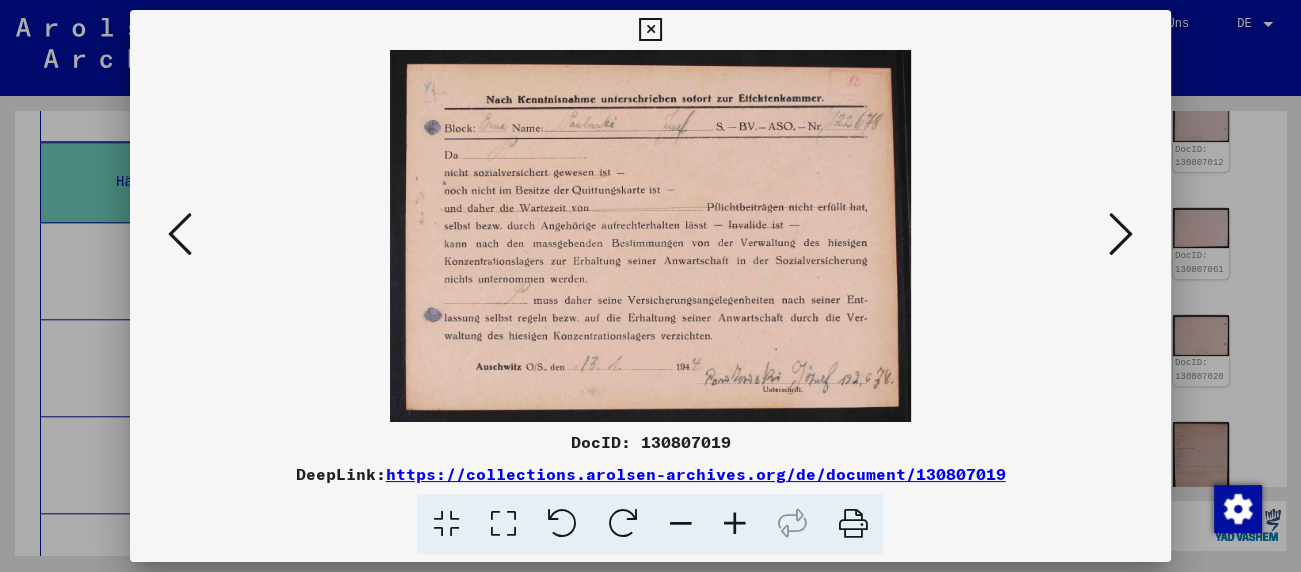 click at bounding box center (1121, 234) 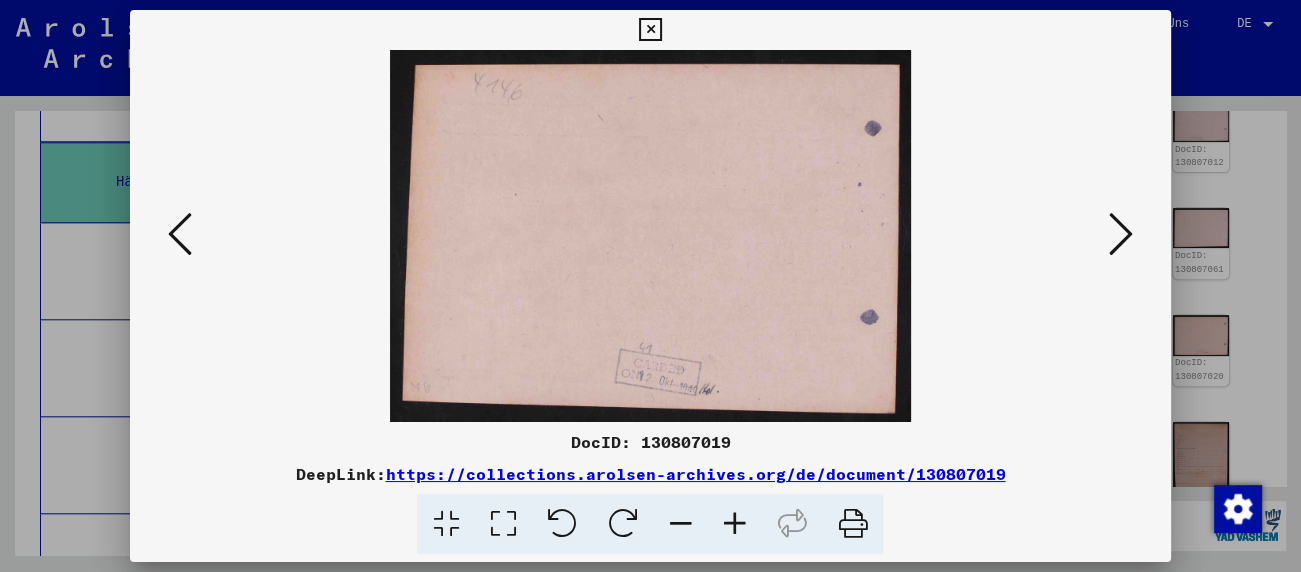 click at bounding box center [1121, 234] 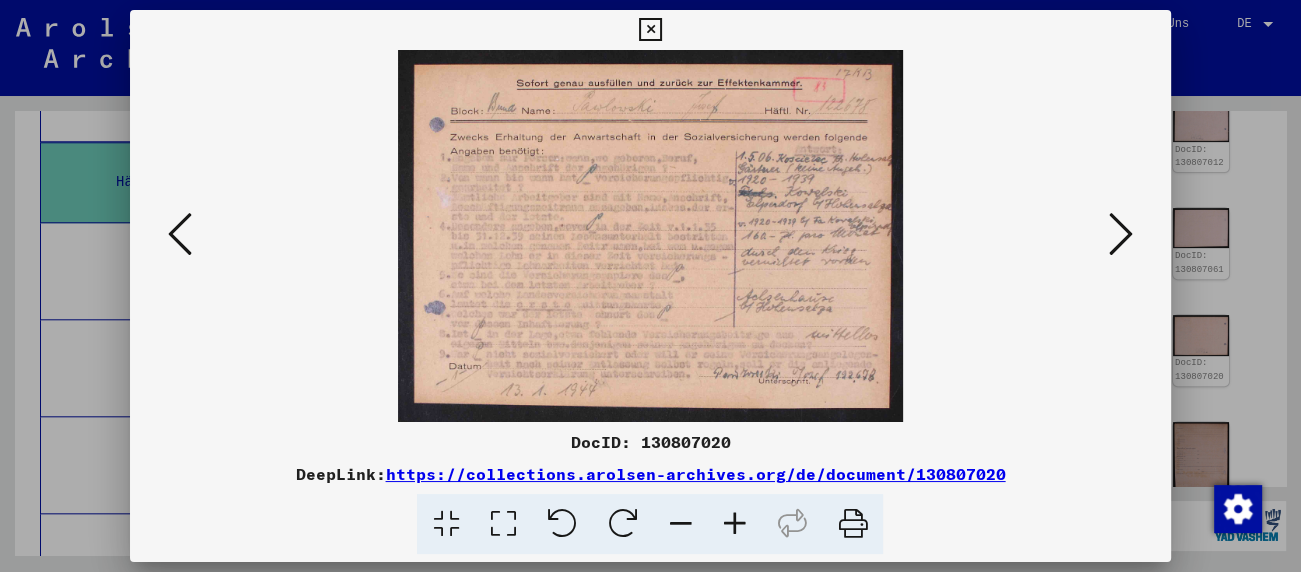 click at bounding box center [1121, 234] 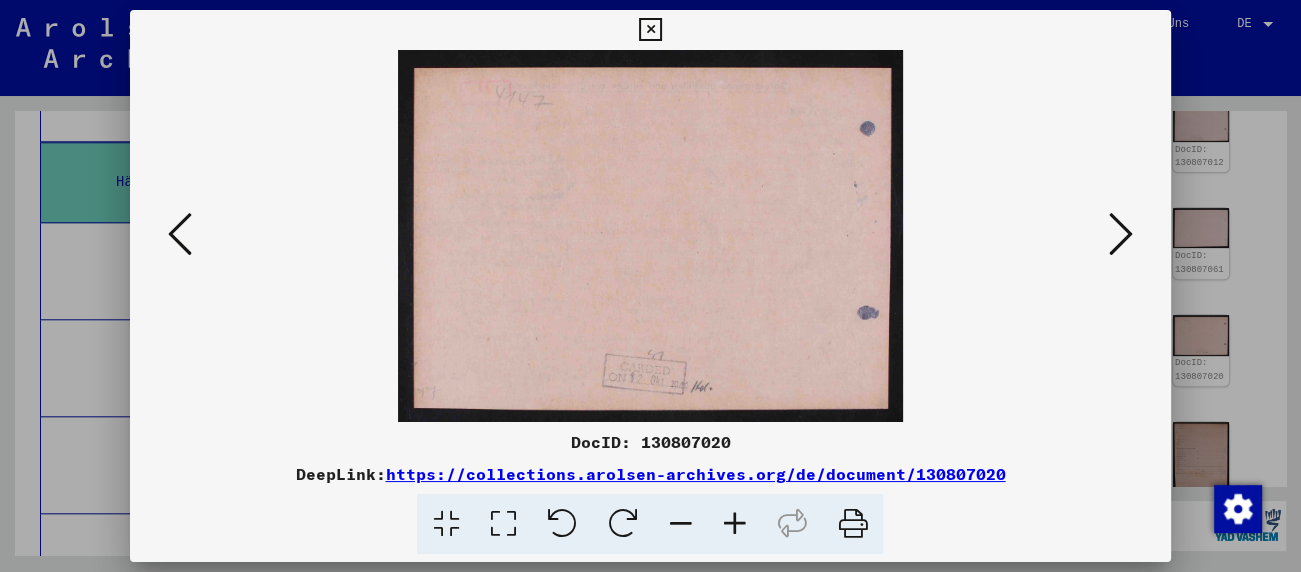 click at bounding box center [1121, 234] 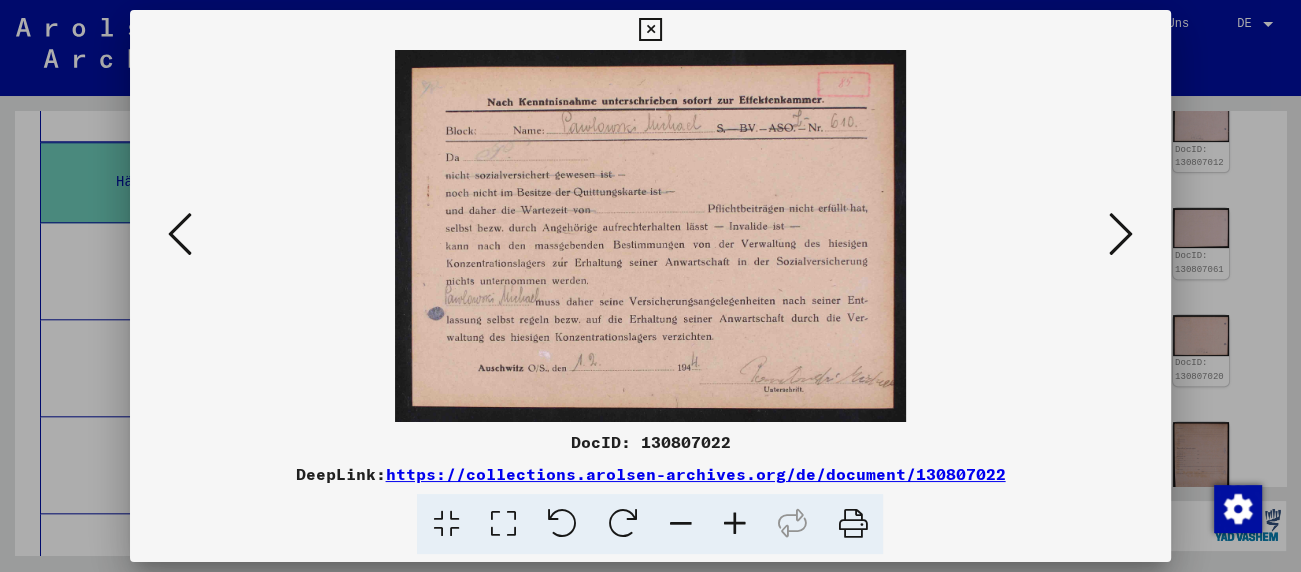click at bounding box center [1121, 234] 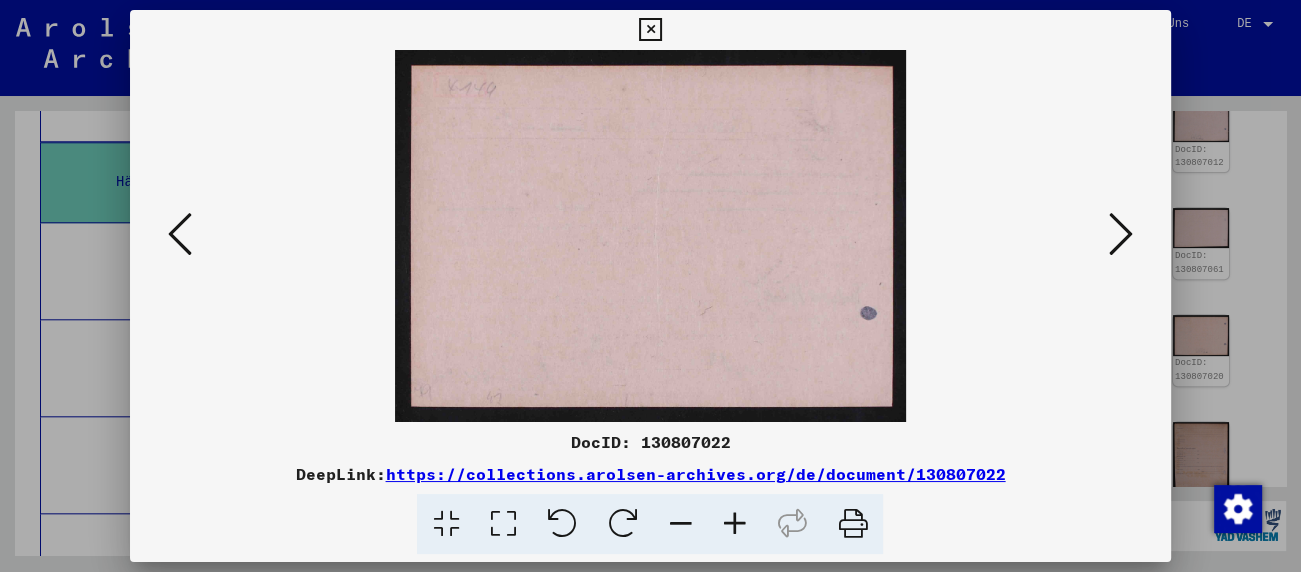 click at bounding box center (1121, 234) 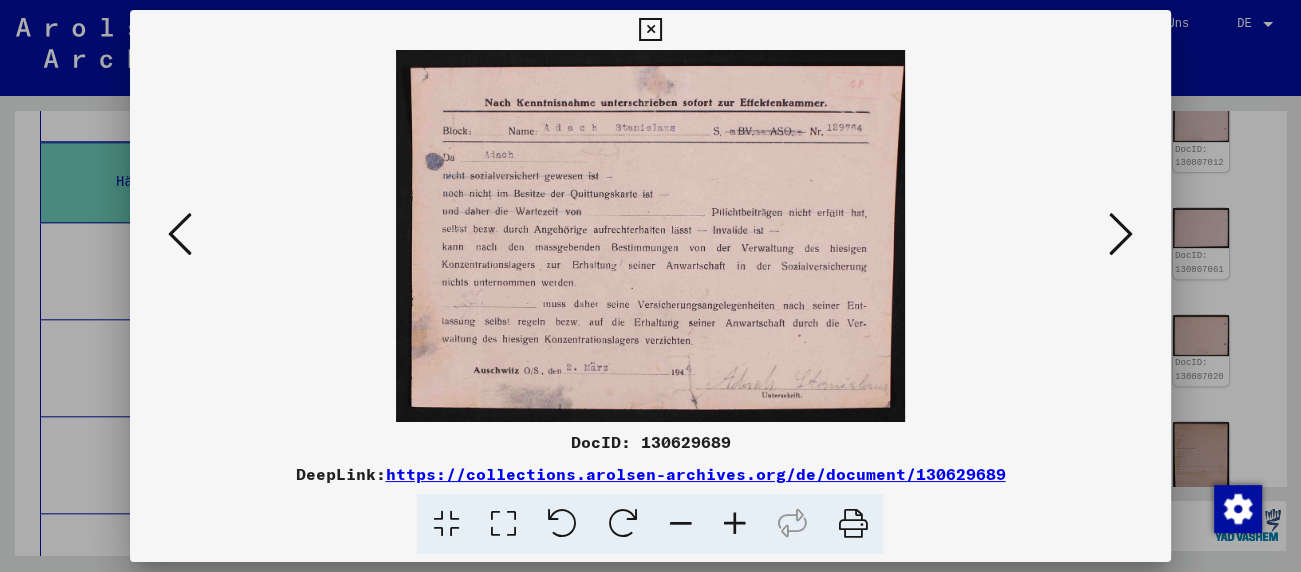 click at bounding box center [1121, 234] 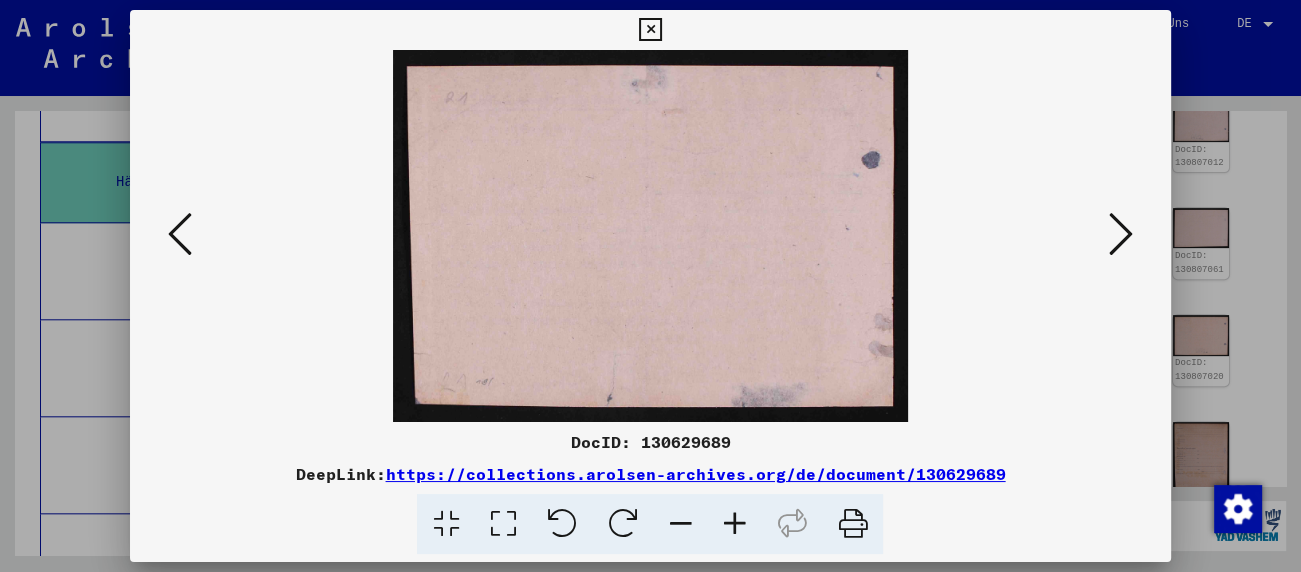 click at bounding box center [1121, 234] 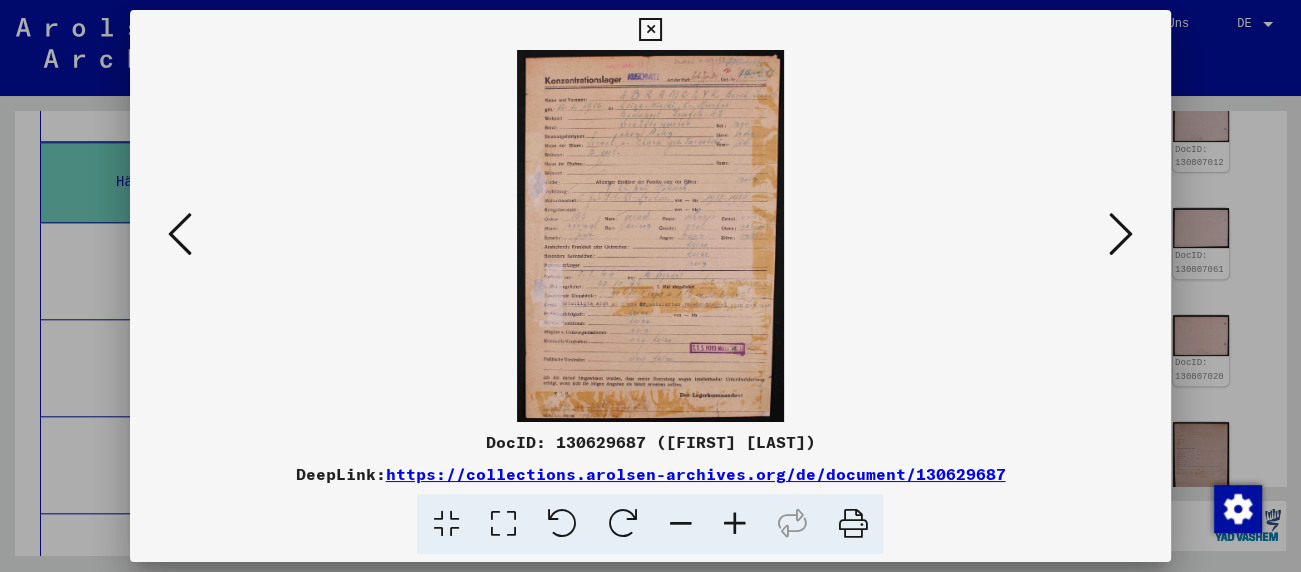 click at bounding box center (1121, 234) 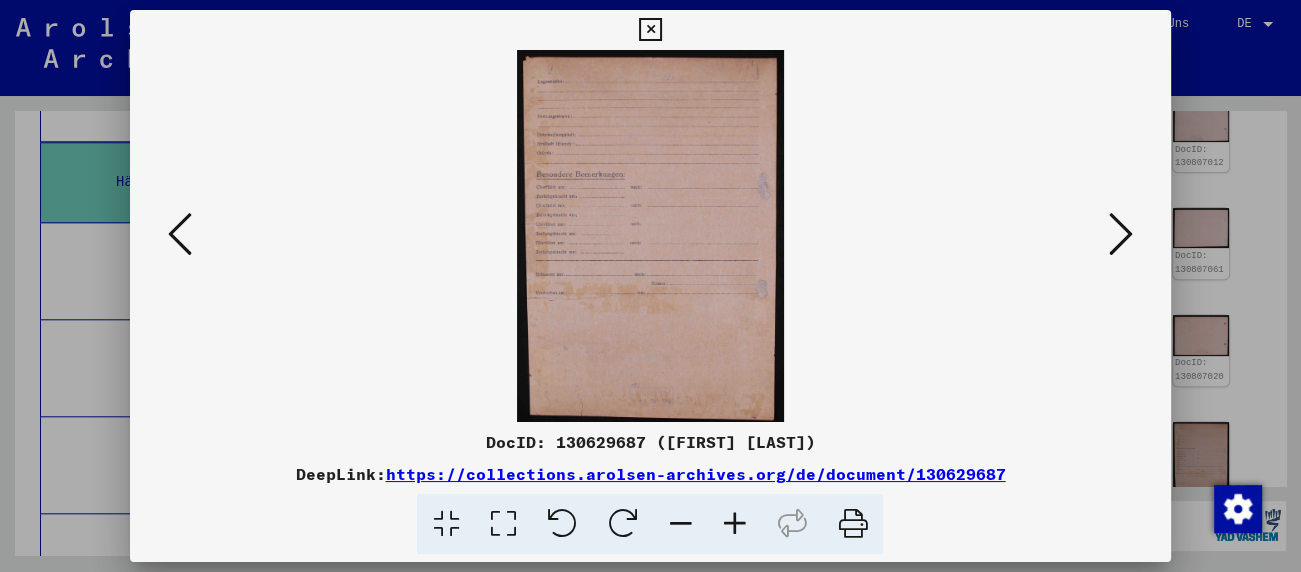 click at bounding box center (1121, 234) 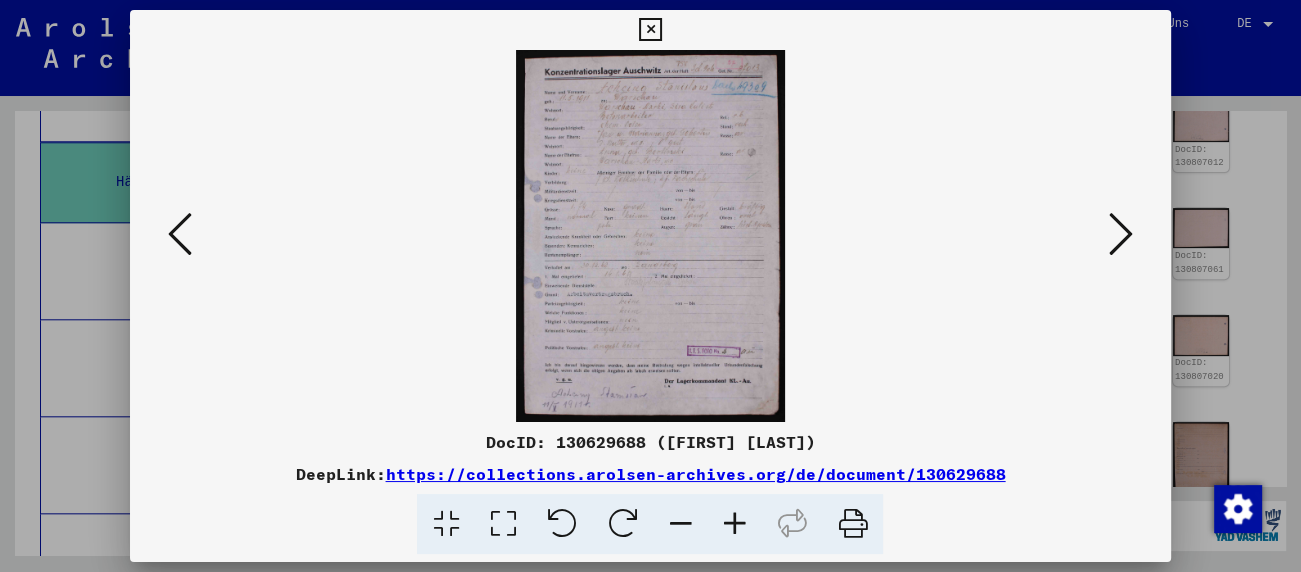 click at bounding box center (1121, 234) 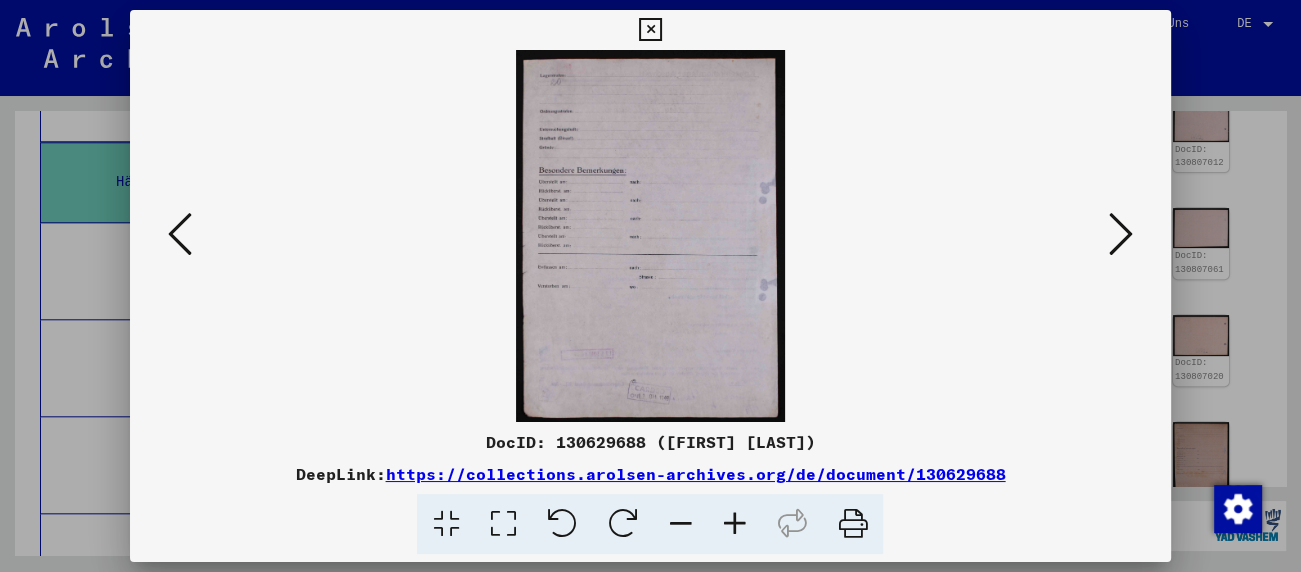click at bounding box center (1121, 234) 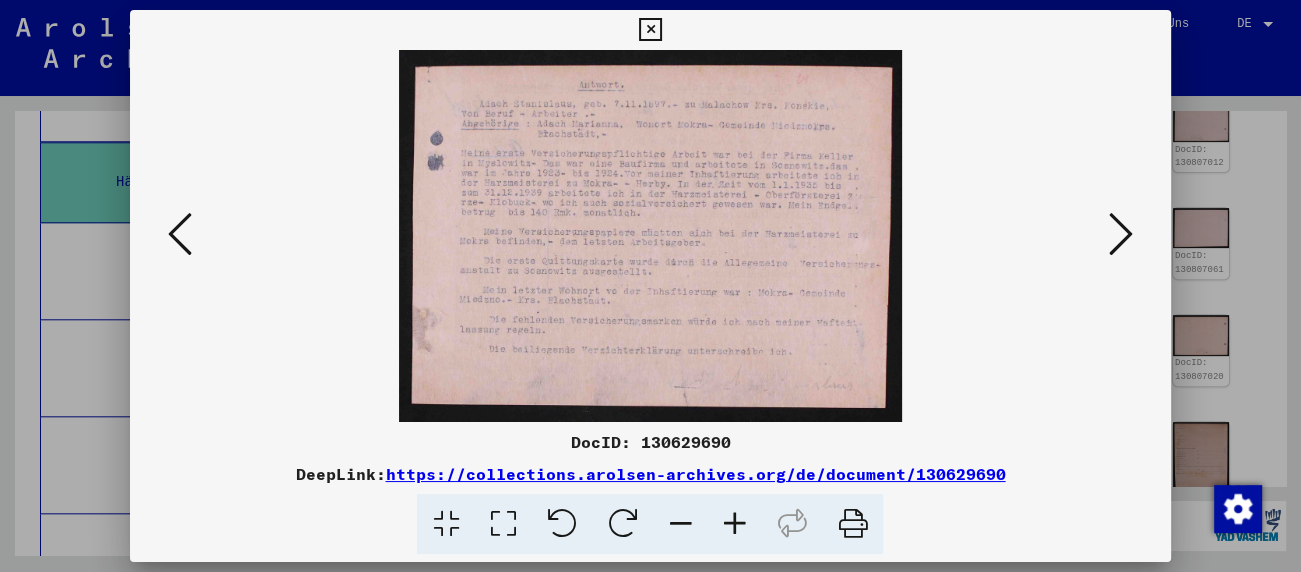 click at bounding box center (1121, 234) 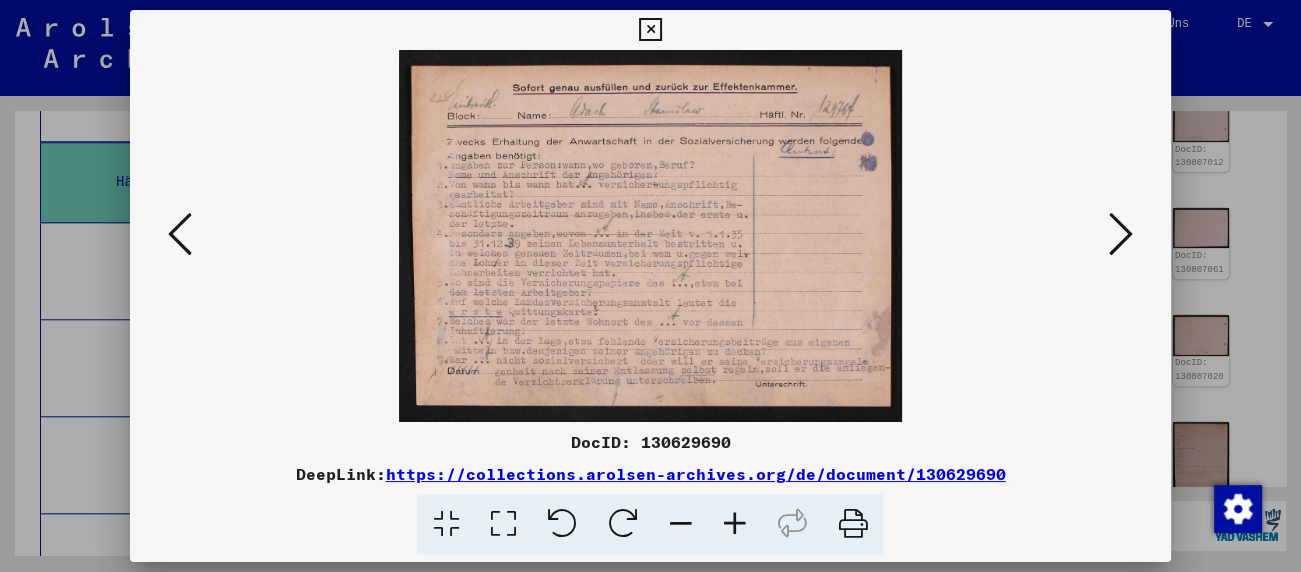 click at bounding box center [1121, 234] 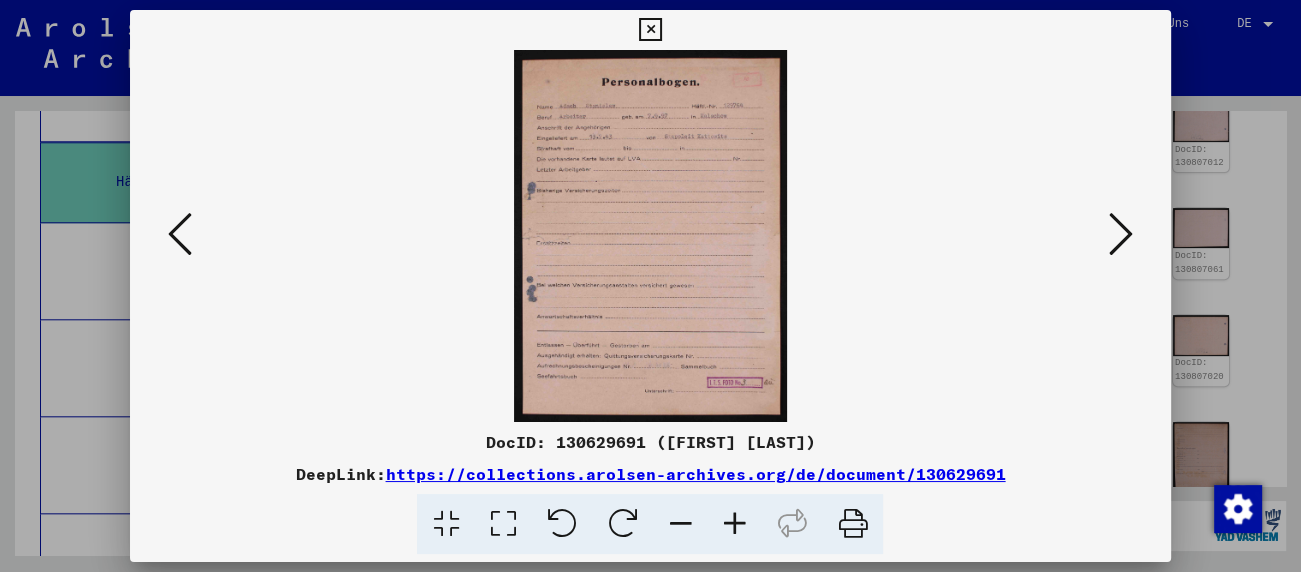 click at bounding box center (1121, 234) 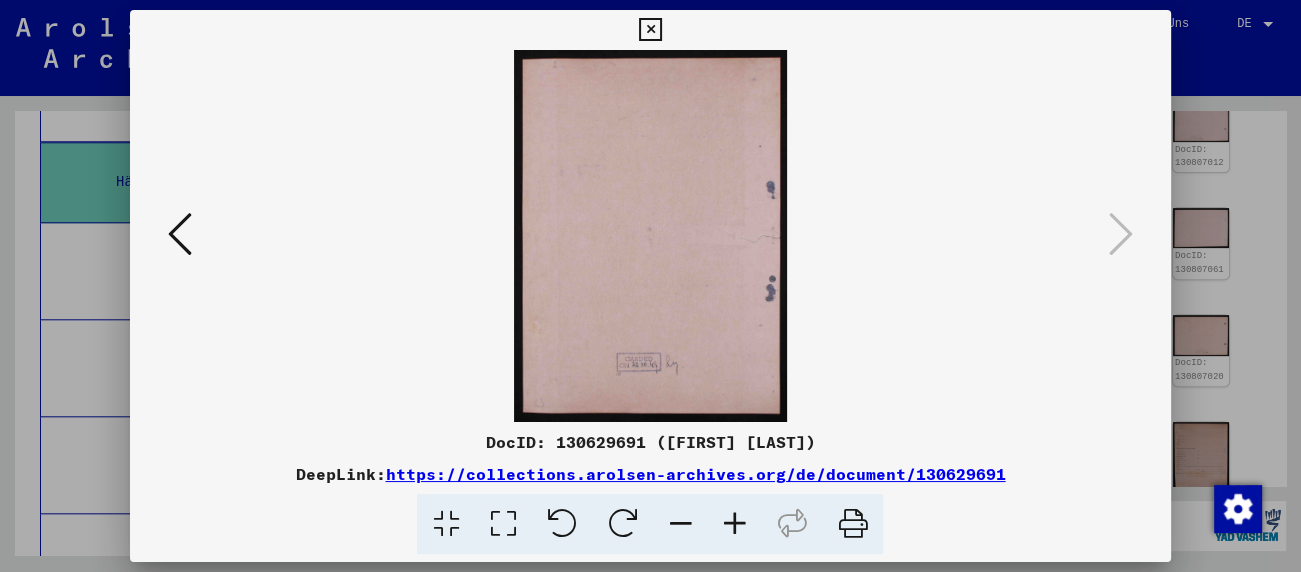 click at bounding box center (650, 30) 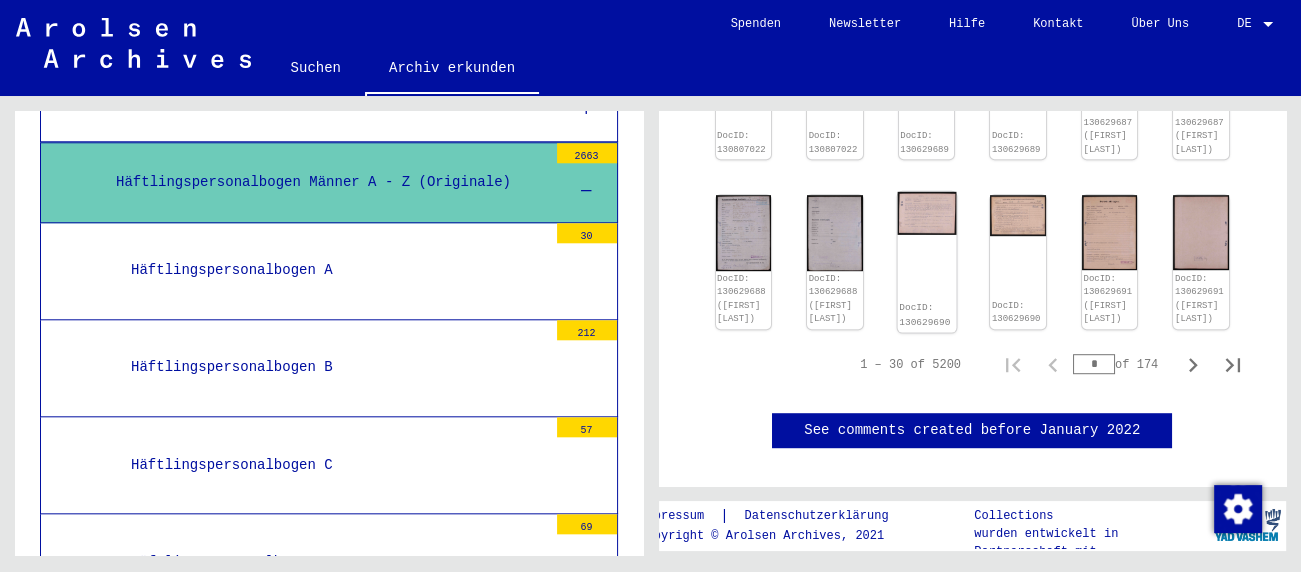 scroll, scrollTop: 1104, scrollLeft: 0, axis: vertical 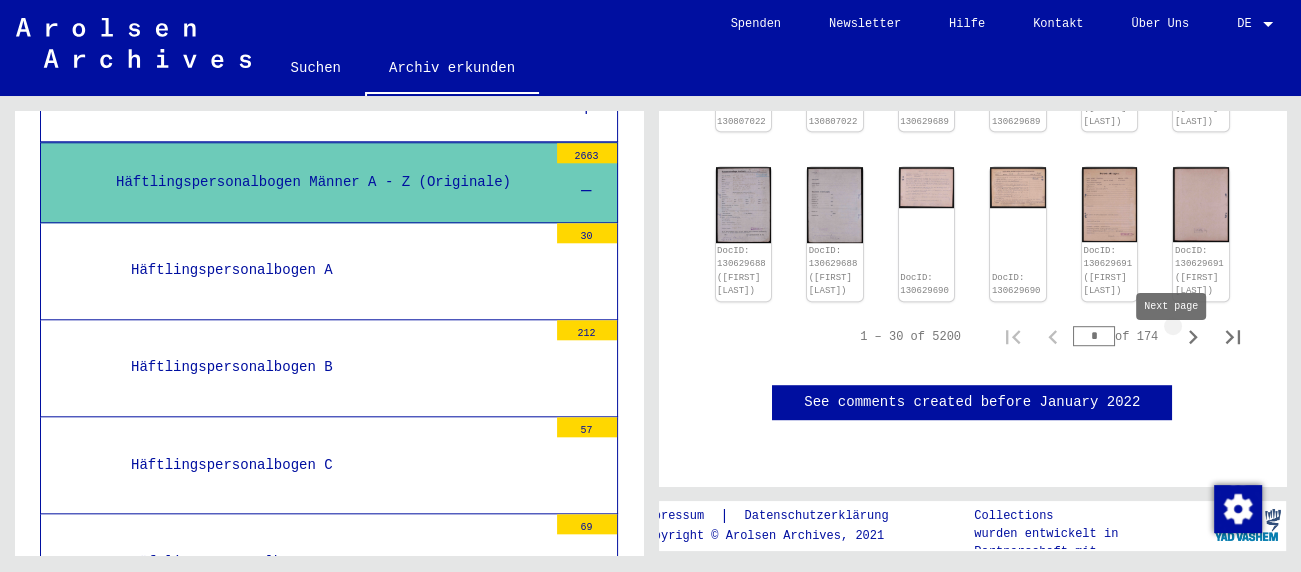 click 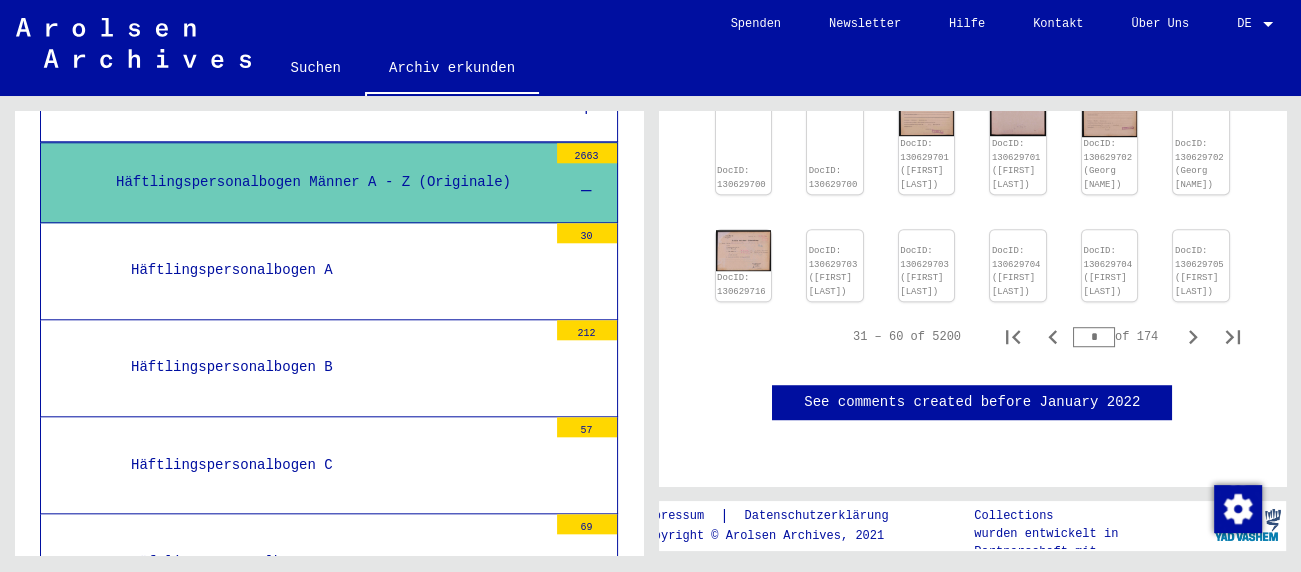 scroll, scrollTop: 1495, scrollLeft: 0, axis: vertical 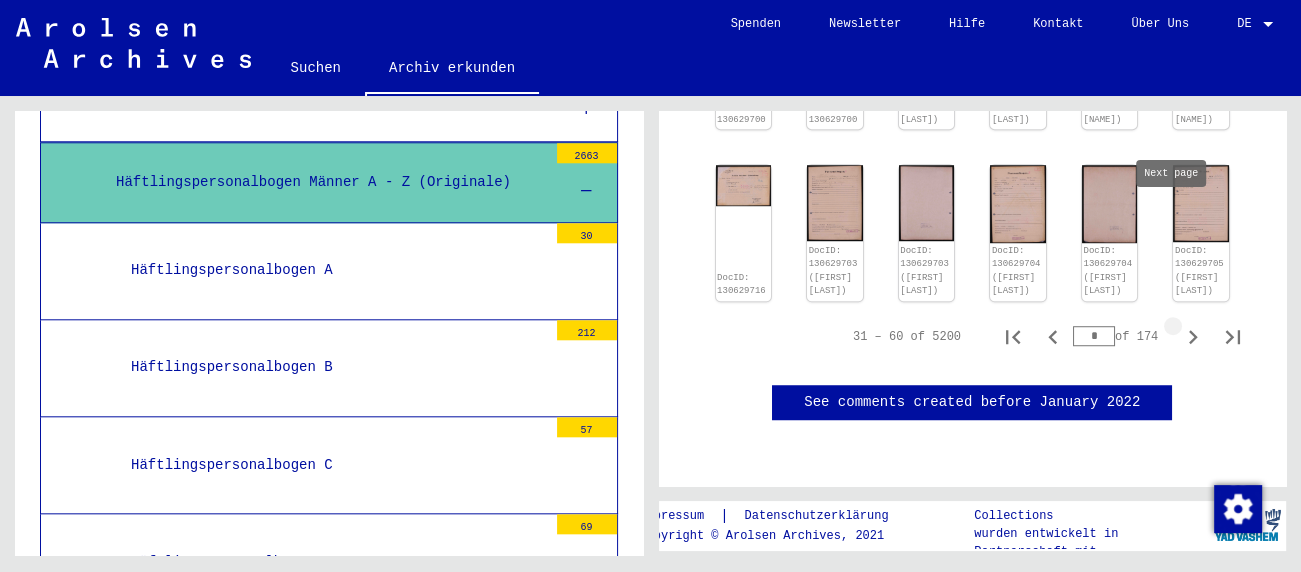 click 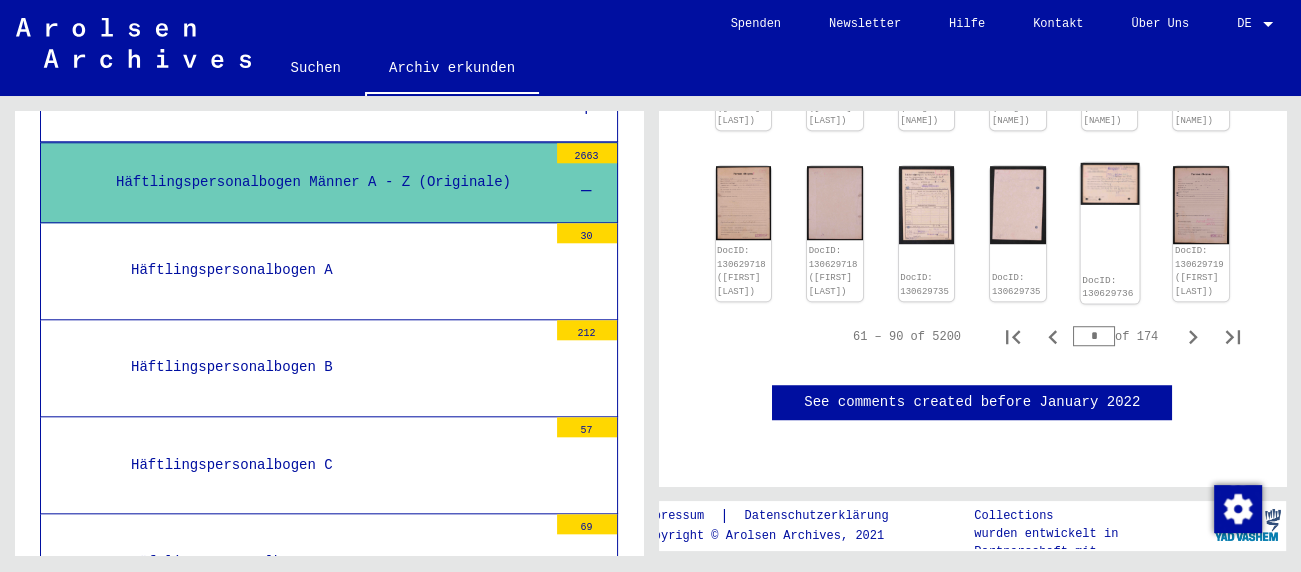 scroll, scrollTop: 1542, scrollLeft: 0, axis: vertical 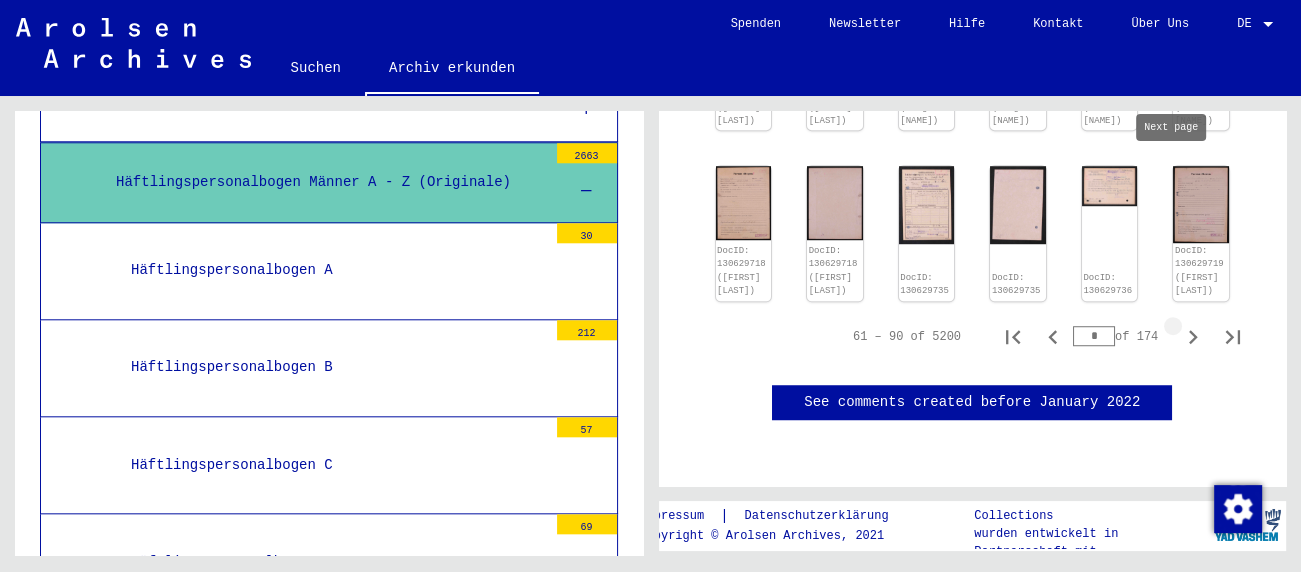 click 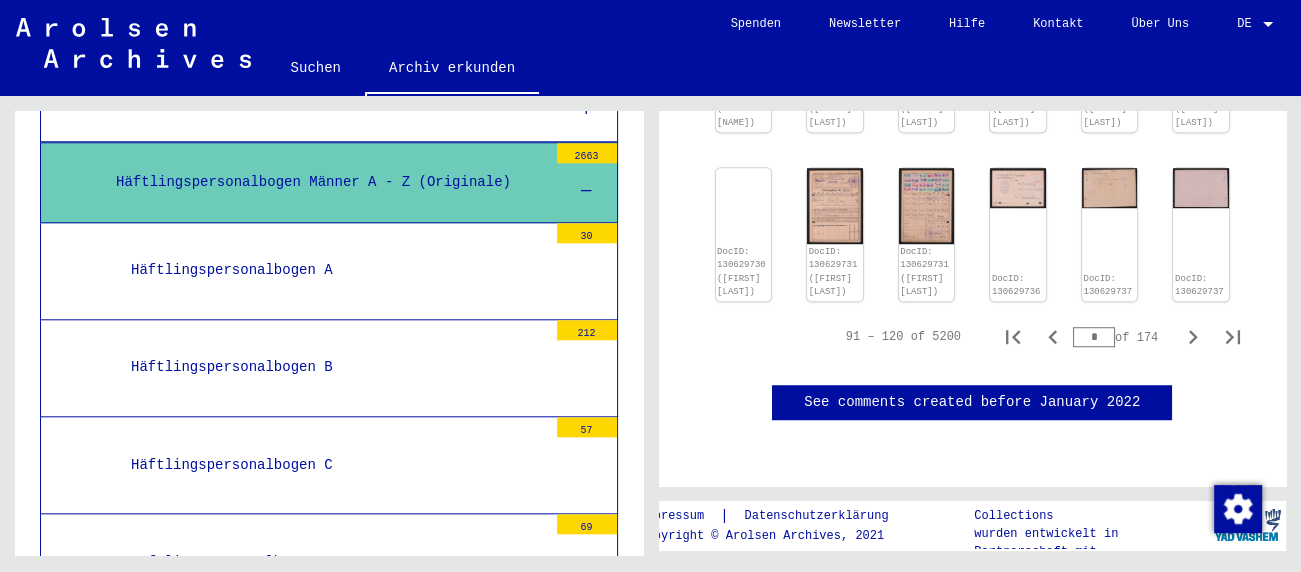 scroll, scrollTop: 1449, scrollLeft: 0, axis: vertical 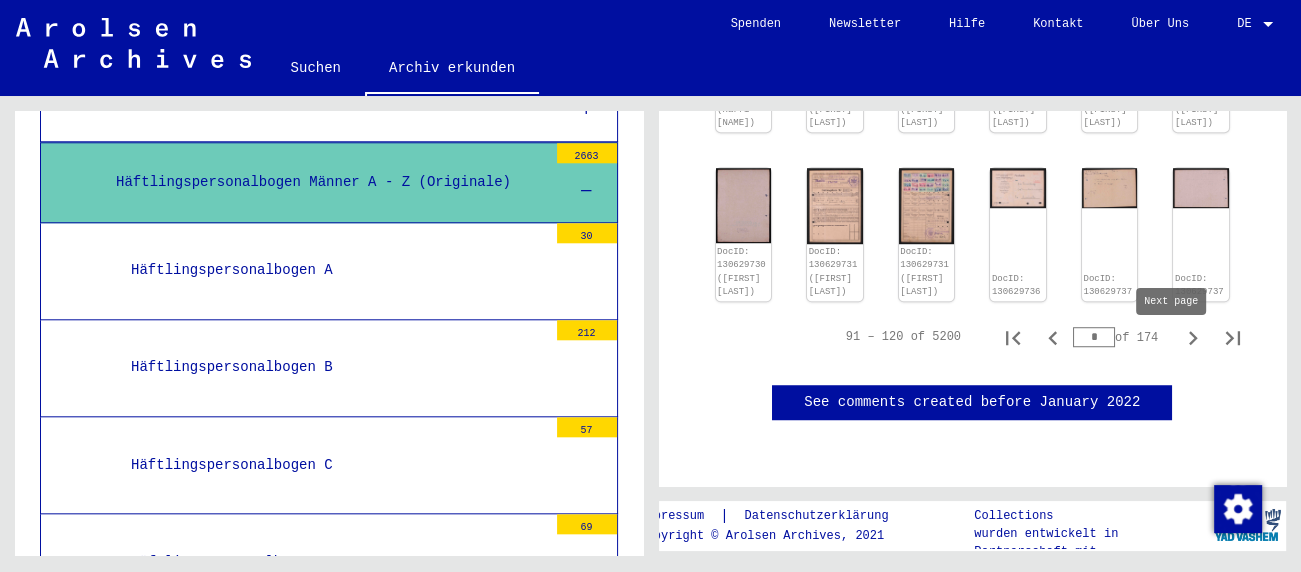 click 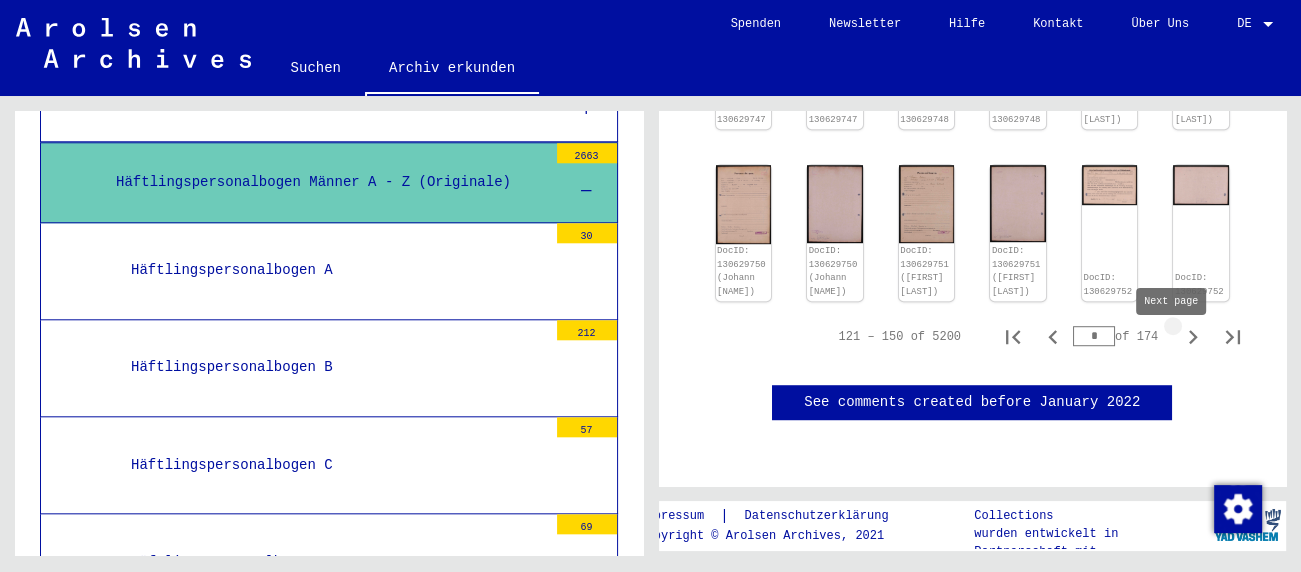 type on "*" 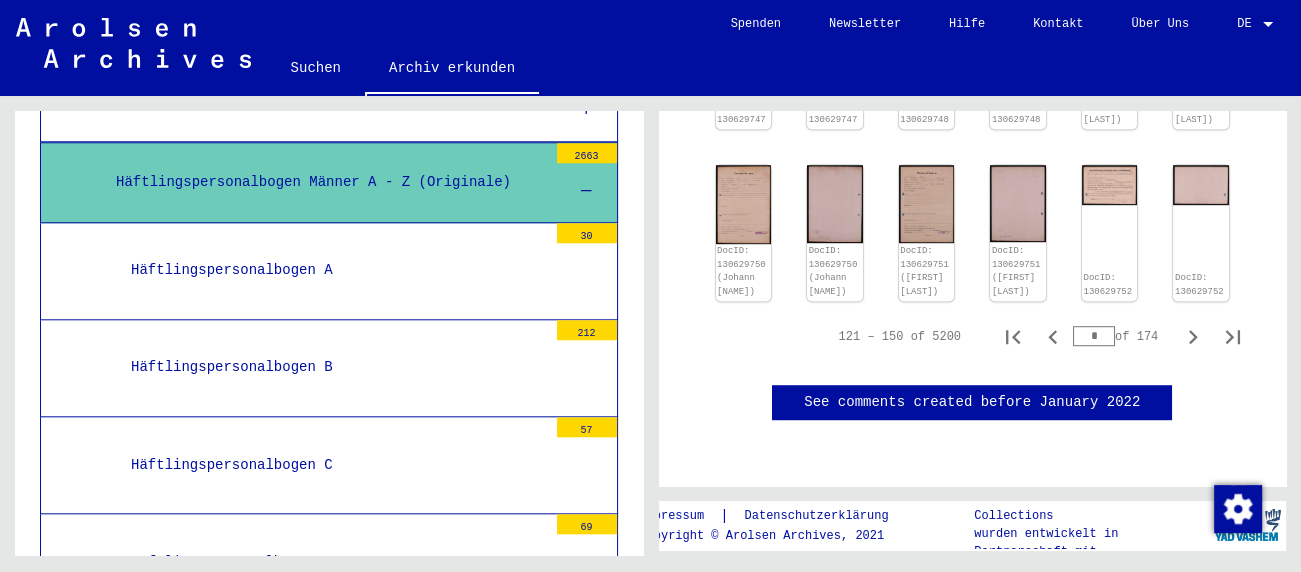 scroll, scrollTop: 1215, scrollLeft: 0, axis: vertical 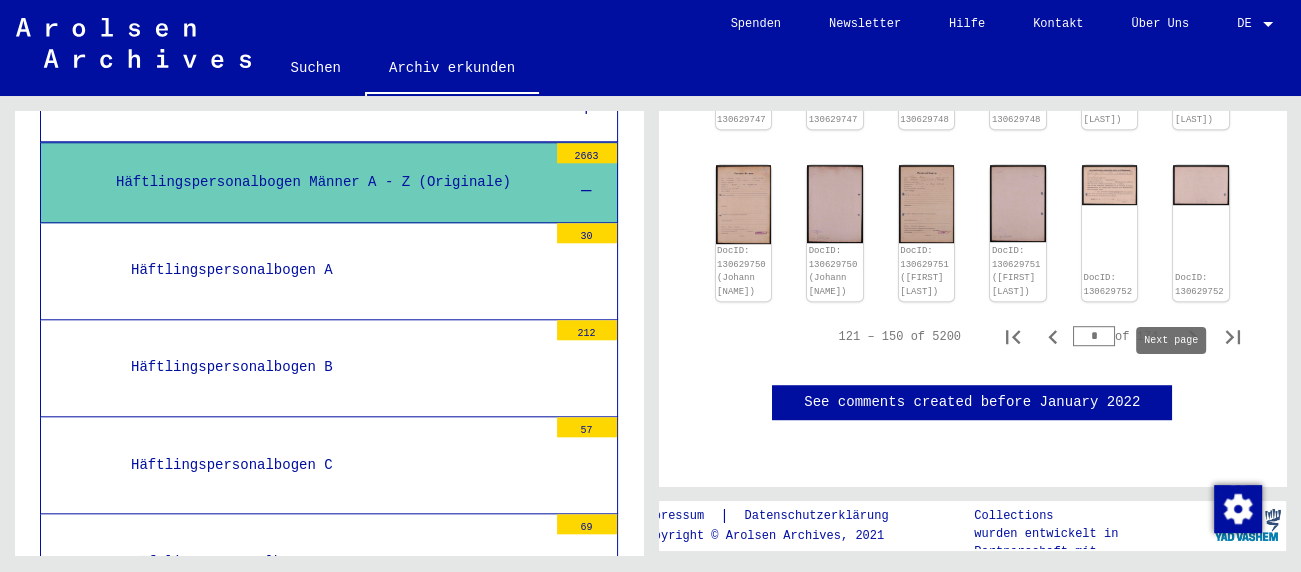 click 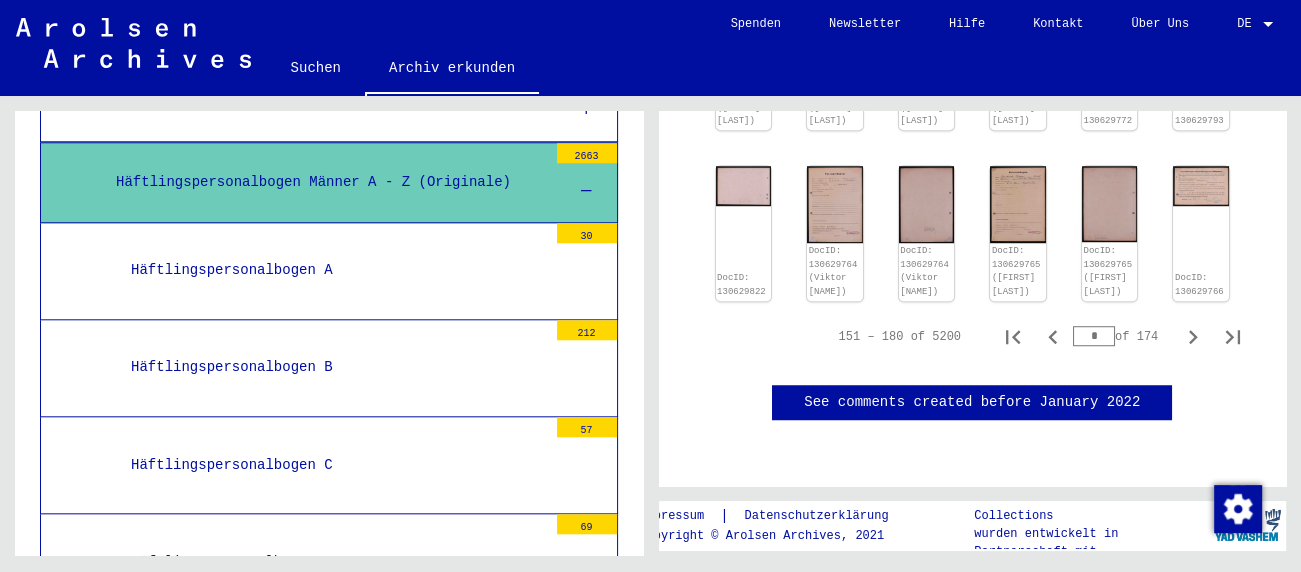 scroll, scrollTop: 1325, scrollLeft: 0, axis: vertical 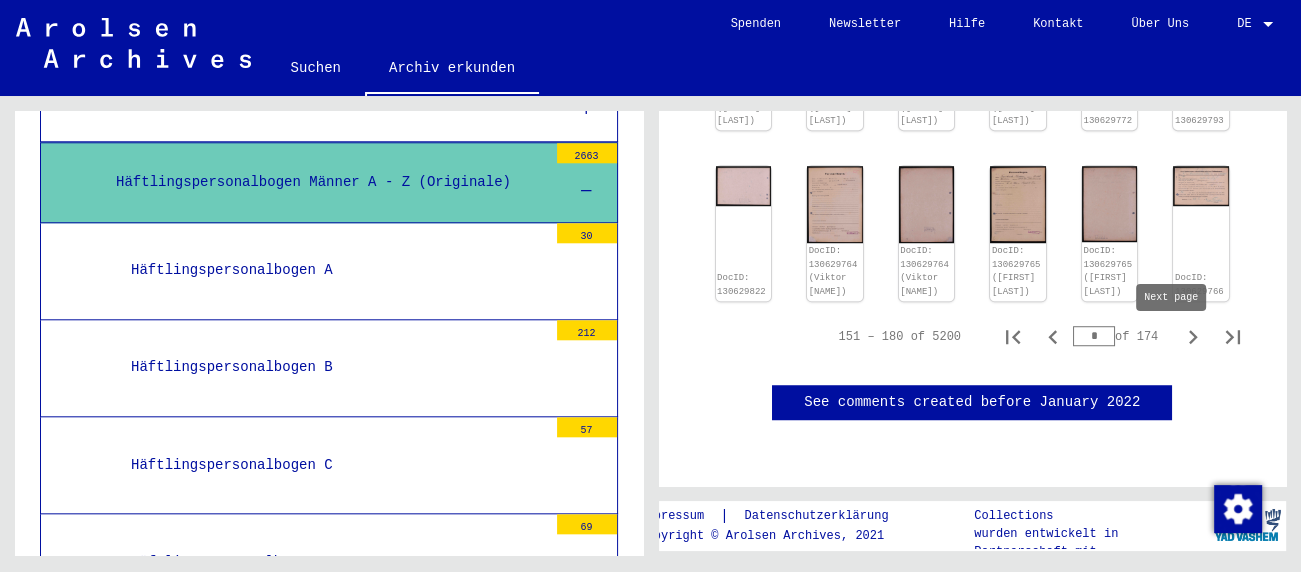 click 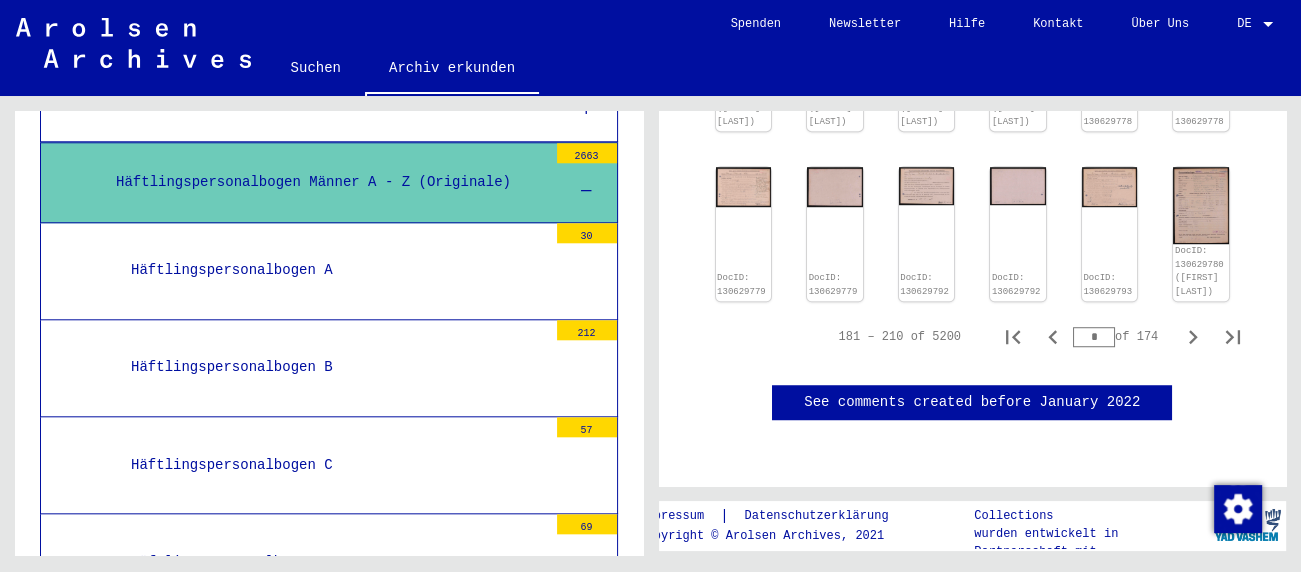 scroll, scrollTop: 1394, scrollLeft: 0, axis: vertical 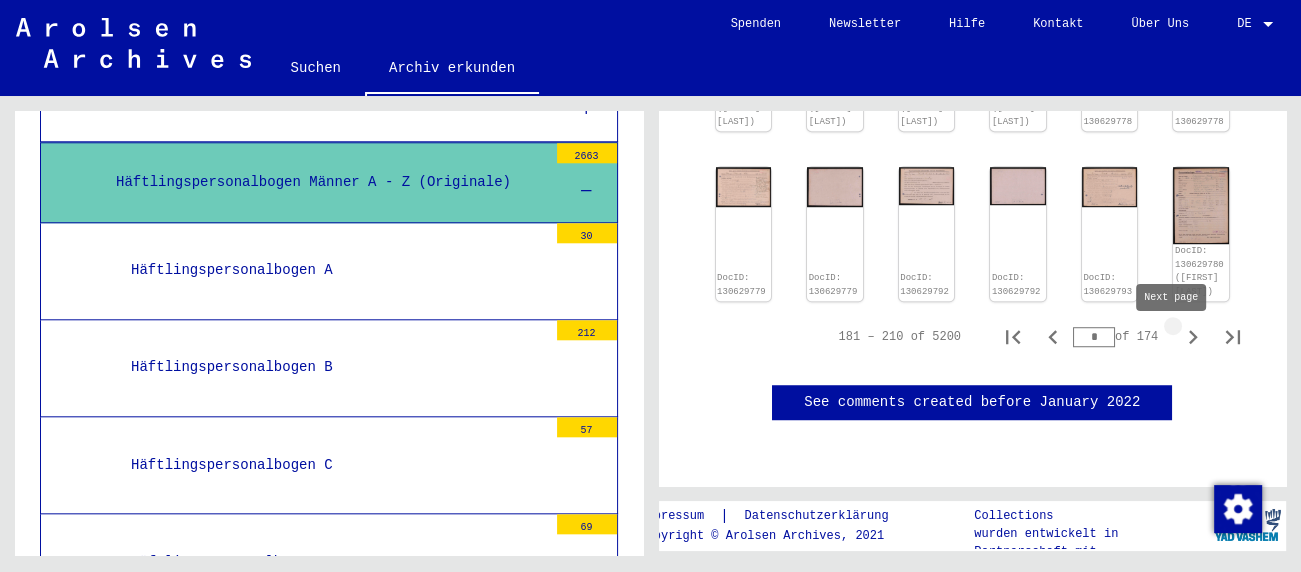 click 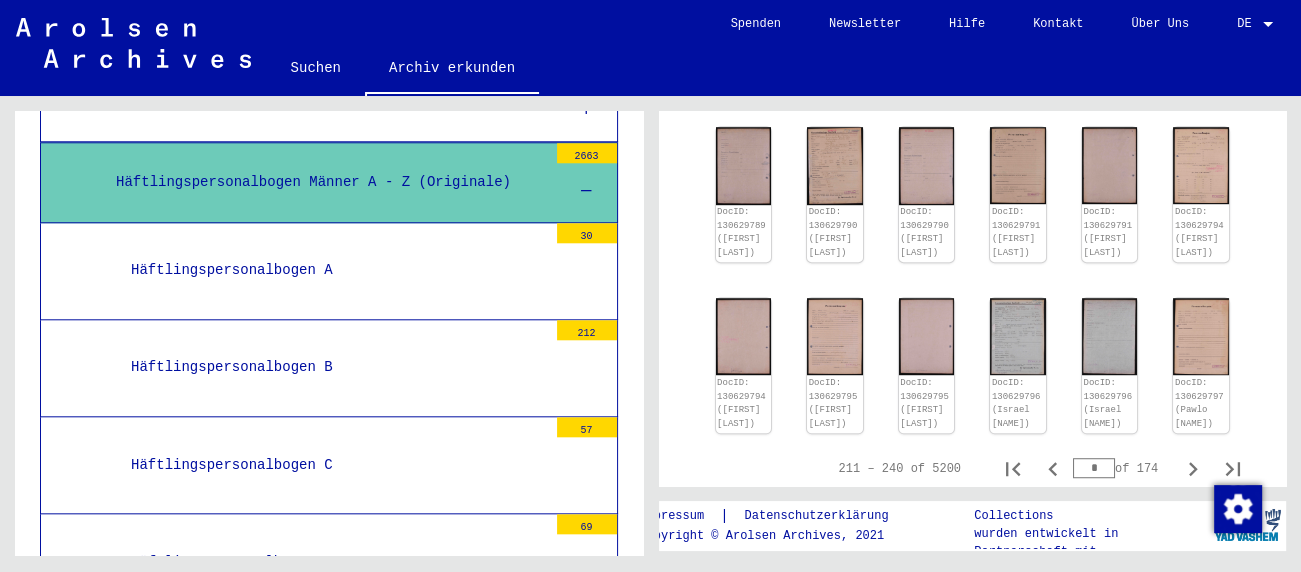 scroll, scrollTop: 1374, scrollLeft: 0, axis: vertical 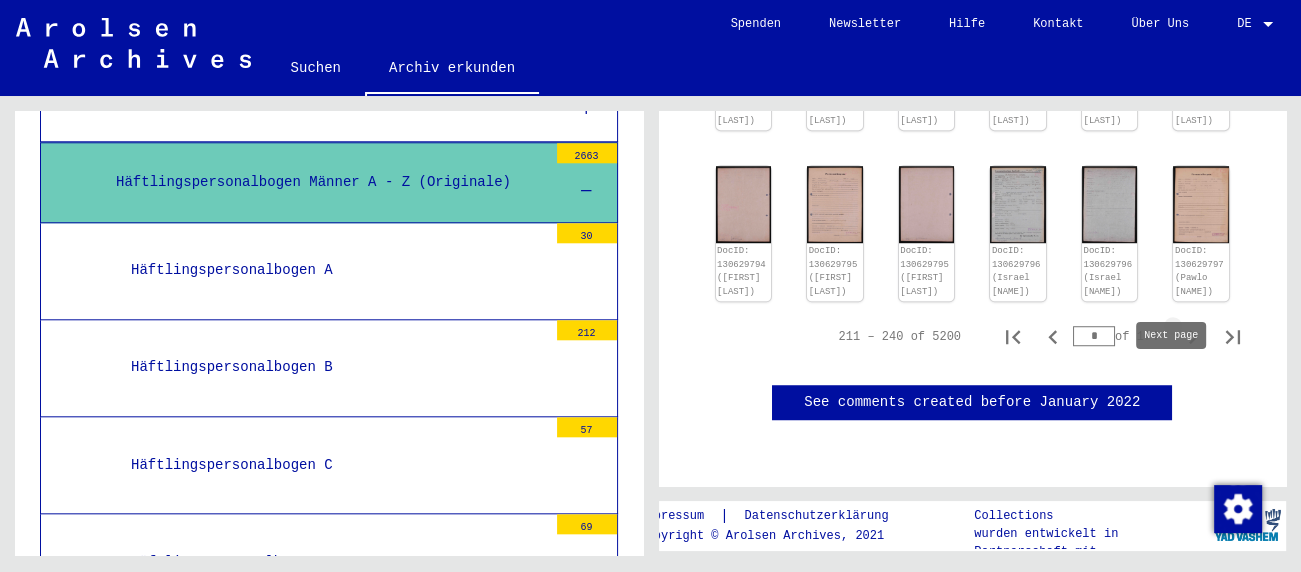 click 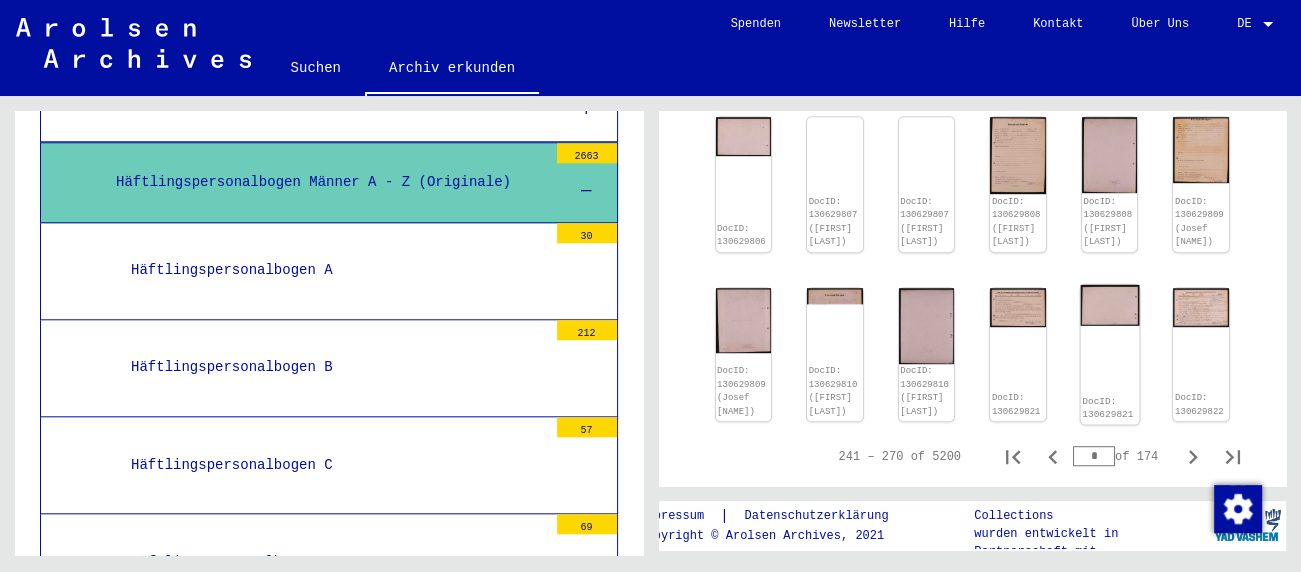 scroll, scrollTop: 1270, scrollLeft: 0, axis: vertical 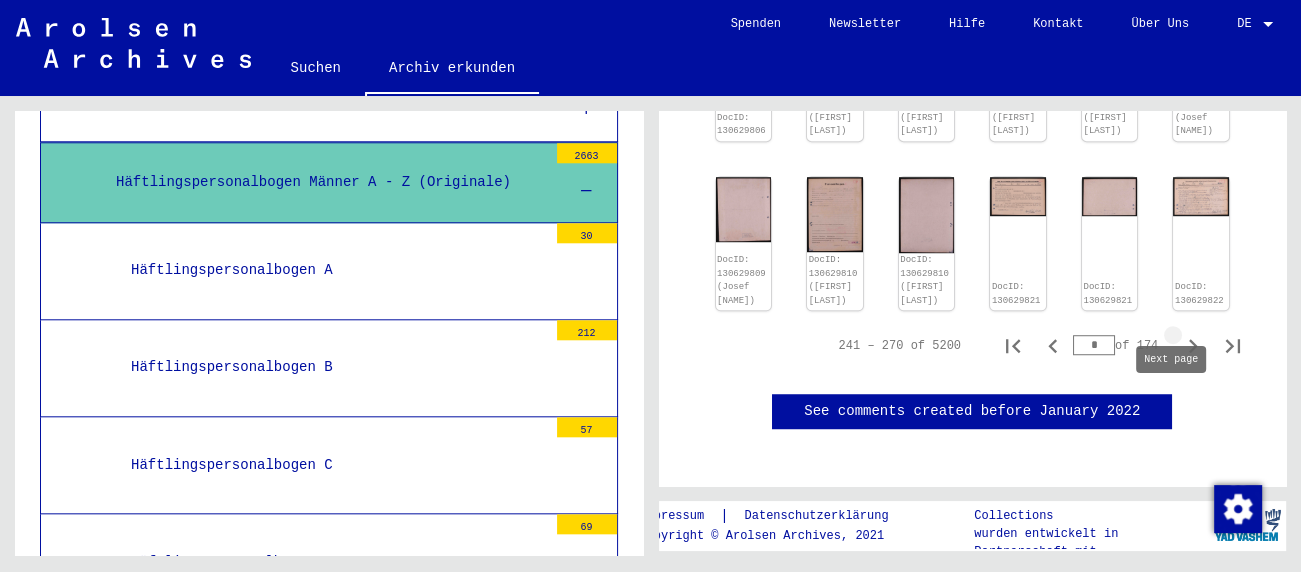 click 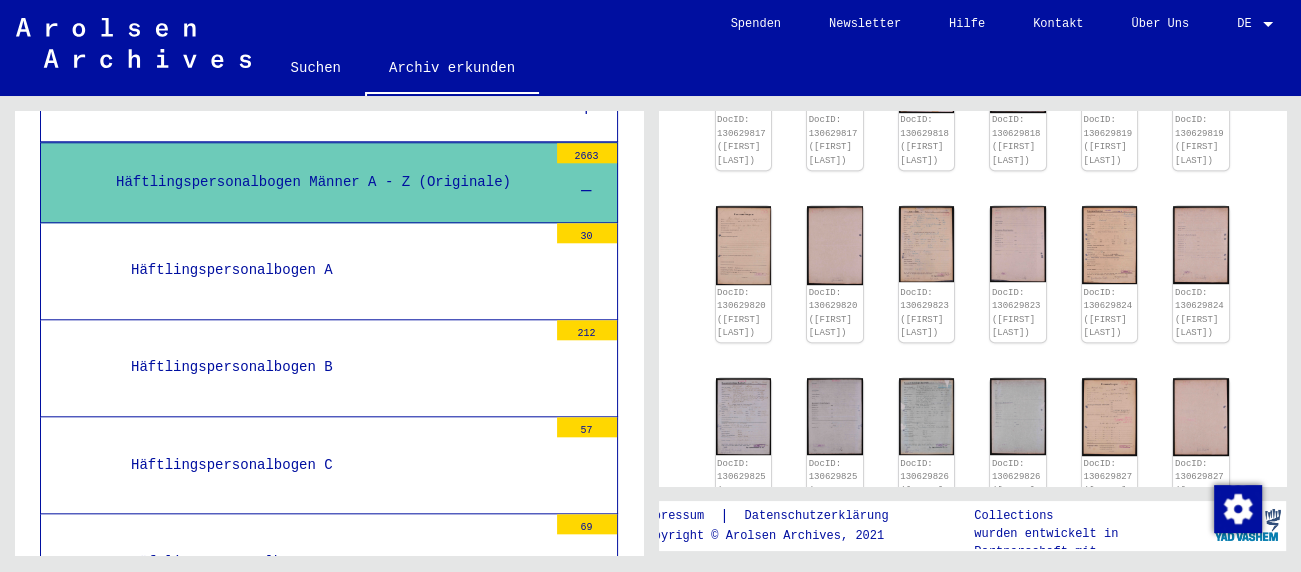 scroll, scrollTop: 1293, scrollLeft: 0, axis: vertical 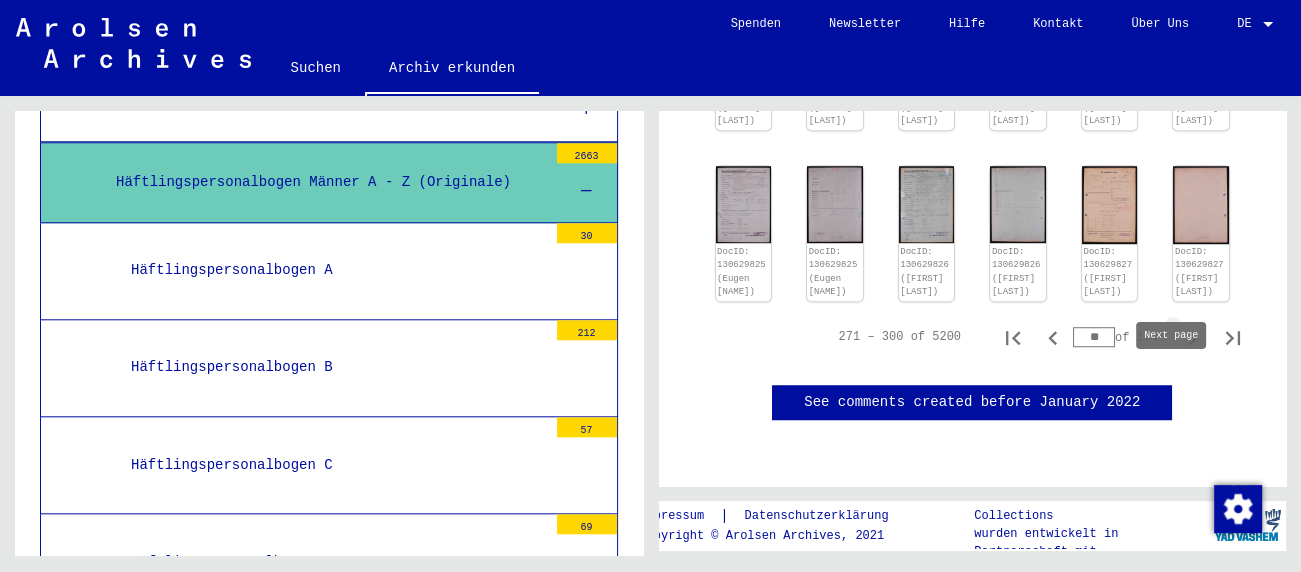 click 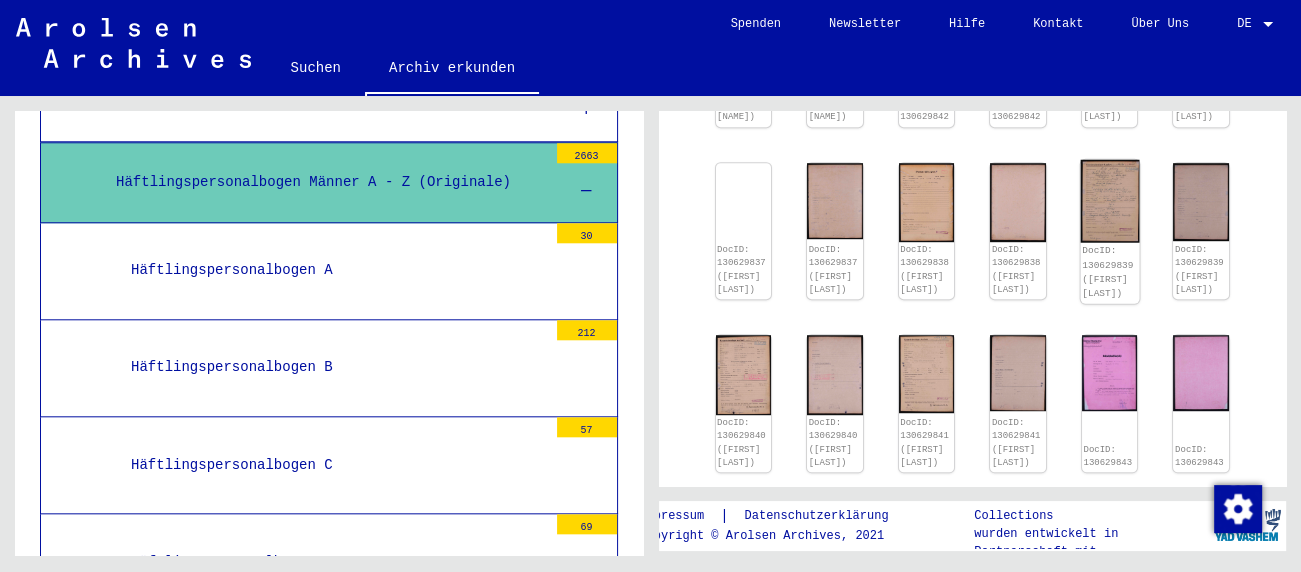 scroll, scrollTop: 1331, scrollLeft: 0, axis: vertical 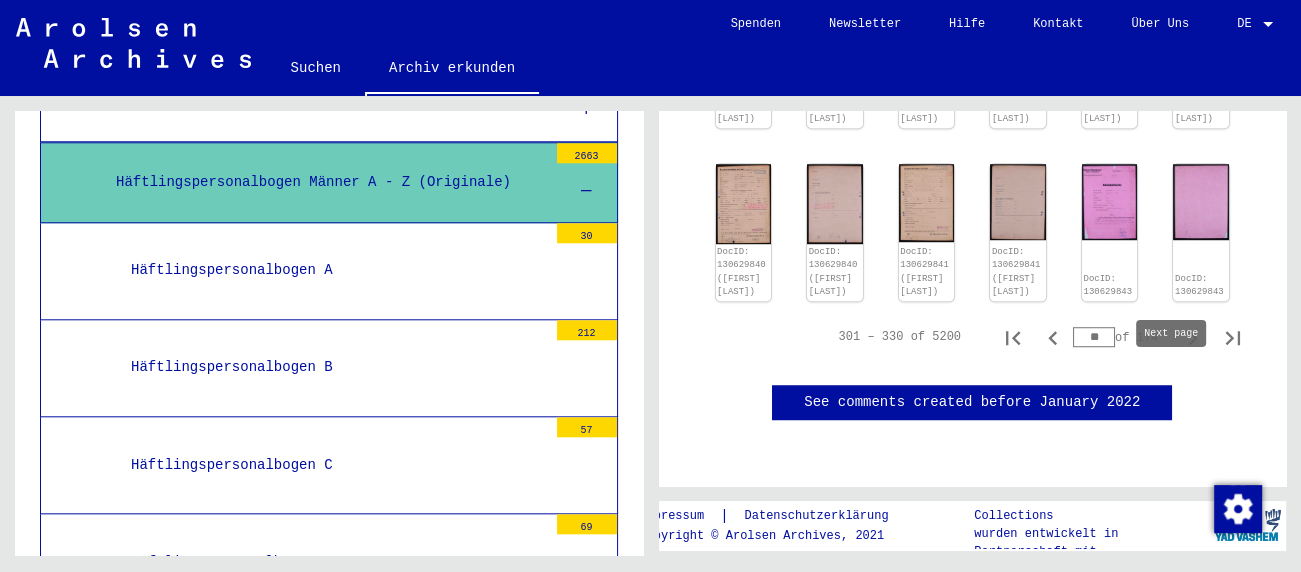 click 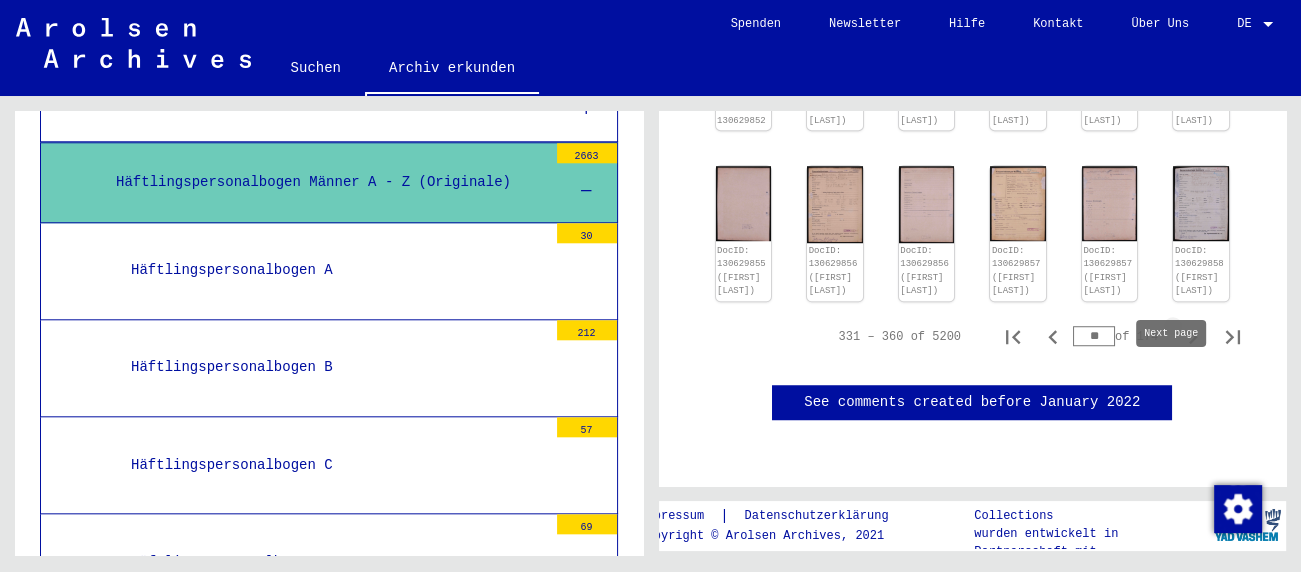 type on "**" 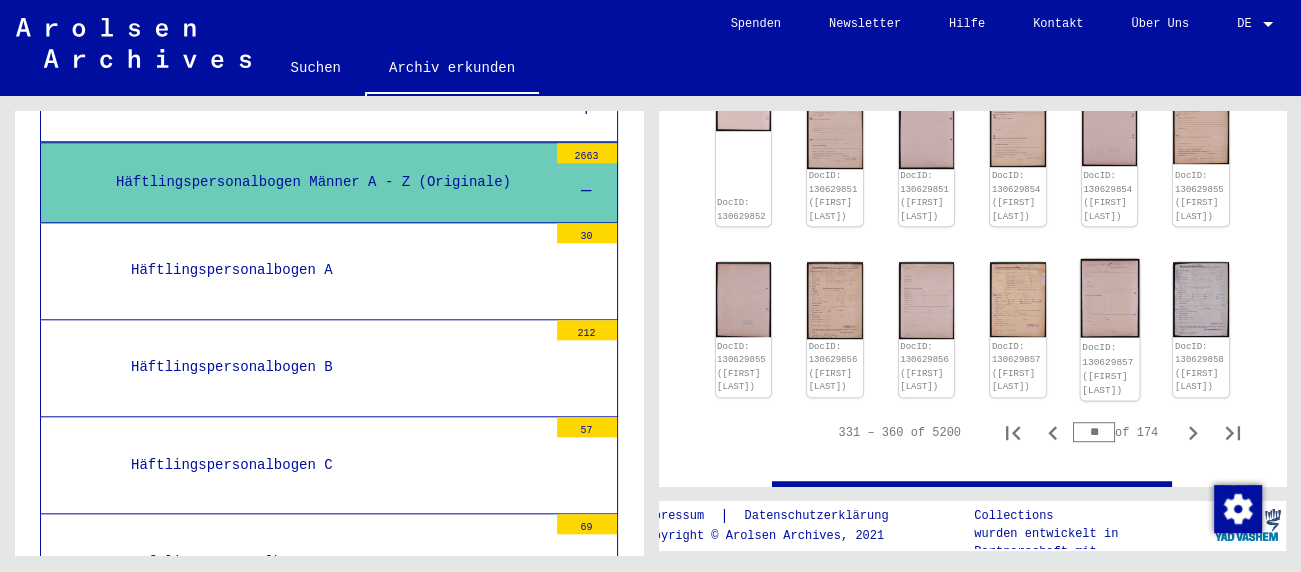scroll, scrollTop: 1306, scrollLeft: 0, axis: vertical 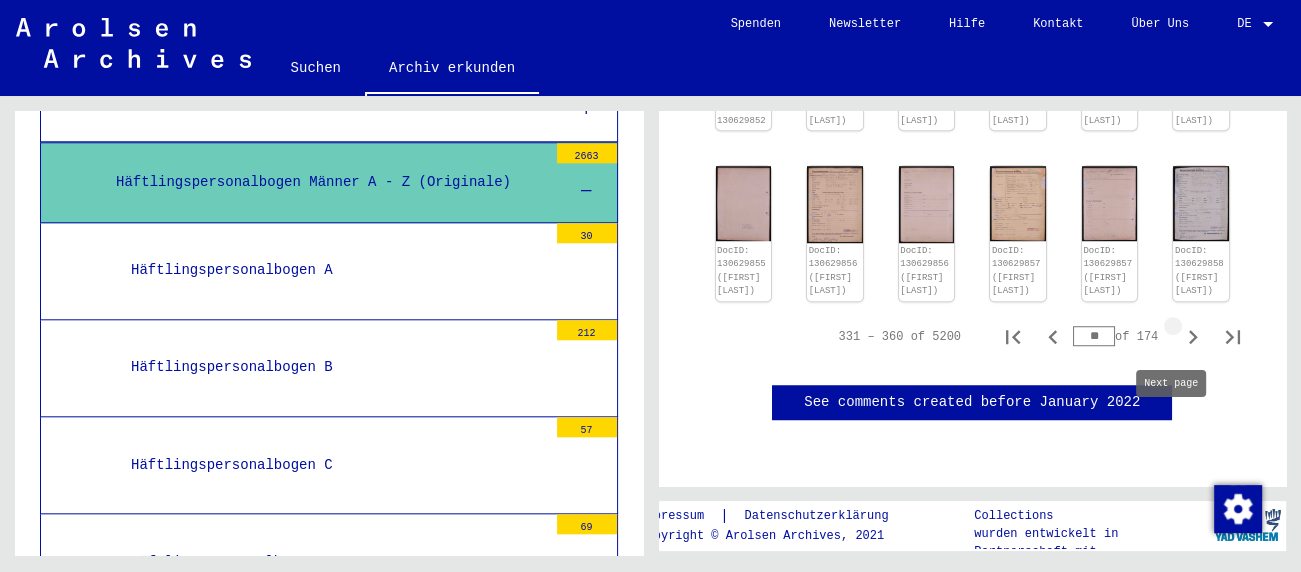 click 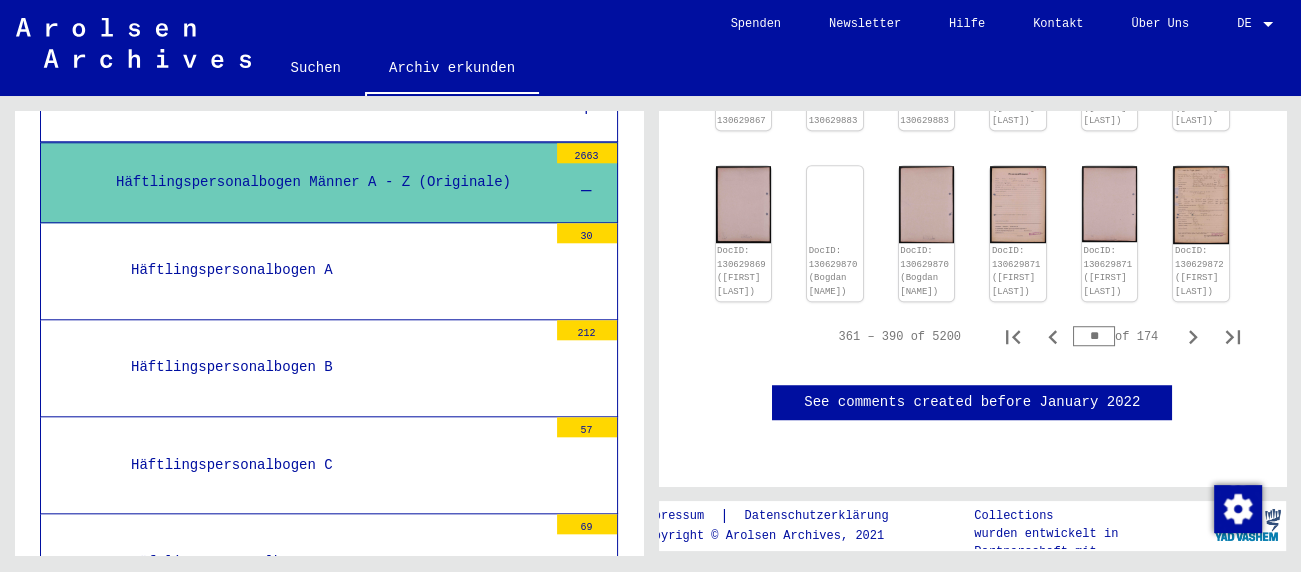 scroll, scrollTop: 1425, scrollLeft: 0, axis: vertical 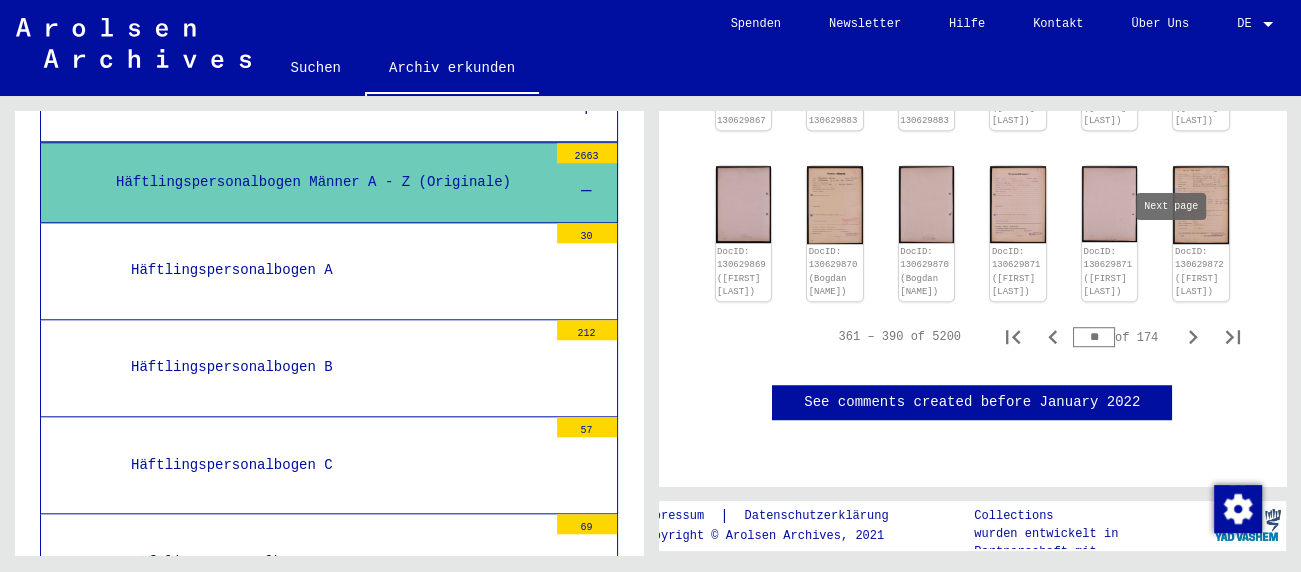 click 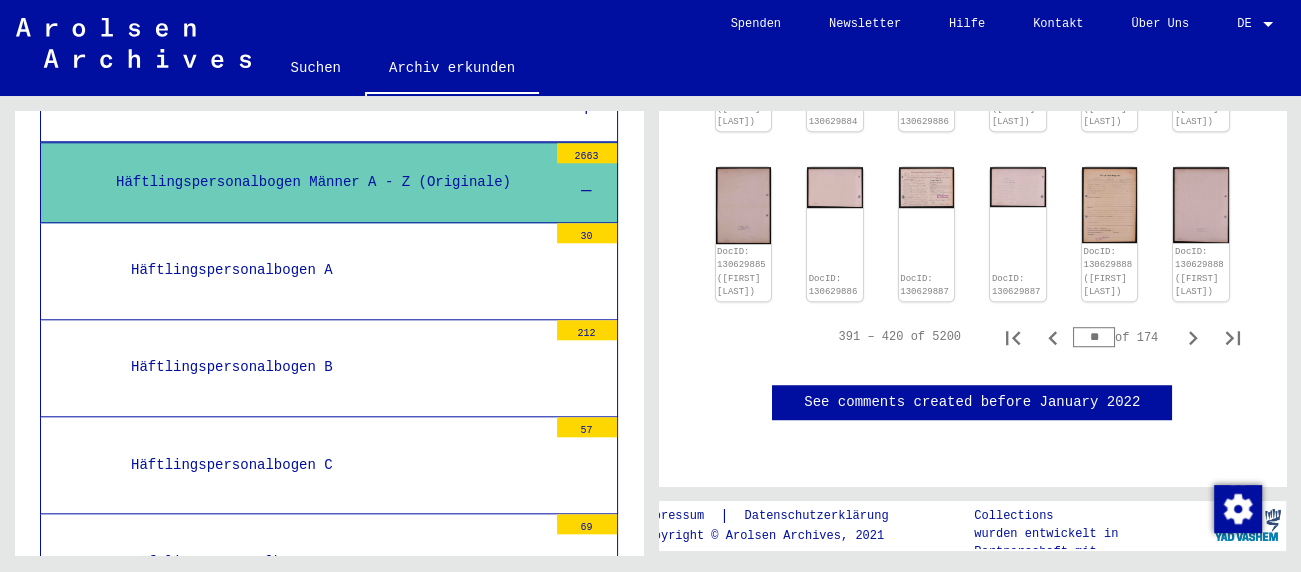 scroll, scrollTop: 1334, scrollLeft: 0, axis: vertical 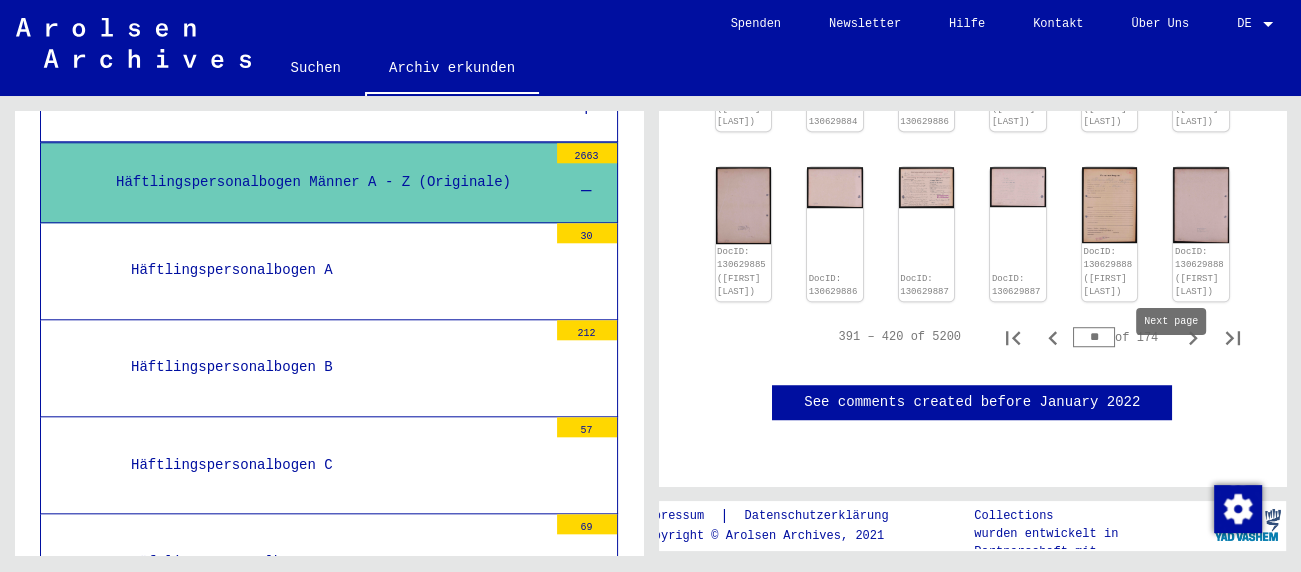 click 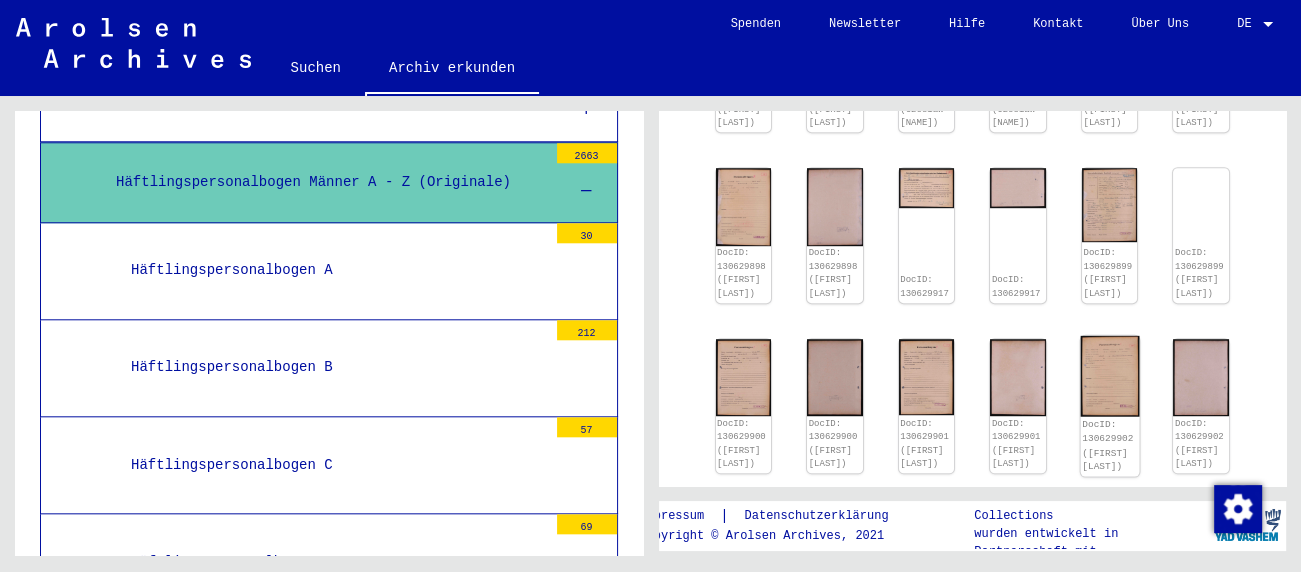 scroll, scrollTop: 1343, scrollLeft: 0, axis: vertical 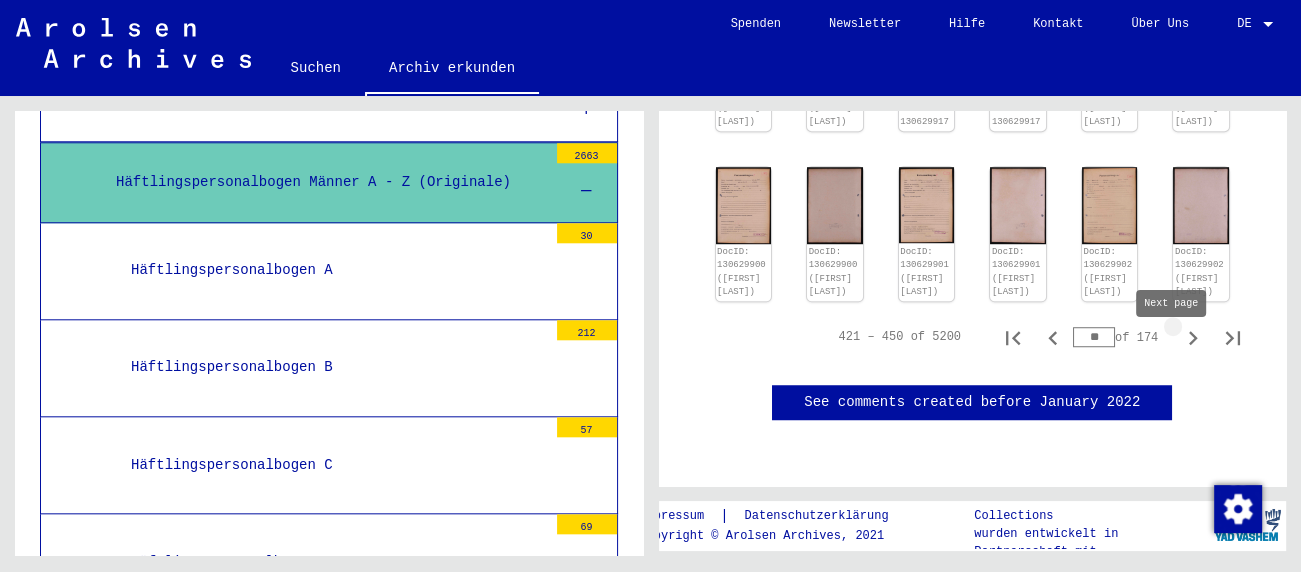 click 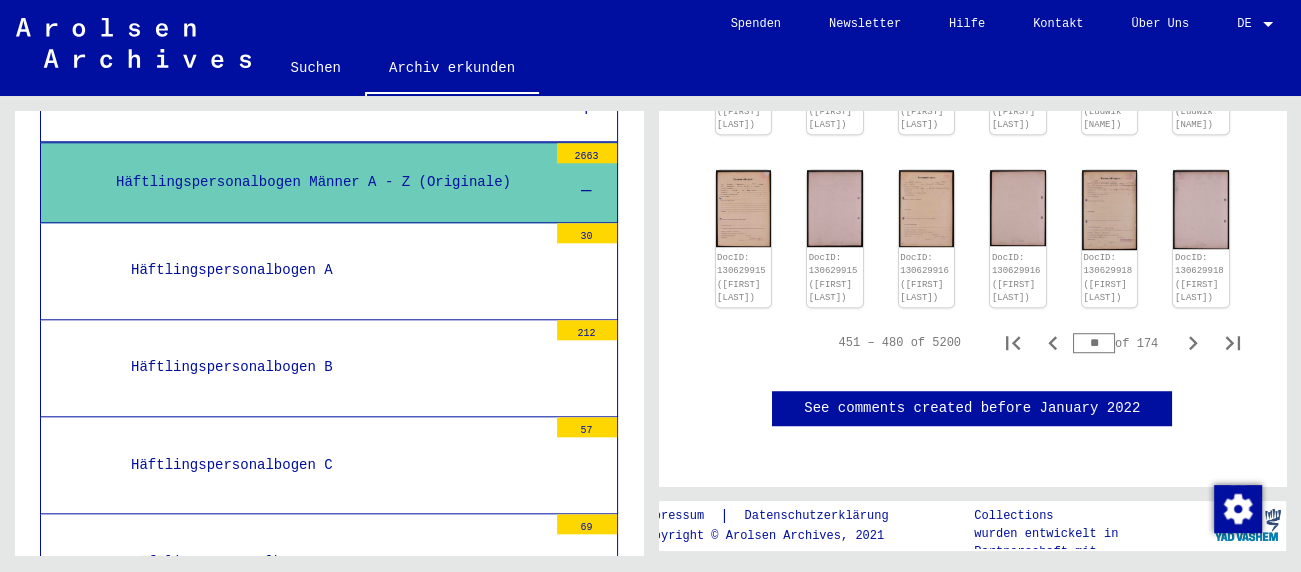 scroll, scrollTop: 1387, scrollLeft: 0, axis: vertical 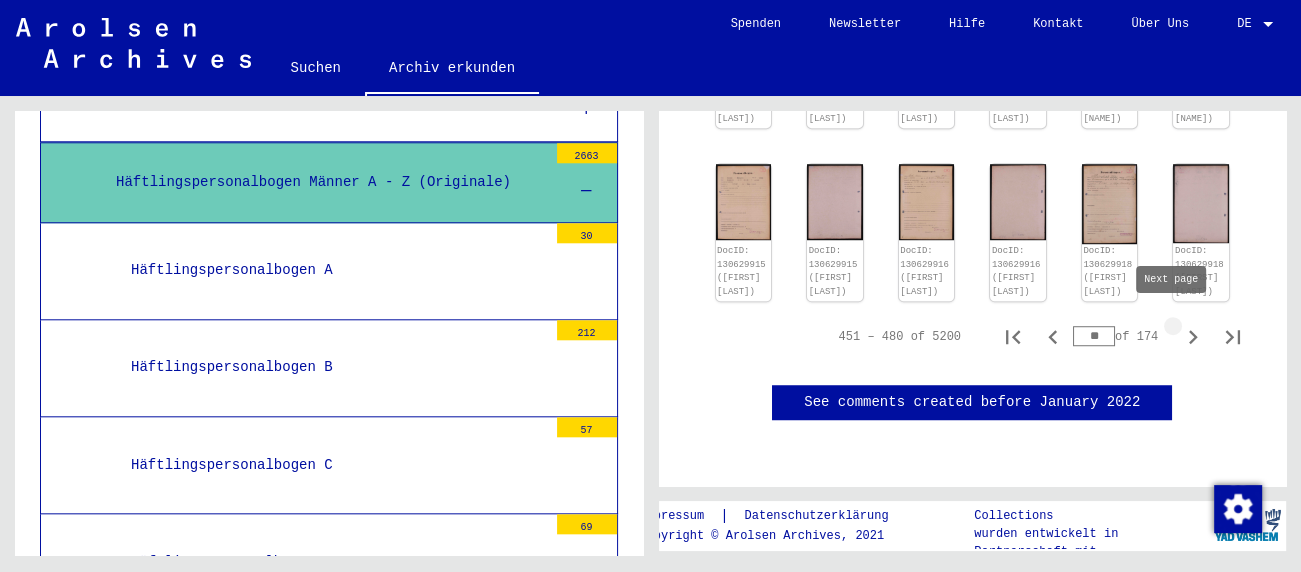 click 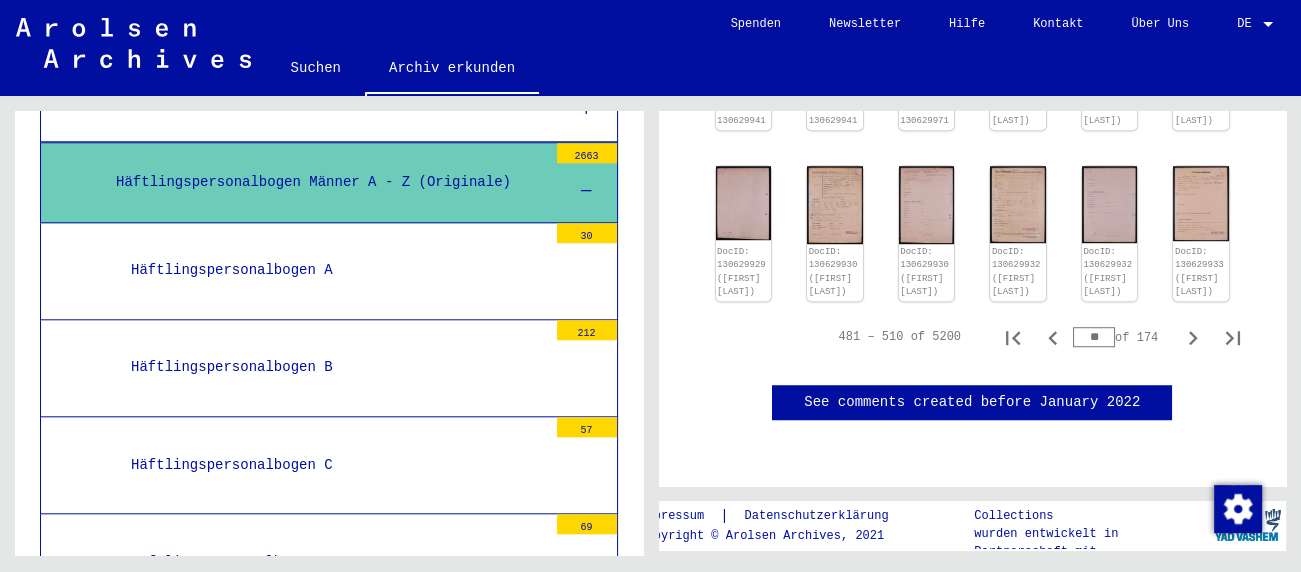 scroll, scrollTop: 1269, scrollLeft: 0, axis: vertical 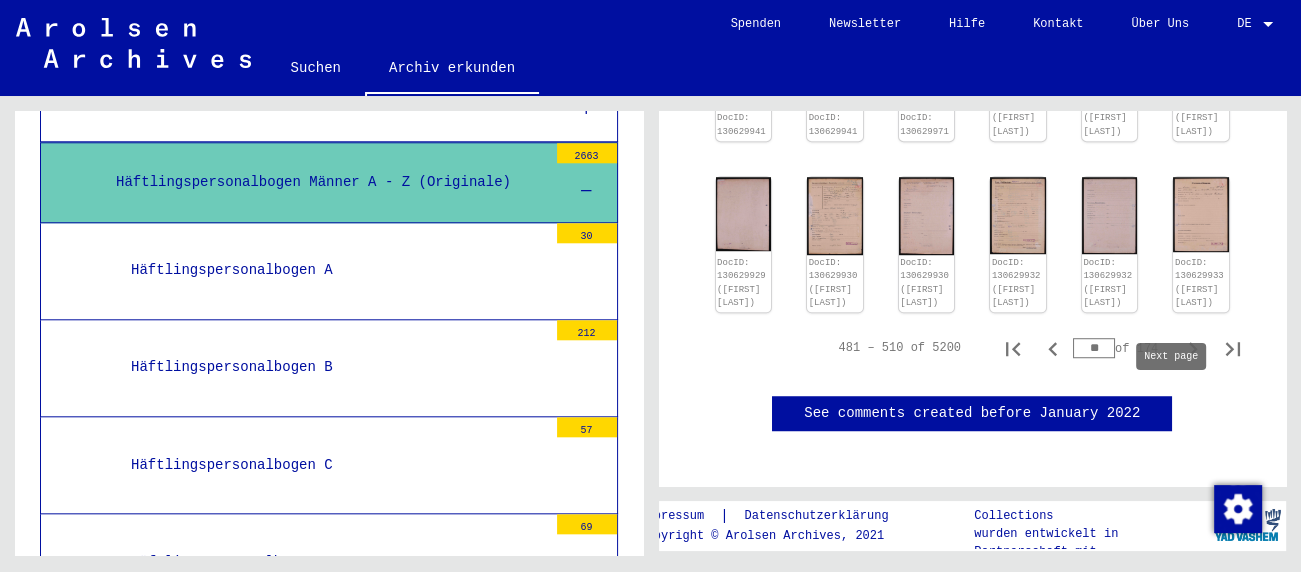 click 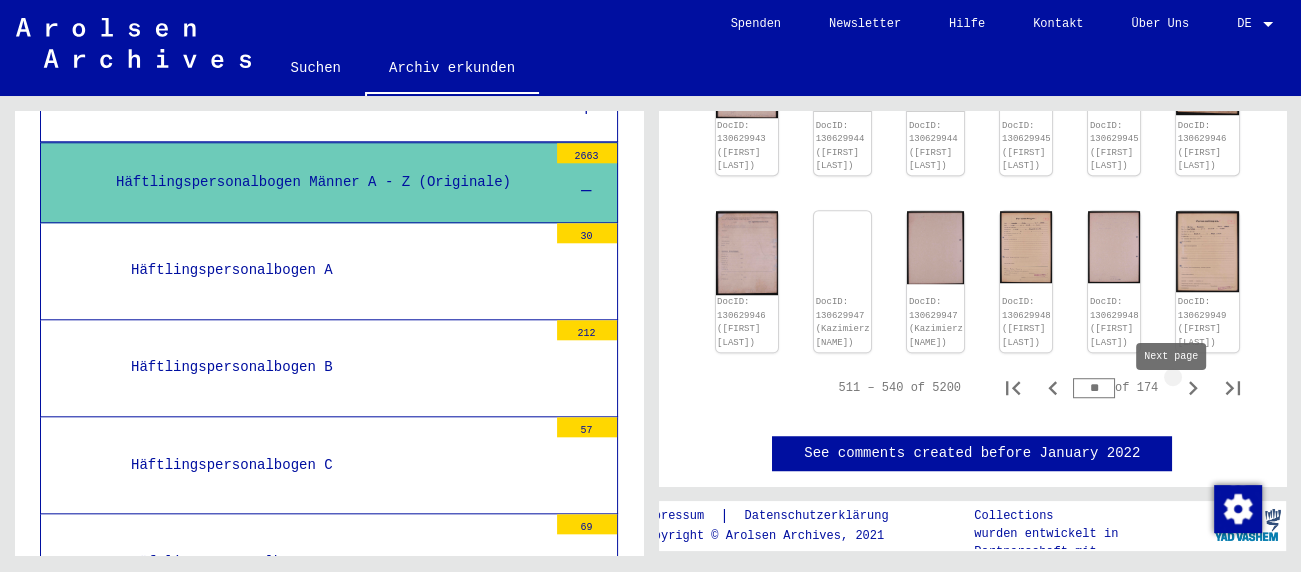 type on "**" 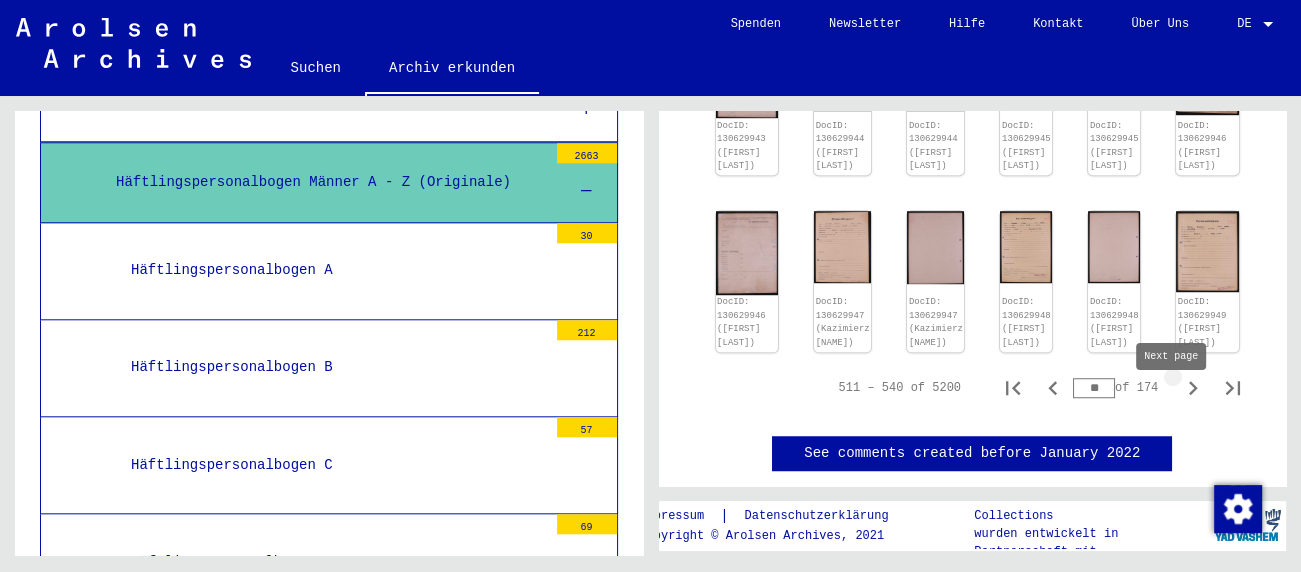 type on "**" 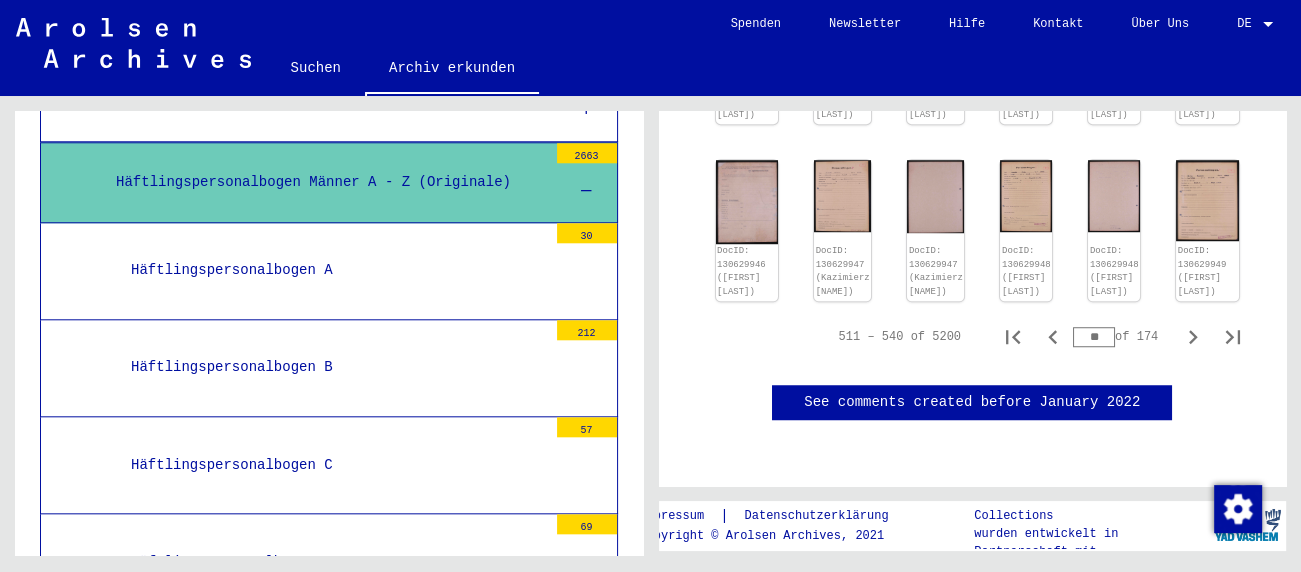 scroll, scrollTop: 1382, scrollLeft: 0, axis: vertical 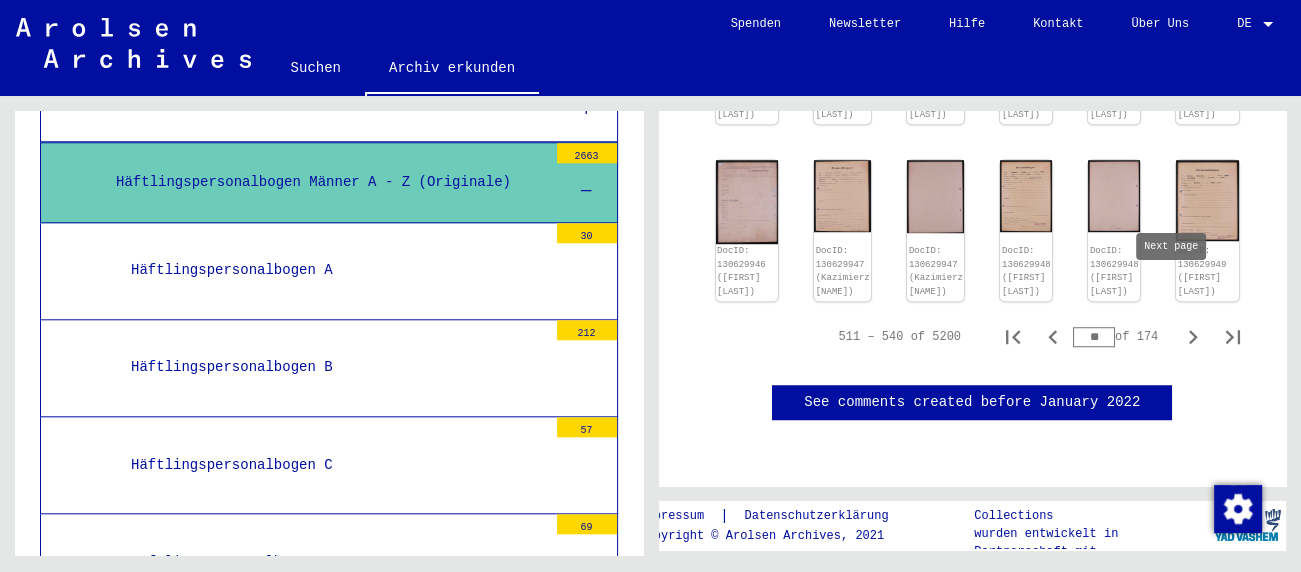 click 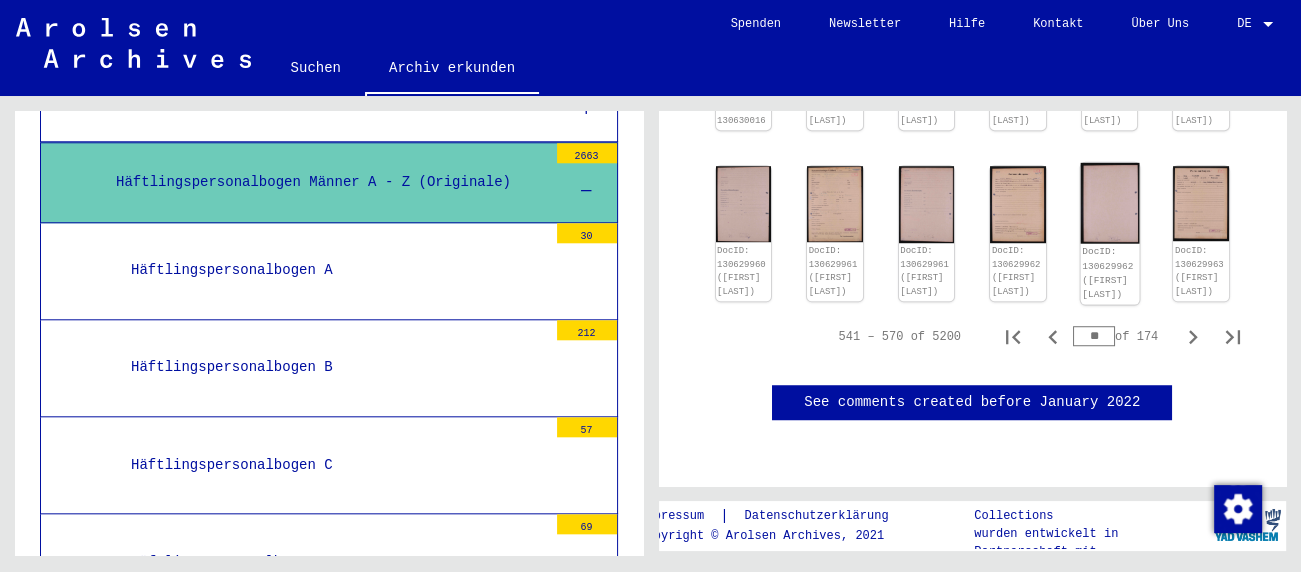scroll, scrollTop: 1320, scrollLeft: 0, axis: vertical 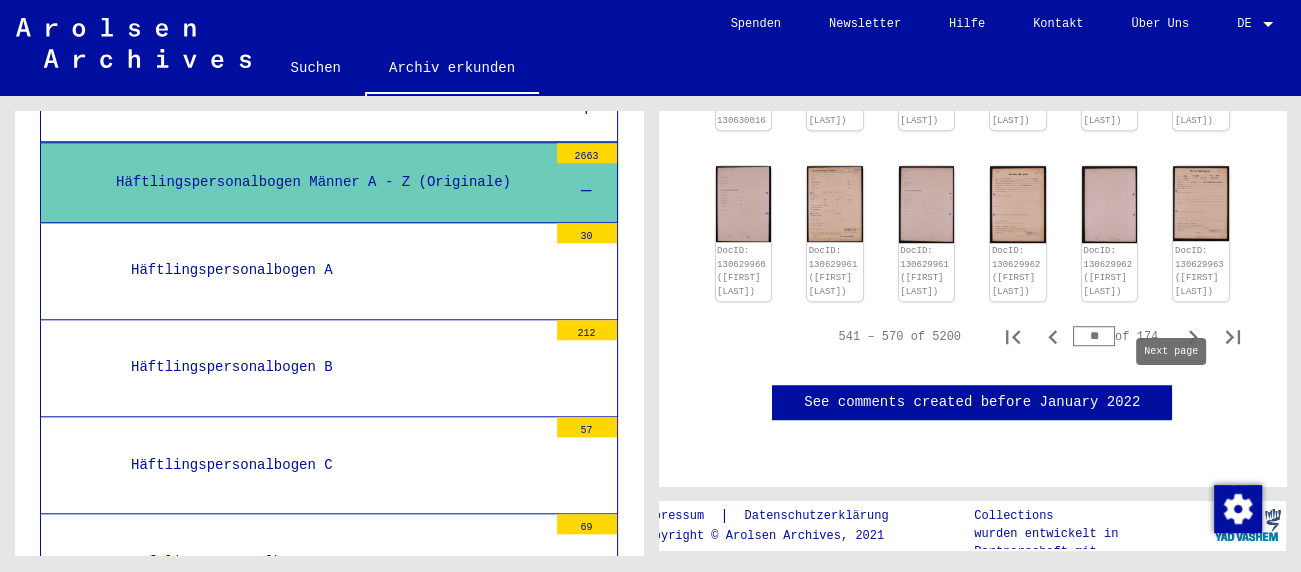 click 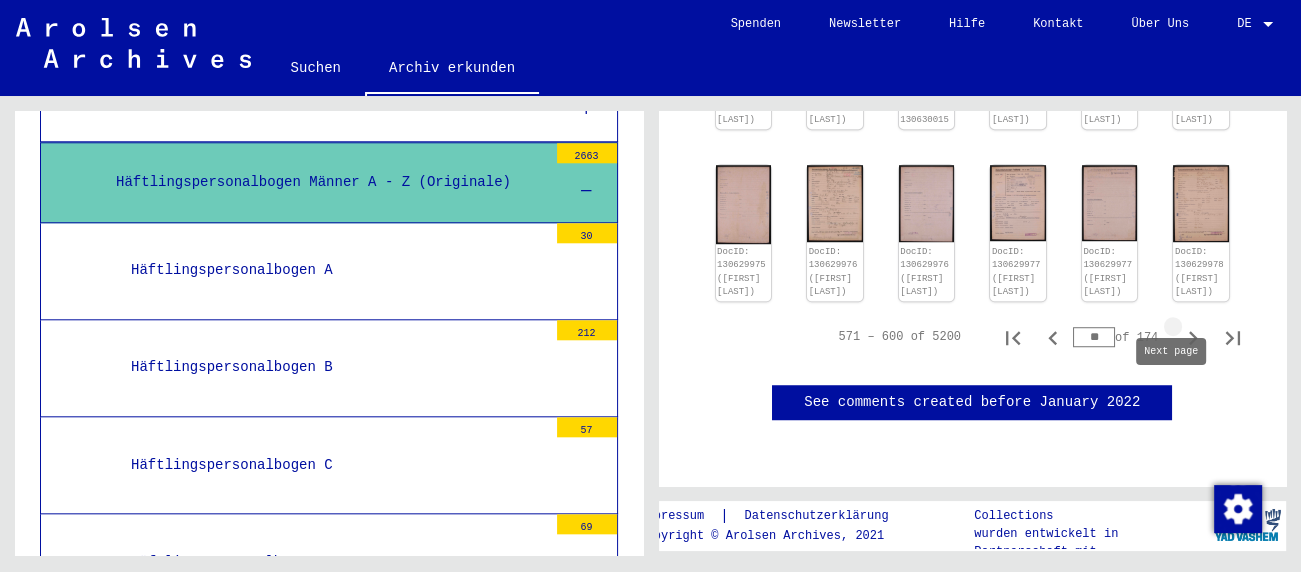 type on "**" 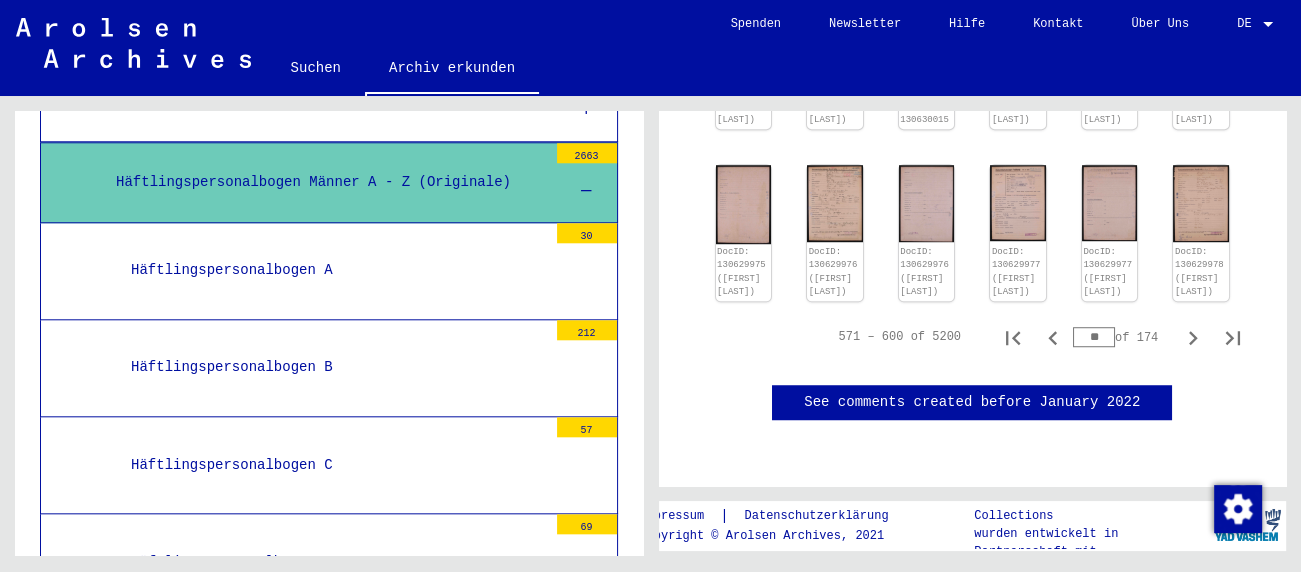 scroll, scrollTop: 1331, scrollLeft: 0, axis: vertical 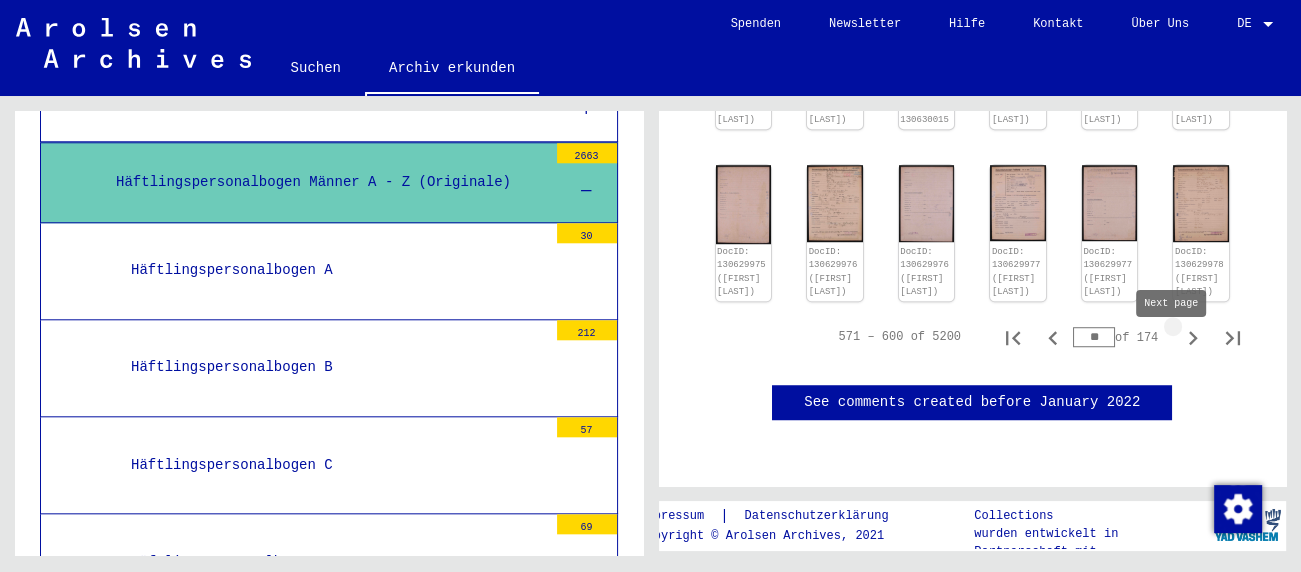 click 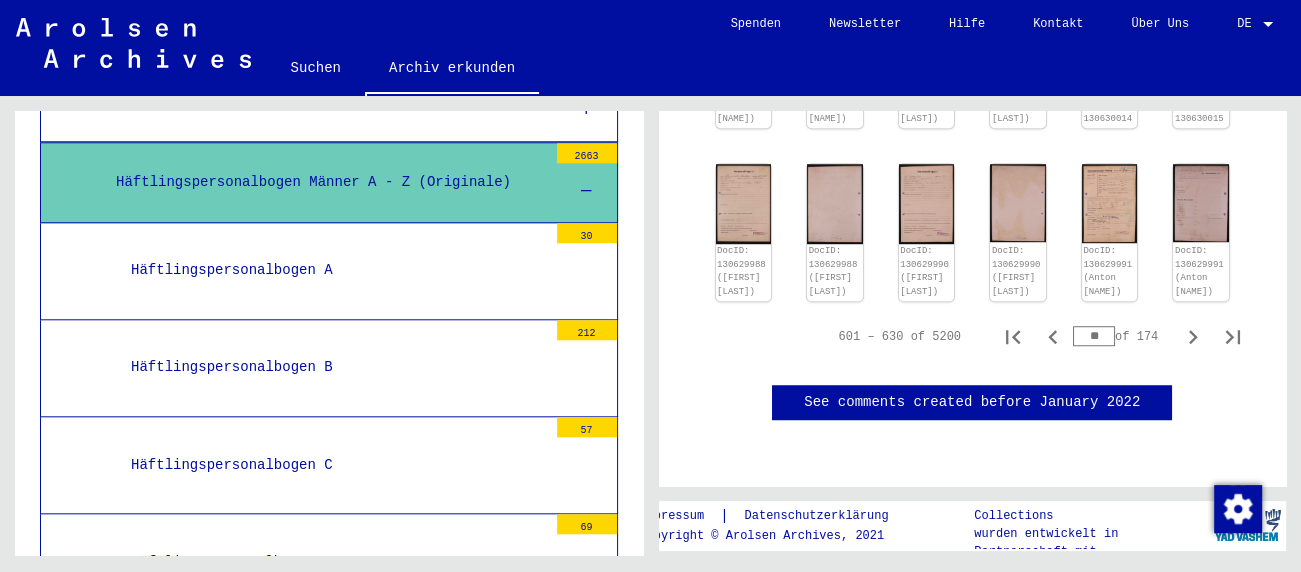 scroll, scrollTop: 1428, scrollLeft: 0, axis: vertical 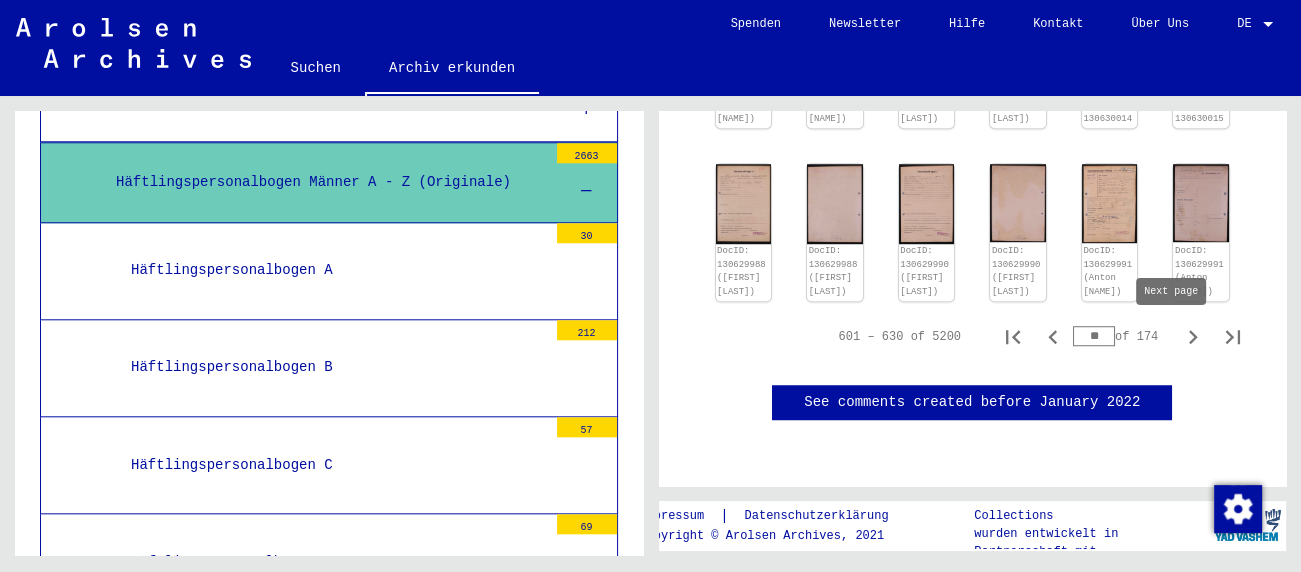 click 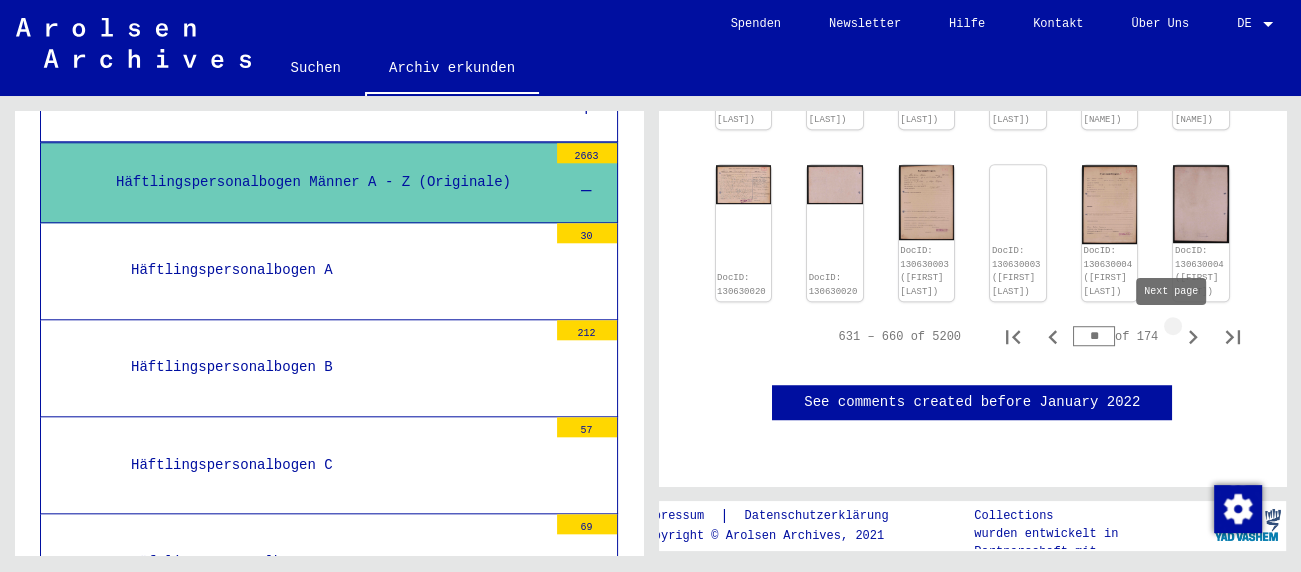 type on "**" 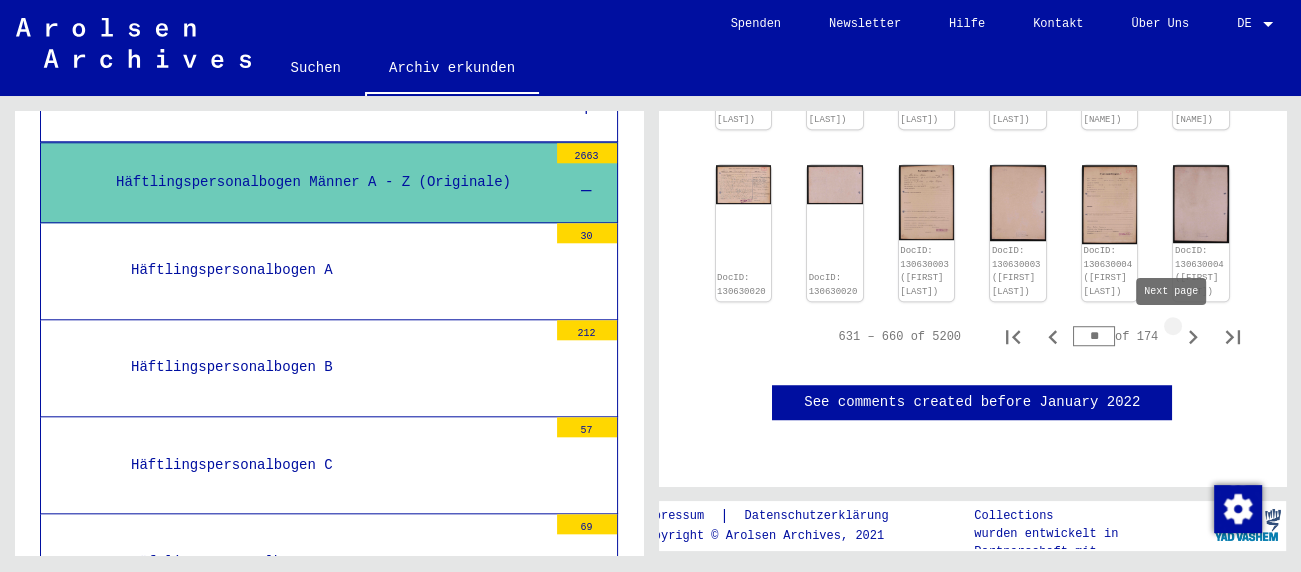 type on "**" 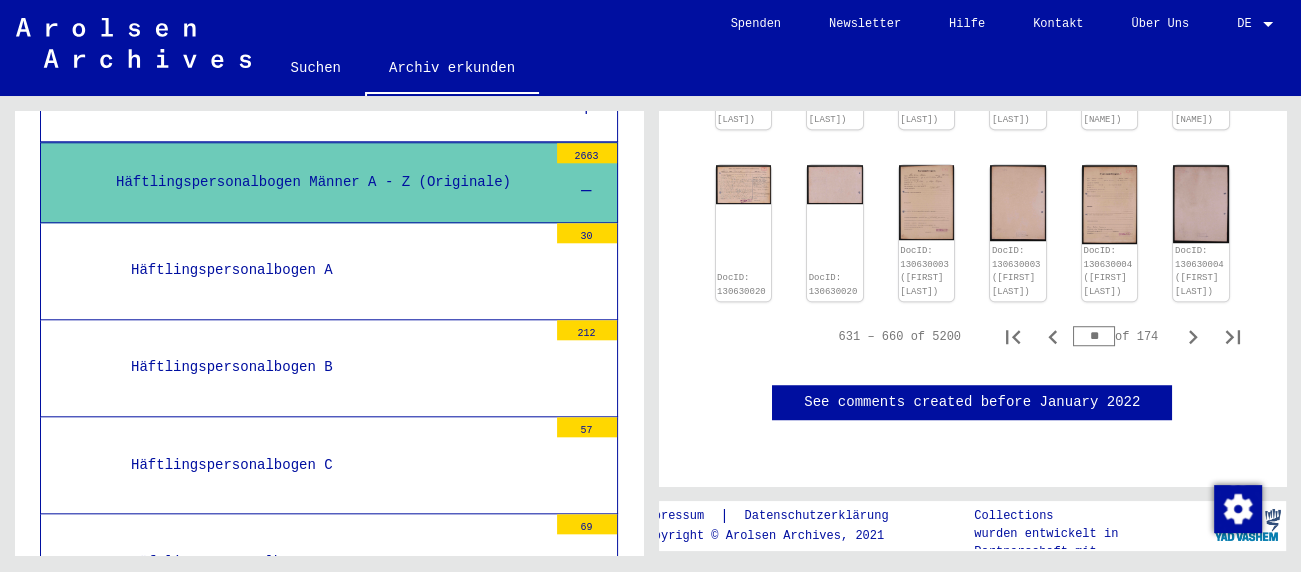 scroll, scrollTop: 1442, scrollLeft: 0, axis: vertical 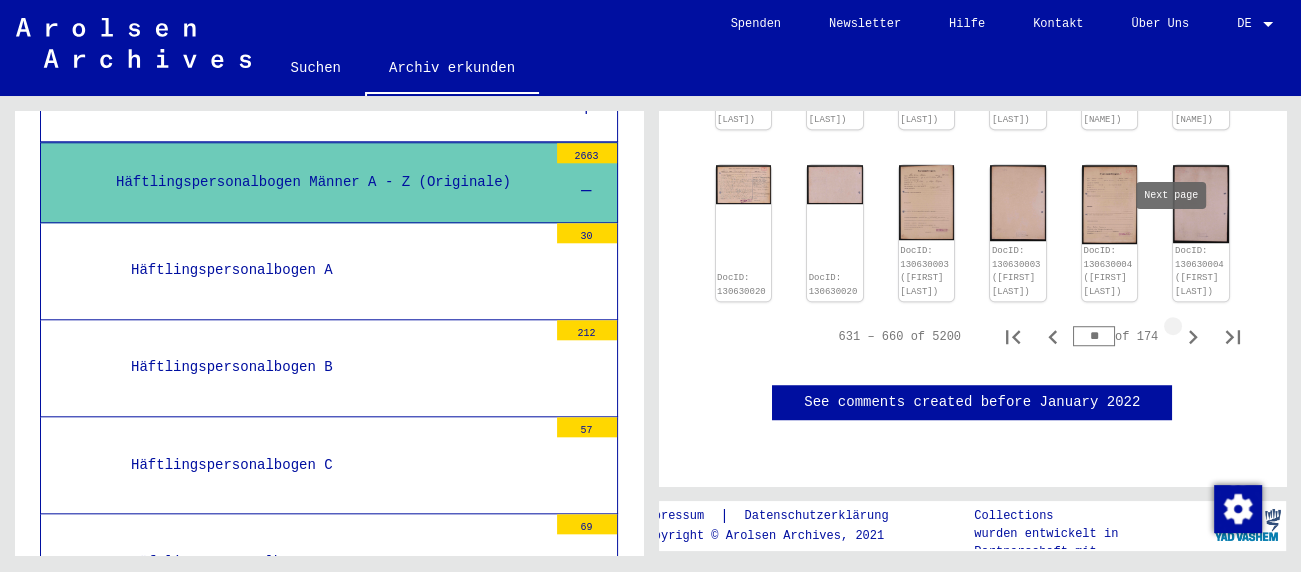 click 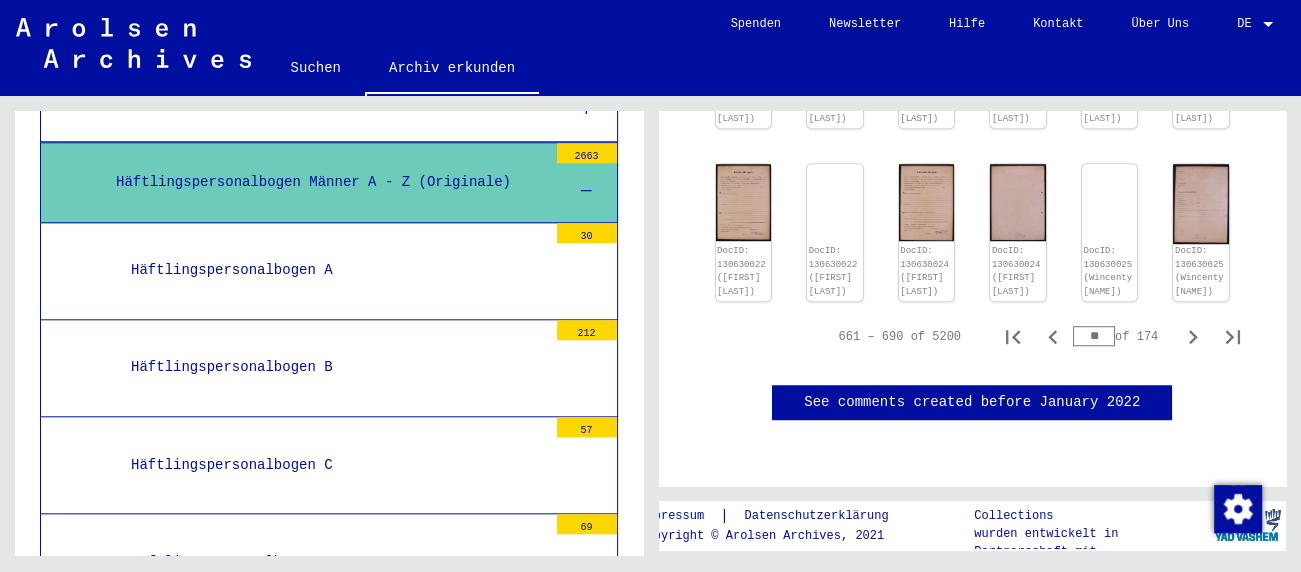 scroll, scrollTop: 1426, scrollLeft: 0, axis: vertical 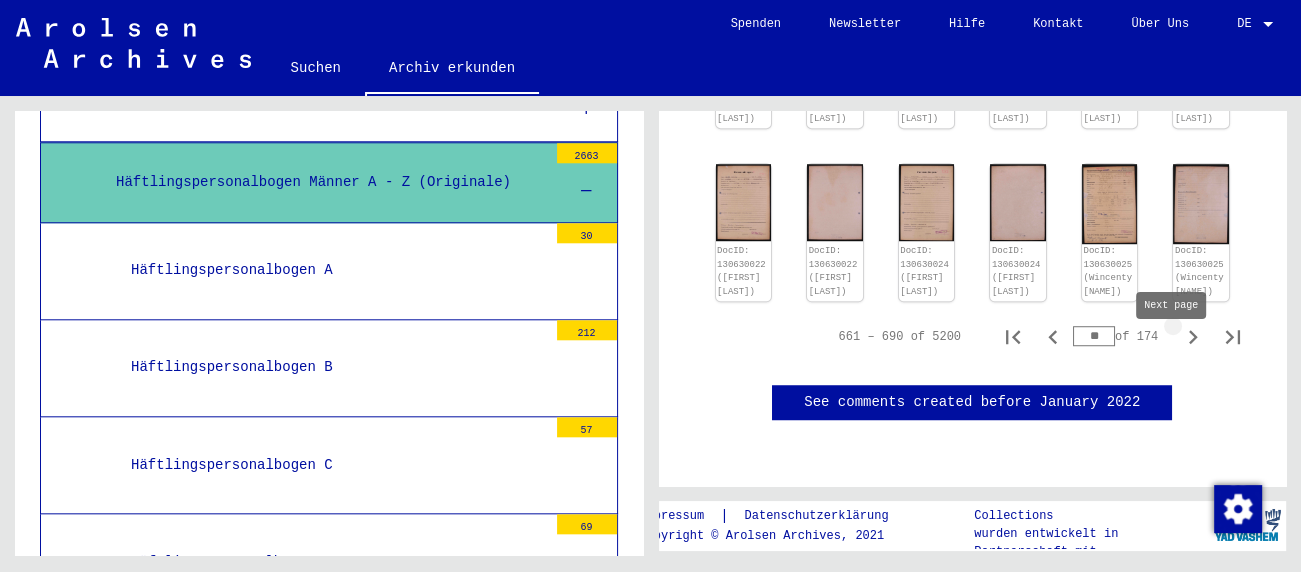 click 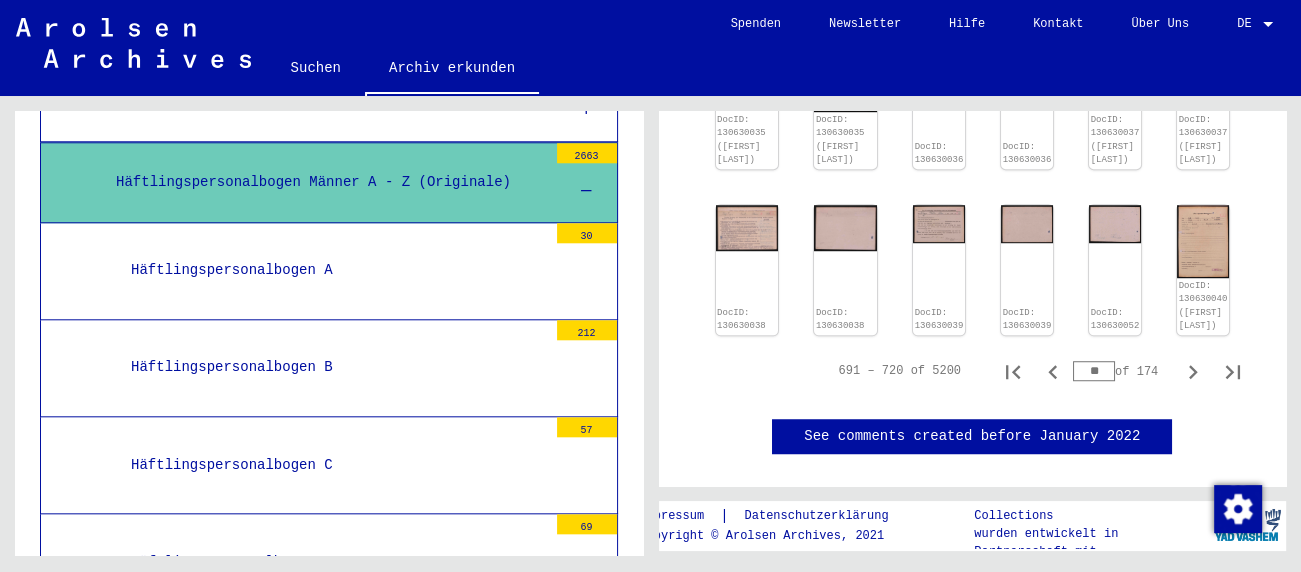 scroll, scrollTop: 1390, scrollLeft: 0, axis: vertical 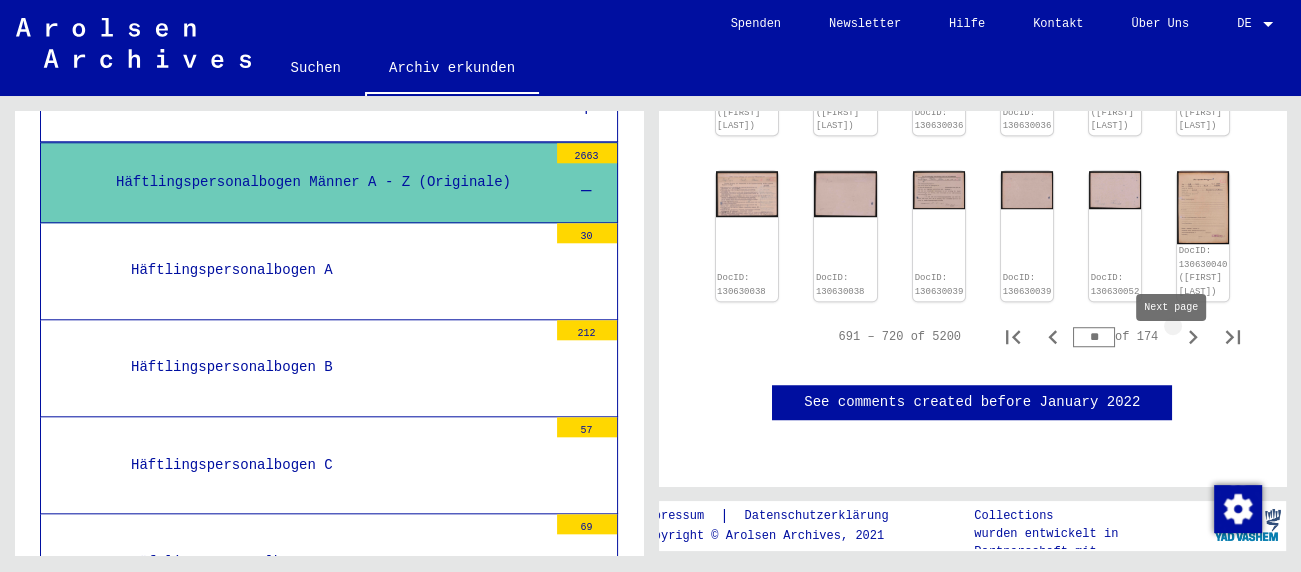 click 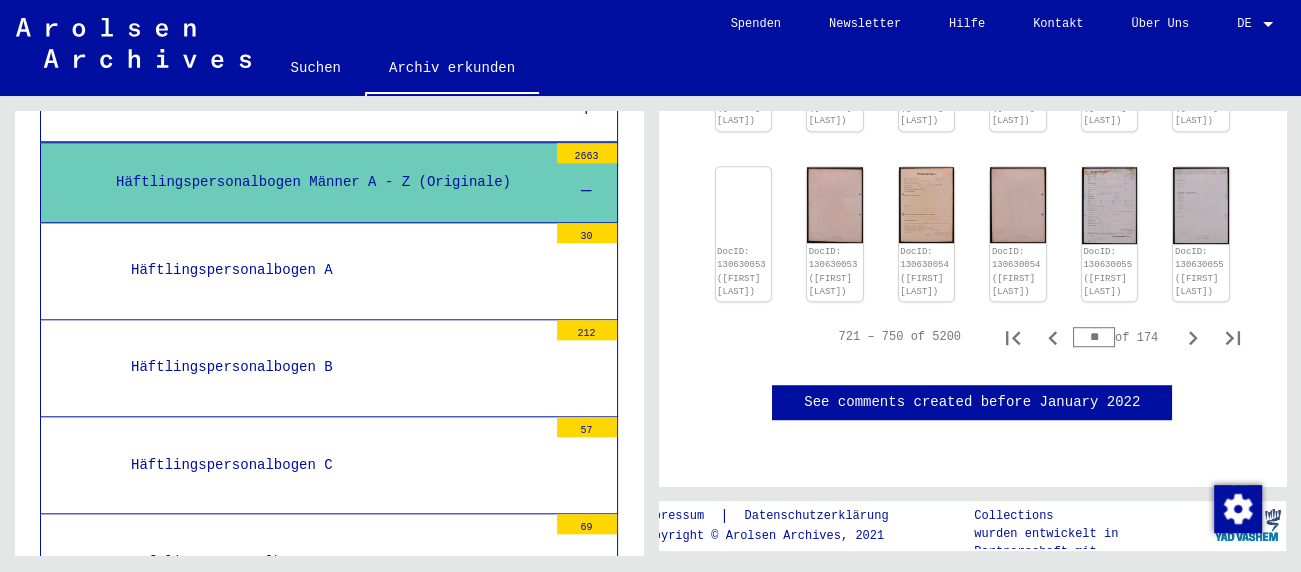 scroll, scrollTop: 1287, scrollLeft: 0, axis: vertical 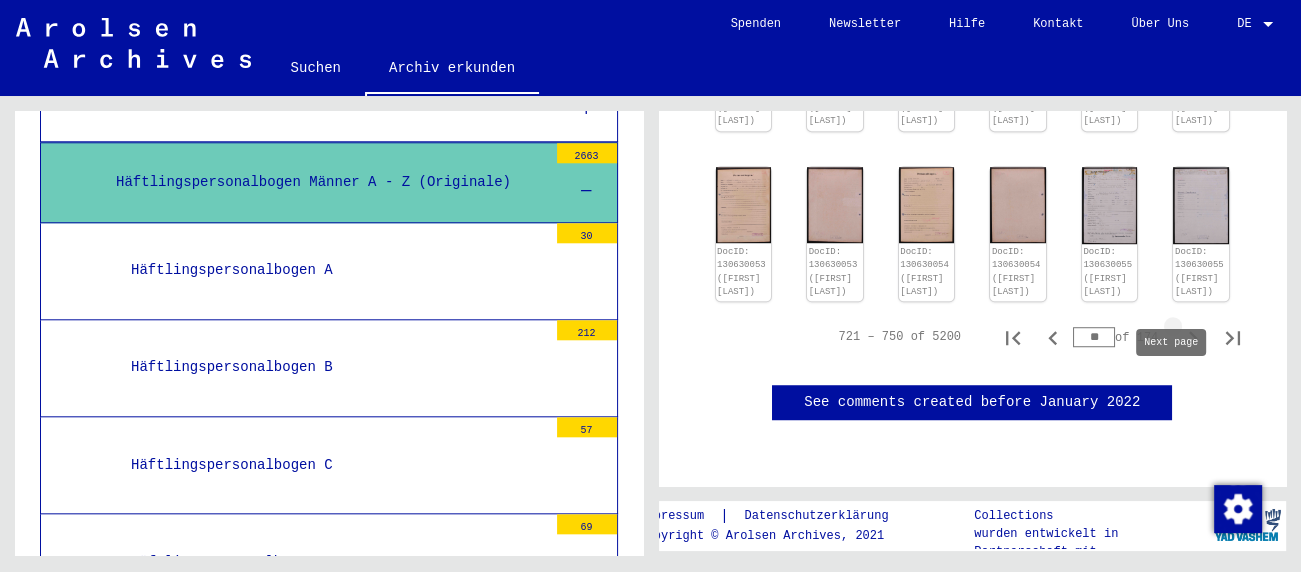 click 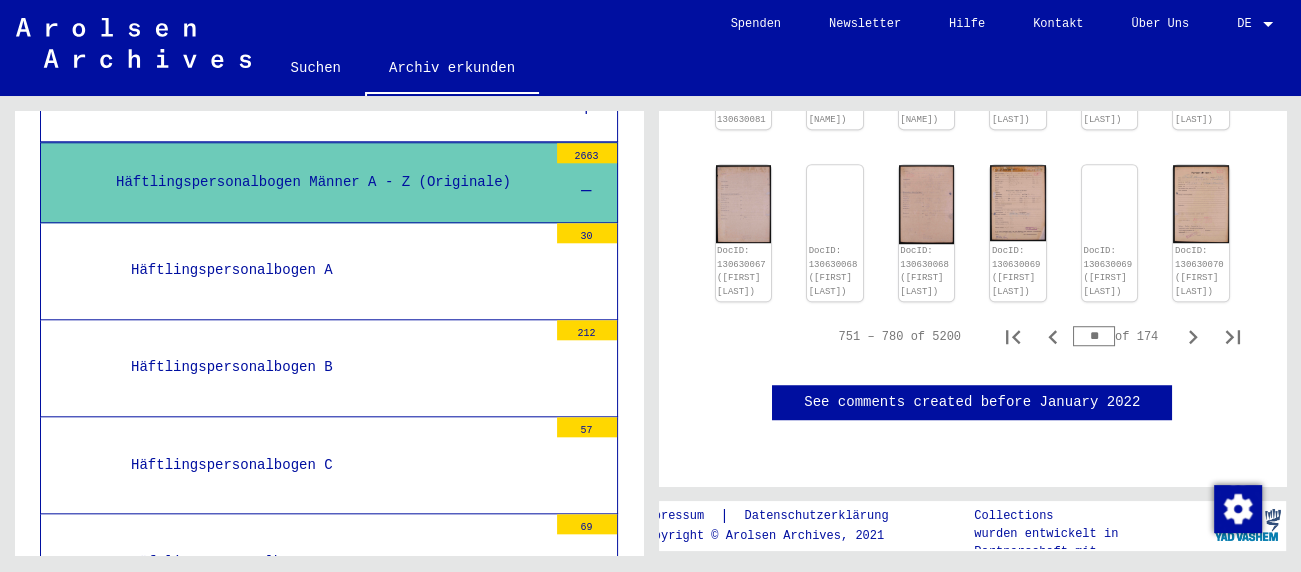 scroll, scrollTop: 1404, scrollLeft: 0, axis: vertical 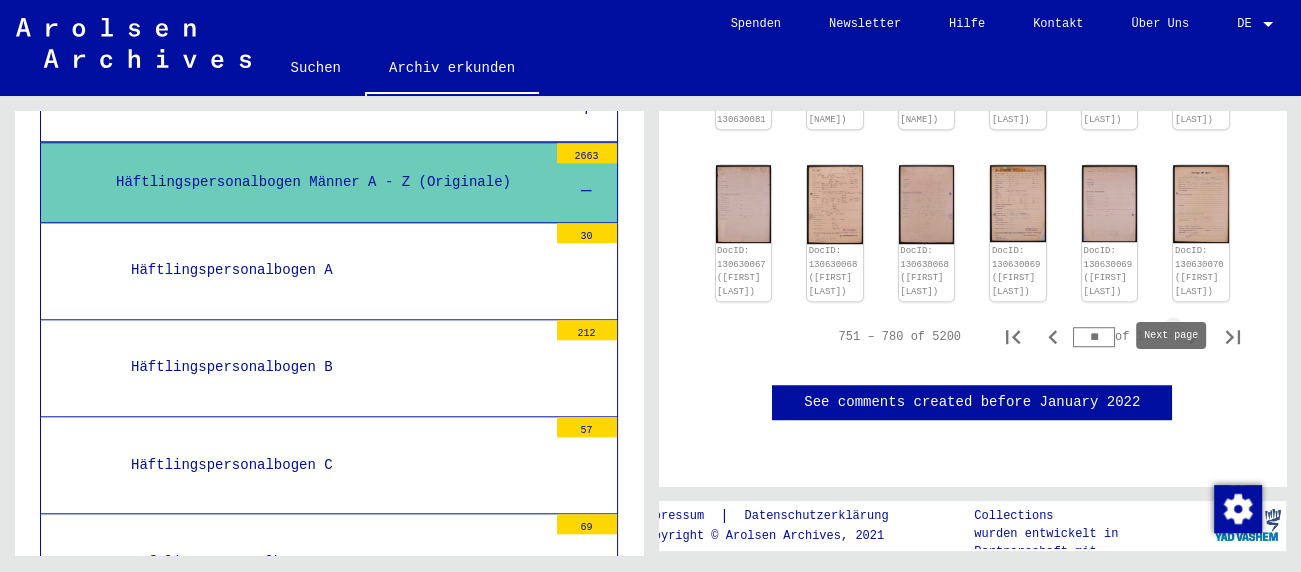 click 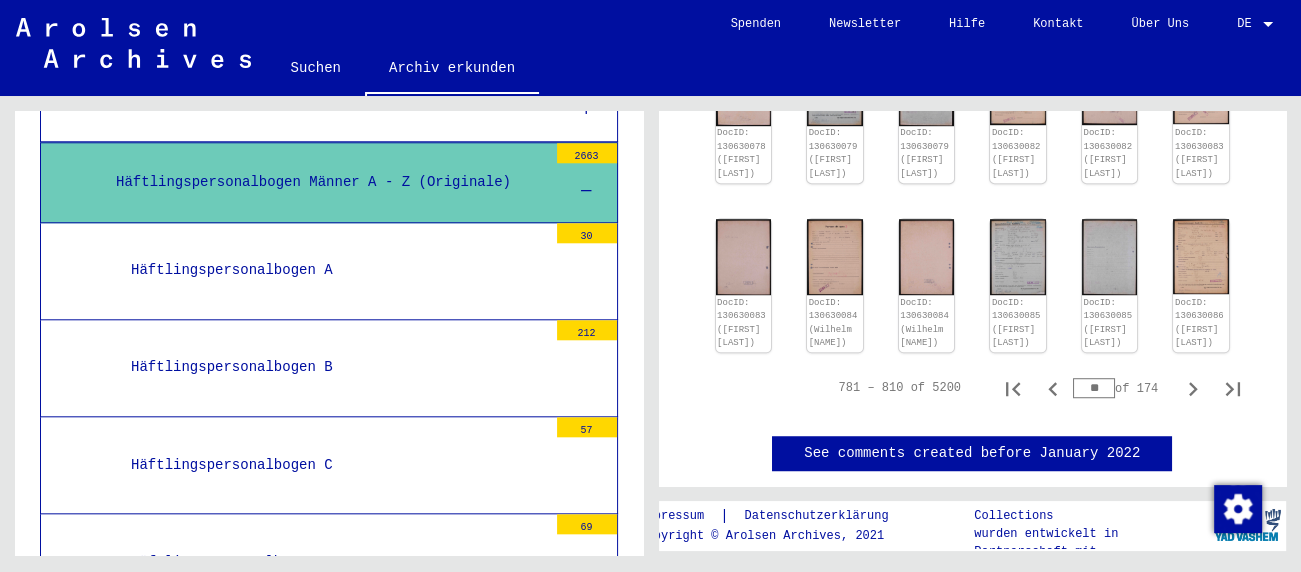 scroll, scrollTop: 1340, scrollLeft: 0, axis: vertical 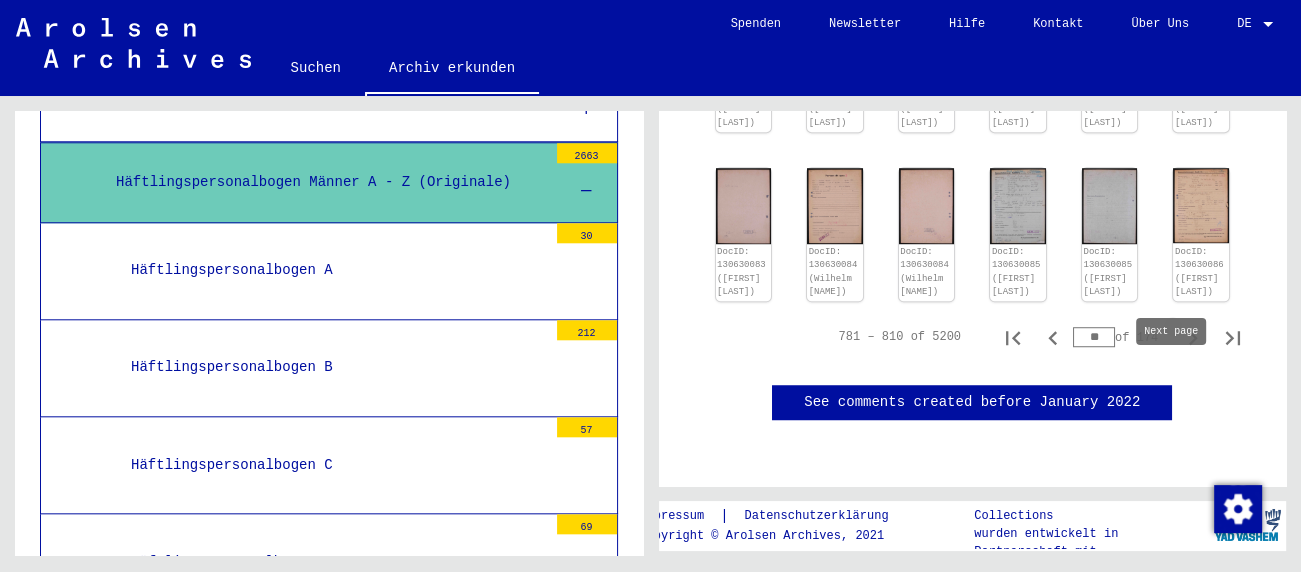 click 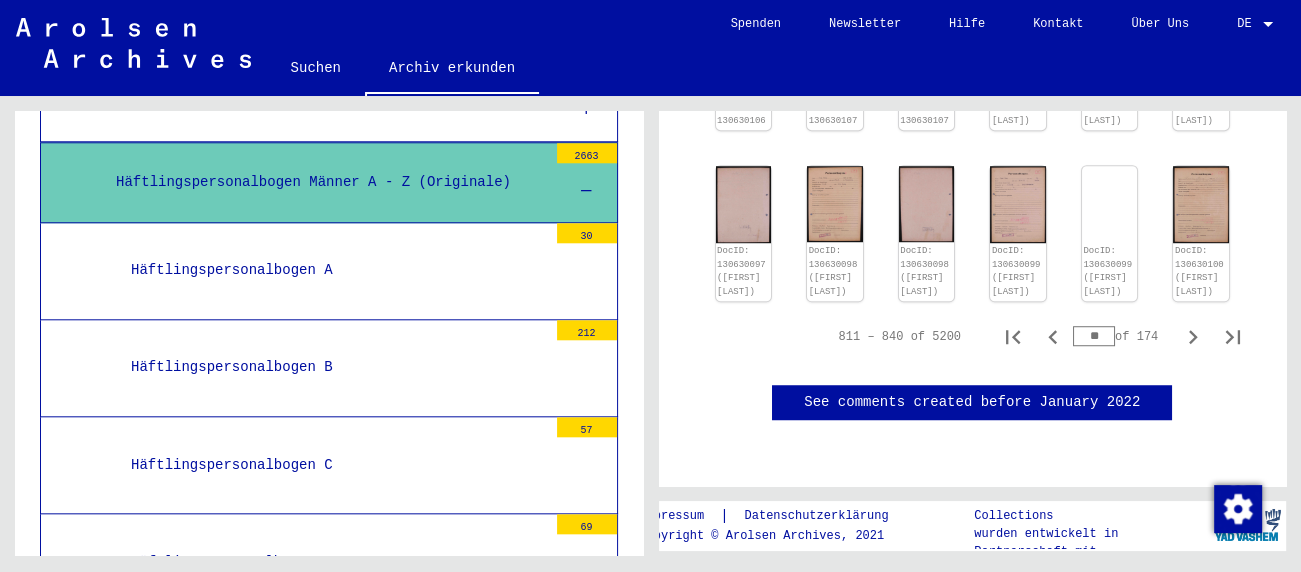 scroll, scrollTop: 1385, scrollLeft: 0, axis: vertical 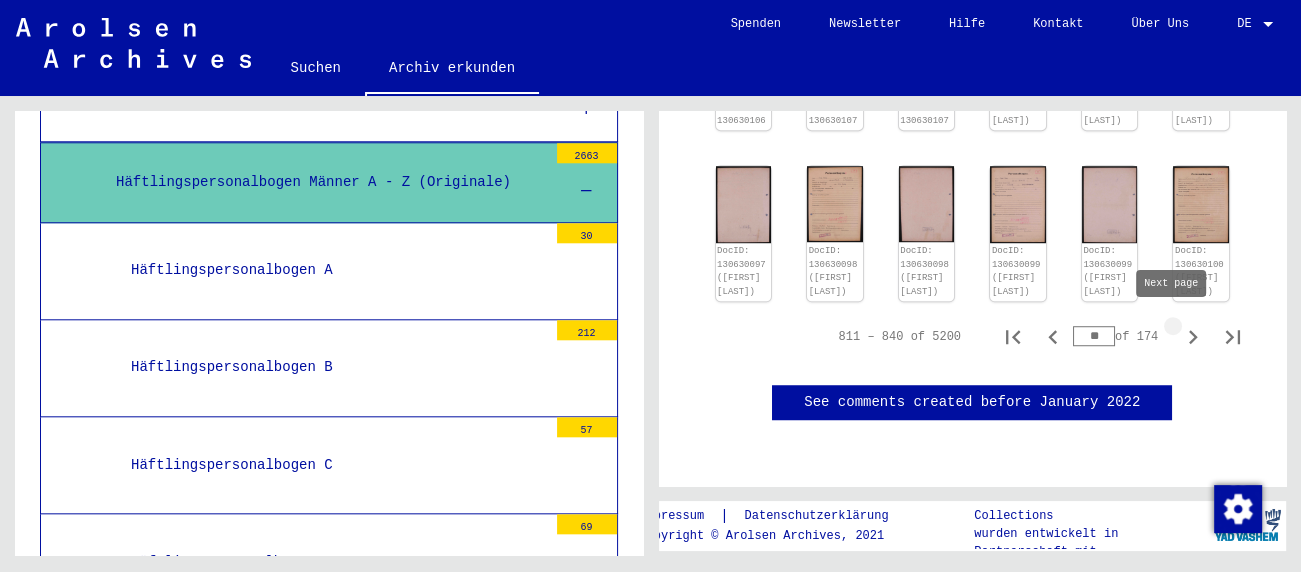 click 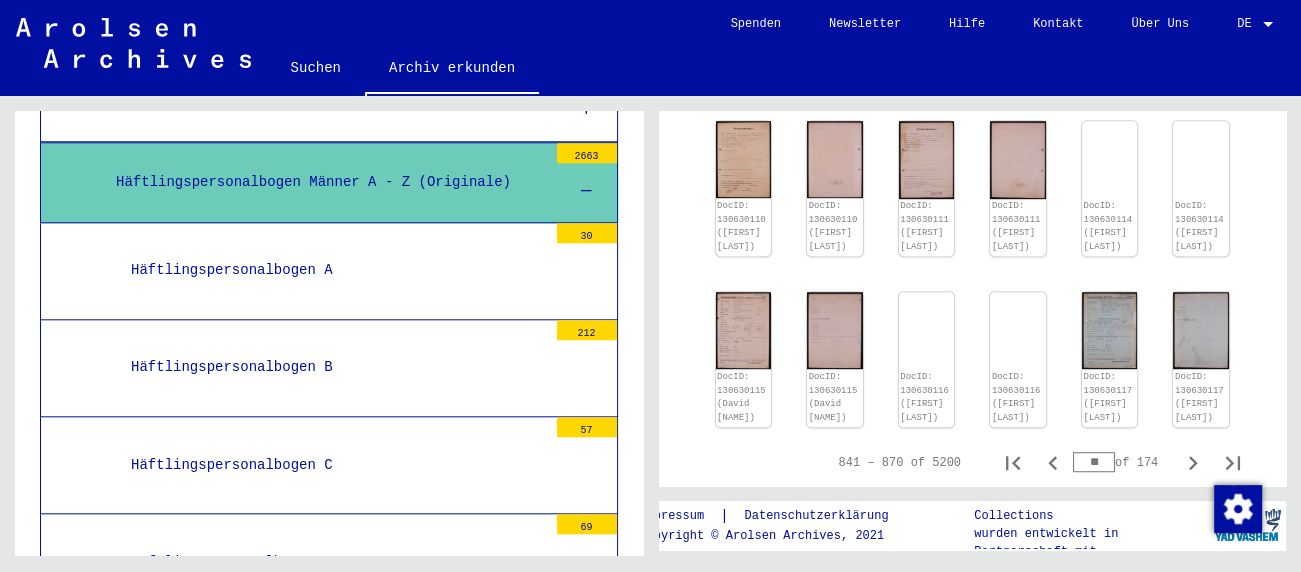 scroll, scrollTop: 1376, scrollLeft: 0, axis: vertical 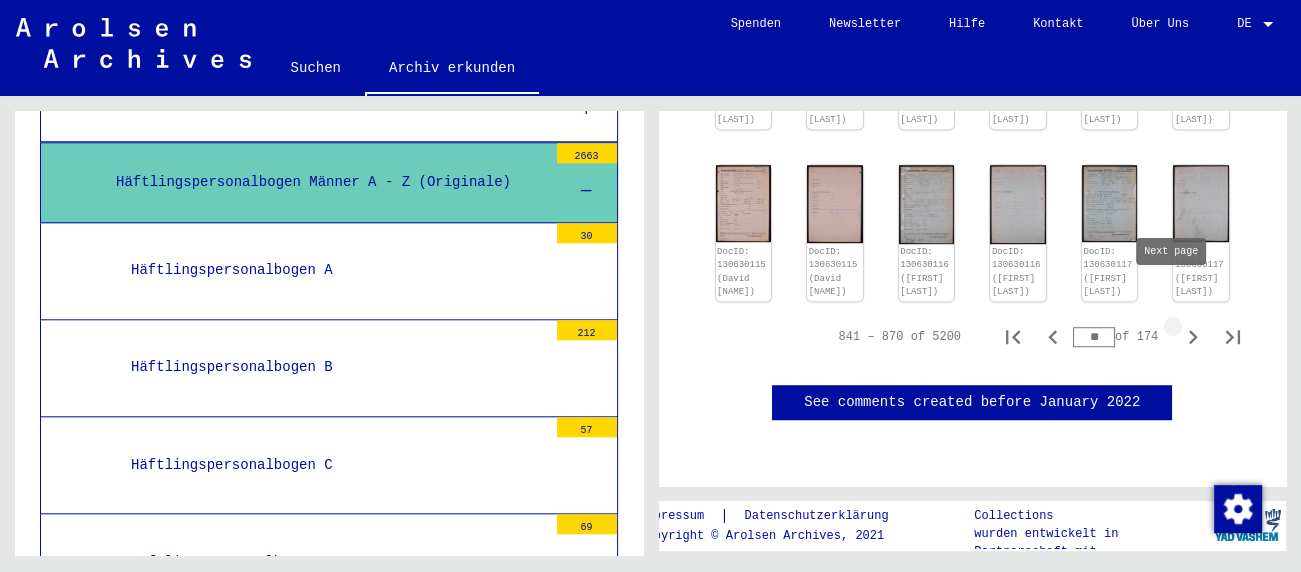 click 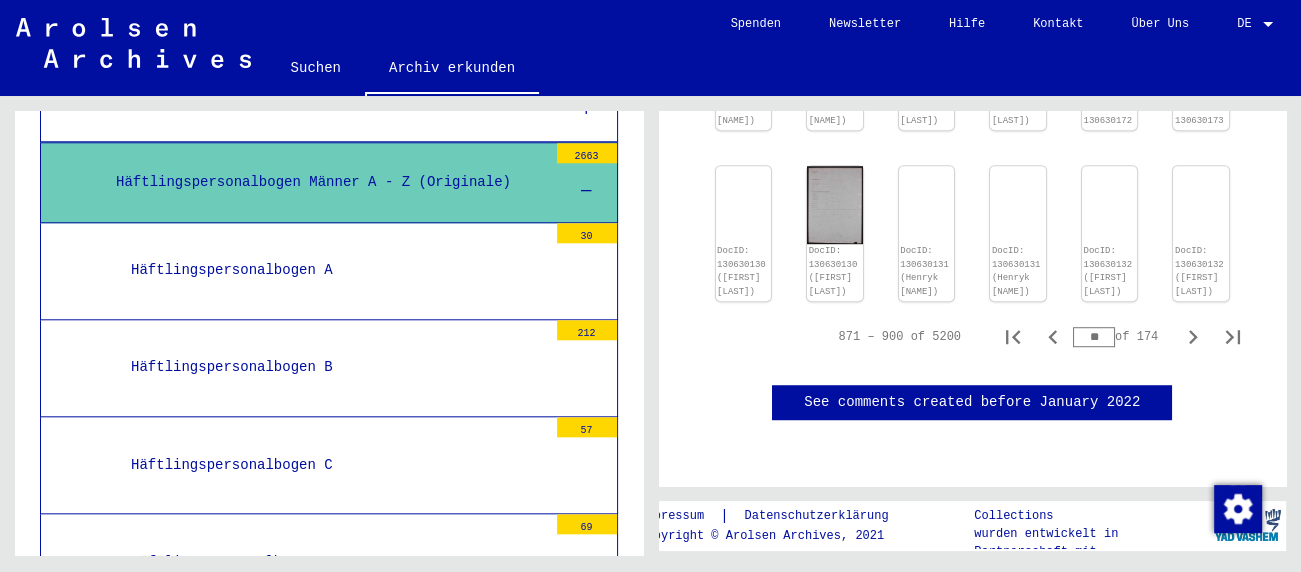 scroll, scrollTop: 1275, scrollLeft: 0, axis: vertical 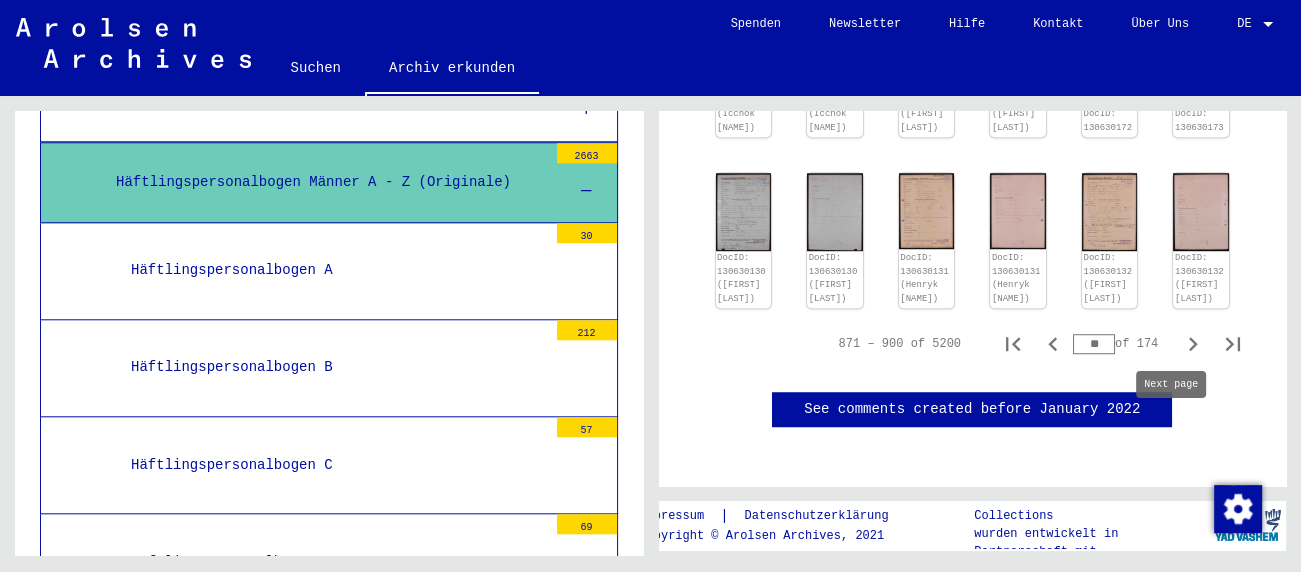 click 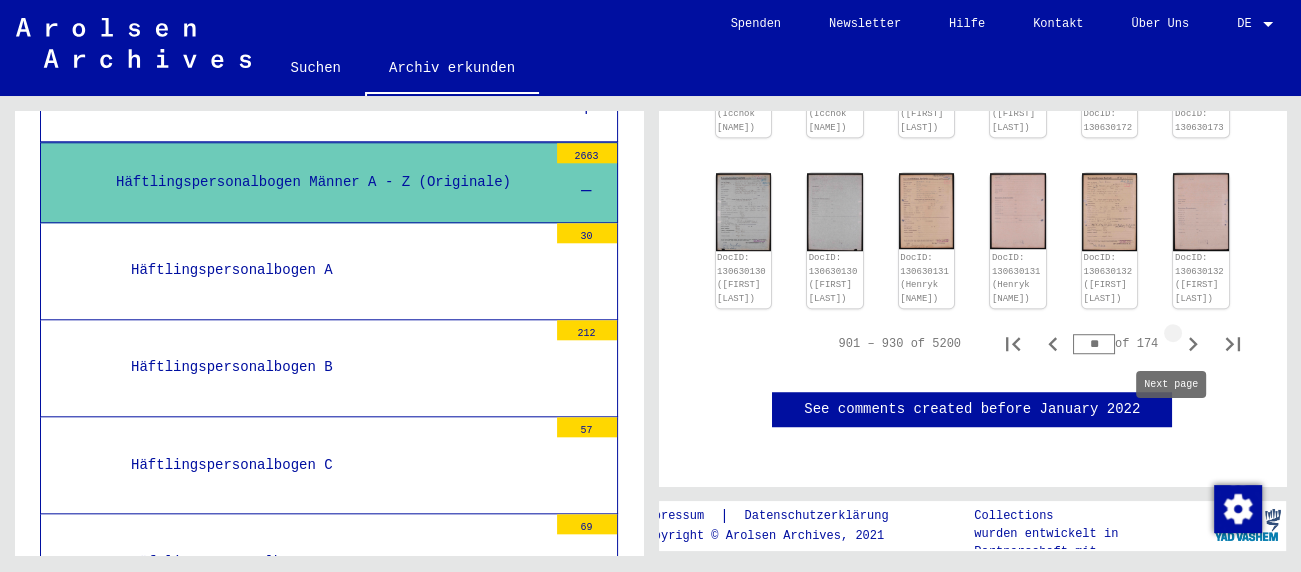 type on "**" 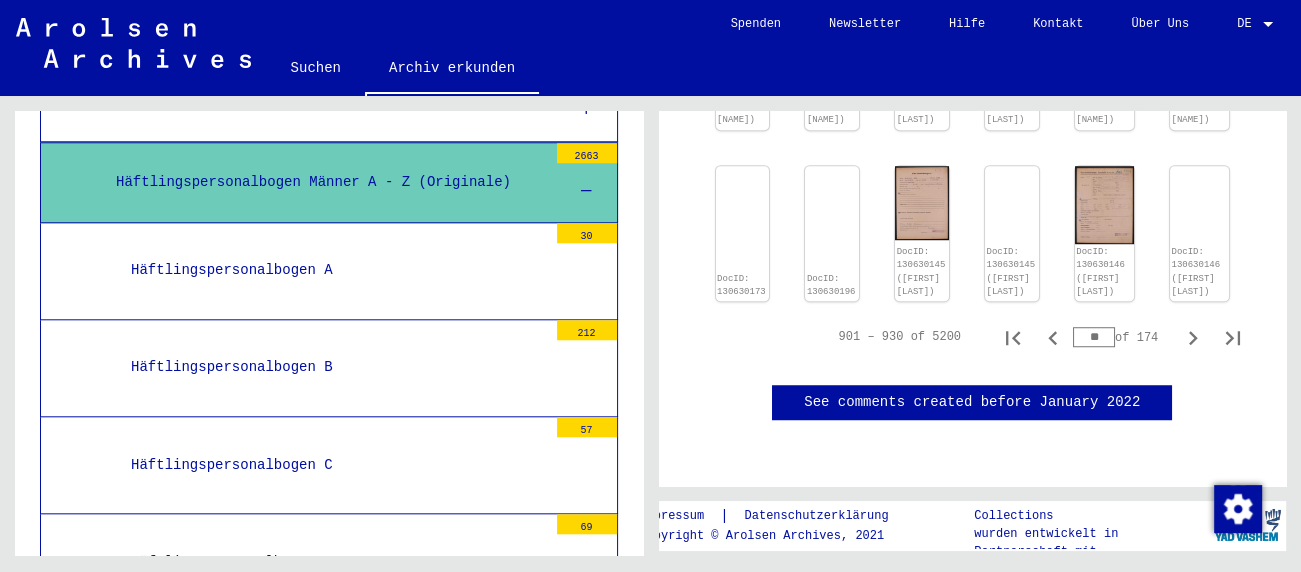 scroll, scrollTop: 1327, scrollLeft: 0, axis: vertical 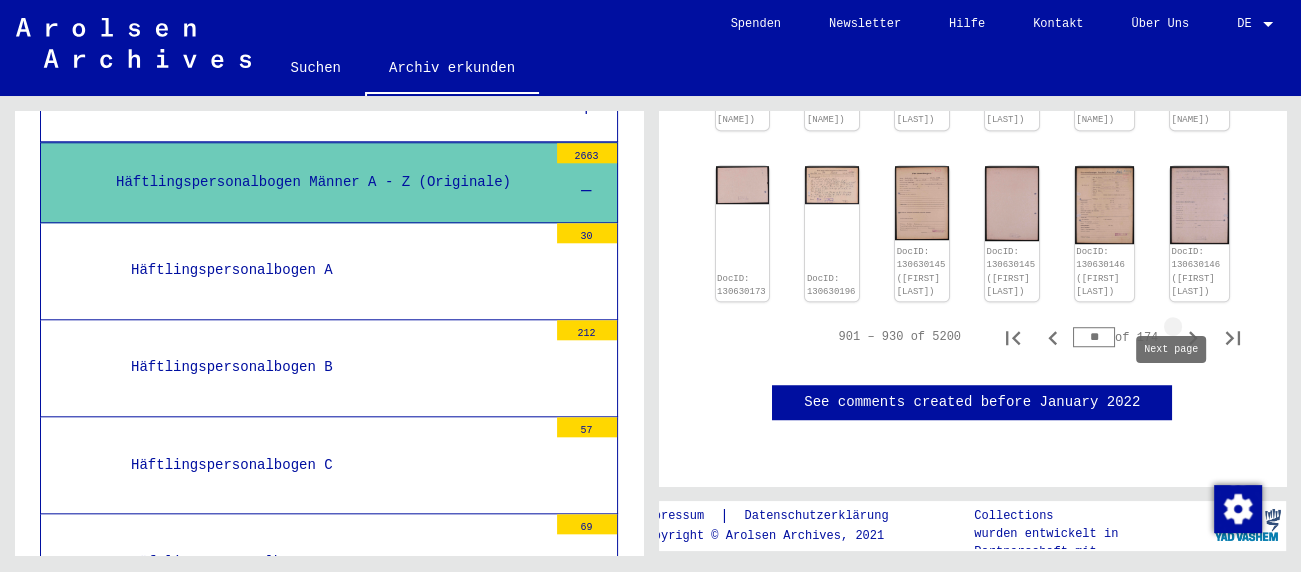 click 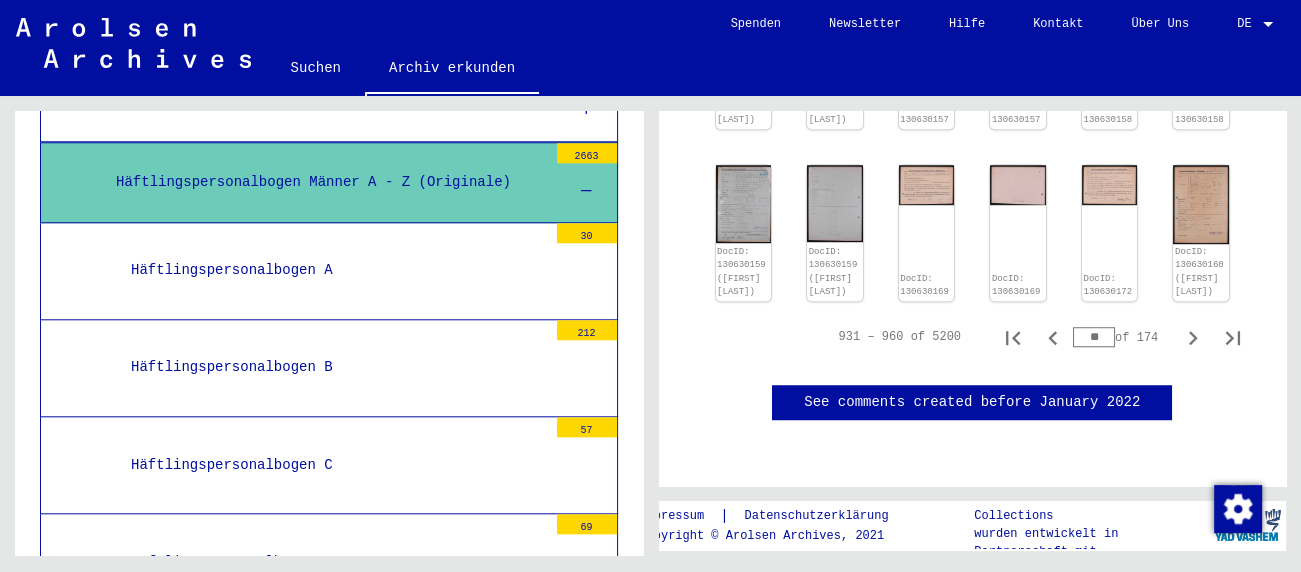 scroll, scrollTop: 1272, scrollLeft: 0, axis: vertical 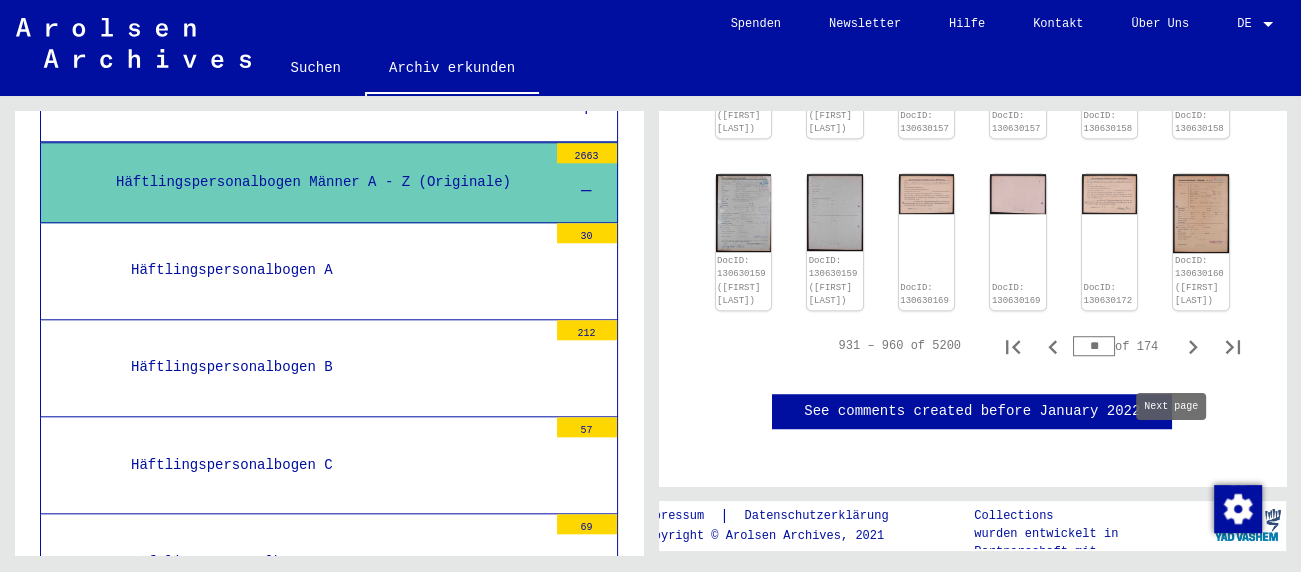 click 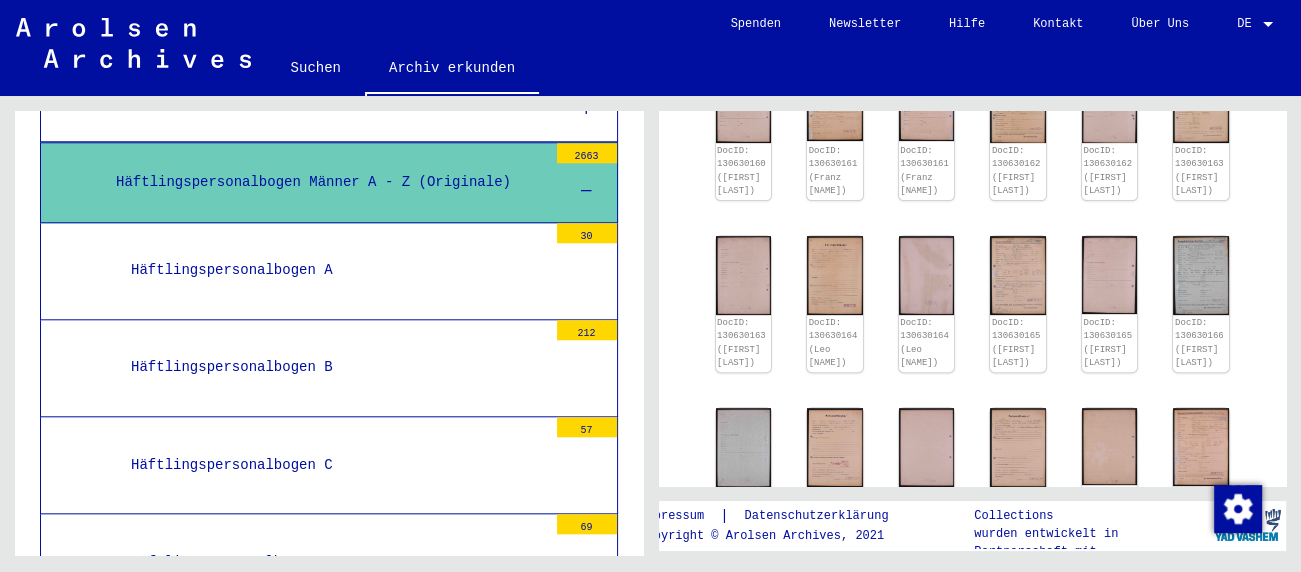 scroll, scrollTop: 479, scrollLeft: 0, axis: vertical 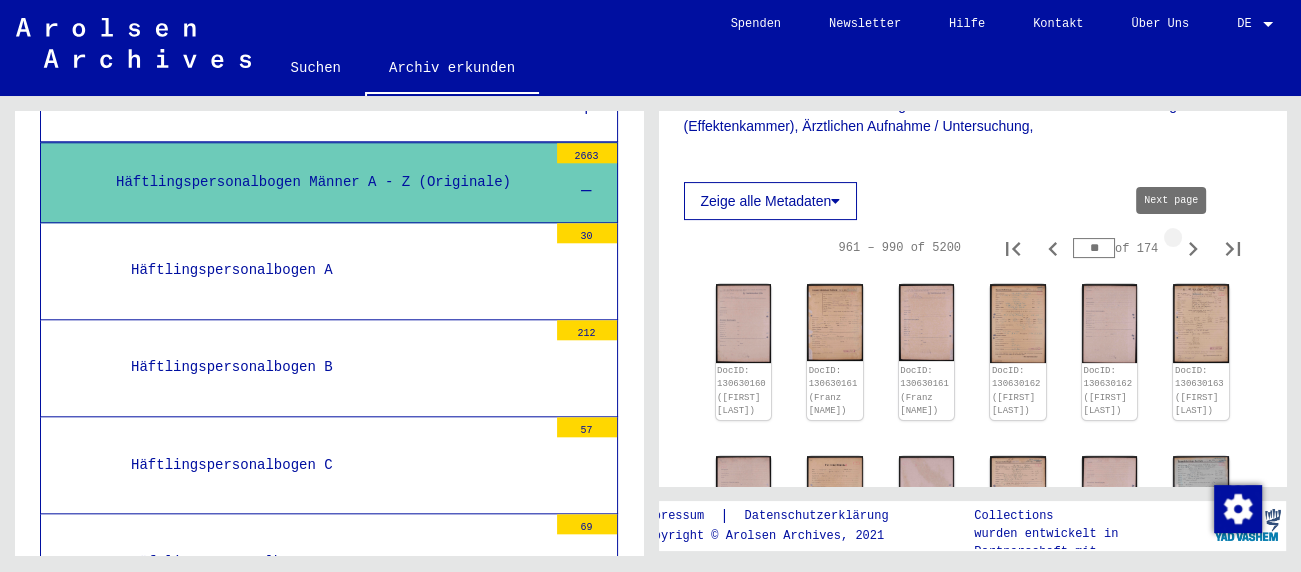 click 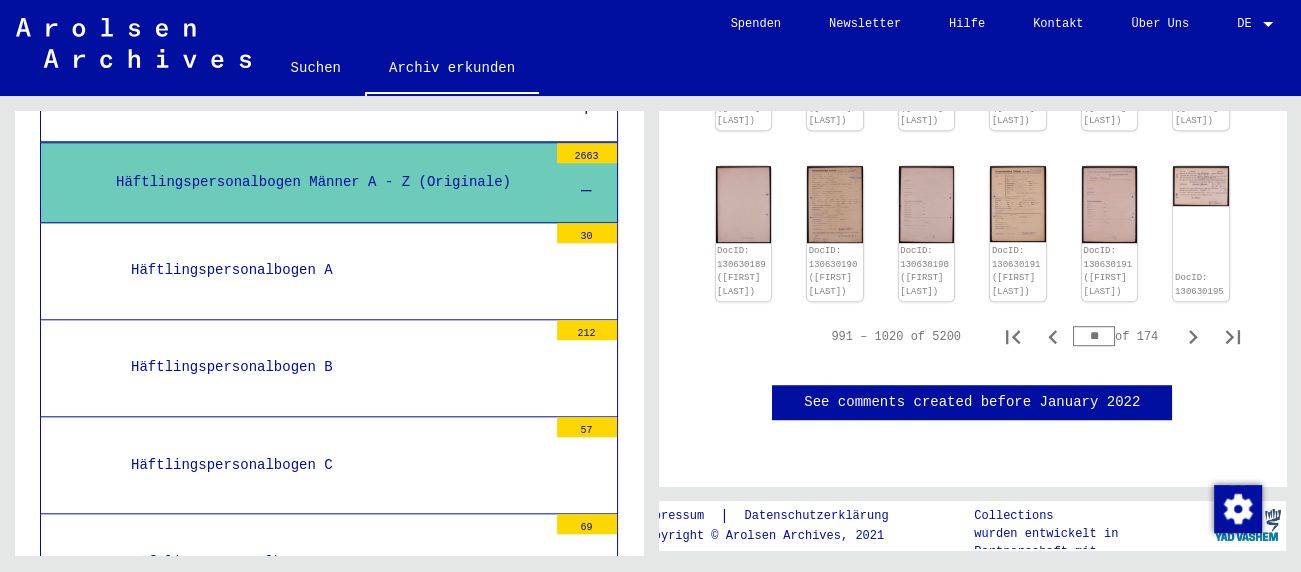 scroll, scrollTop: 1362, scrollLeft: 0, axis: vertical 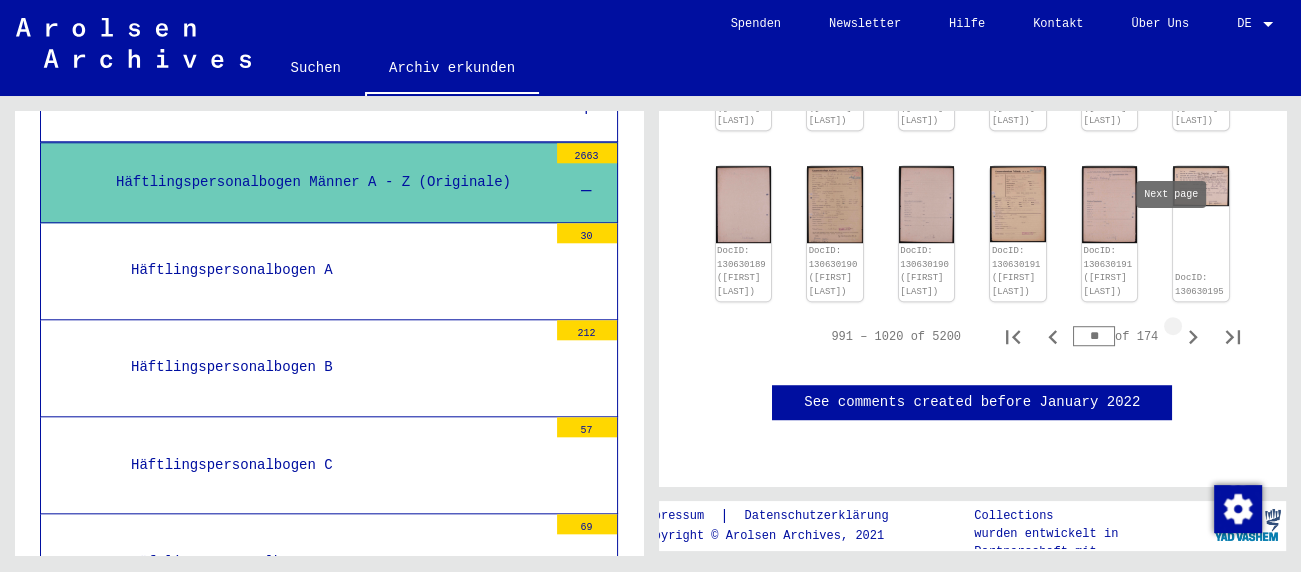click 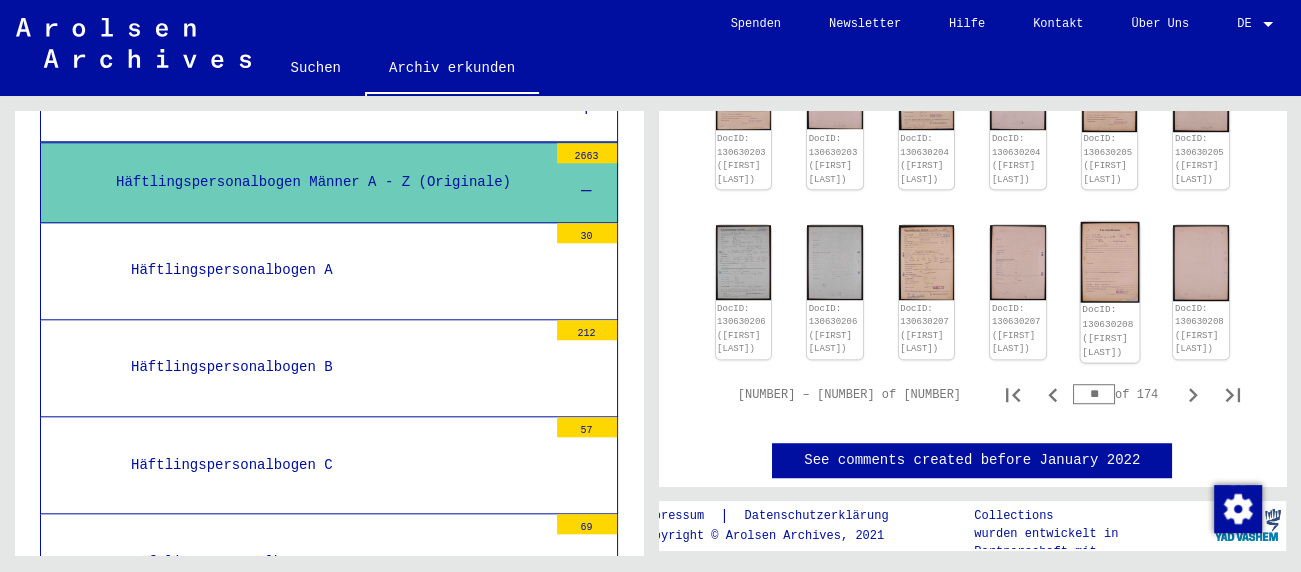 scroll, scrollTop: 1332, scrollLeft: 0, axis: vertical 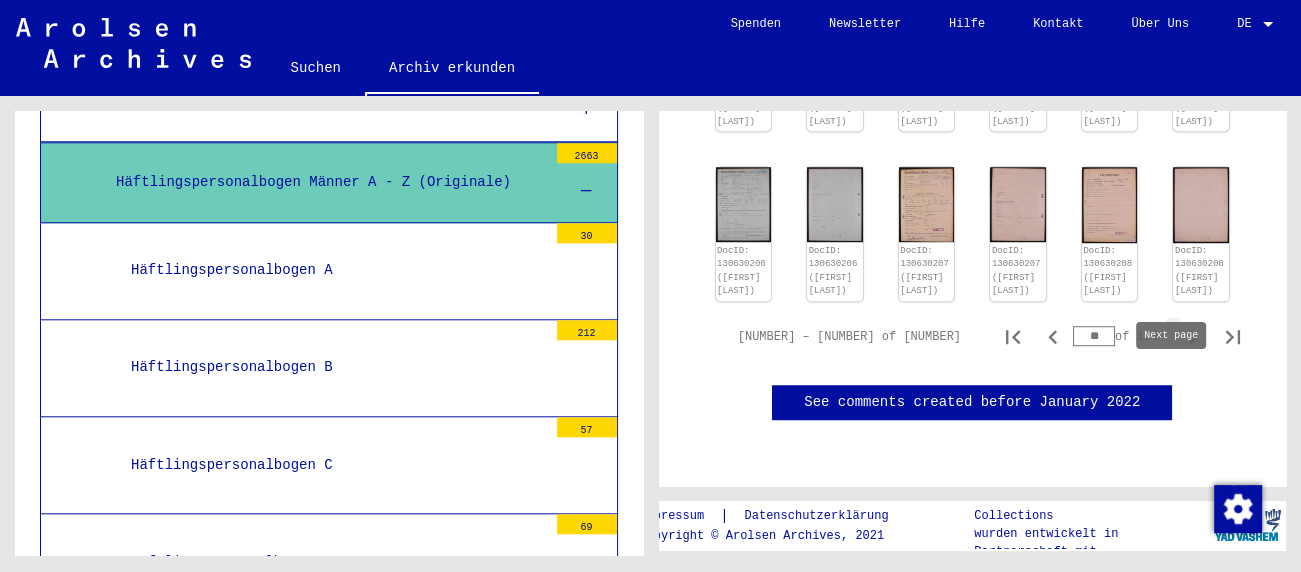 click 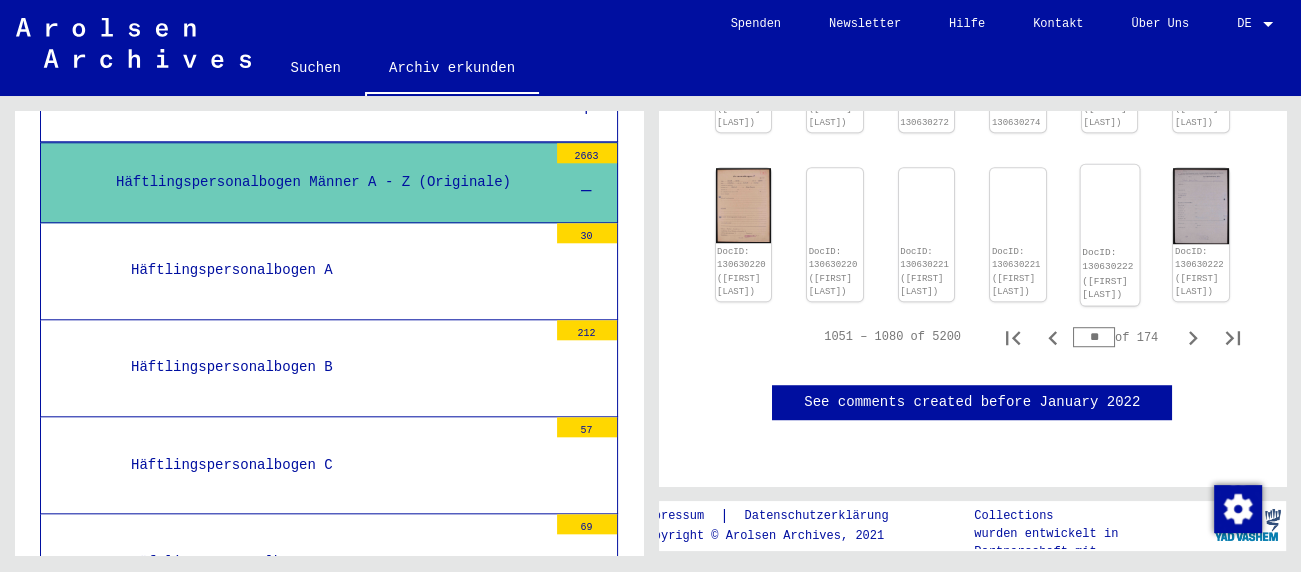 scroll, scrollTop: 1430, scrollLeft: 0, axis: vertical 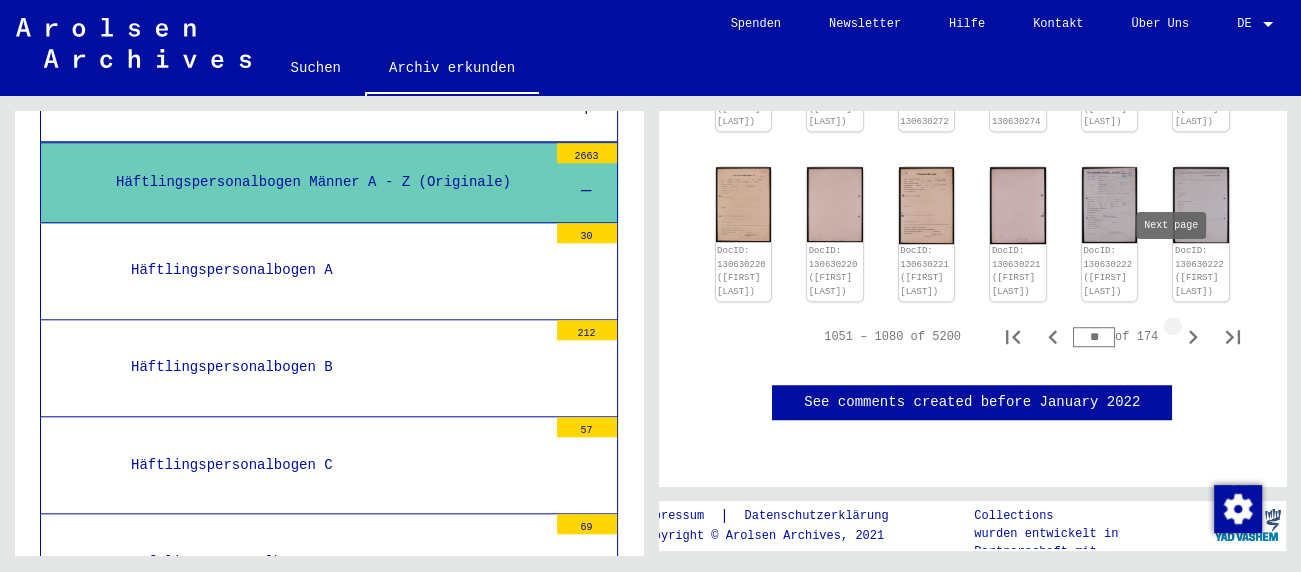 click 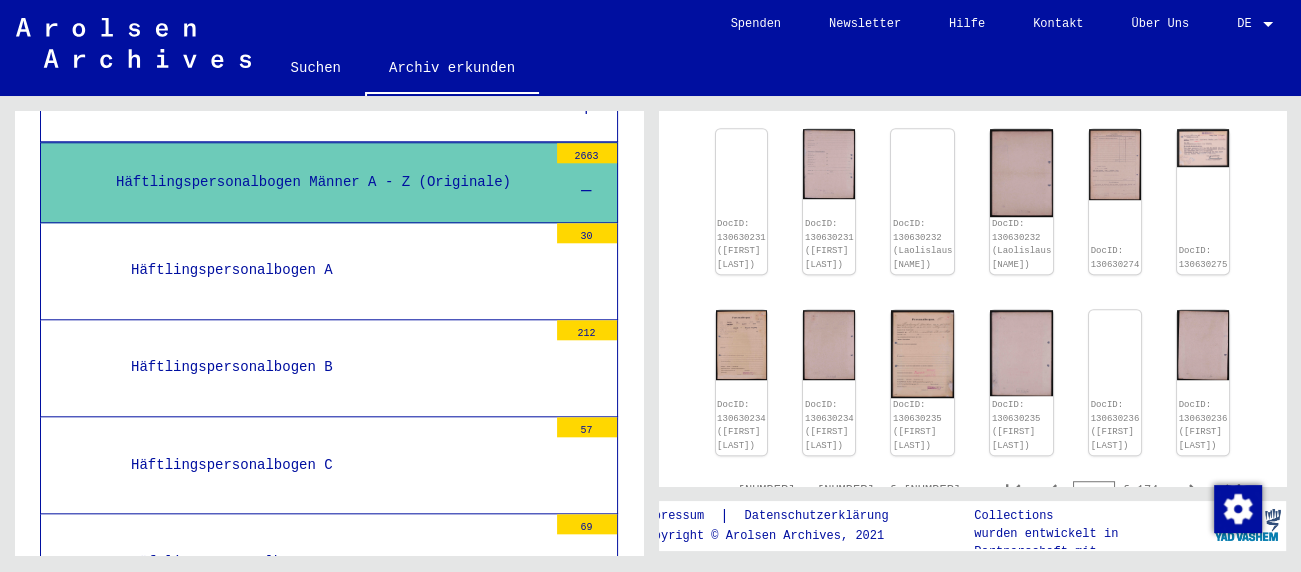 scroll, scrollTop: 1399, scrollLeft: 0, axis: vertical 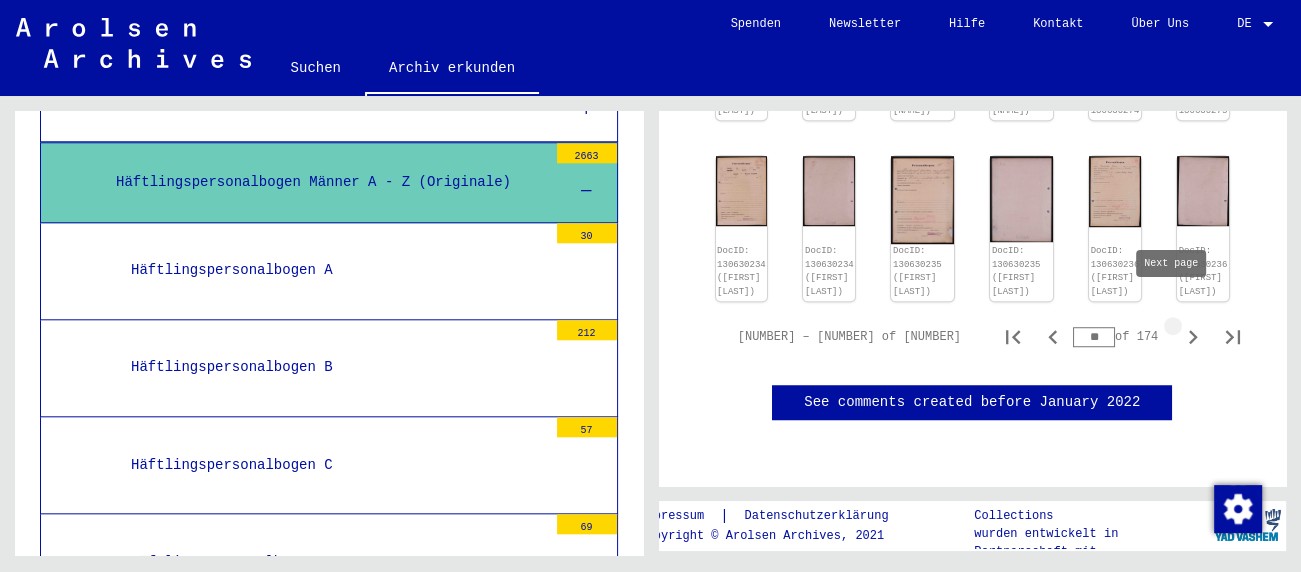 click 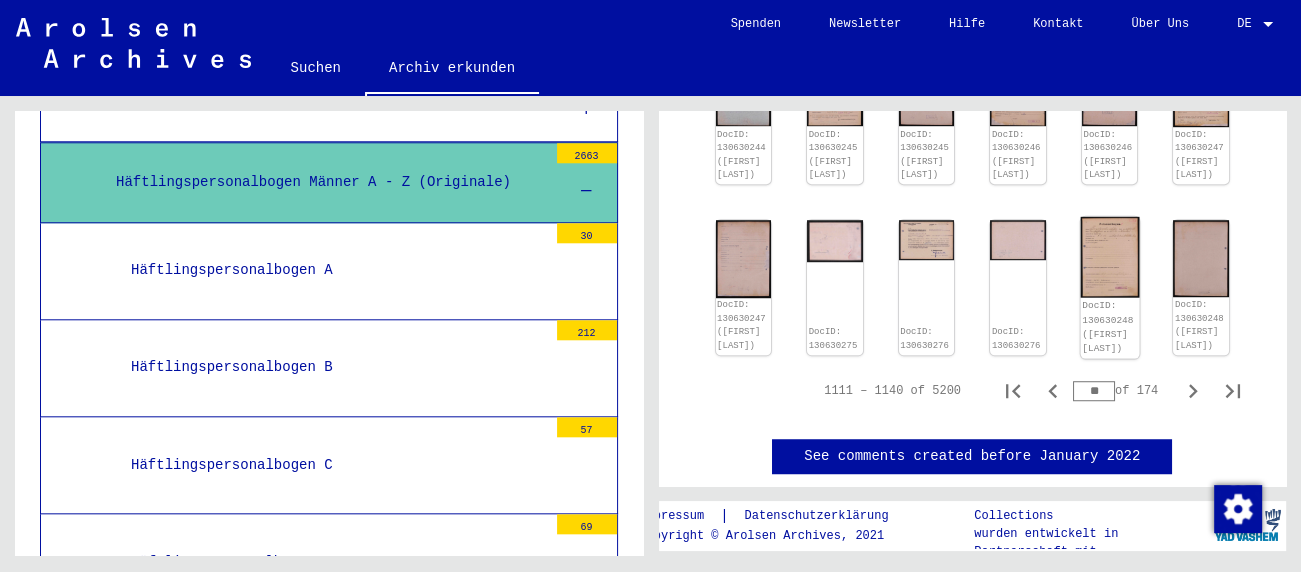 scroll, scrollTop: 1447, scrollLeft: 0, axis: vertical 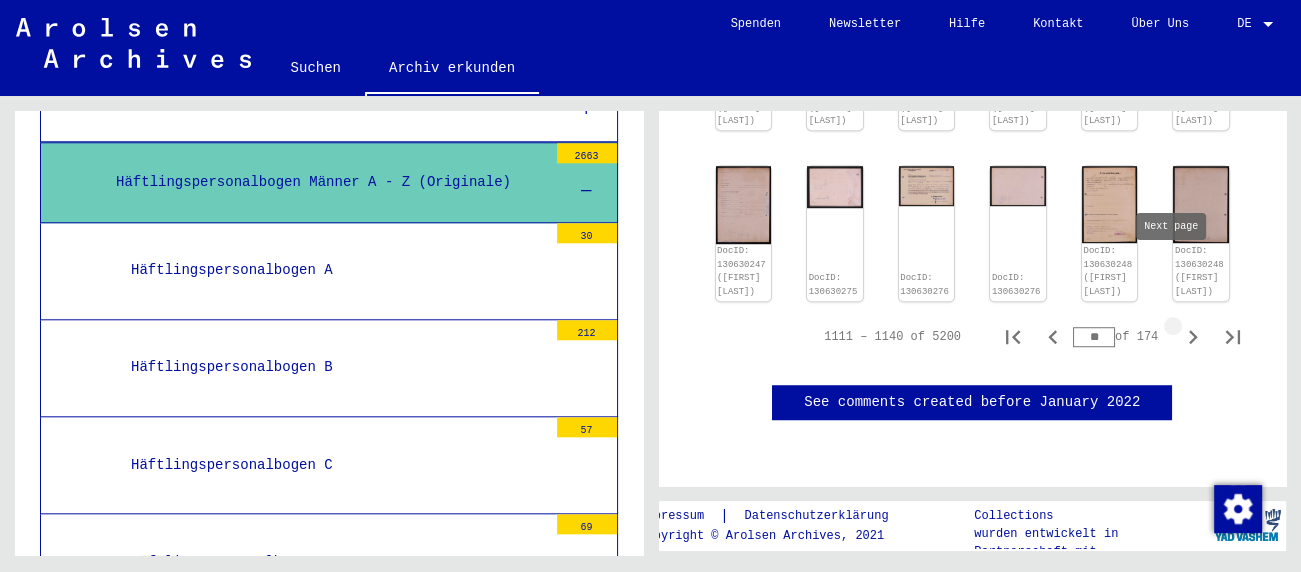 click 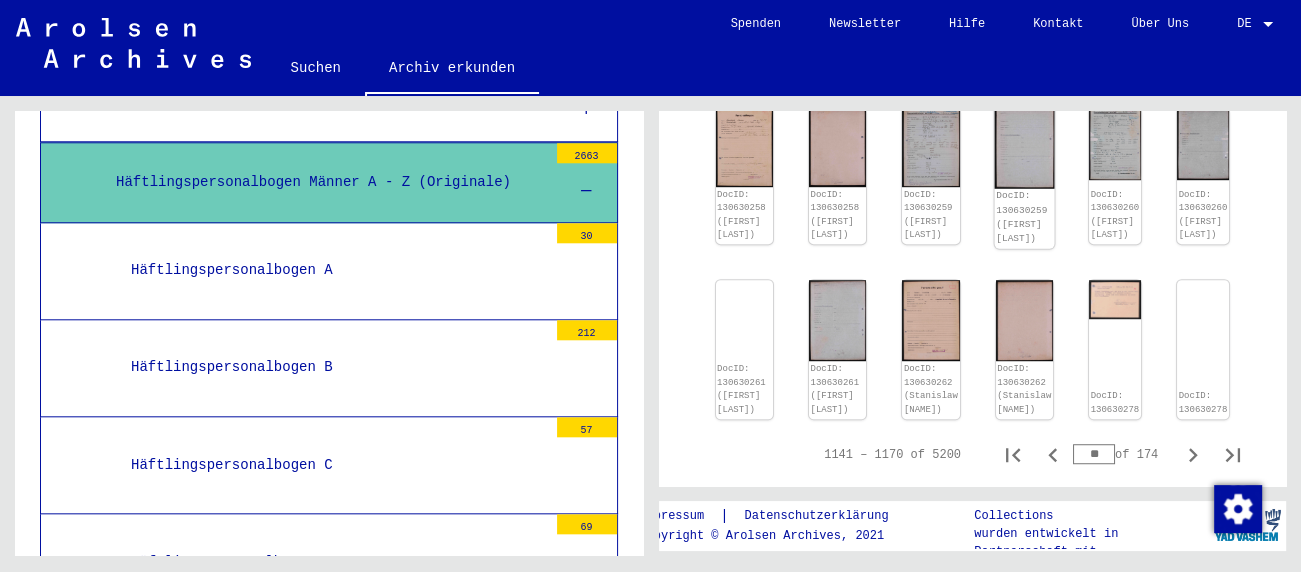 scroll, scrollTop: 1068, scrollLeft: 0, axis: vertical 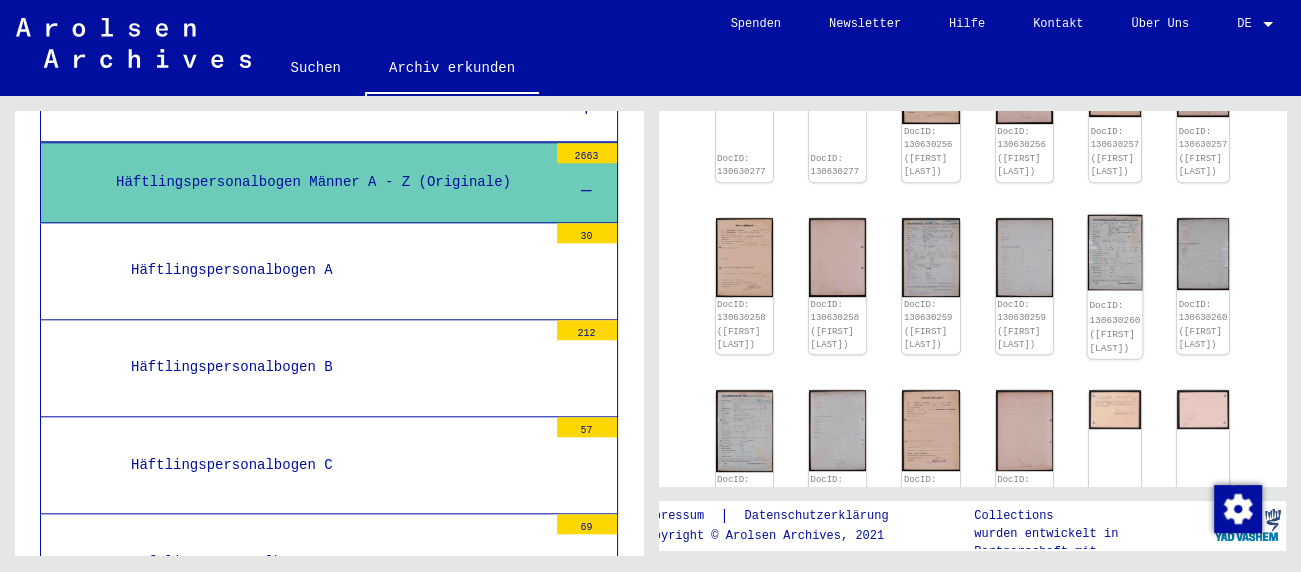 click 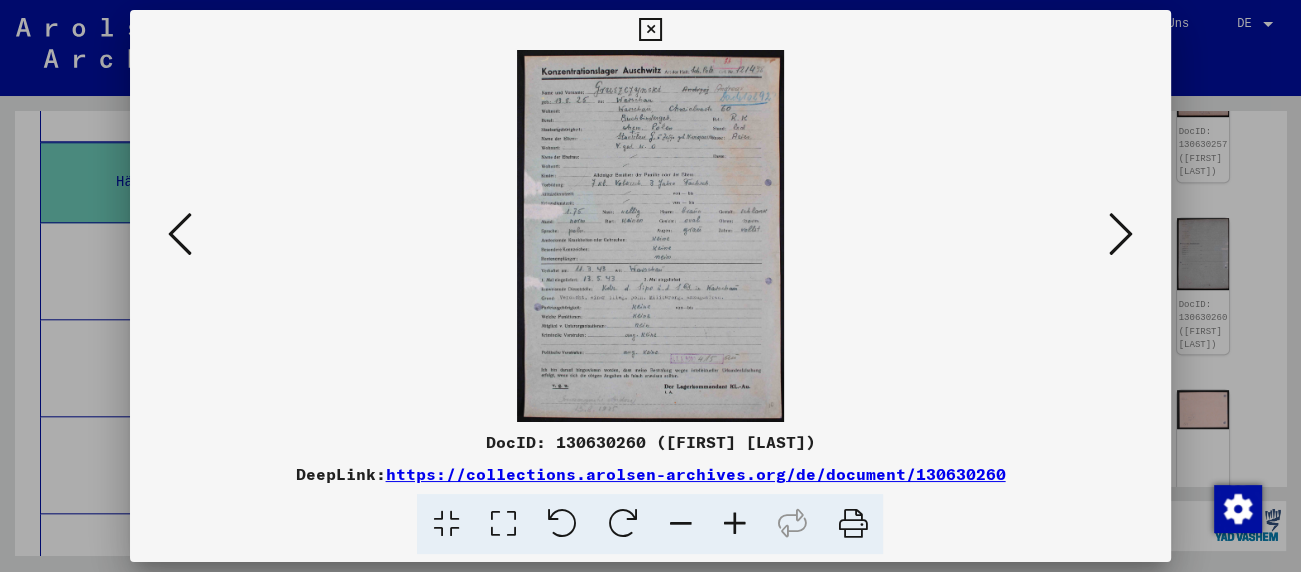 scroll, scrollTop: 8270, scrollLeft: 0, axis: vertical 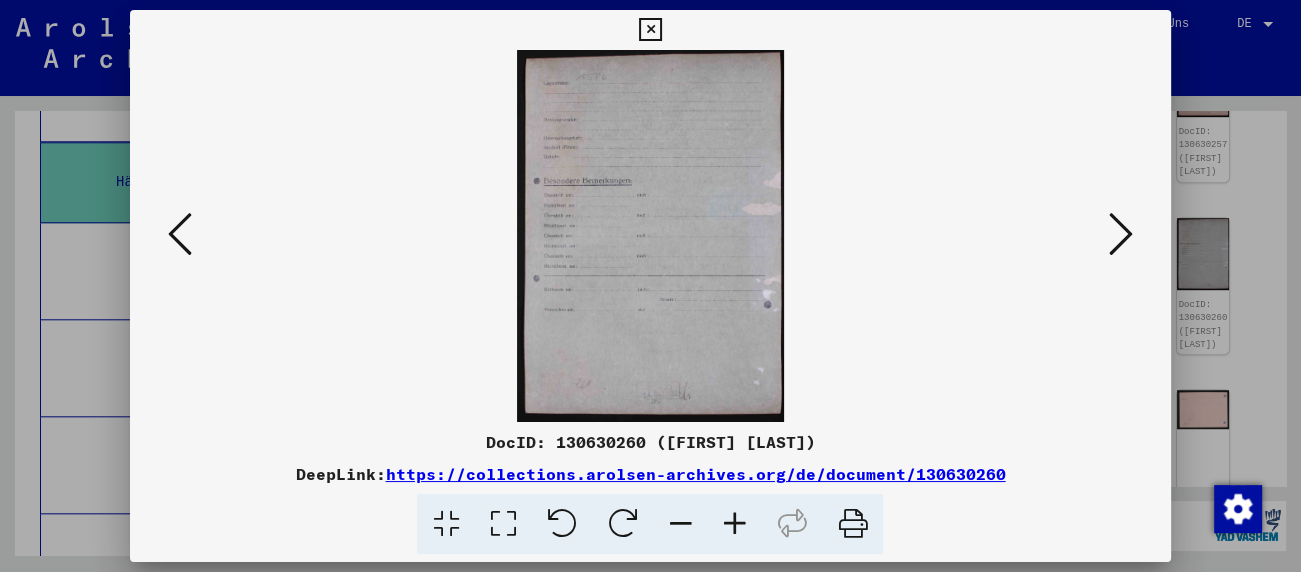 click at bounding box center [1121, 234] 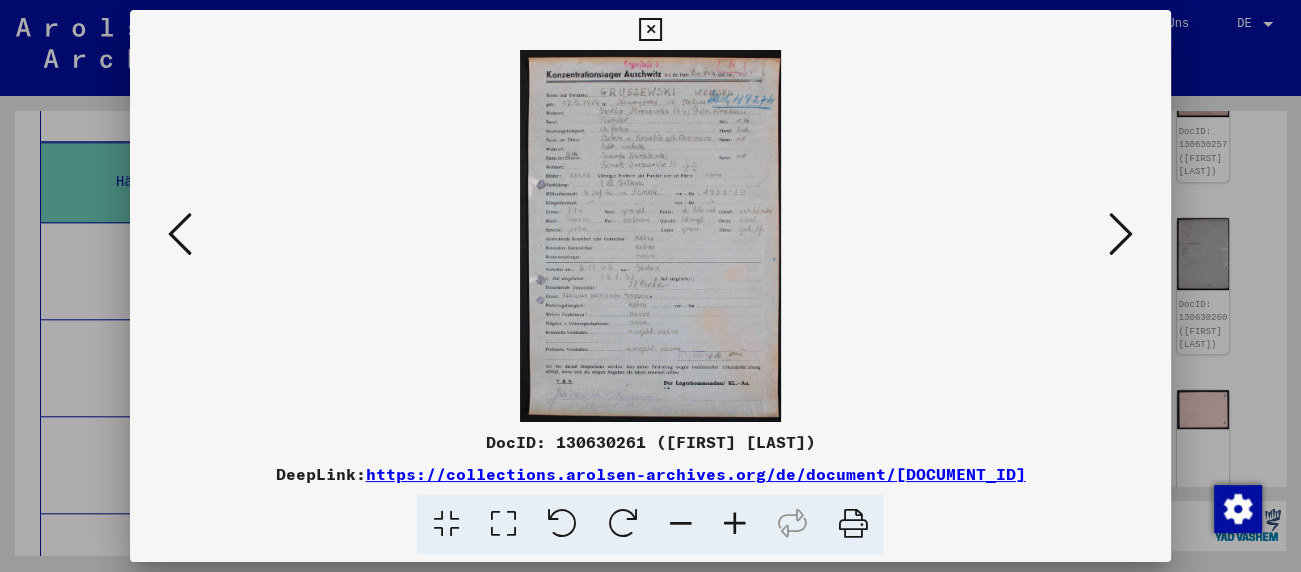 click at bounding box center [1121, 234] 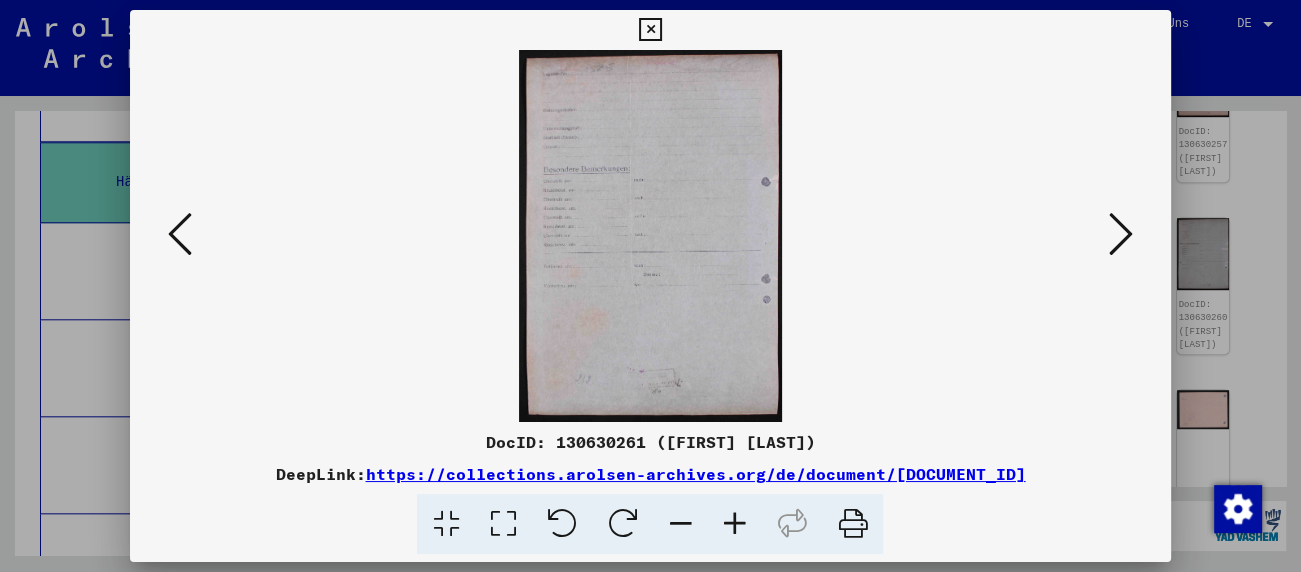 click at bounding box center [1121, 234] 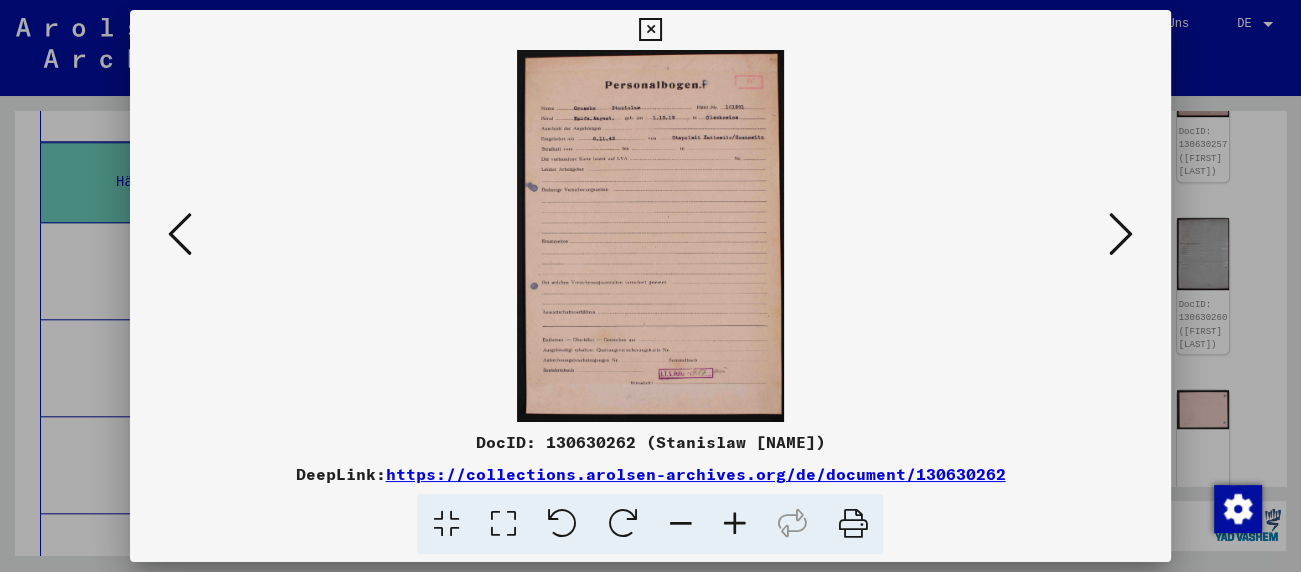 click at bounding box center (1121, 234) 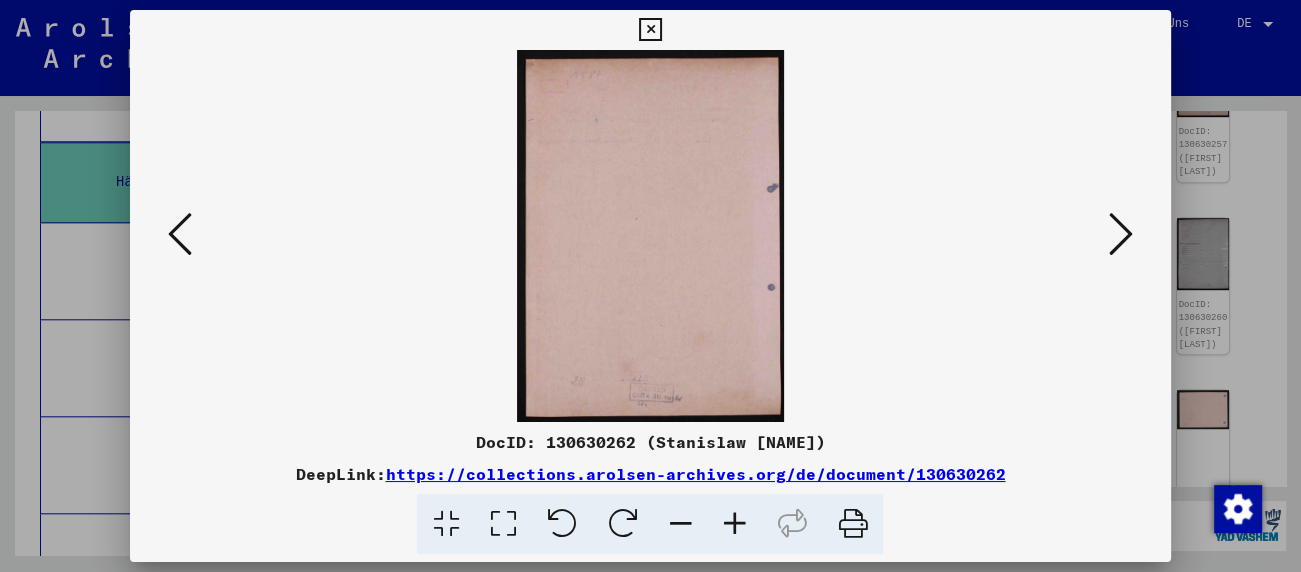 click at bounding box center [1121, 234] 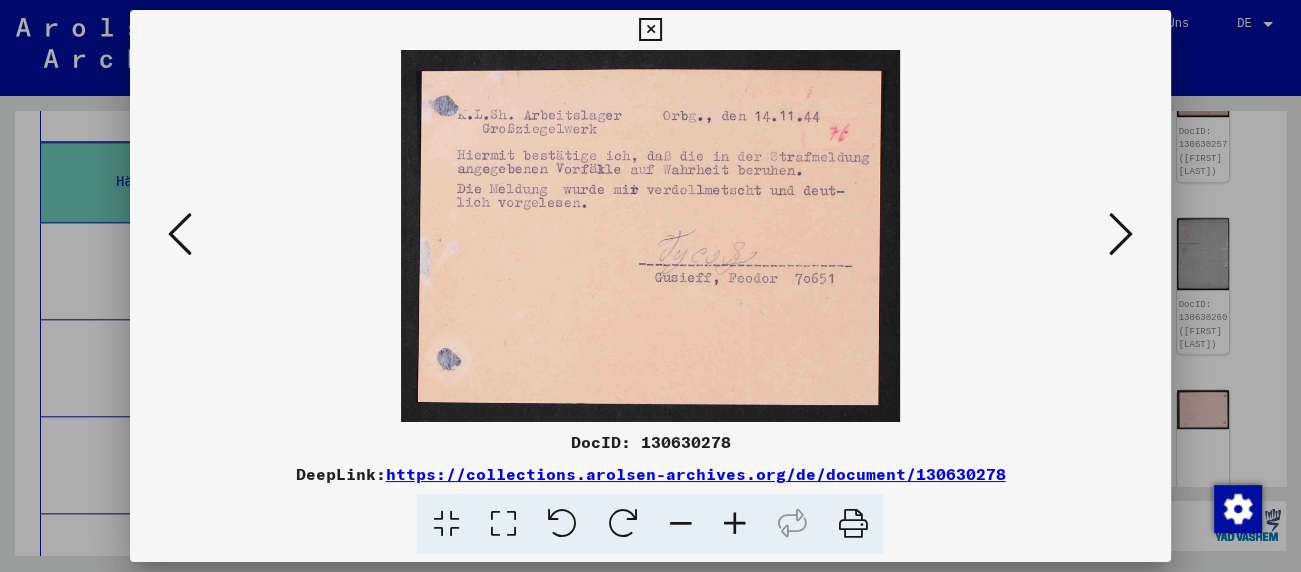 click at bounding box center (1121, 234) 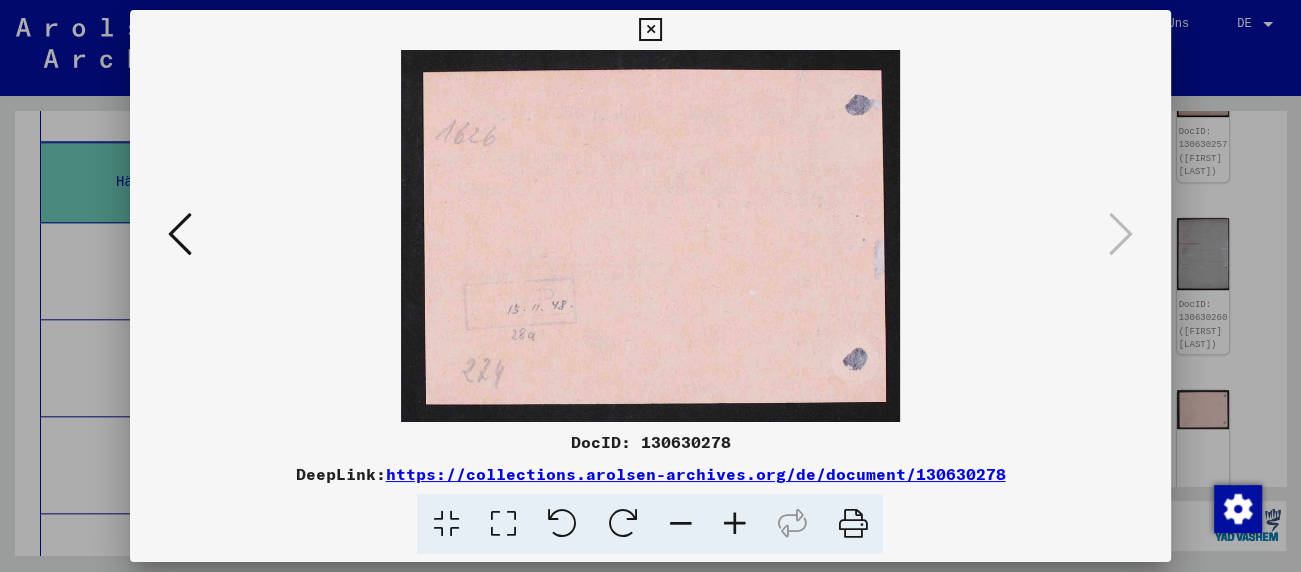 click at bounding box center [650, 30] 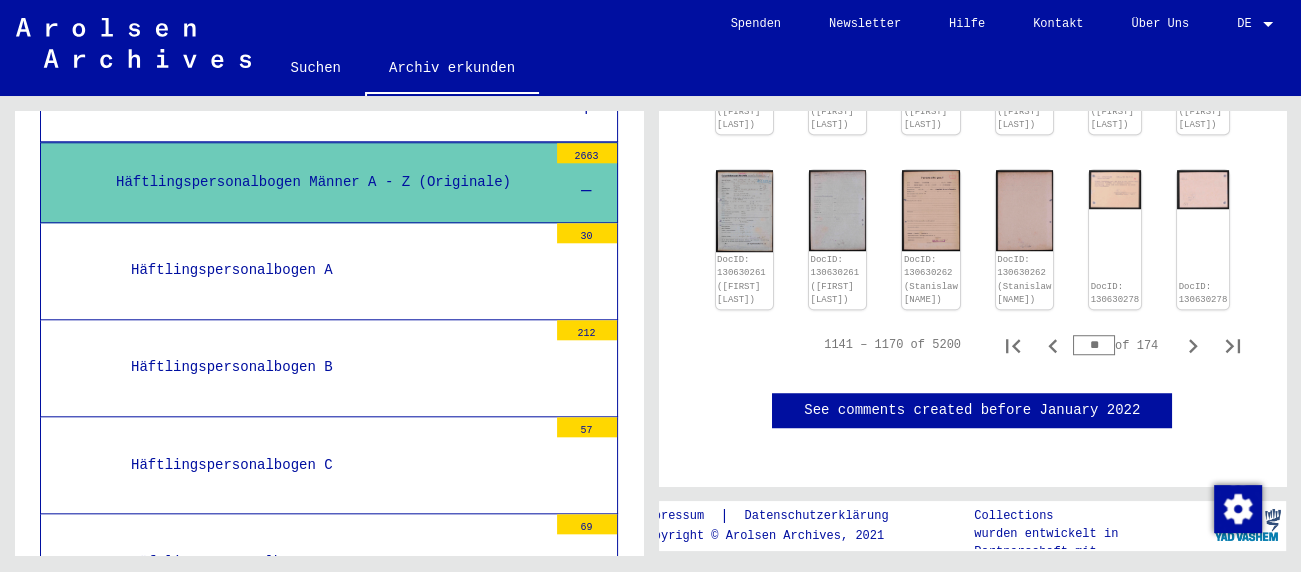 scroll, scrollTop: 1399, scrollLeft: 0, axis: vertical 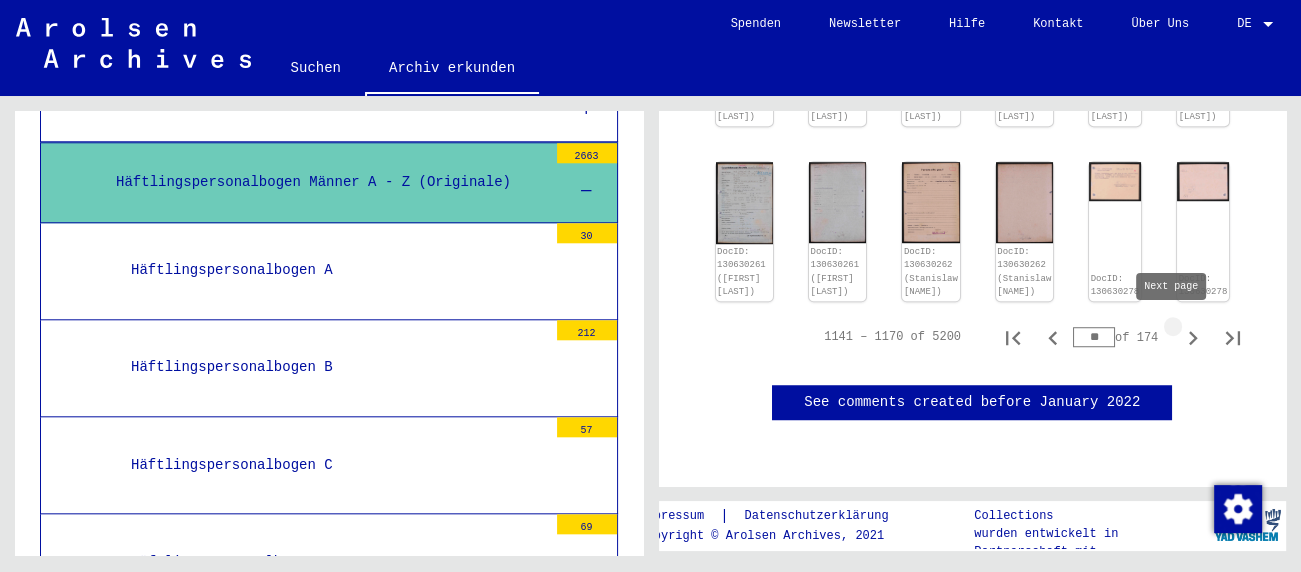 click 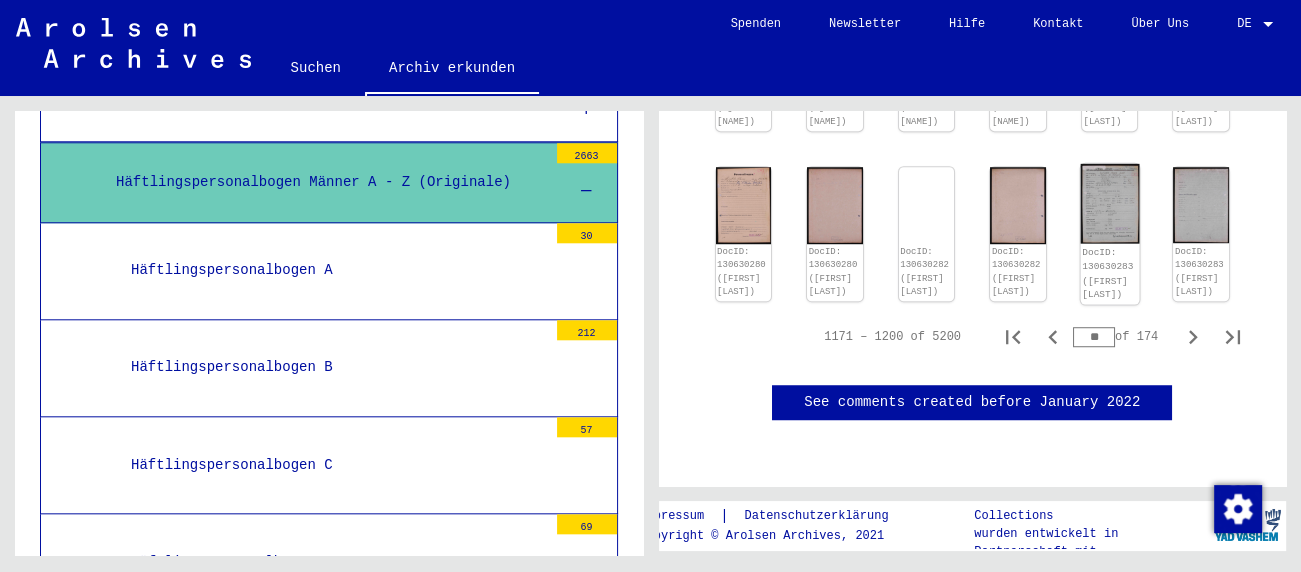 scroll, scrollTop: 1522, scrollLeft: 0, axis: vertical 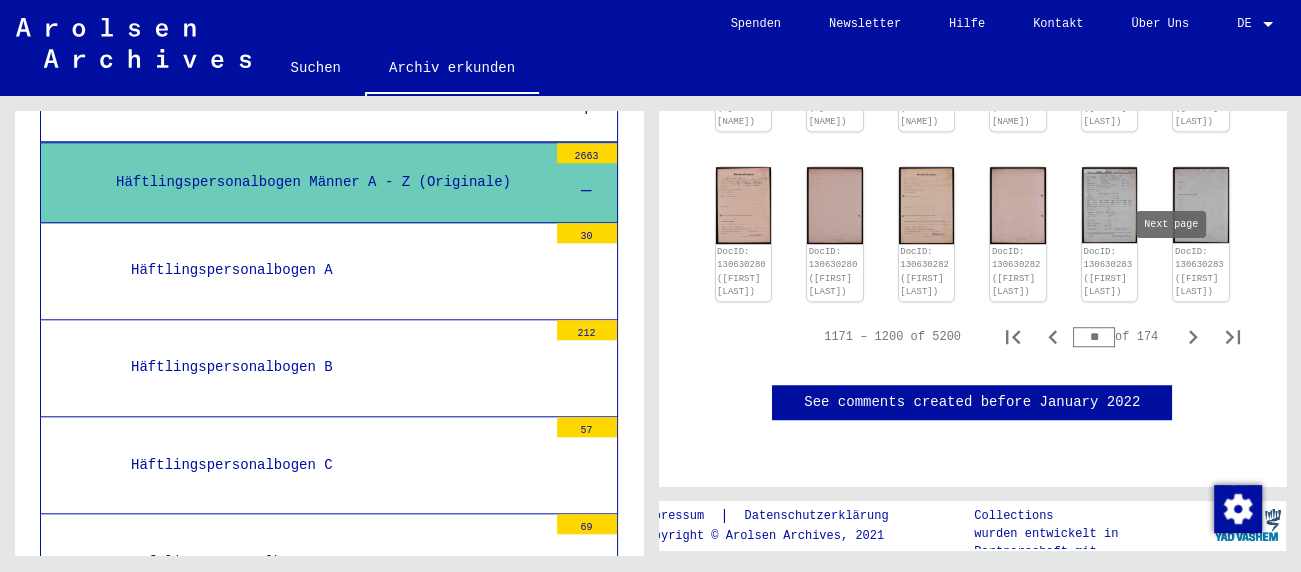 click 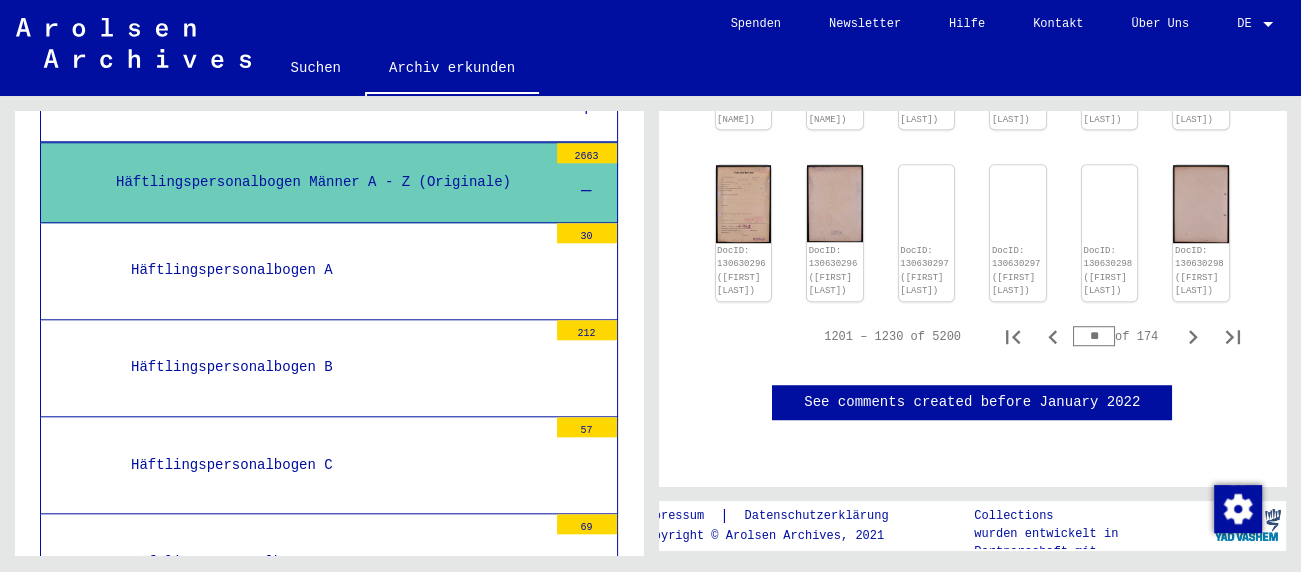 scroll, scrollTop: 1523, scrollLeft: 0, axis: vertical 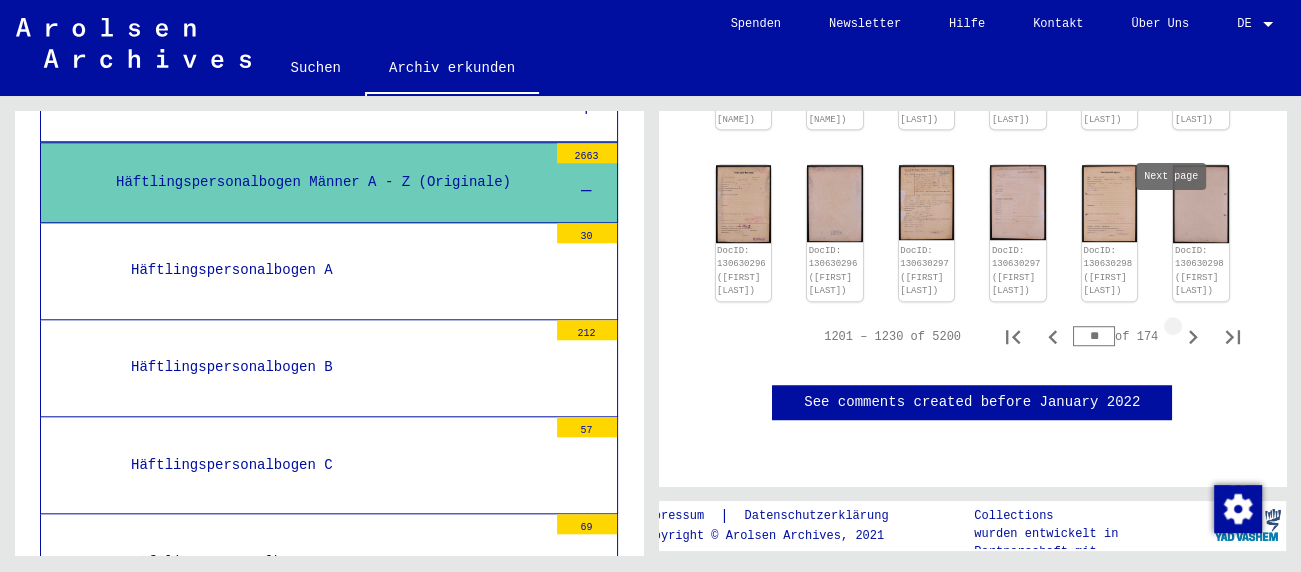 click 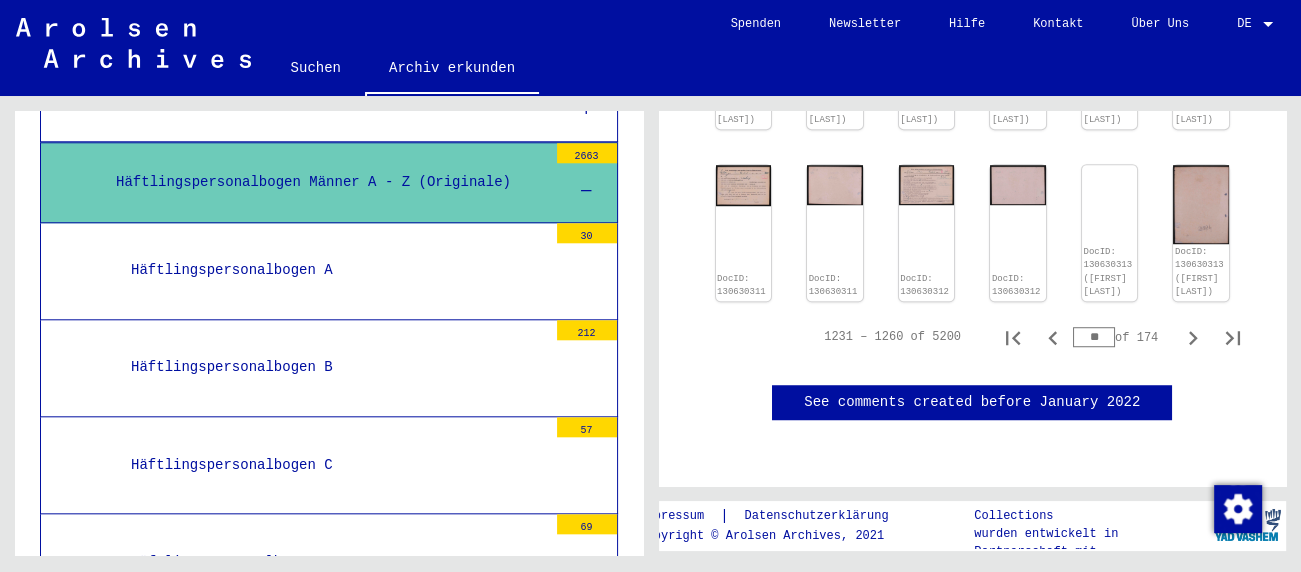 scroll, scrollTop: 1259, scrollLeft: 0, axis: vertical 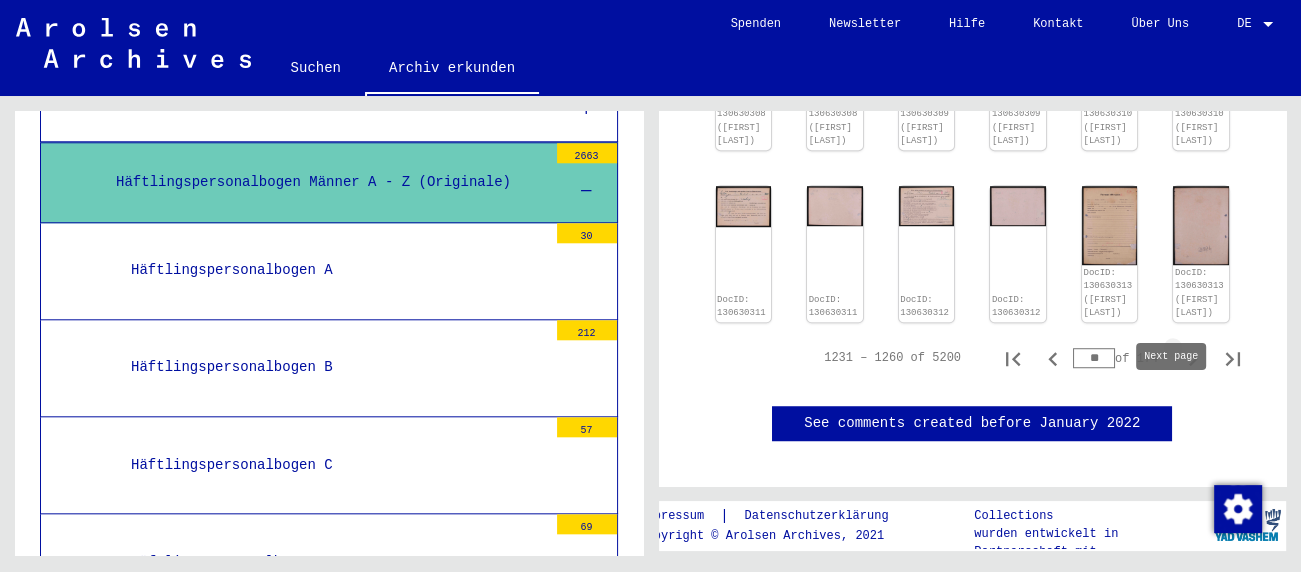 click 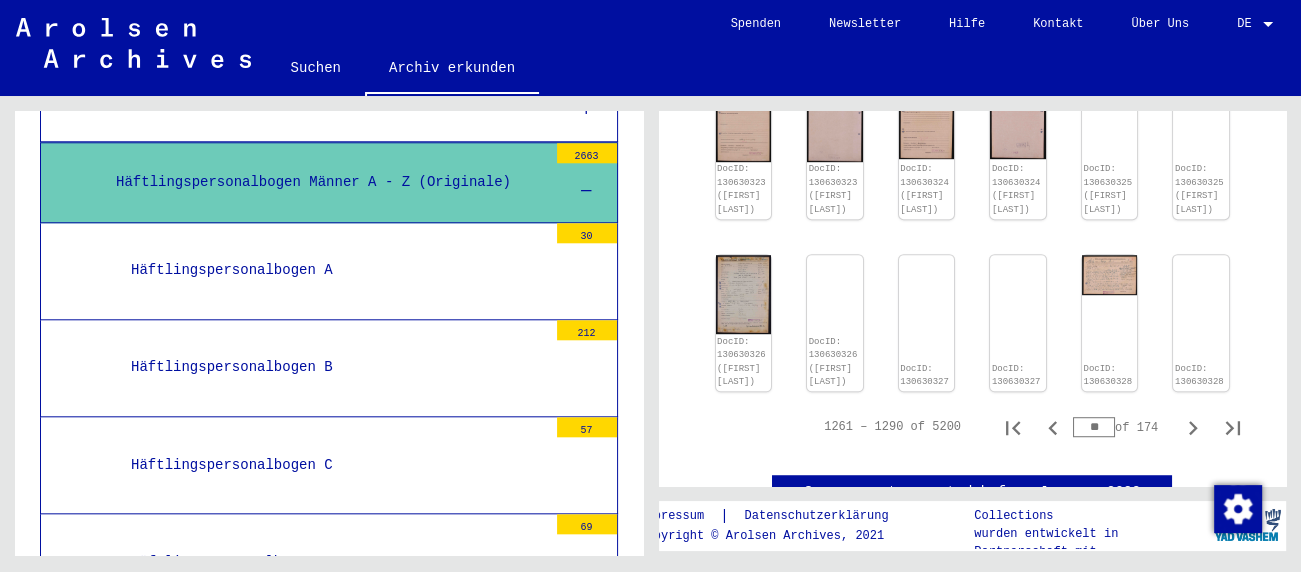scroll, scrollTop: 1353, scrollLeft: 0, axis: vertical 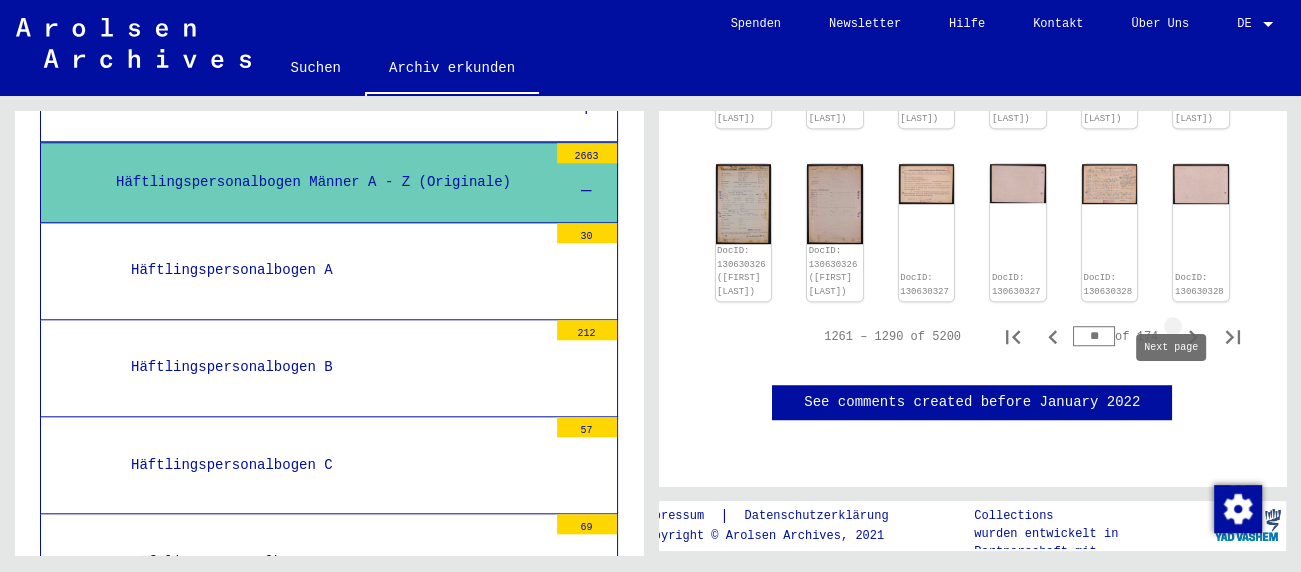 click 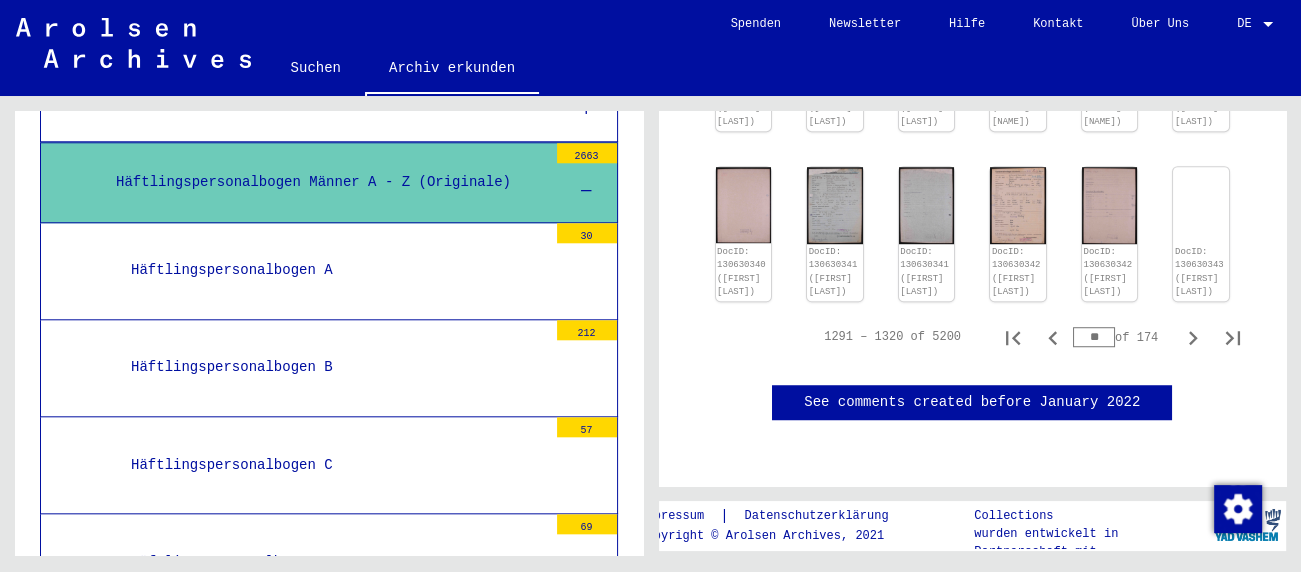 scroll, scrollTop: 1428, scrollLeft: 0, axis: vertical 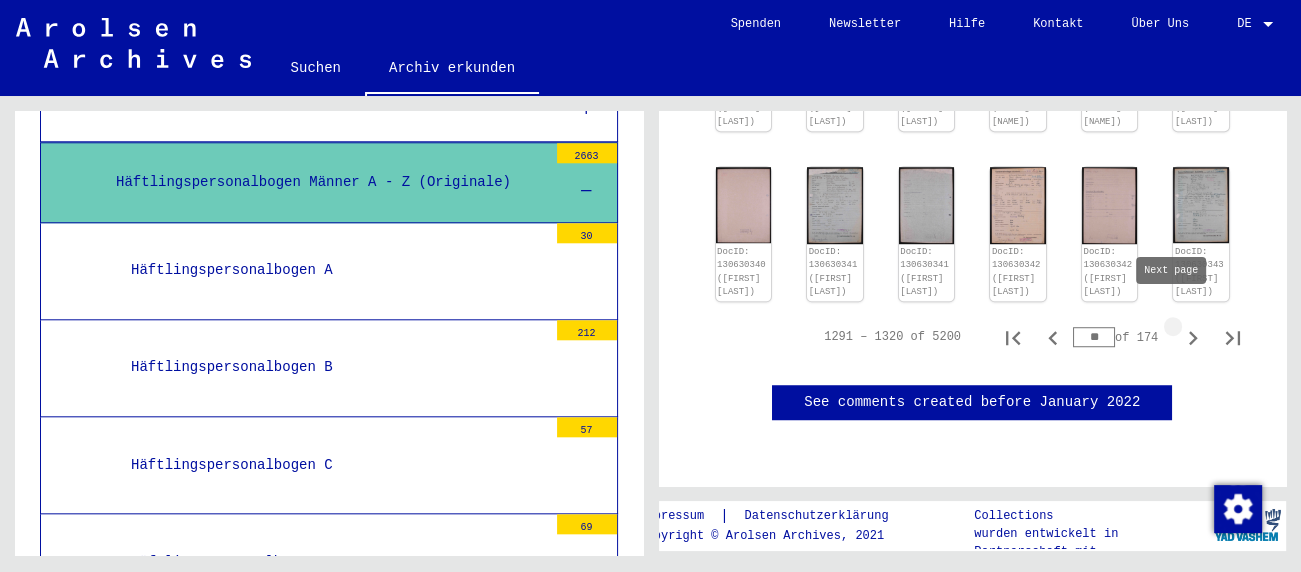 click 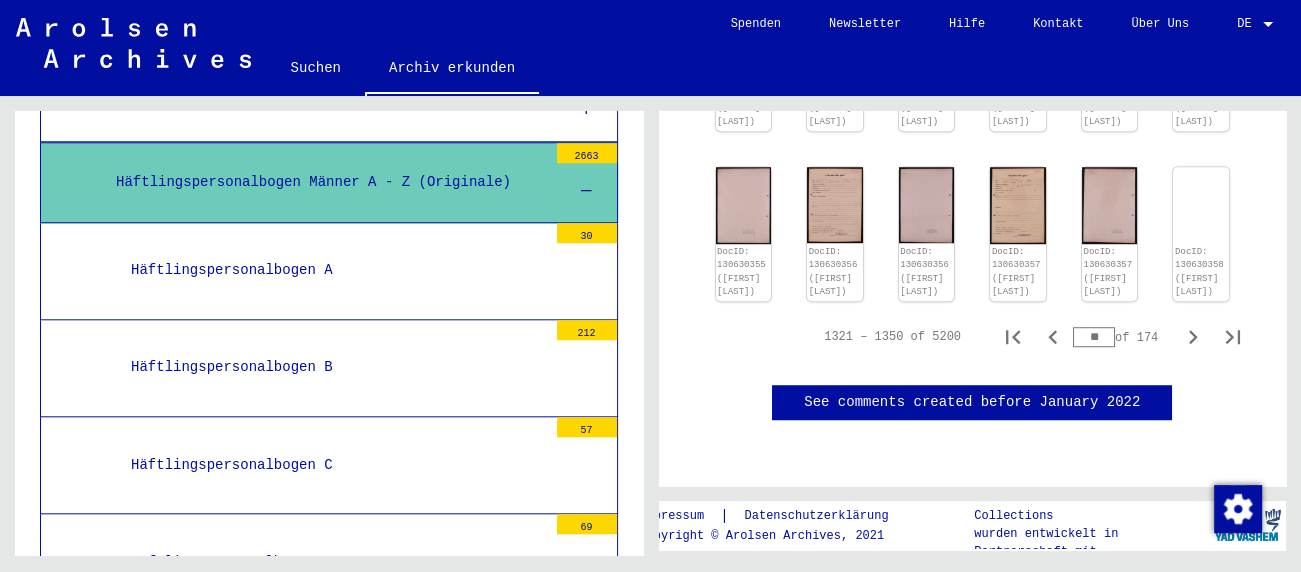 scroll, scrollTop: 1248, scrollLeft: 0, axis: vertical 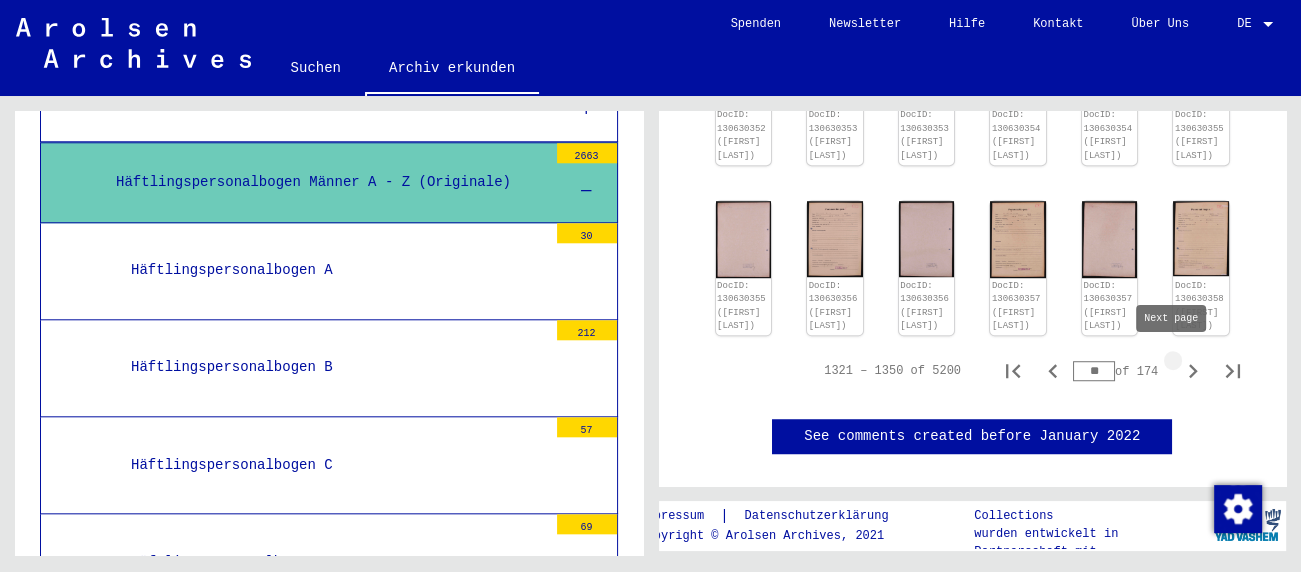 click 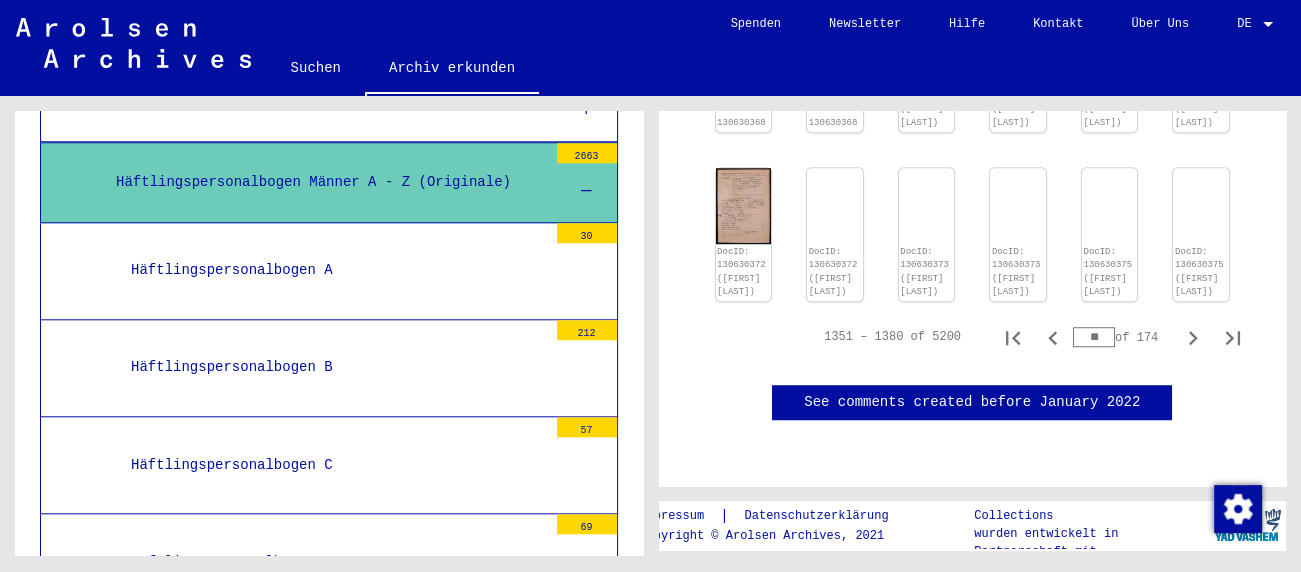 scroll, scrollTop: 1289, scrollLeft: 0, axis: vertical 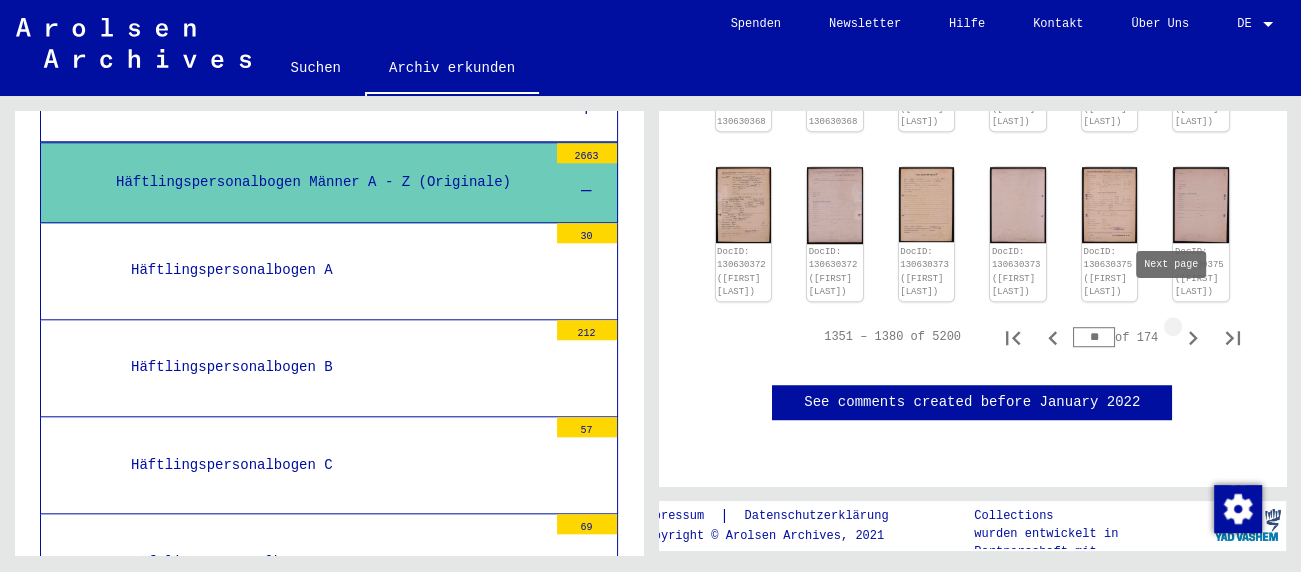 click 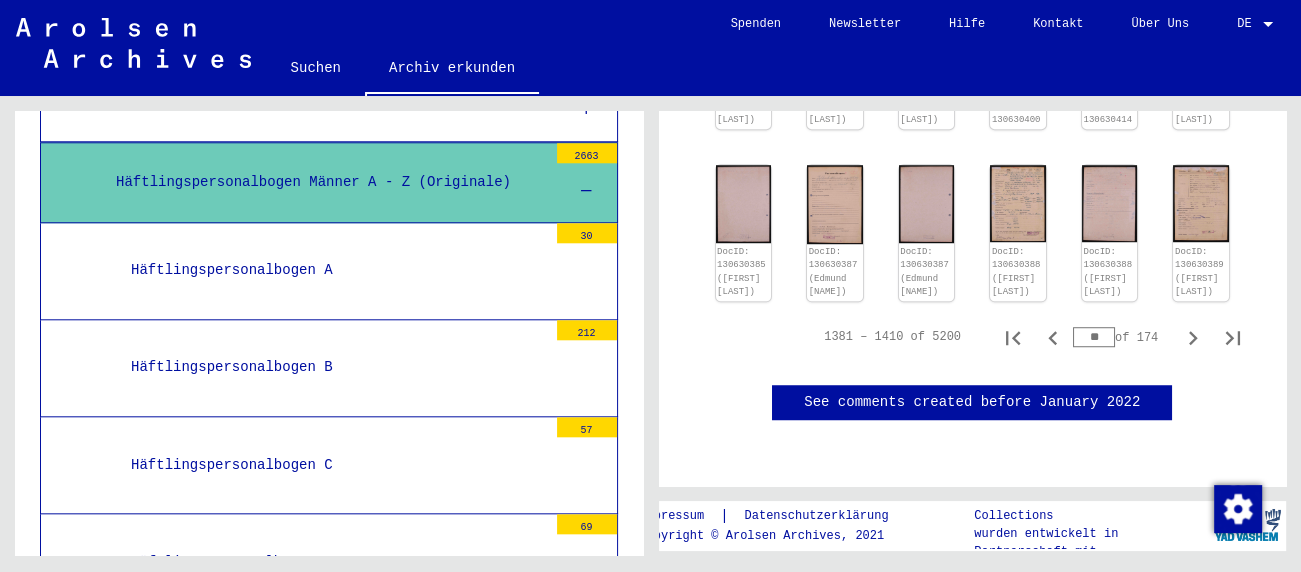 scroll, scrollTop: 1779, scrollLeft: 0, axis: vertical 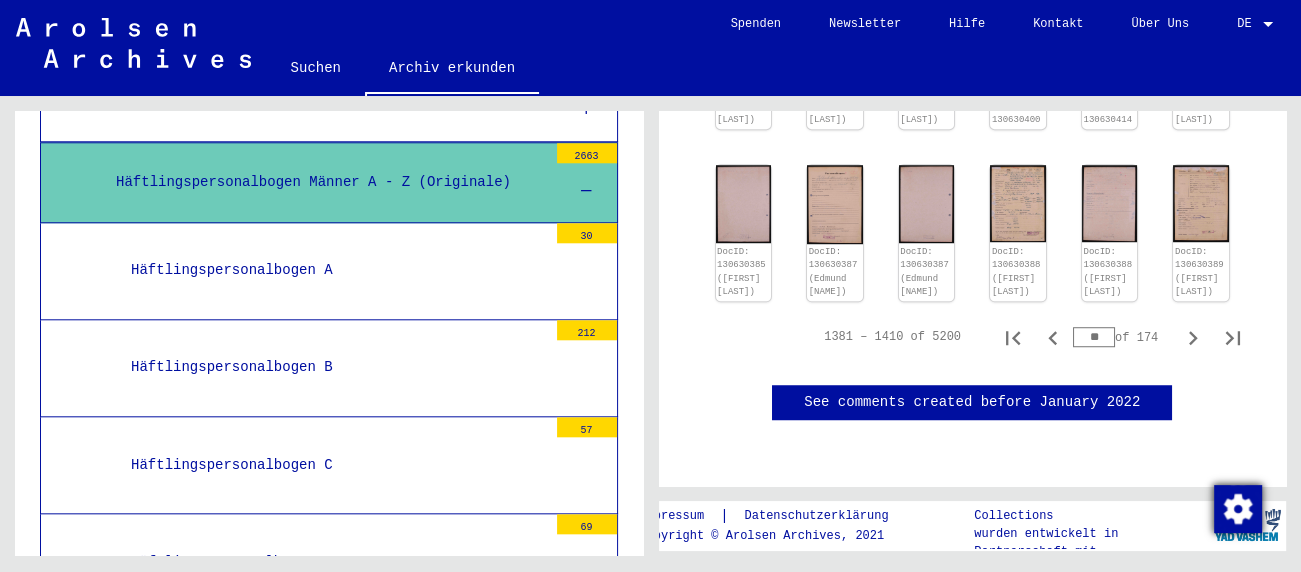 click at bounding box center [1238, 509] 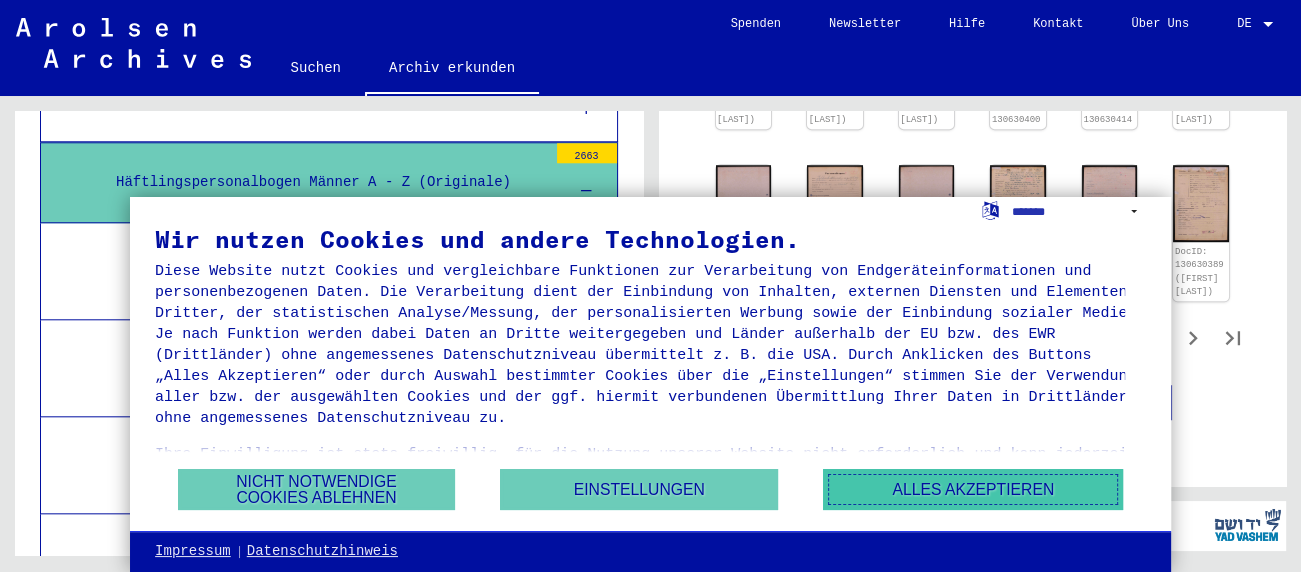 click on "Alles akzeptieren" at bounding box center (973, 489) 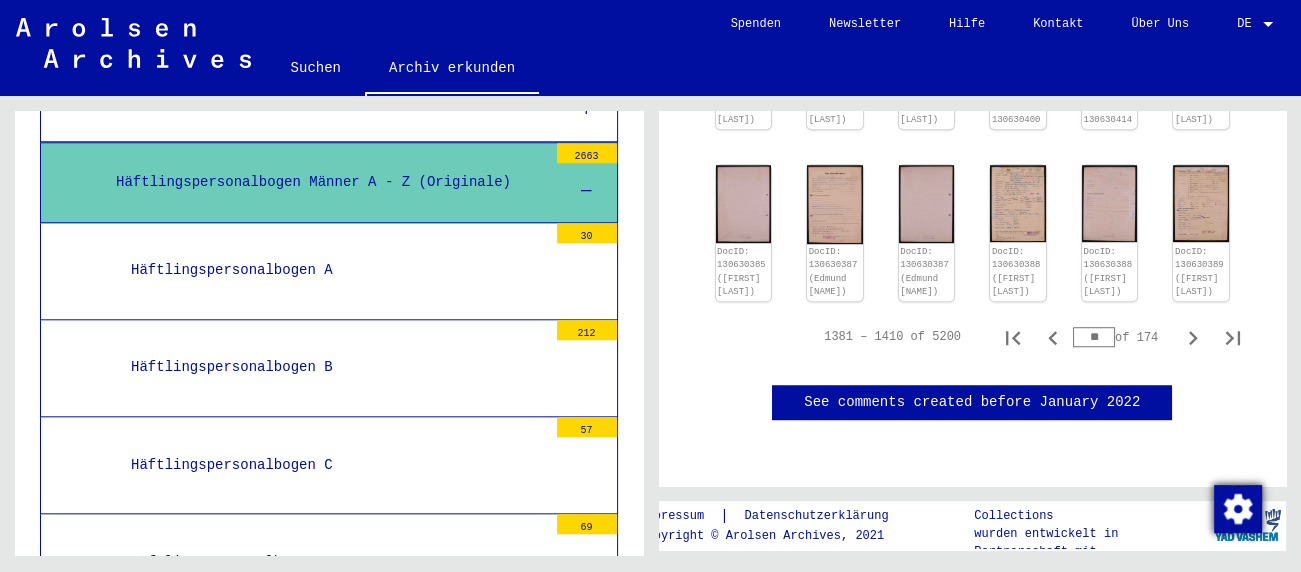 click at bounding box center (1238, 509) 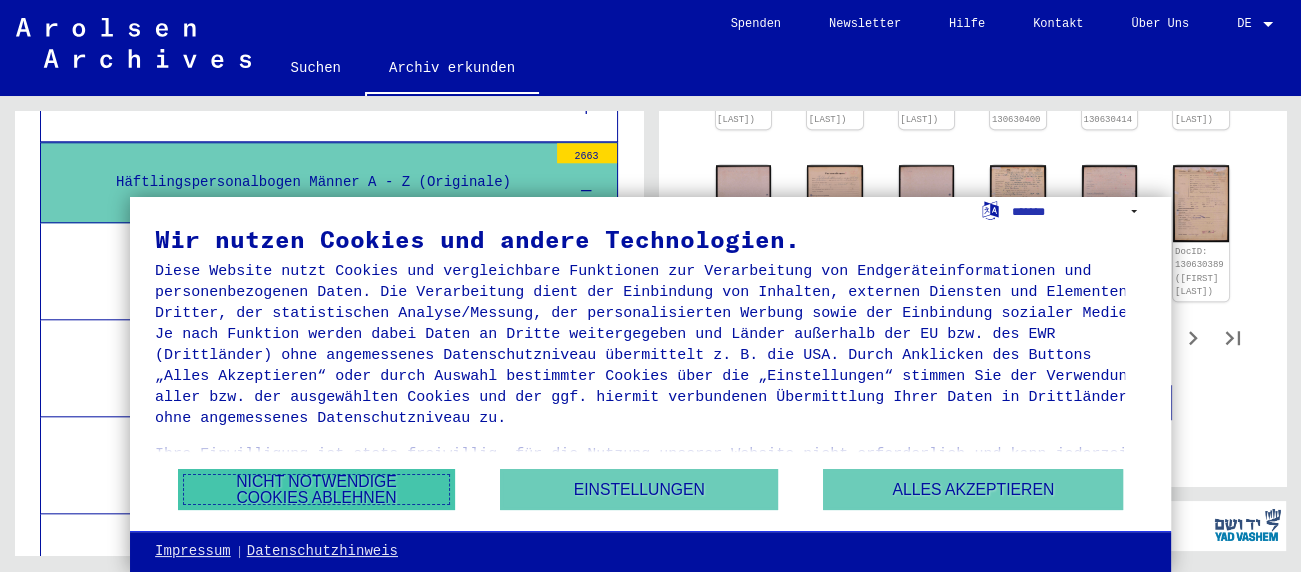 click on "Nicht notwendige Cookies ablehnen" at bounding box center [316, 489] 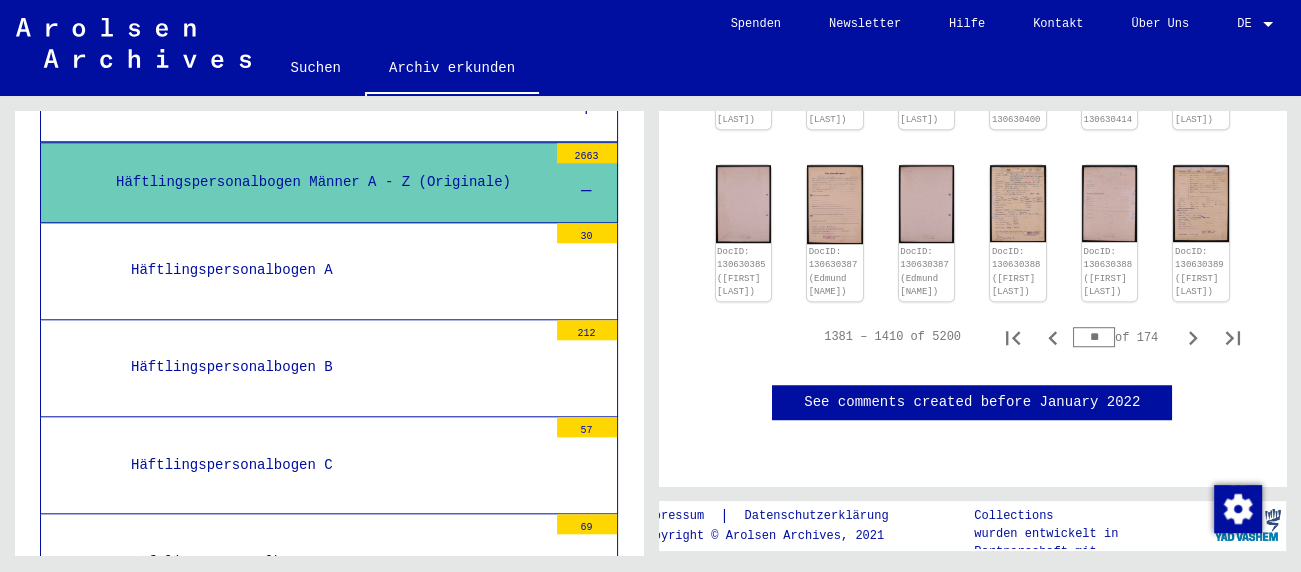 scroll, scrollTop: 1447, scrollLeft: 0, axis: vertical 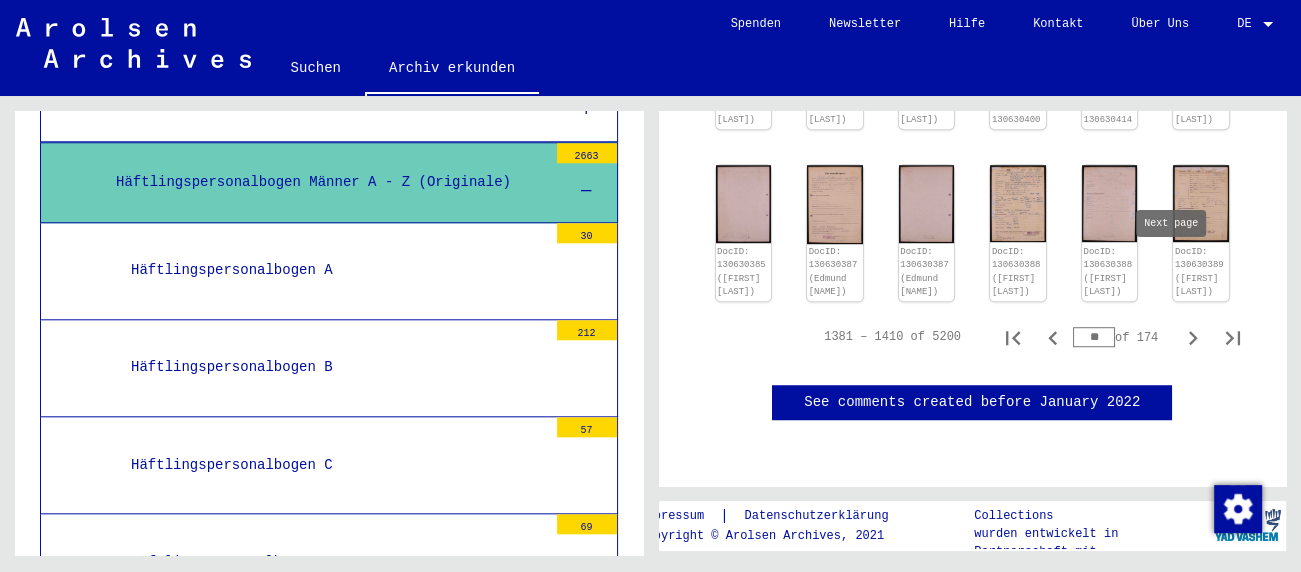 click 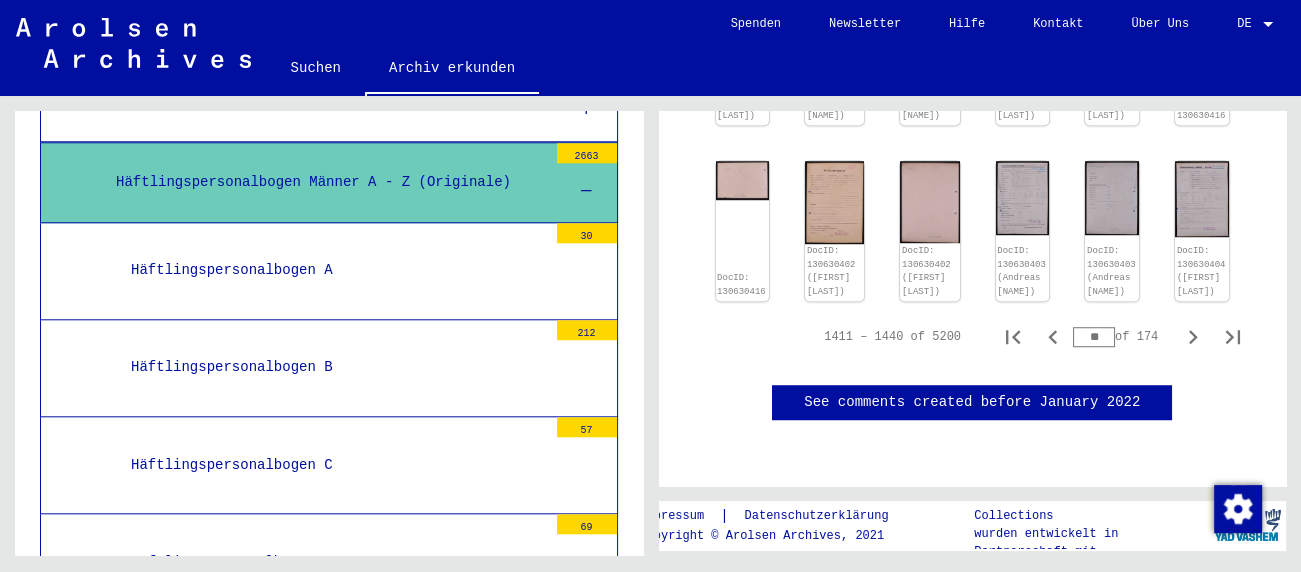 scroll, scrollTop: 1421, scrollLeft: 0, axis: vertical 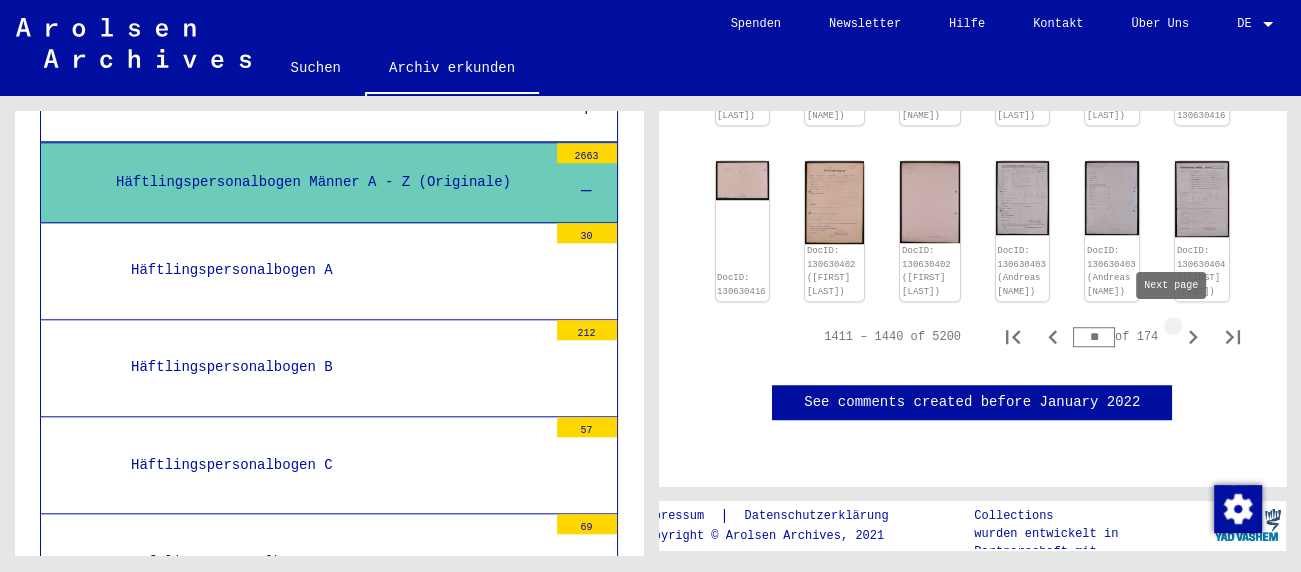 click 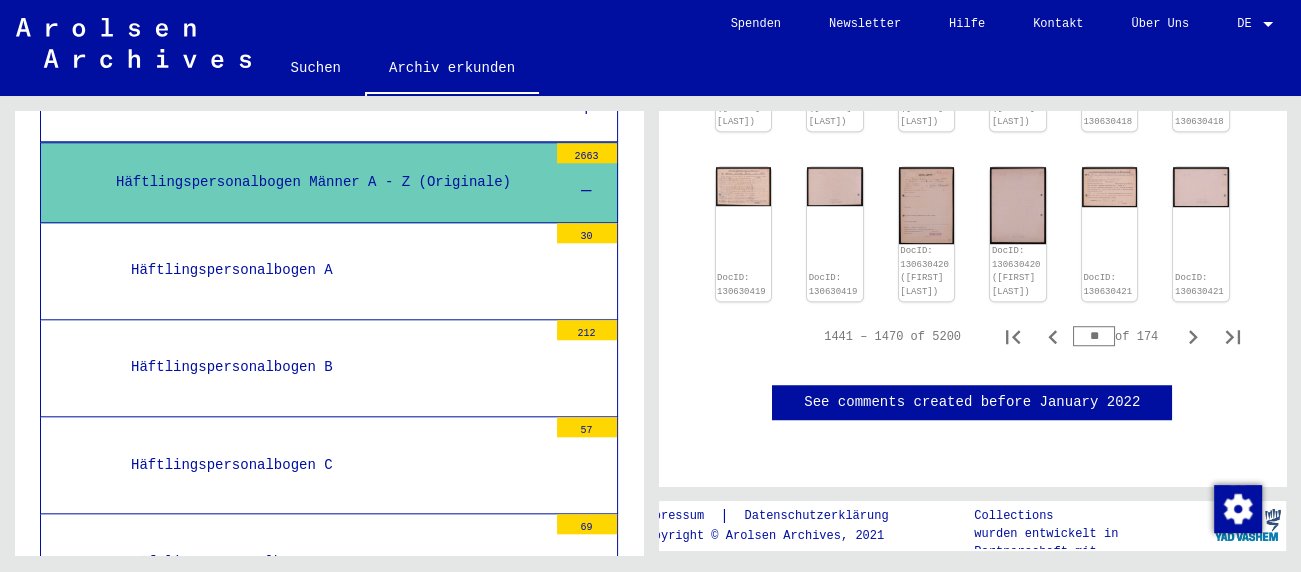 scroll, scrollTop: 1343, scrollLeft: 0, axis: vertical 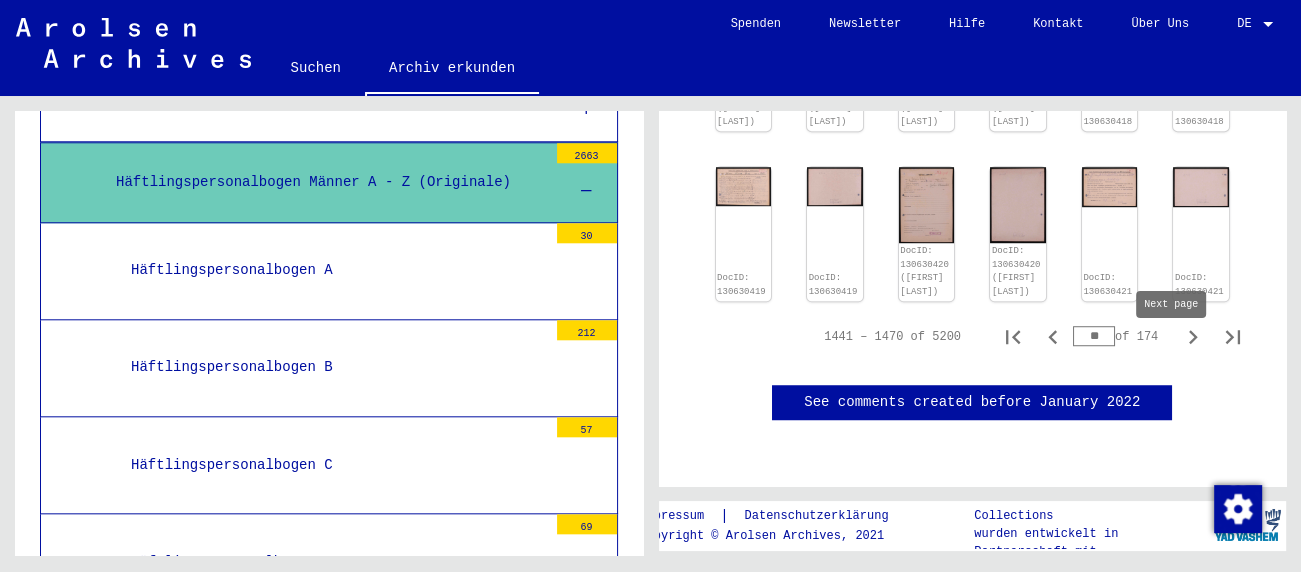 click 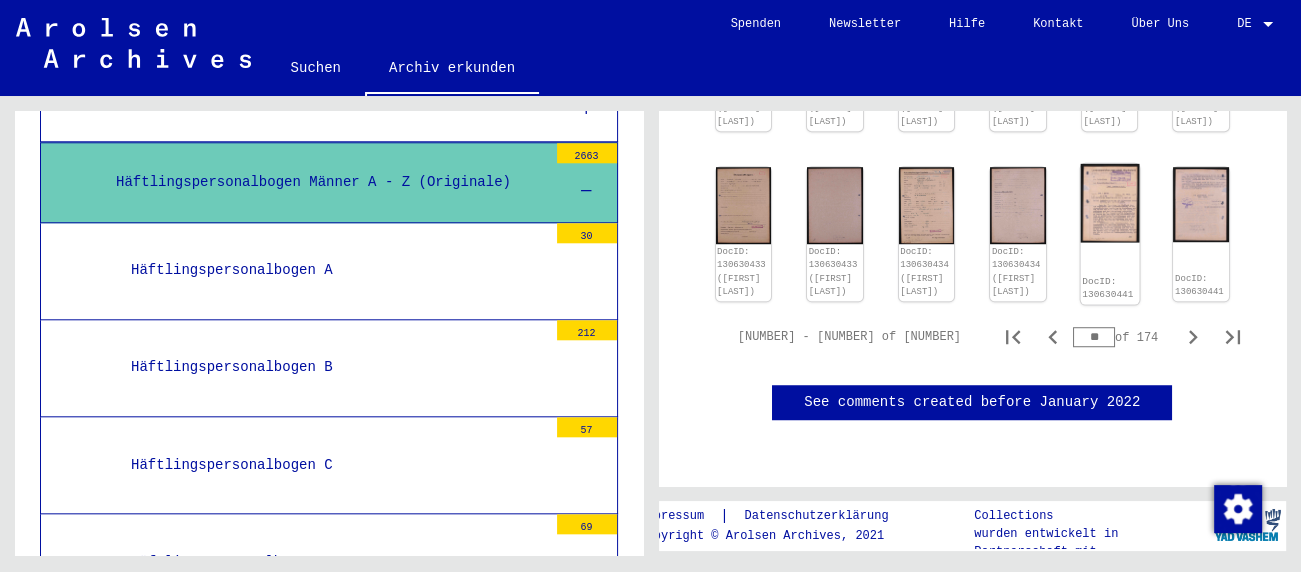 scroll, scrollTop: 1259, scrollLeft: 0, axis: vertical 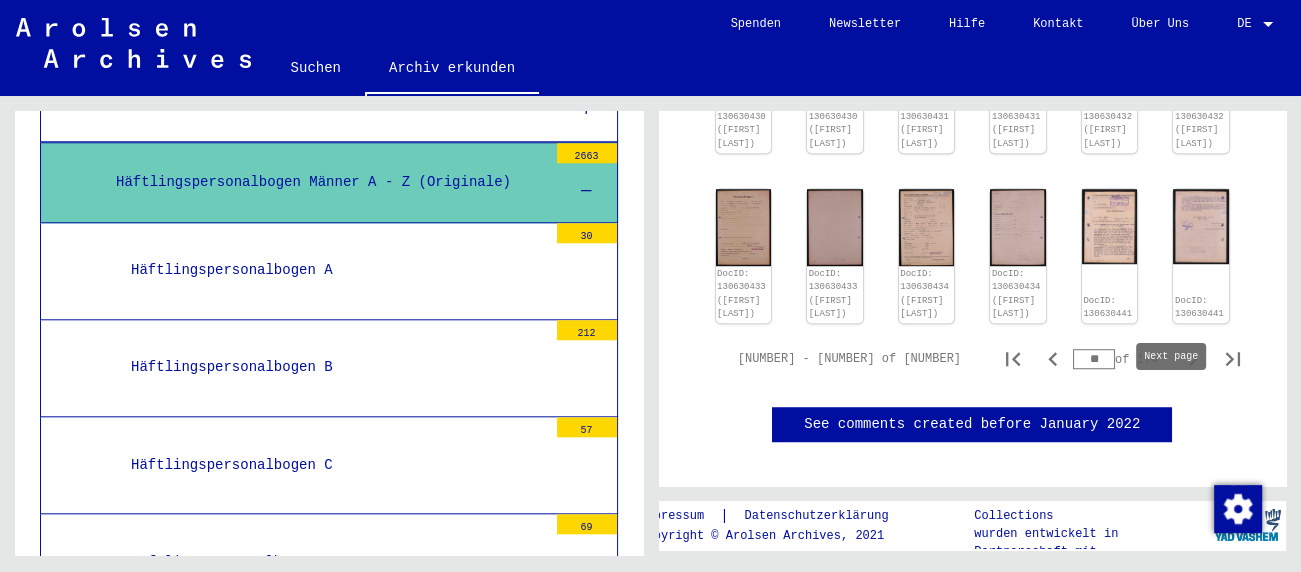 click 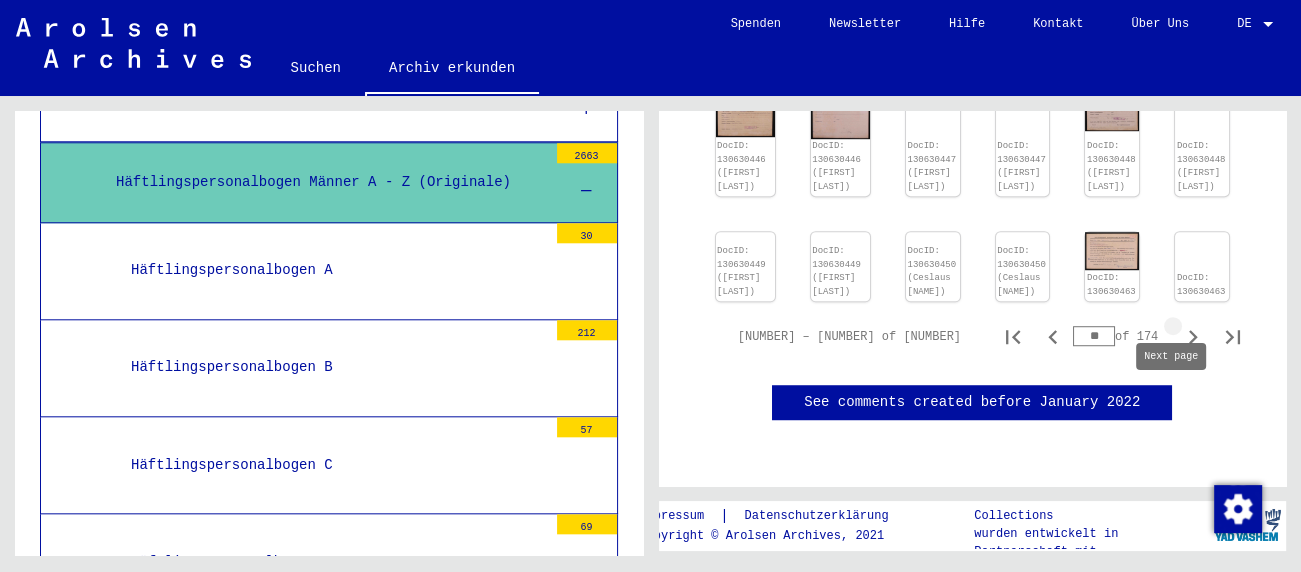 type on "**" 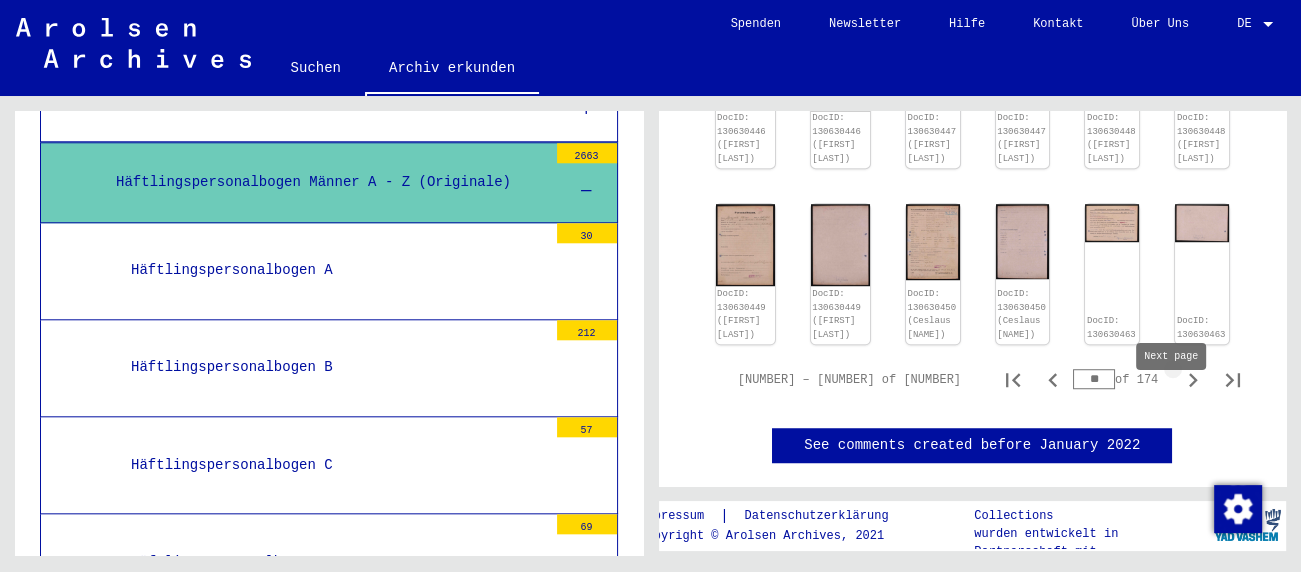 type on "**" 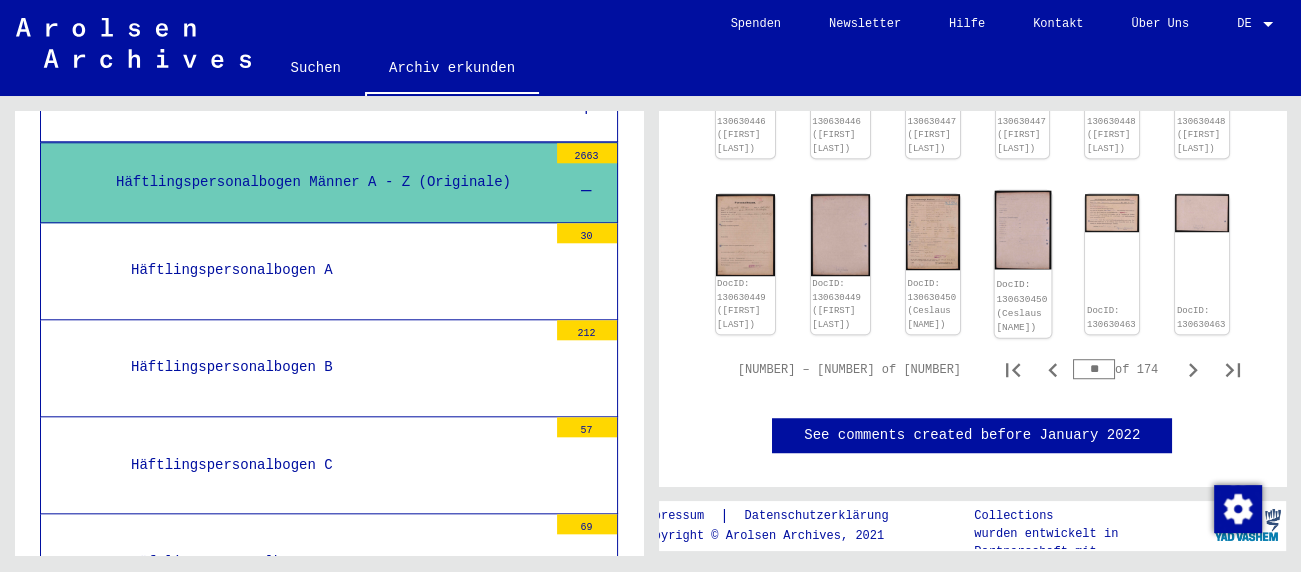 scroll, scrollTop: 1379, scrollLeft: 0, axis: vertical 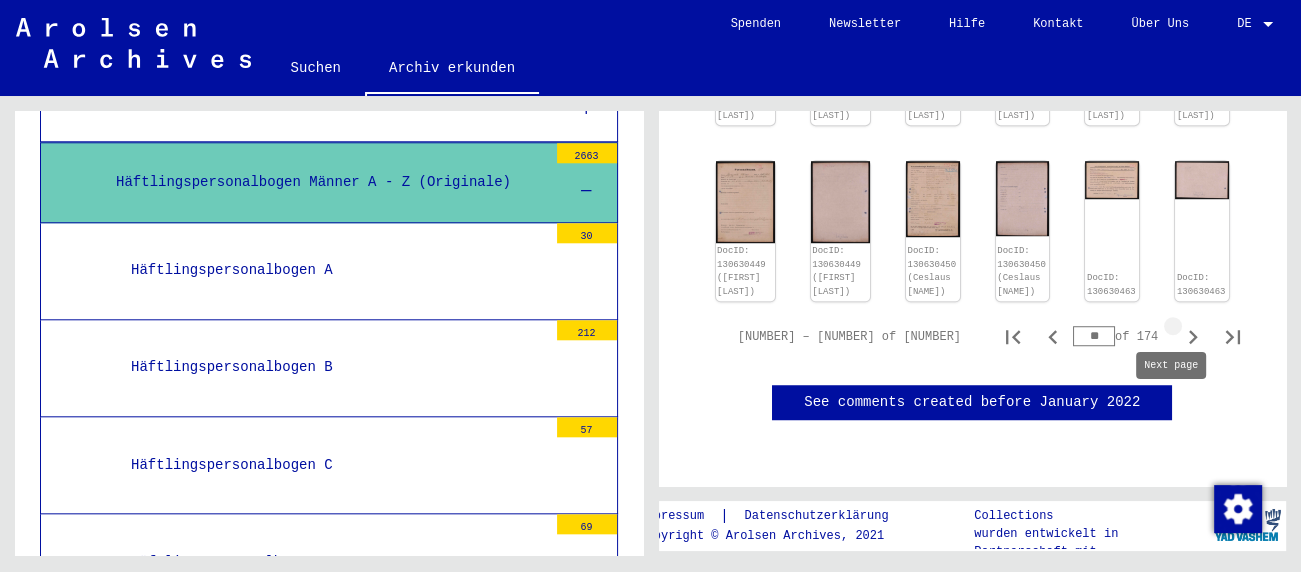 click 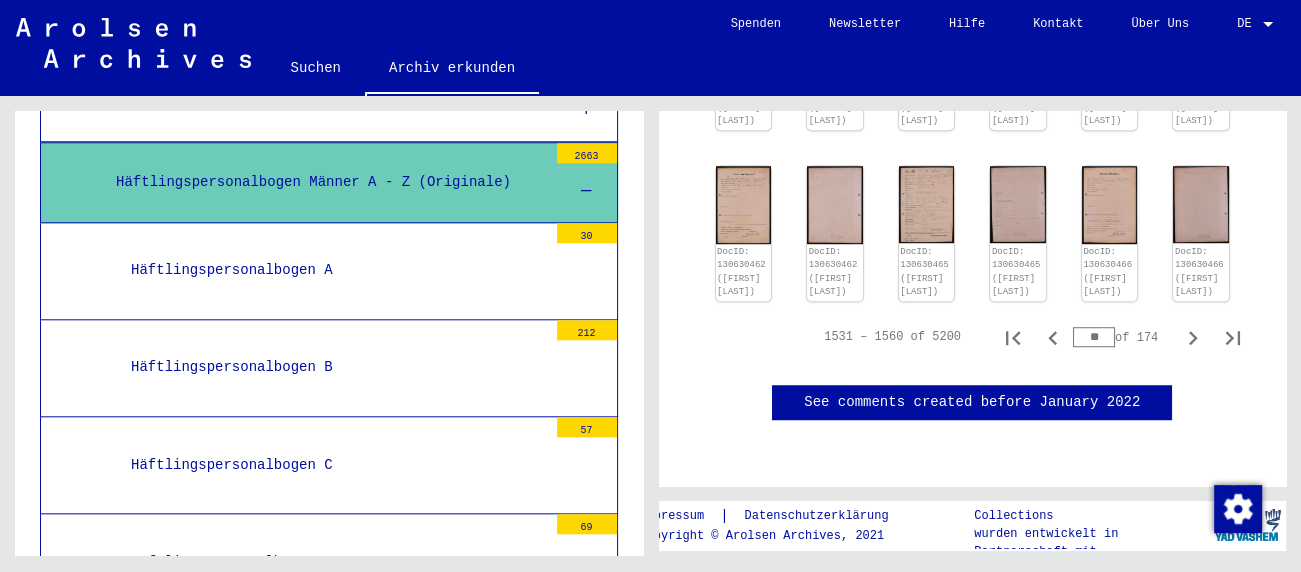 scroll, scrollTop: 1408, scrollLeft: 0, axis: vertical 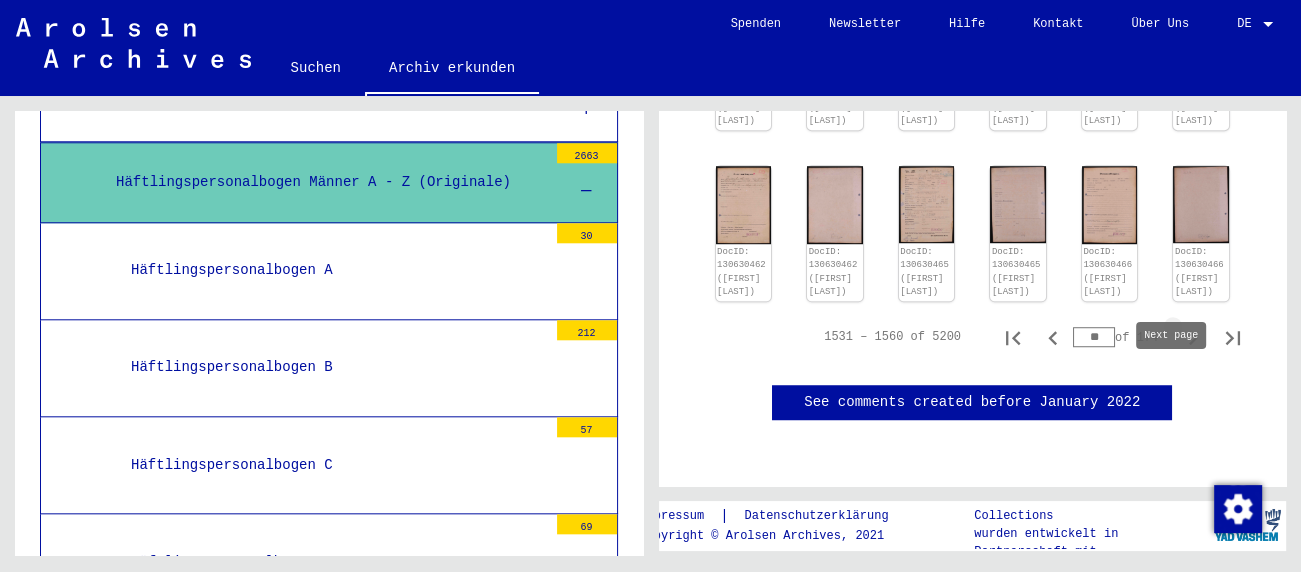 click 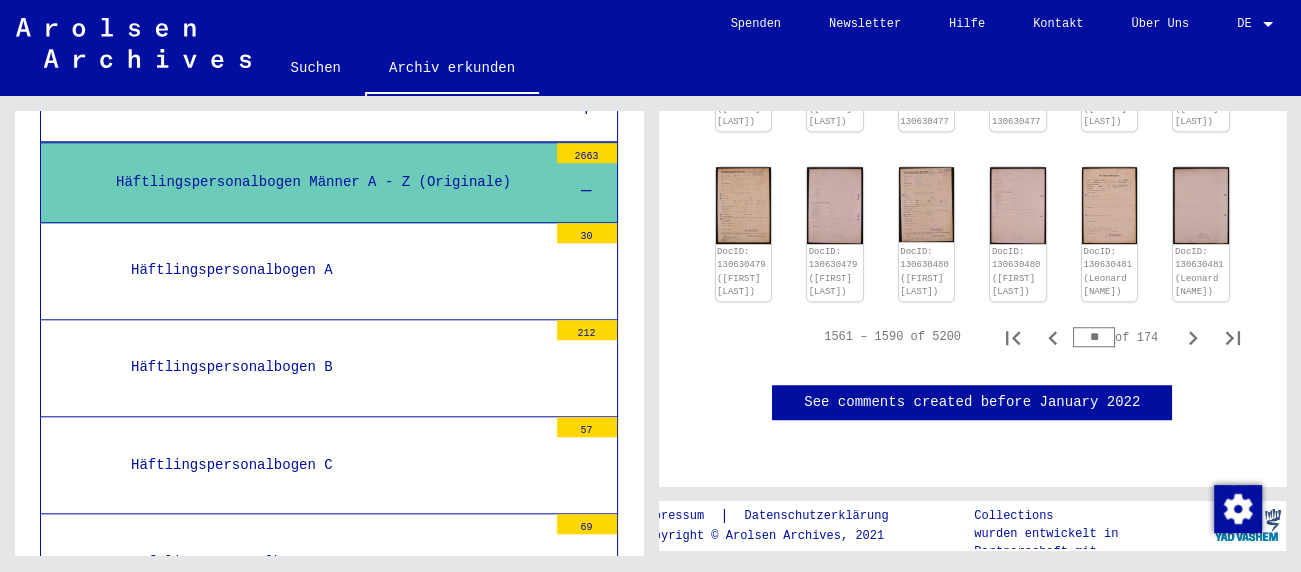scroll, scrollTop: 1590, scrollLeft: 0, axis: vertical 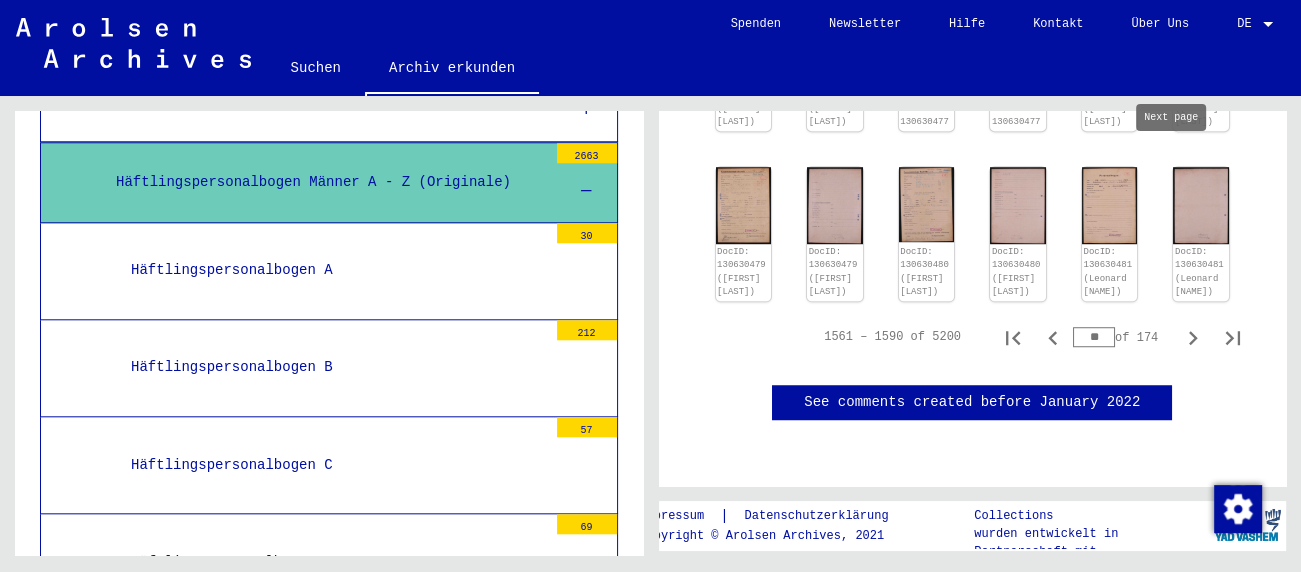 click 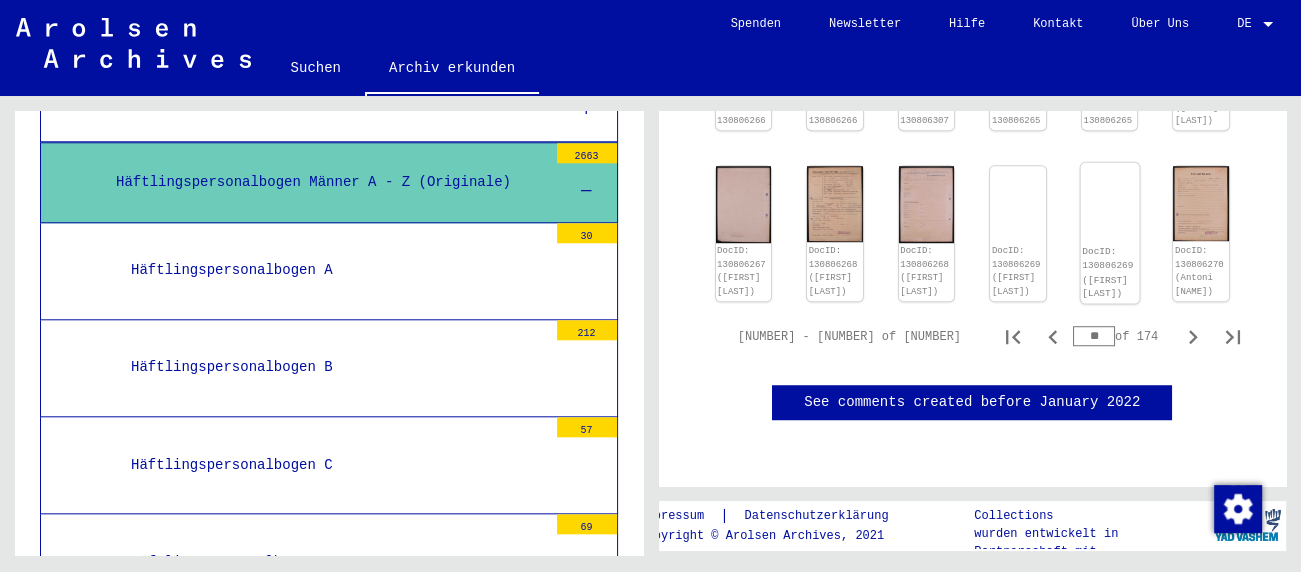 scroll, scrollTop: 1416, scrollLeft: 0, axis: vertical 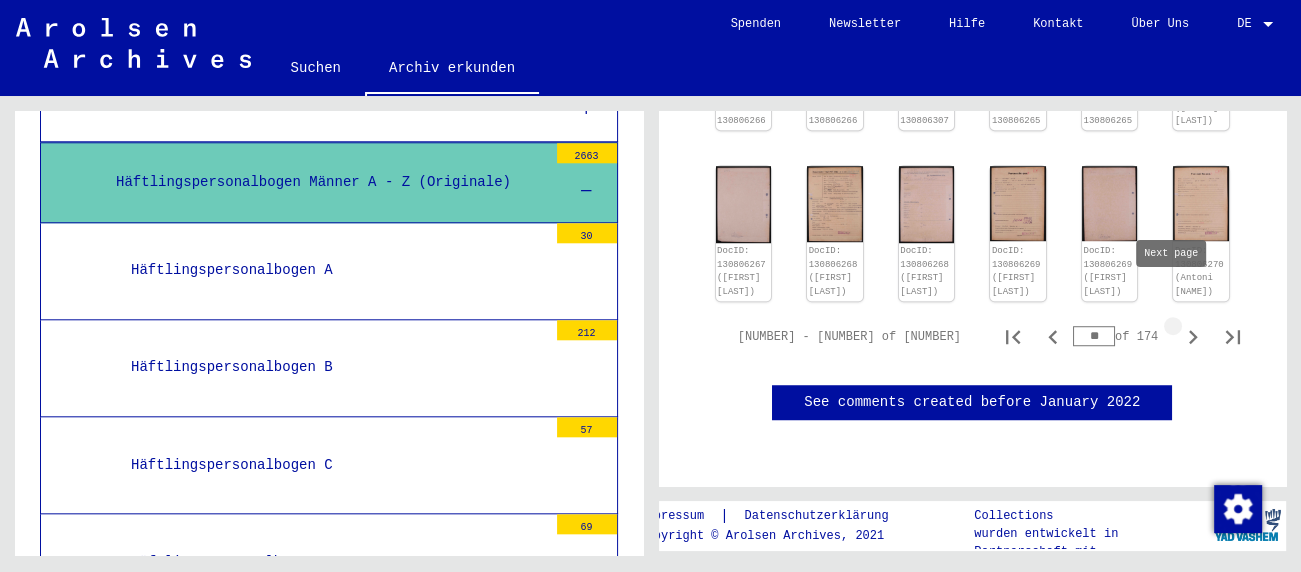 click 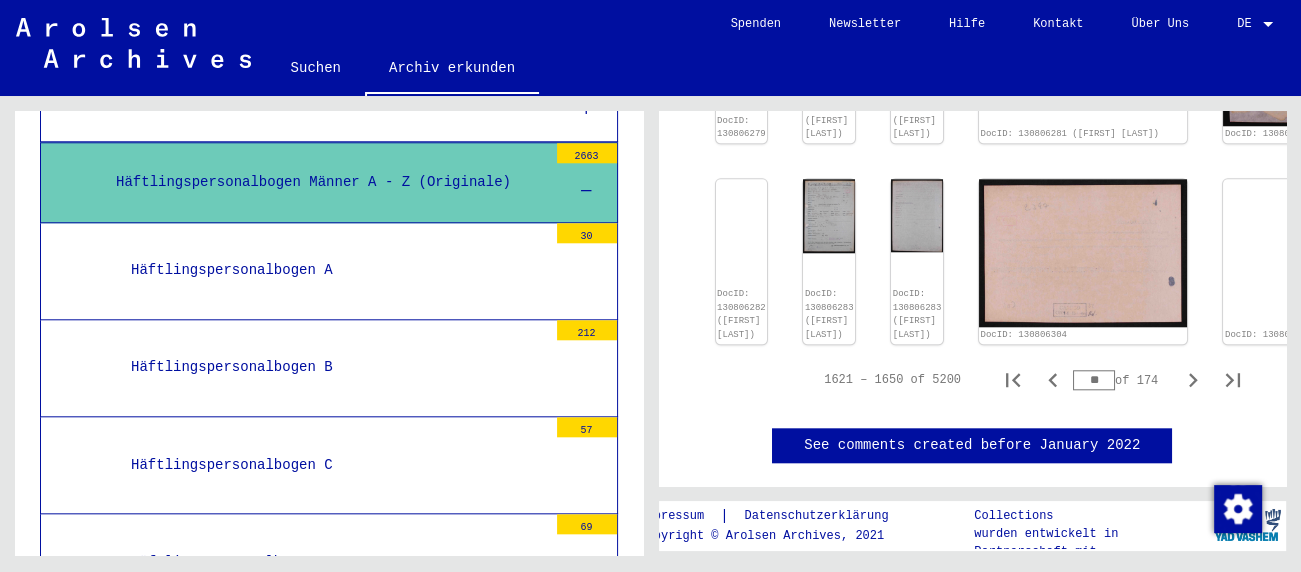 scroll, scrollTop: 1368, scrollLeft: 0, axis: vertical 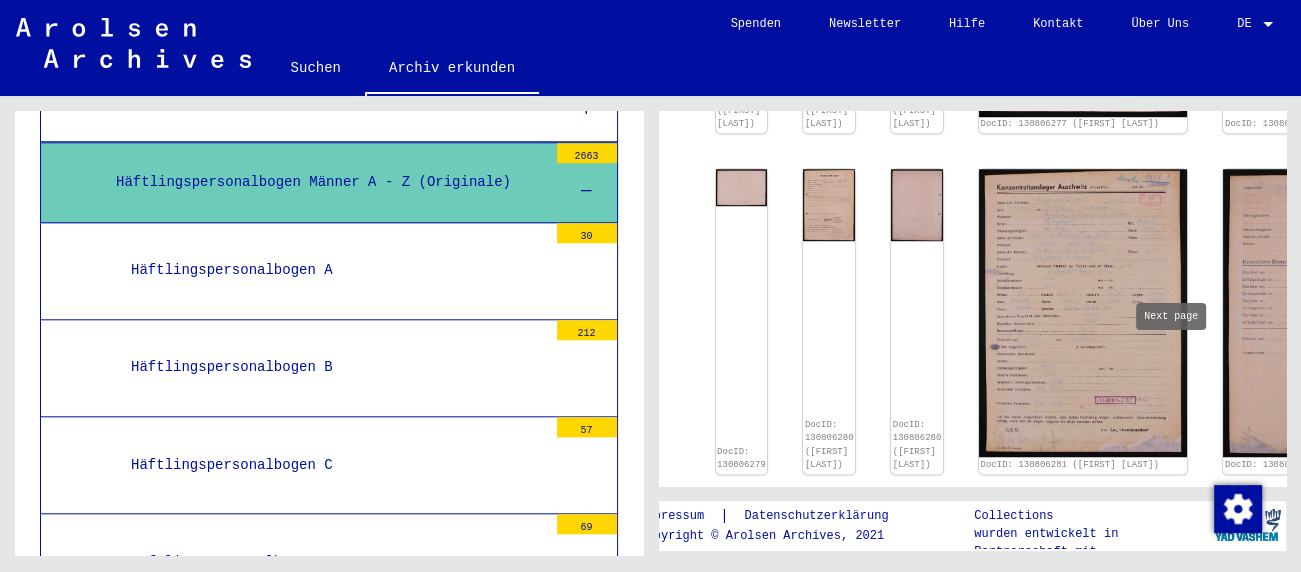 click 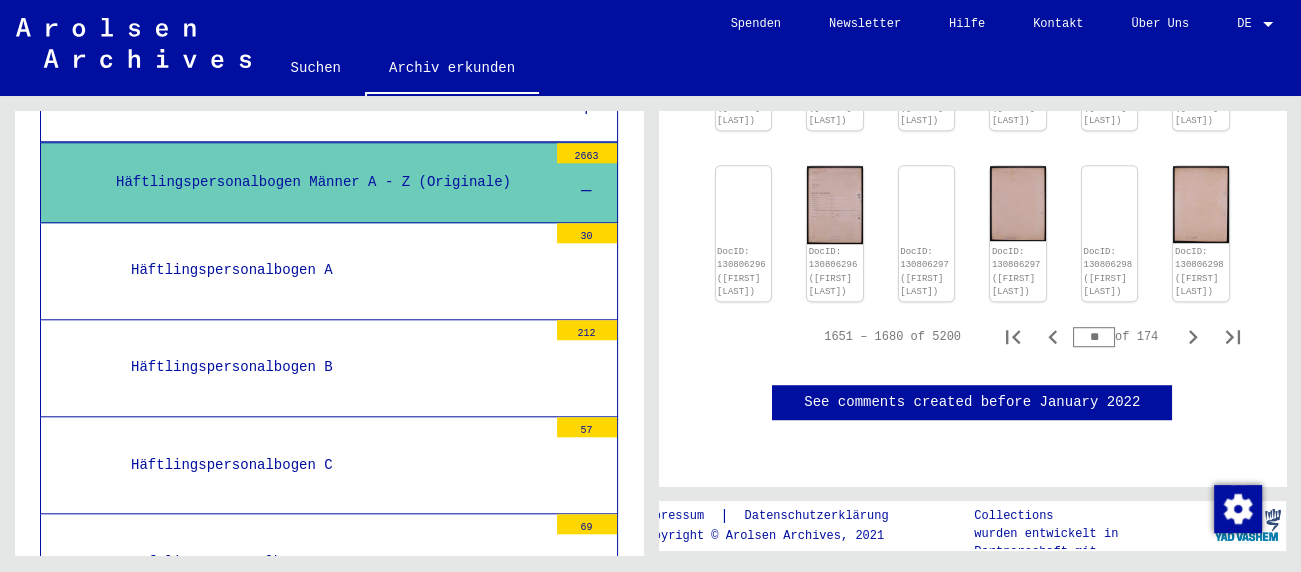 scroll, scrollTop: 1506, scrollLeft: 0, axis: vertical 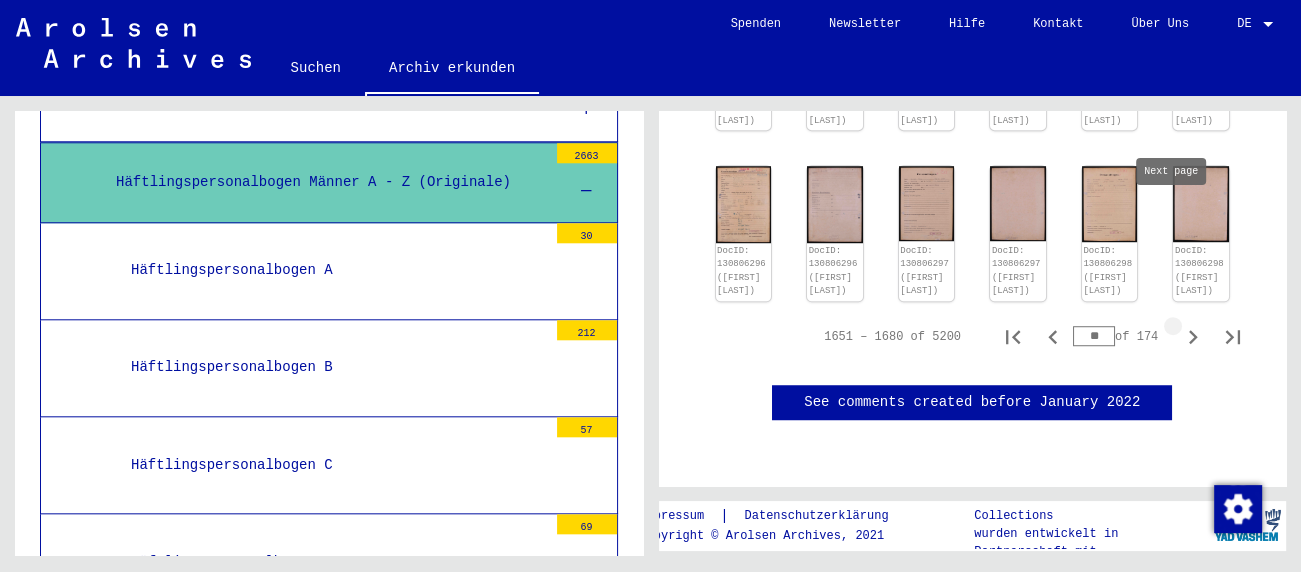 click 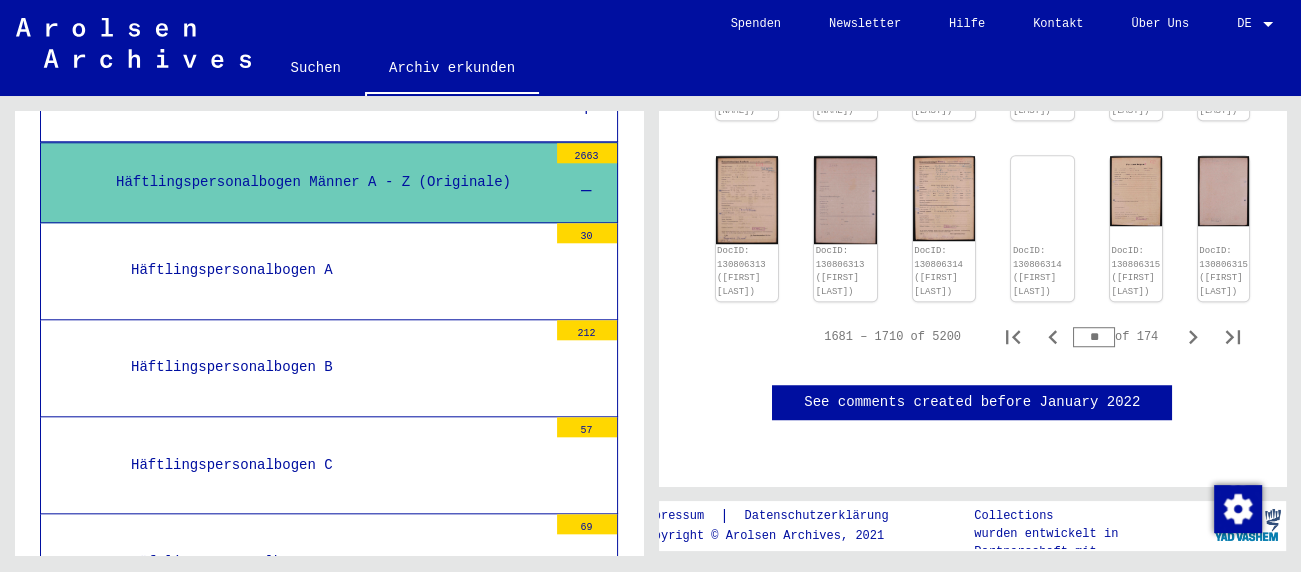 scroll, scrollTop: 1461, scrollLeft: 0, axis: vertical 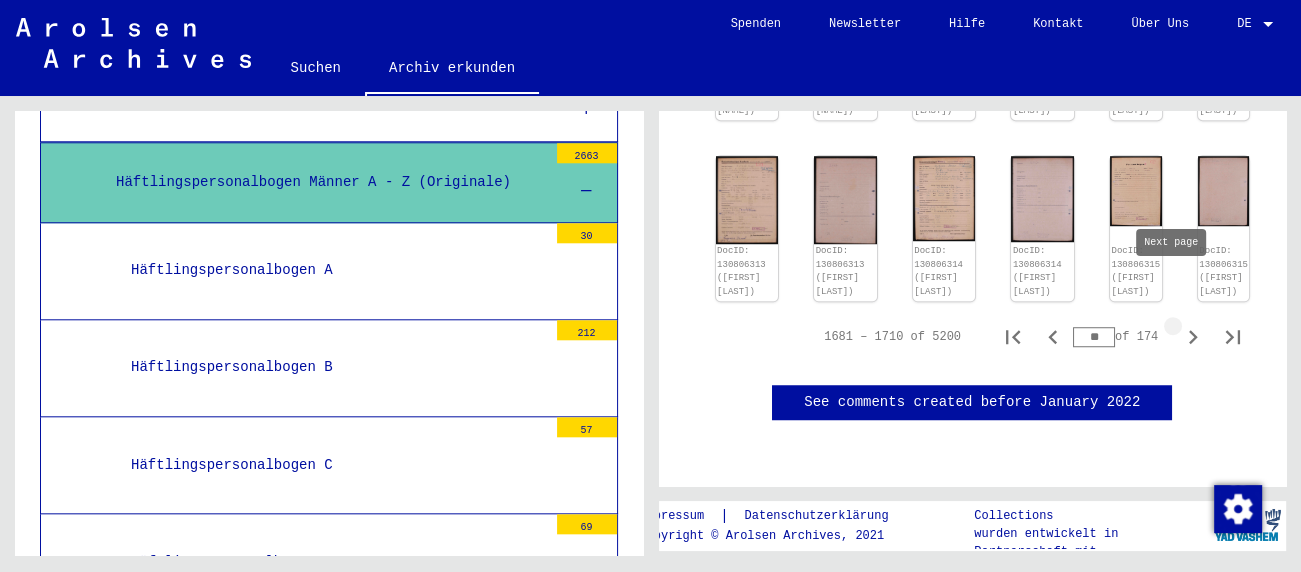 click 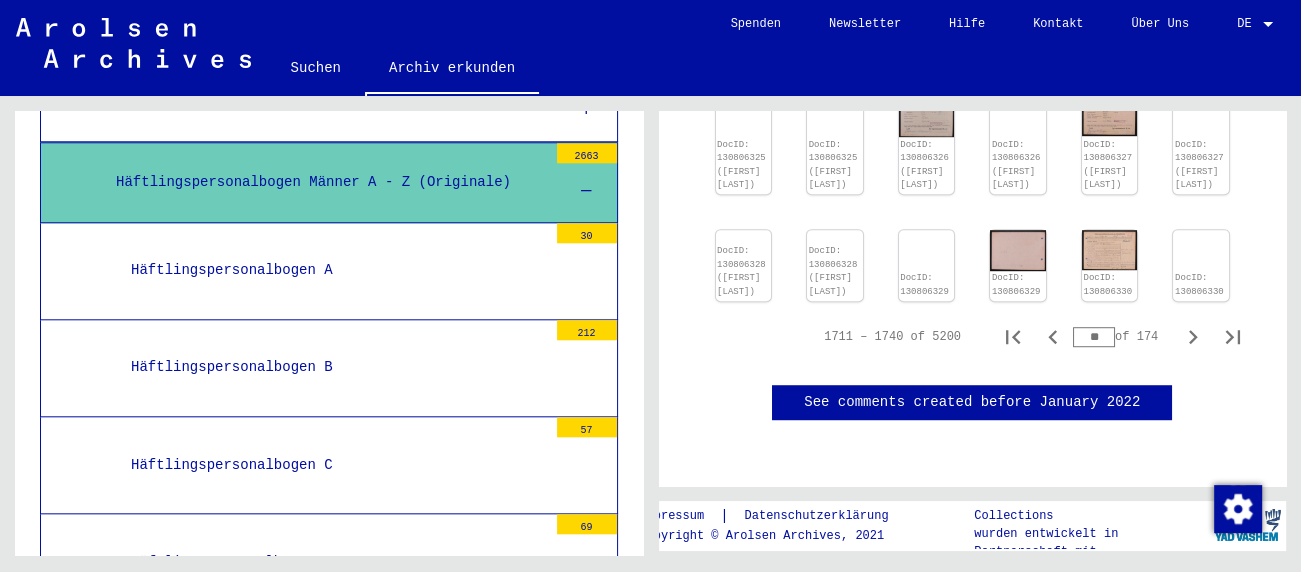 scroll, scrollTop: 1356, scrollLeft: 0, axis: vertical 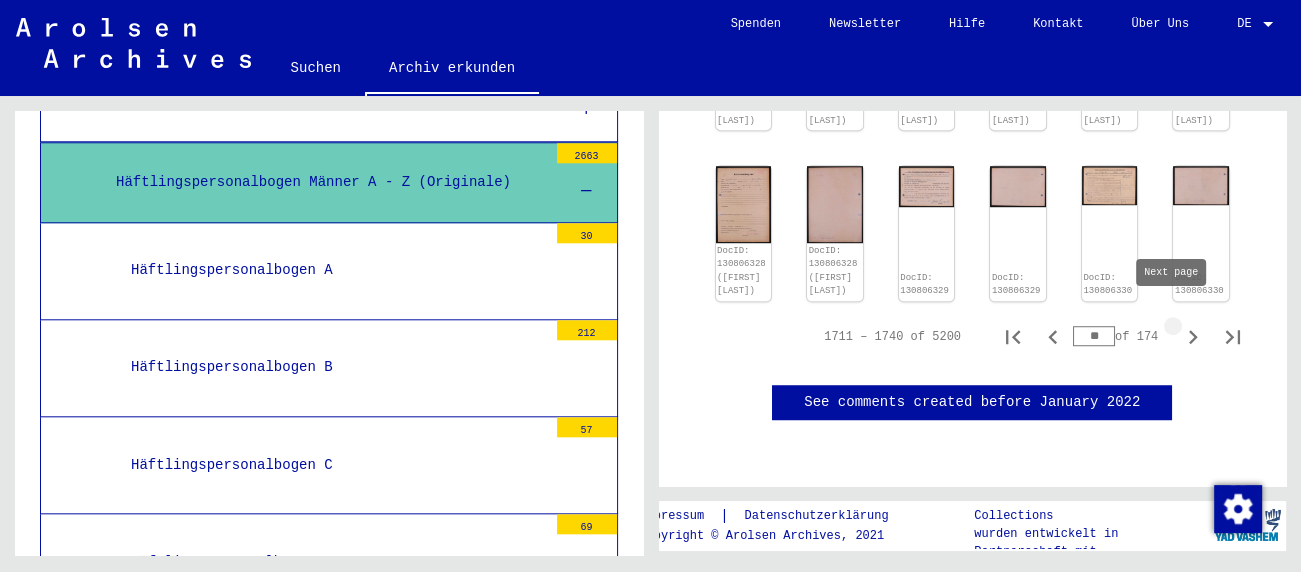 click 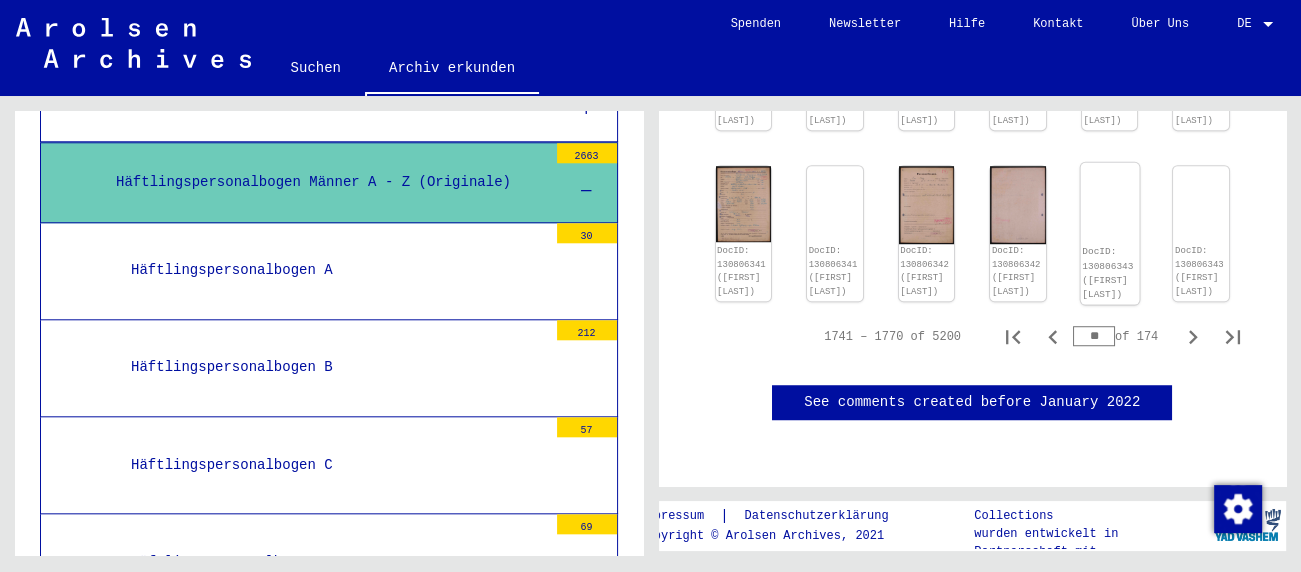 scroll, scrollTop: 1284, scrollLeft: 0, axis: vertical 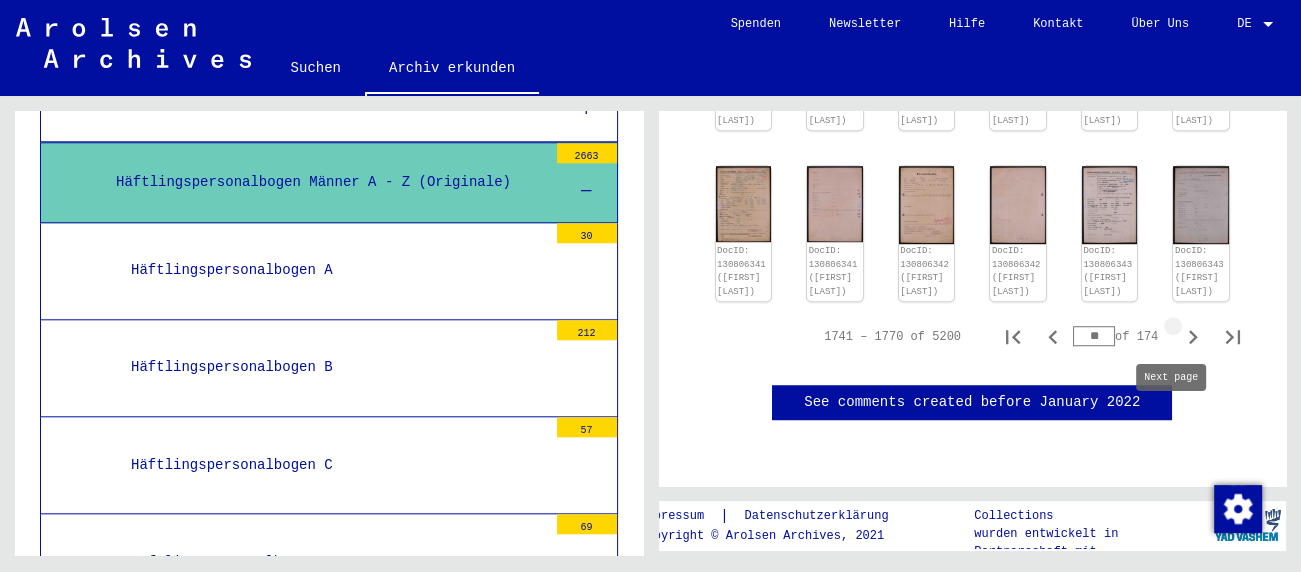 click 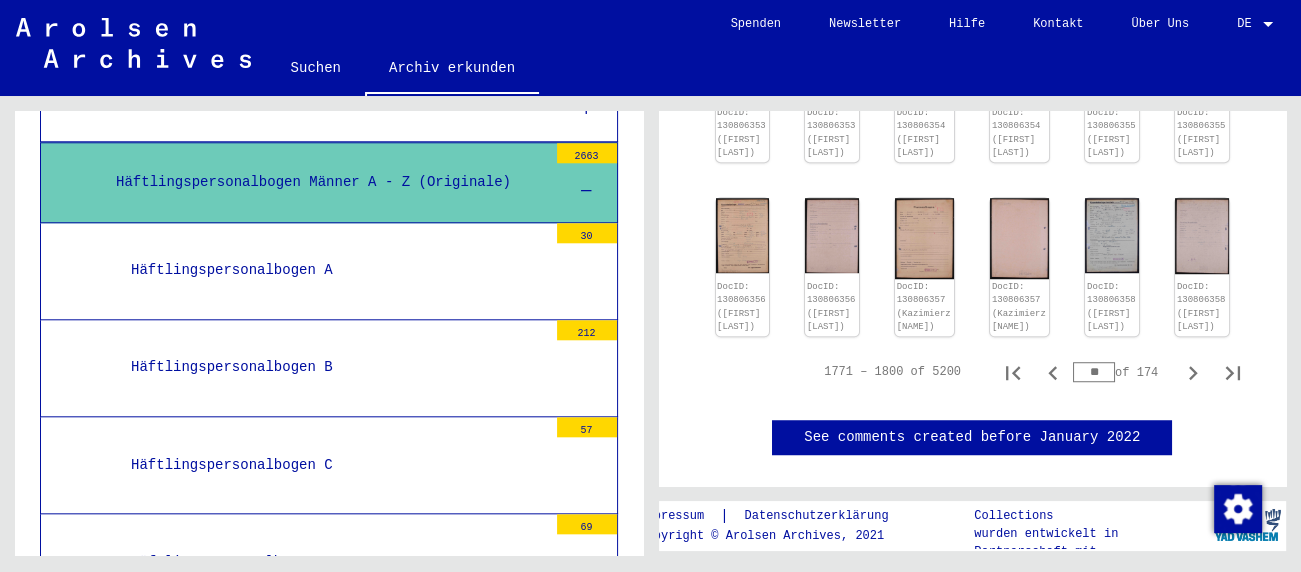 scroll, scrollTop: 1254, scrollLeft: 0, axis: vertical 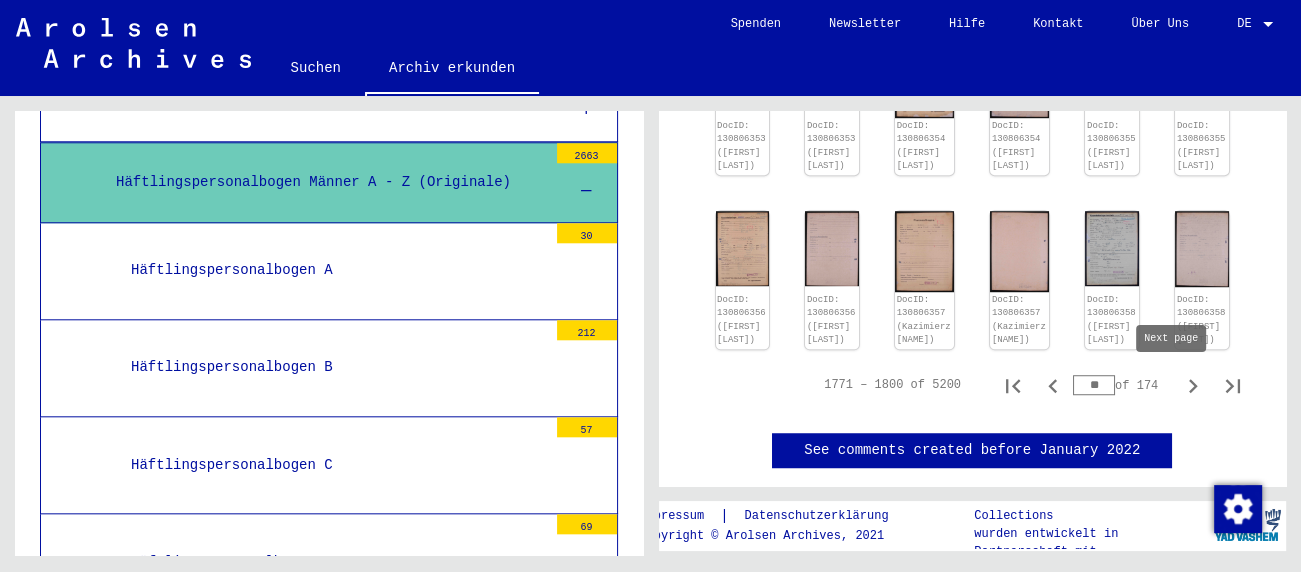 click 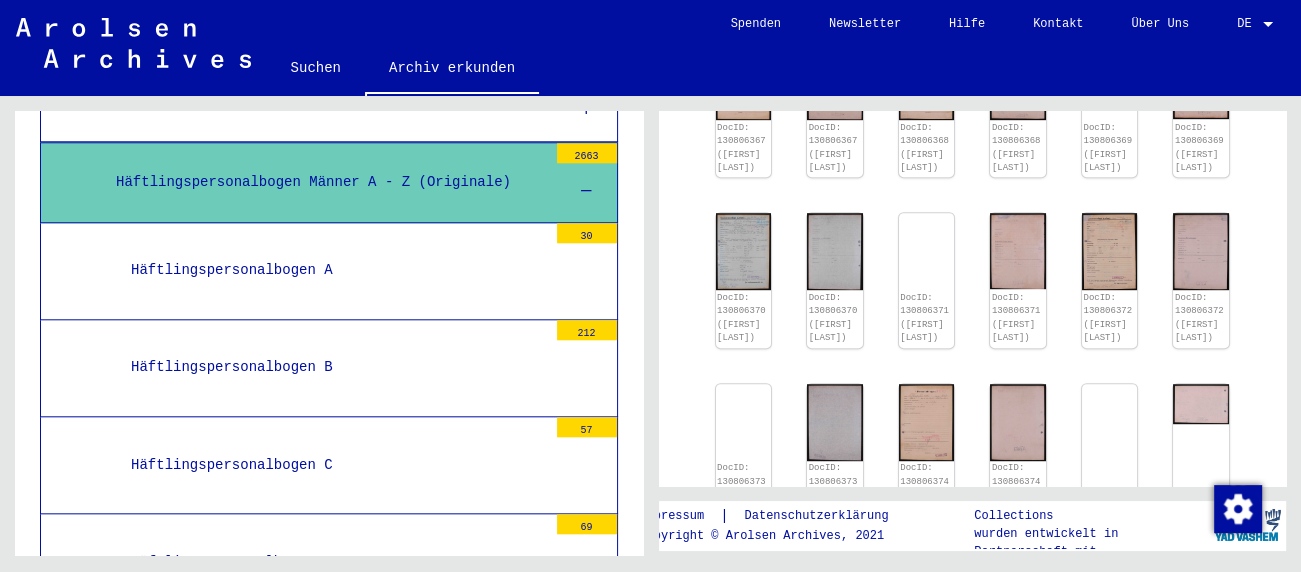 scroll, scrollTop: 1282, scrollLeft: 0, axis: vertical 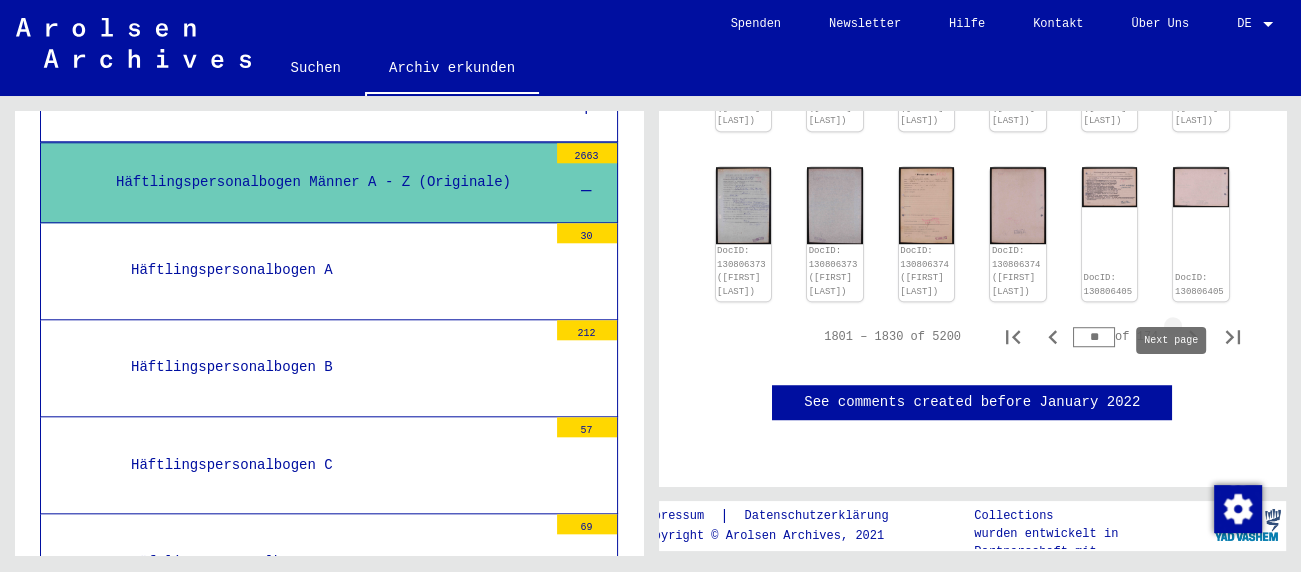 click 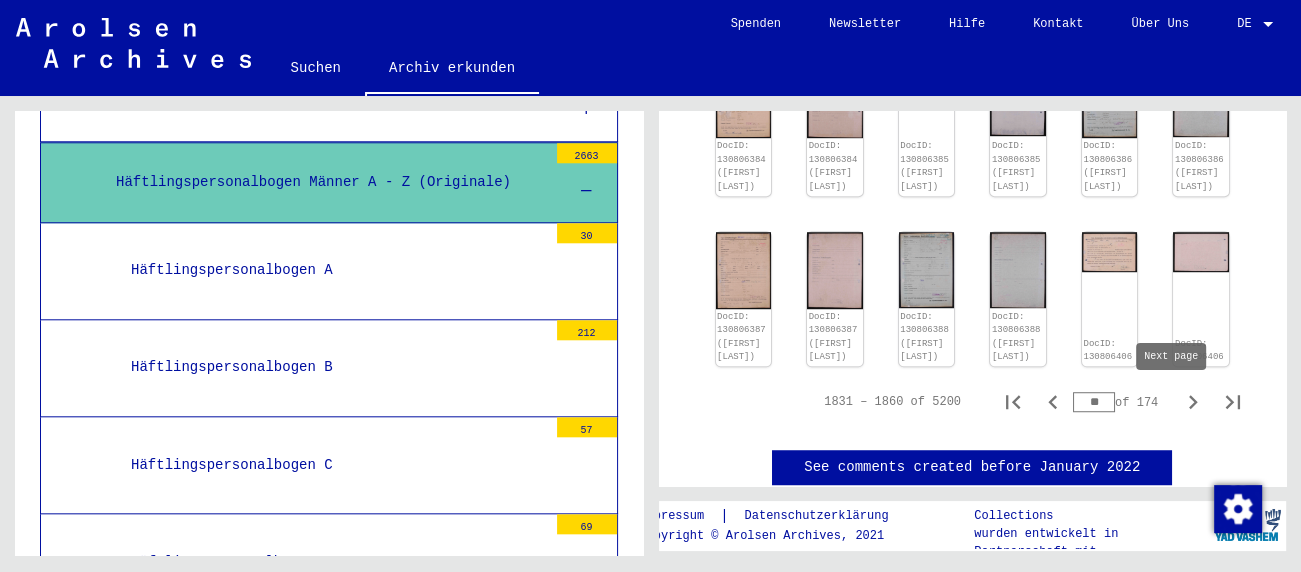 scroll, scrollTop: 1439, scrollLeft: 0, axis: vertical 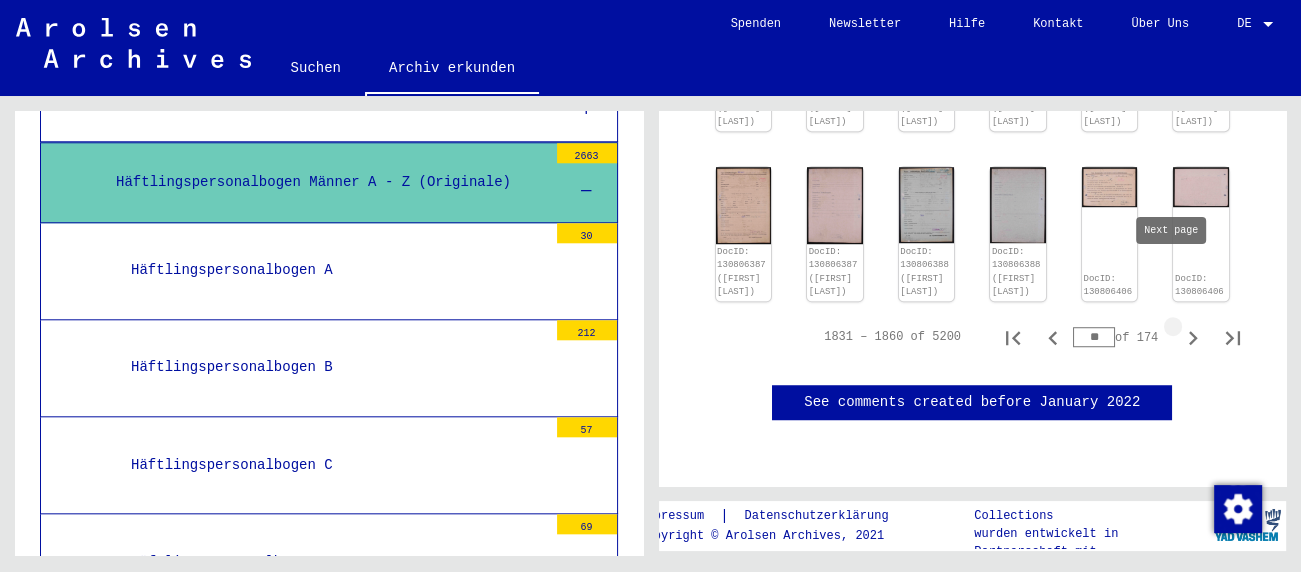 click 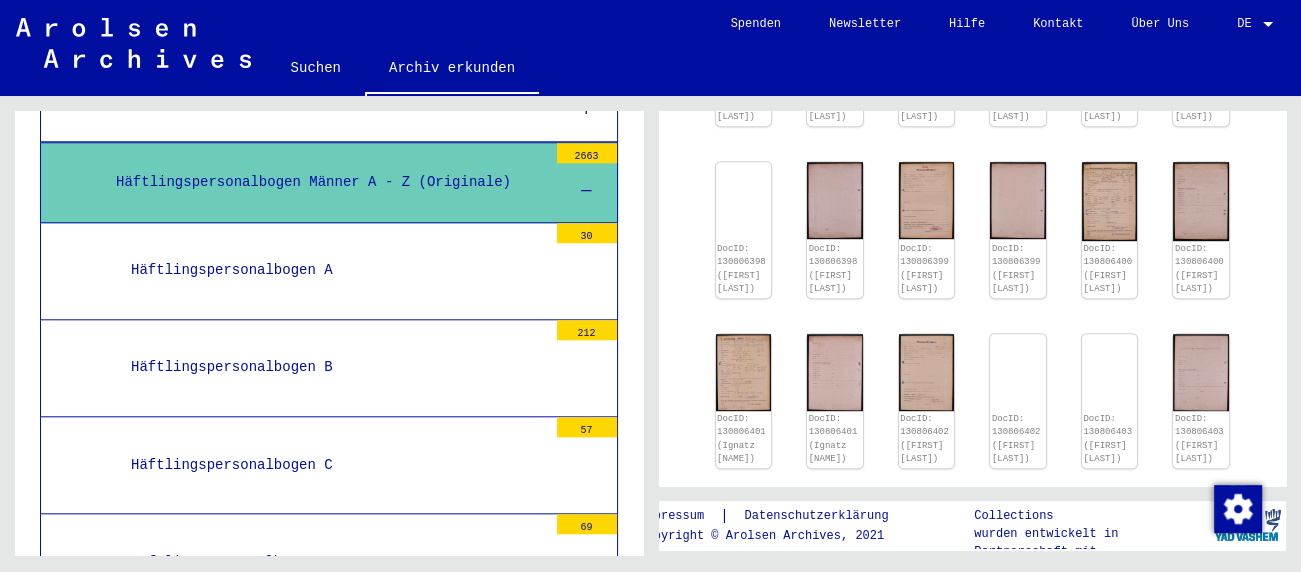 scroll, scrollTop: 1333, scrollLeft: 0, axis: vertical 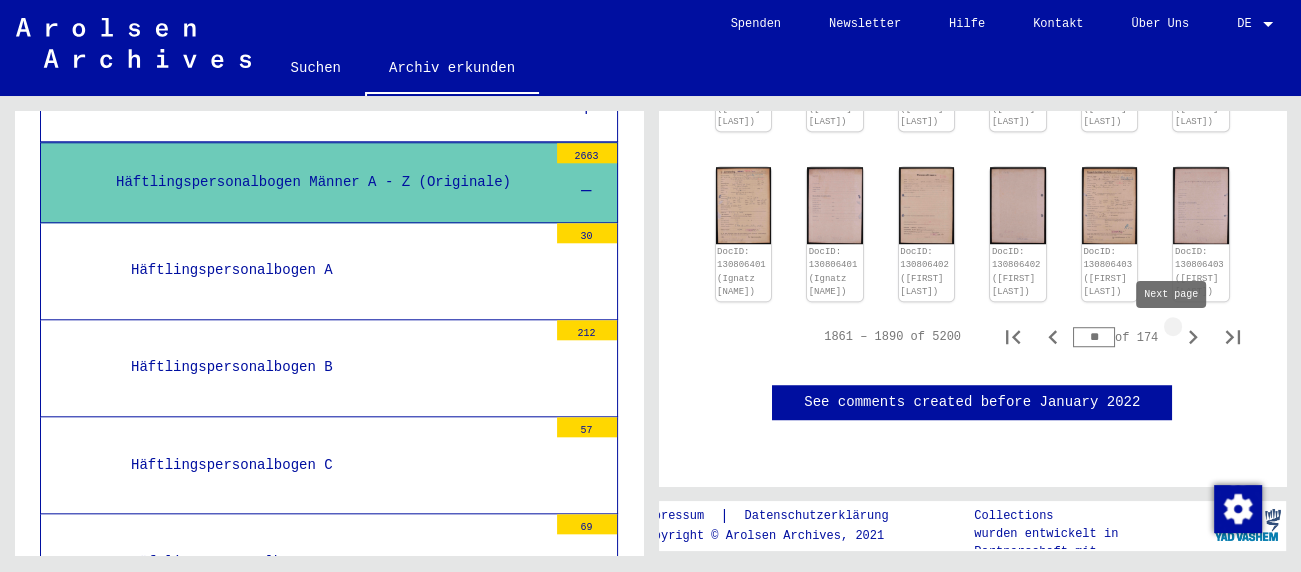 click 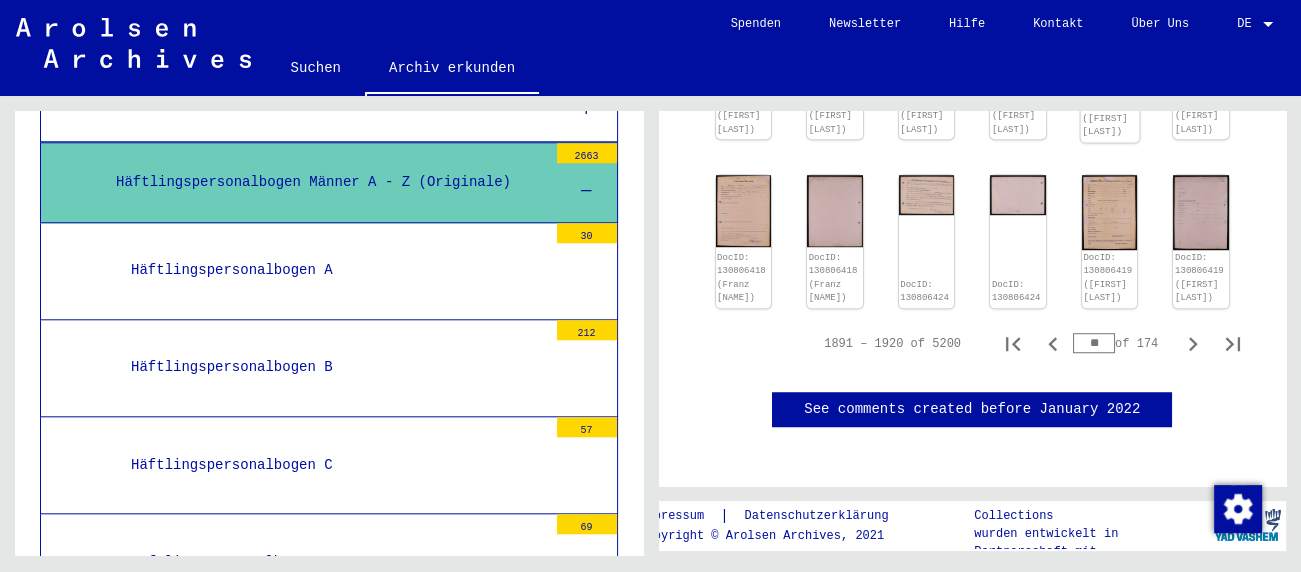 scroll, scrollTop: 1383, scrollLeft: 0, axis: vertical 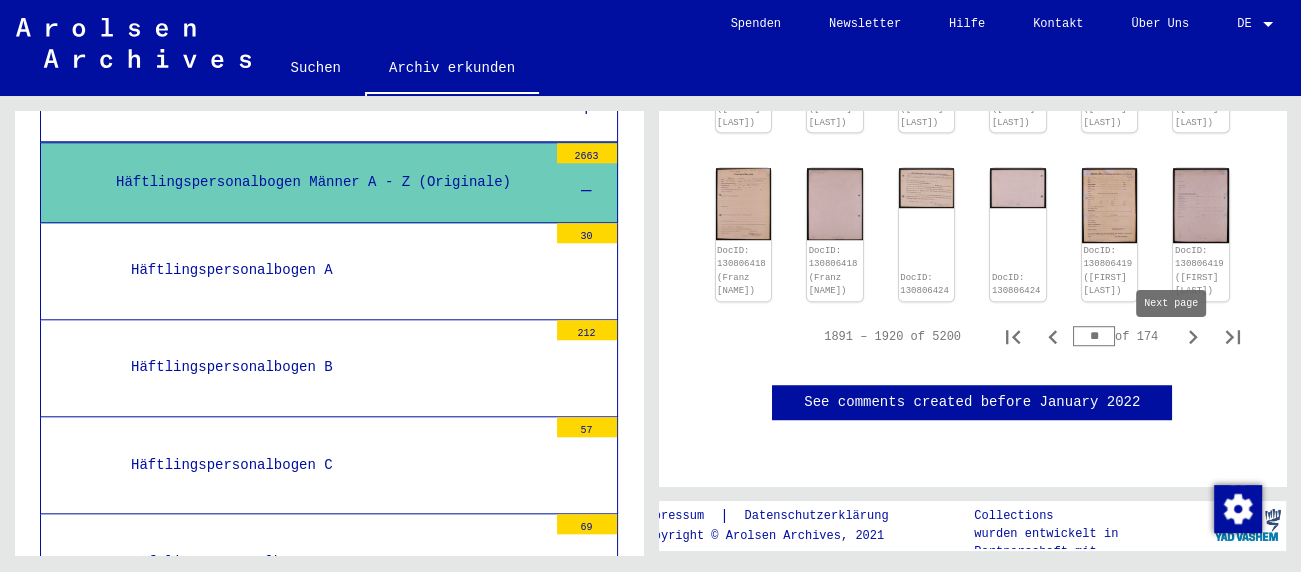 click 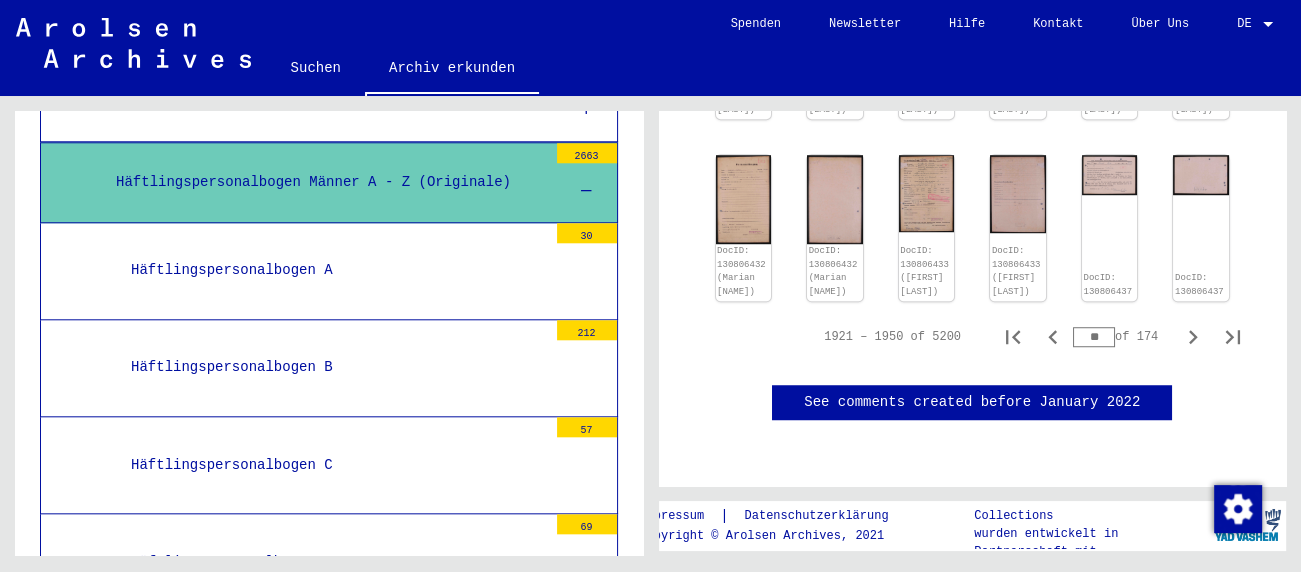 scroll, scrollTop: 1539, scrollLeft: 0, axis: vertical 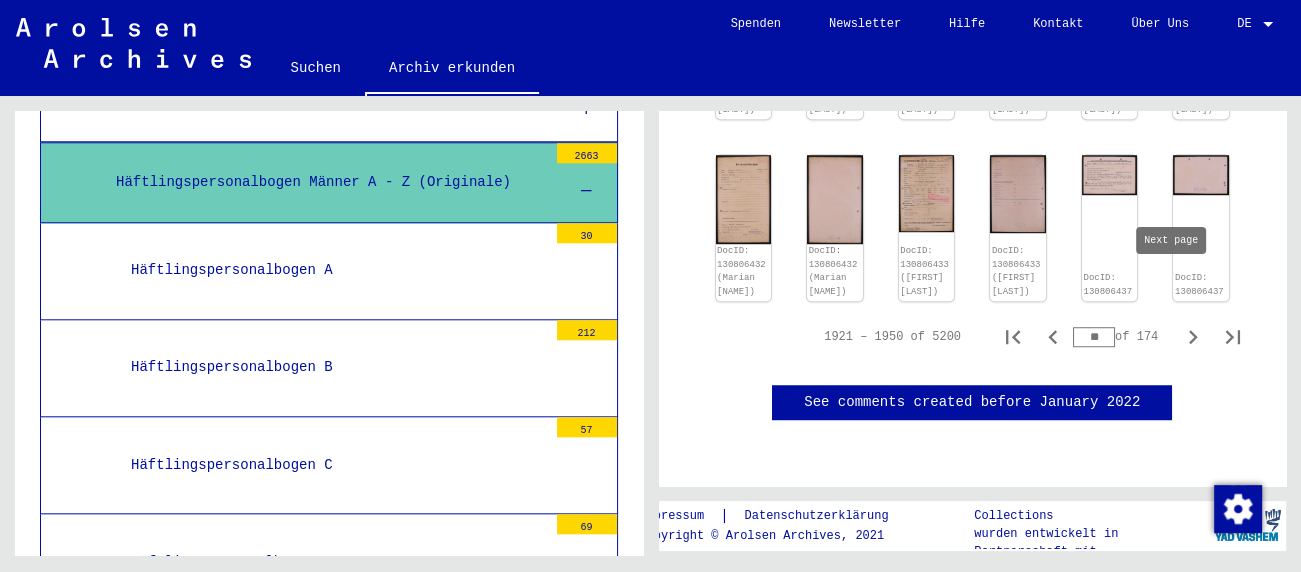 click 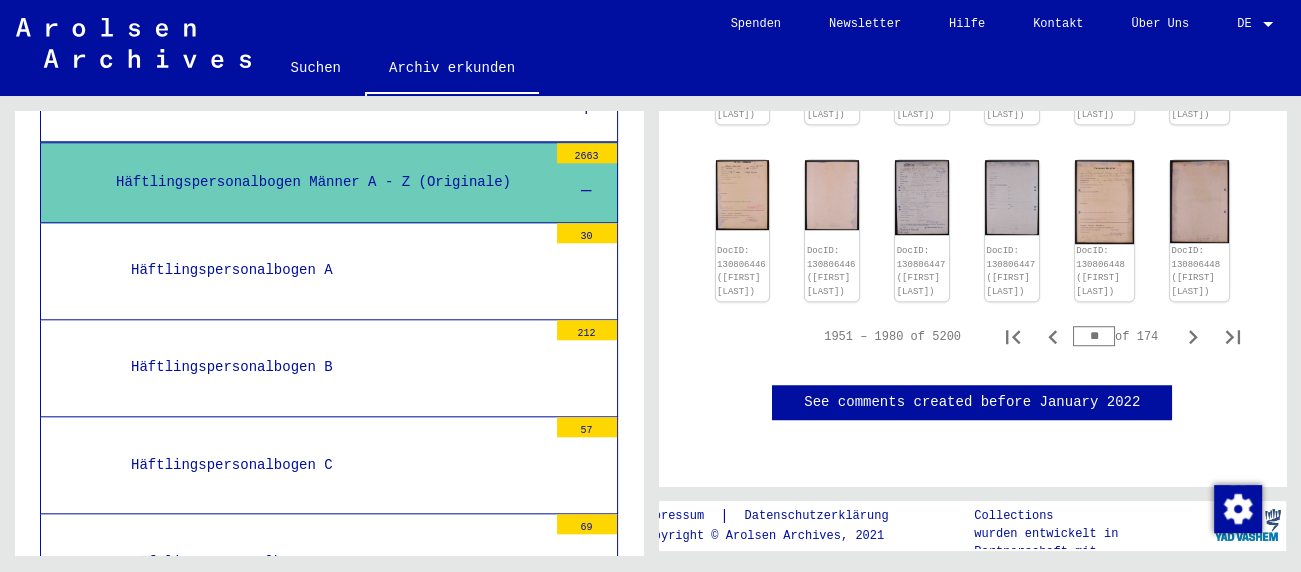 scroll, scrollTop: 1365, scrollLeft: 0, axis: vertical 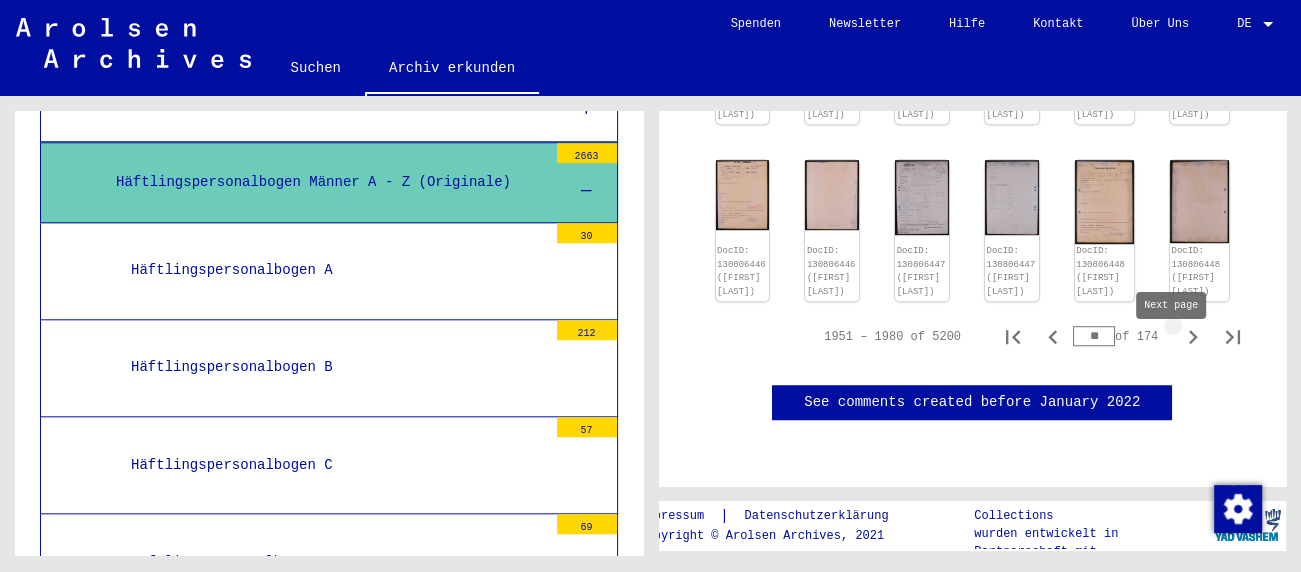 click 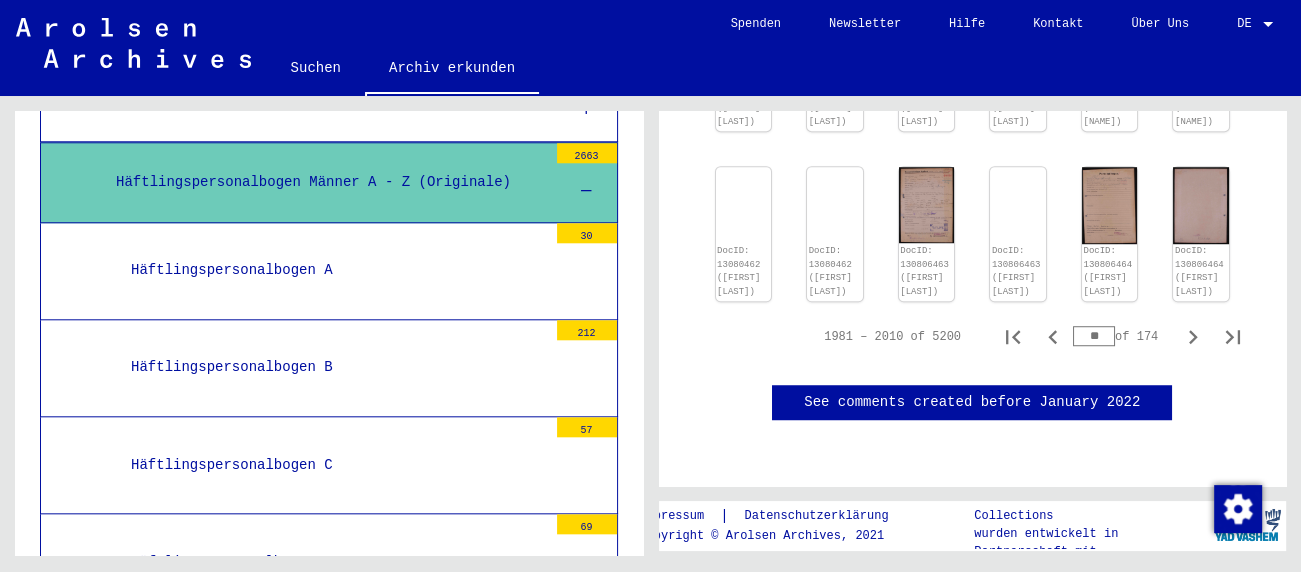 scroll, scrollTop: 1260, scrollLeft: 0, axis: vertical 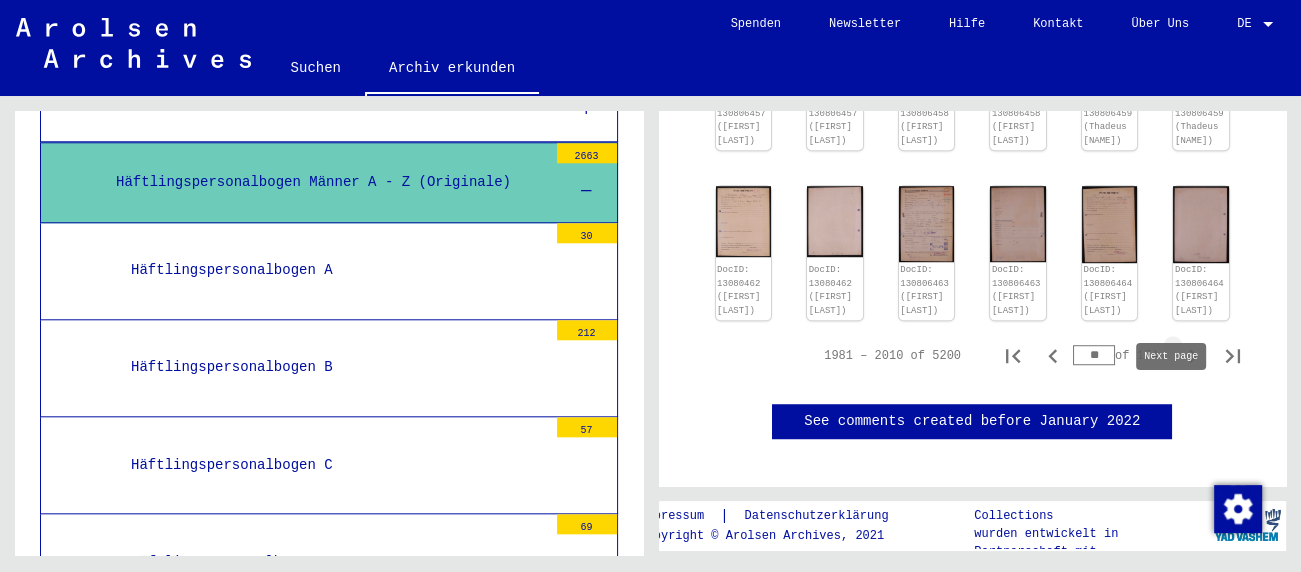 click 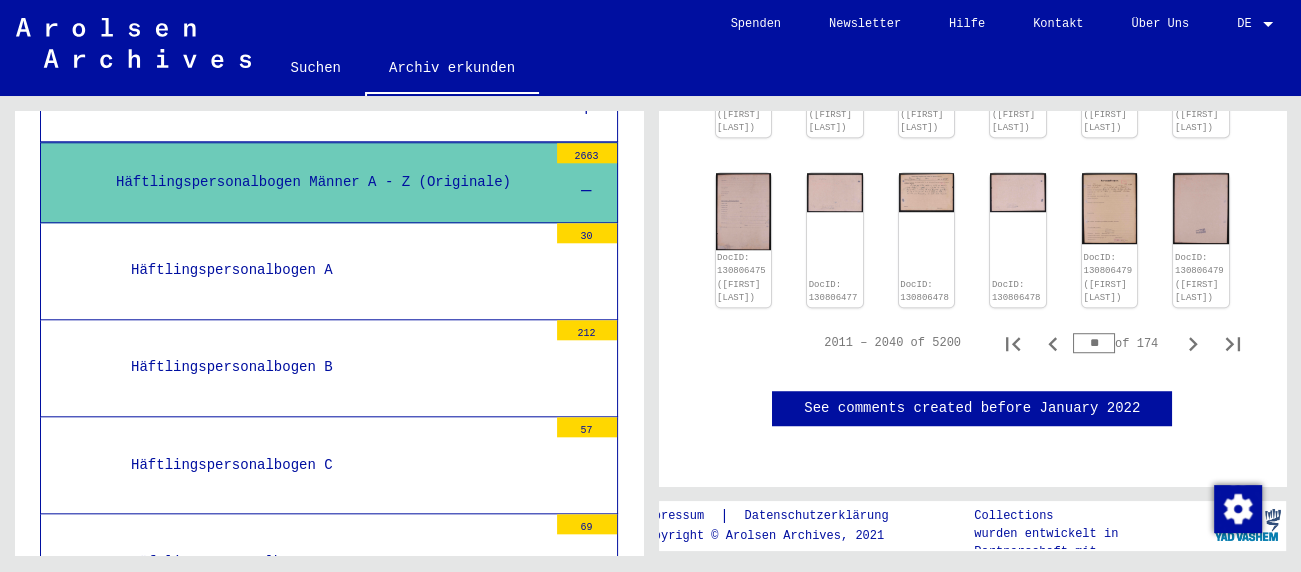 scroll, scrollTop: 1369, scrollLeft: 0, axis: vertical 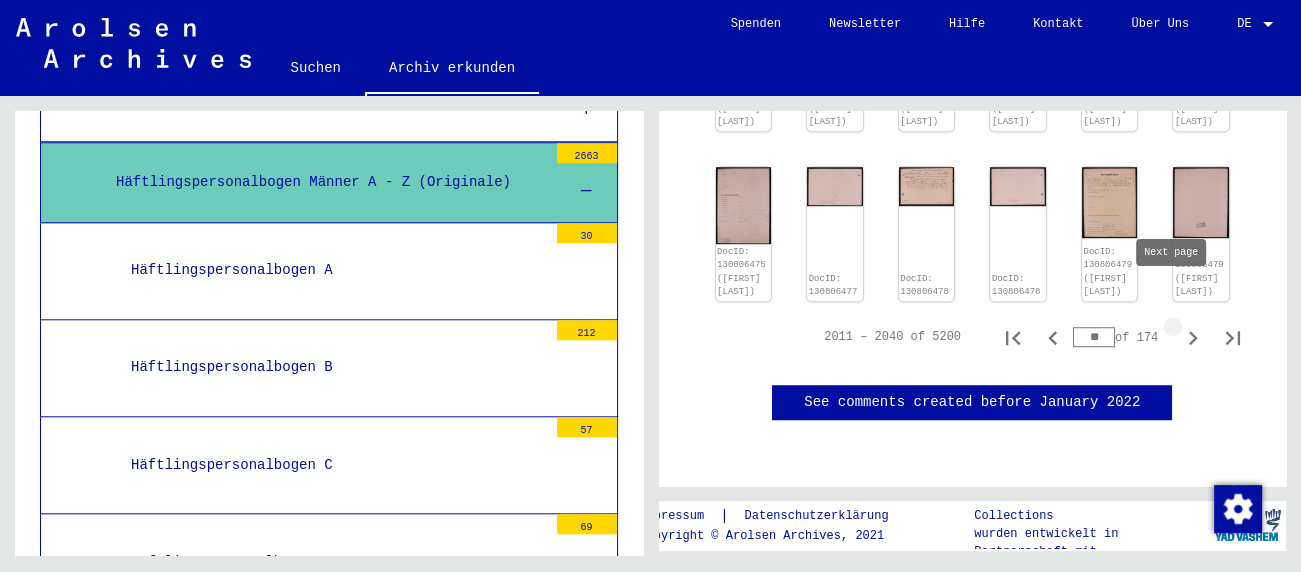 click 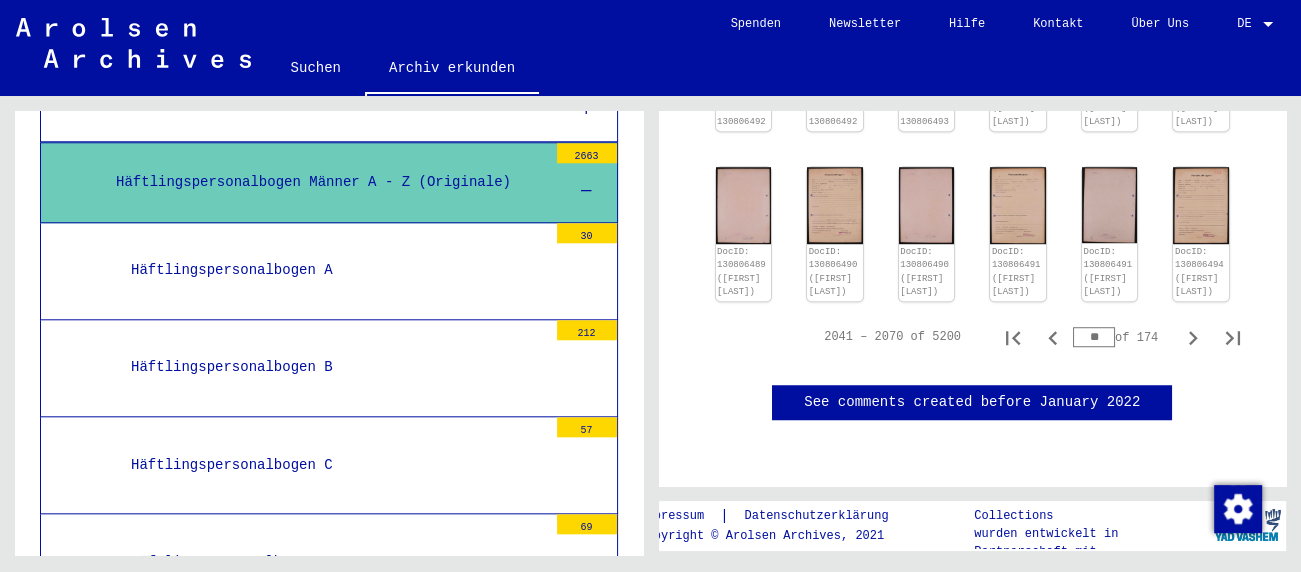 scroll, scrollTop: 1451, scrollLeft: 0, axis: vertical 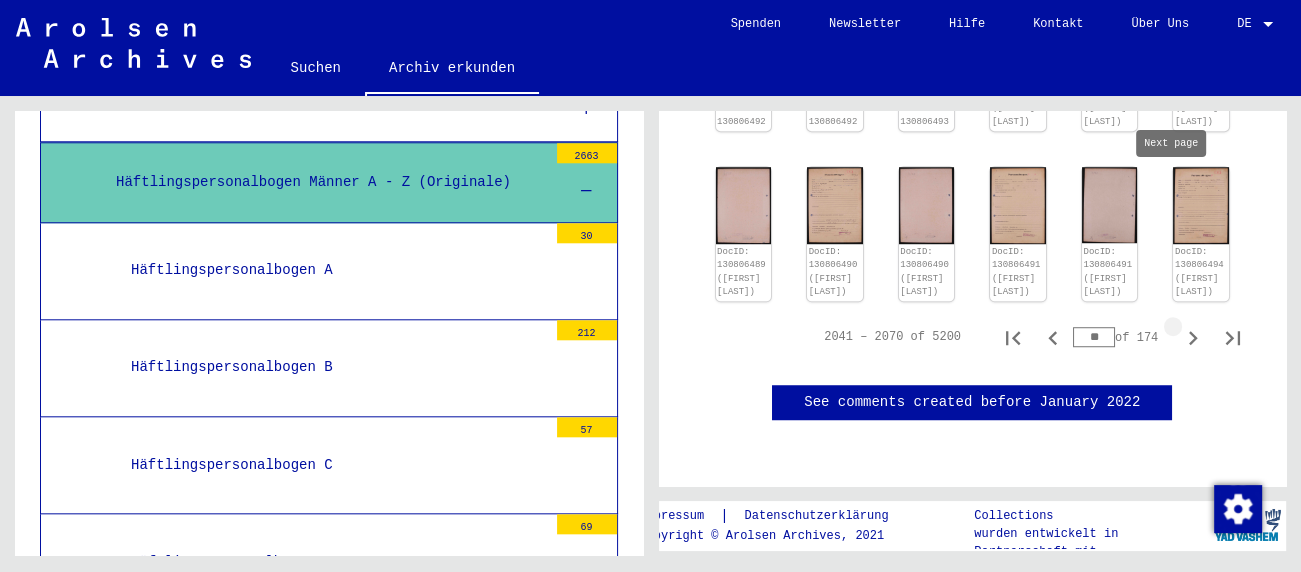 click 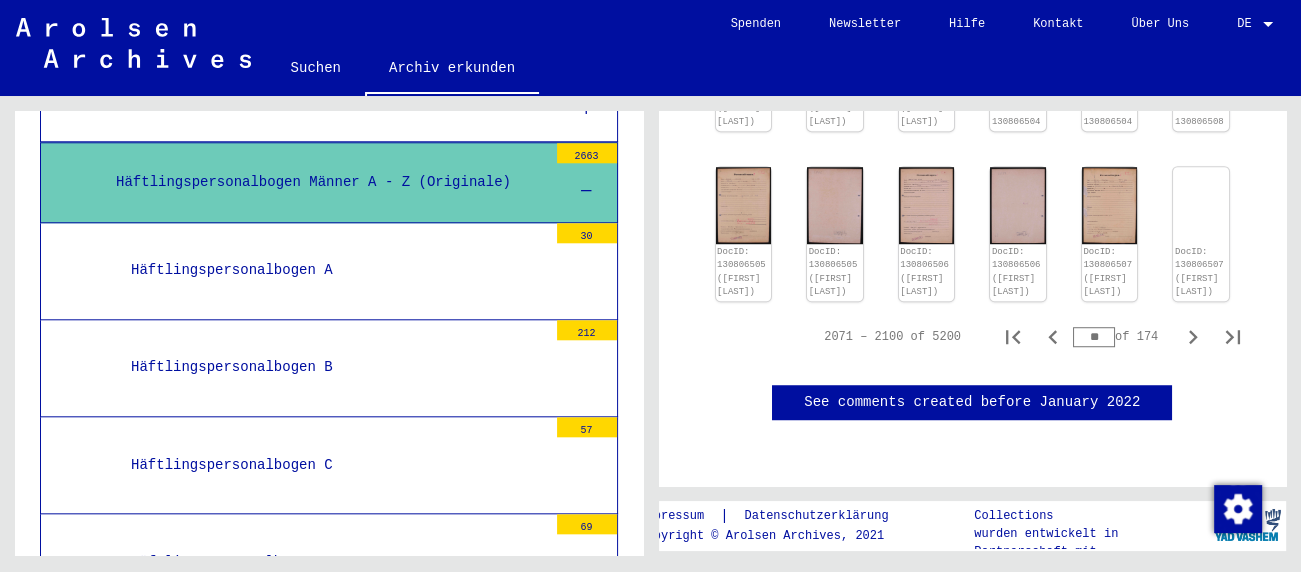 scroll, scrollTop: 1468, scrollLeft: 0, axis: vertical 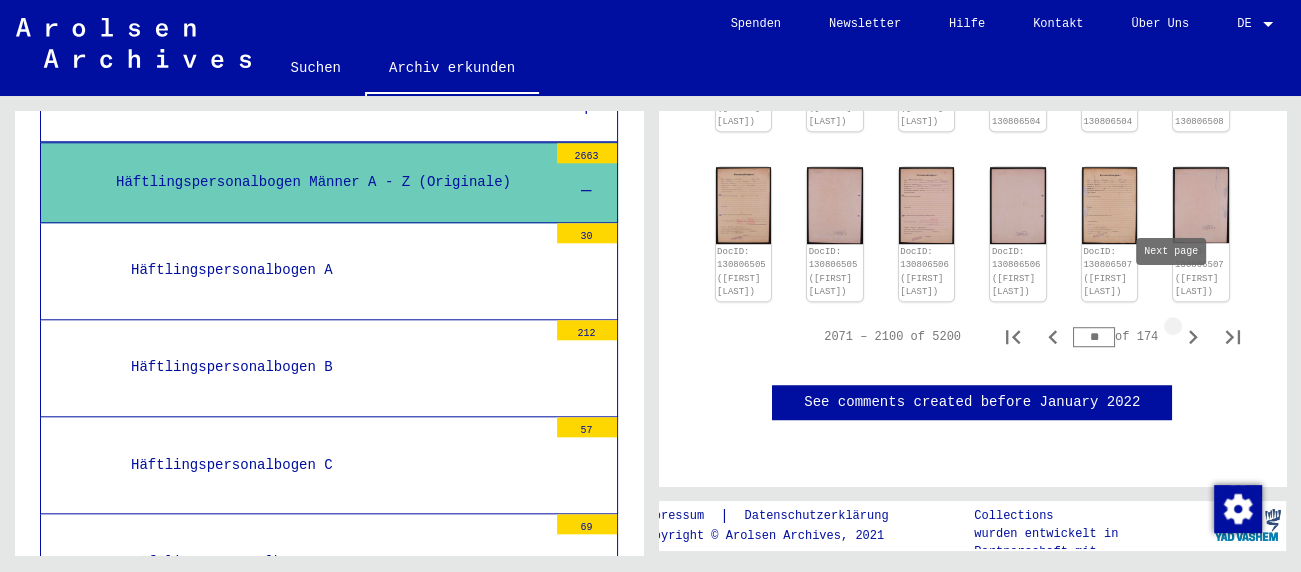 click 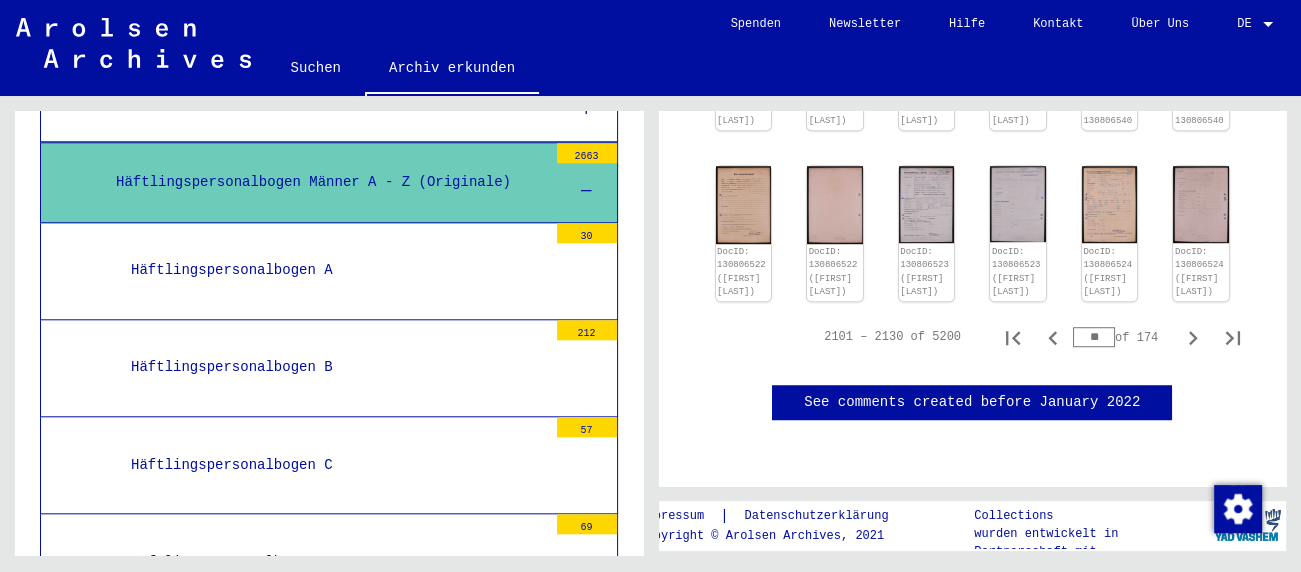 scroll, scrollTop: 1456, scrollLeft: 0, axis: vertical 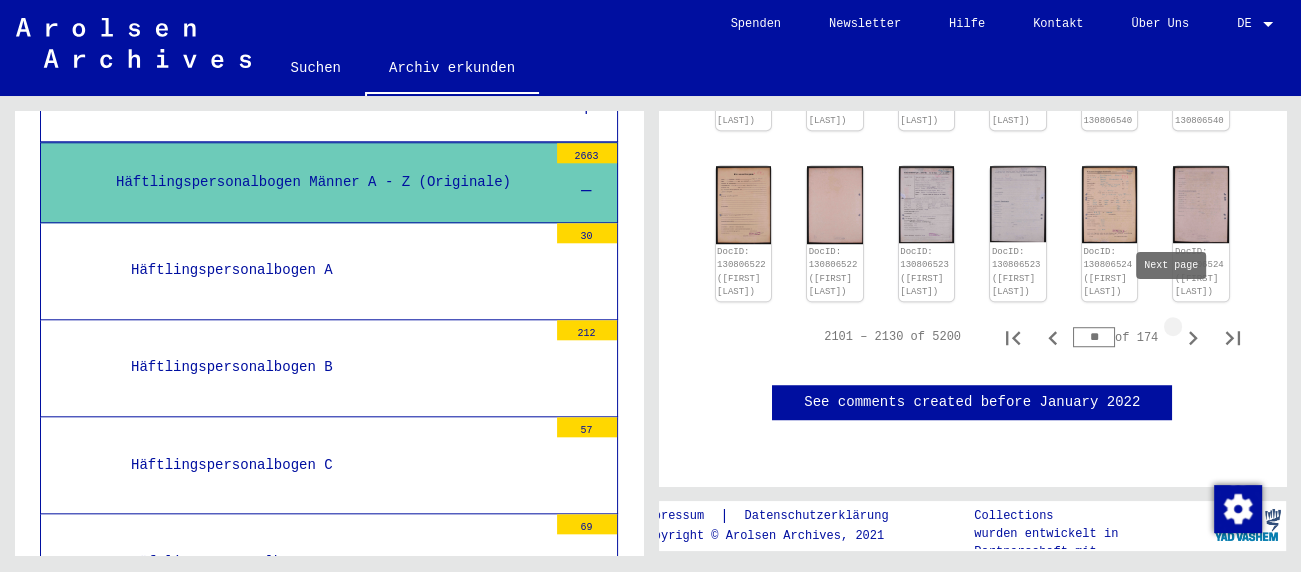 click 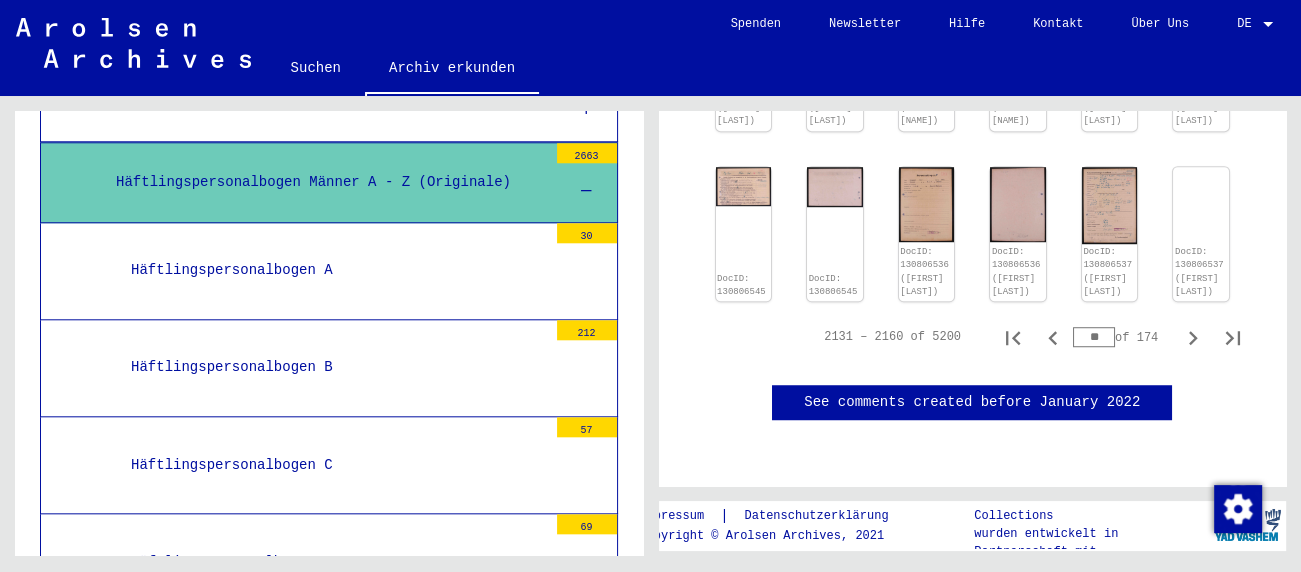 scroll, scrollTop: 1384, scrollLeft: 0, axis: vertical 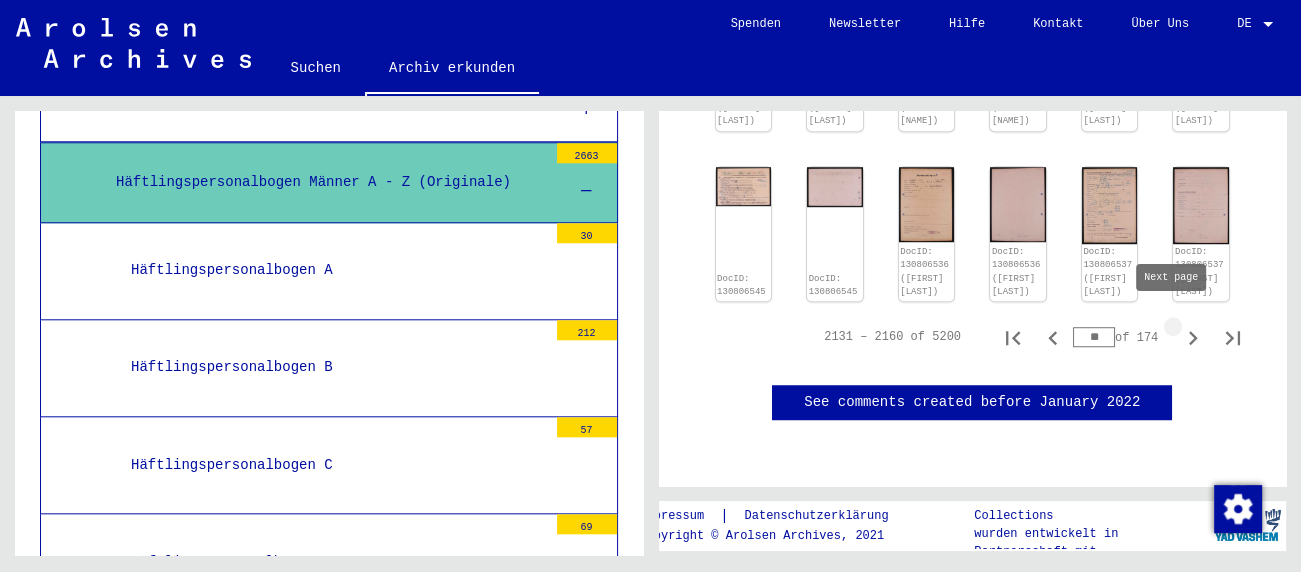 click 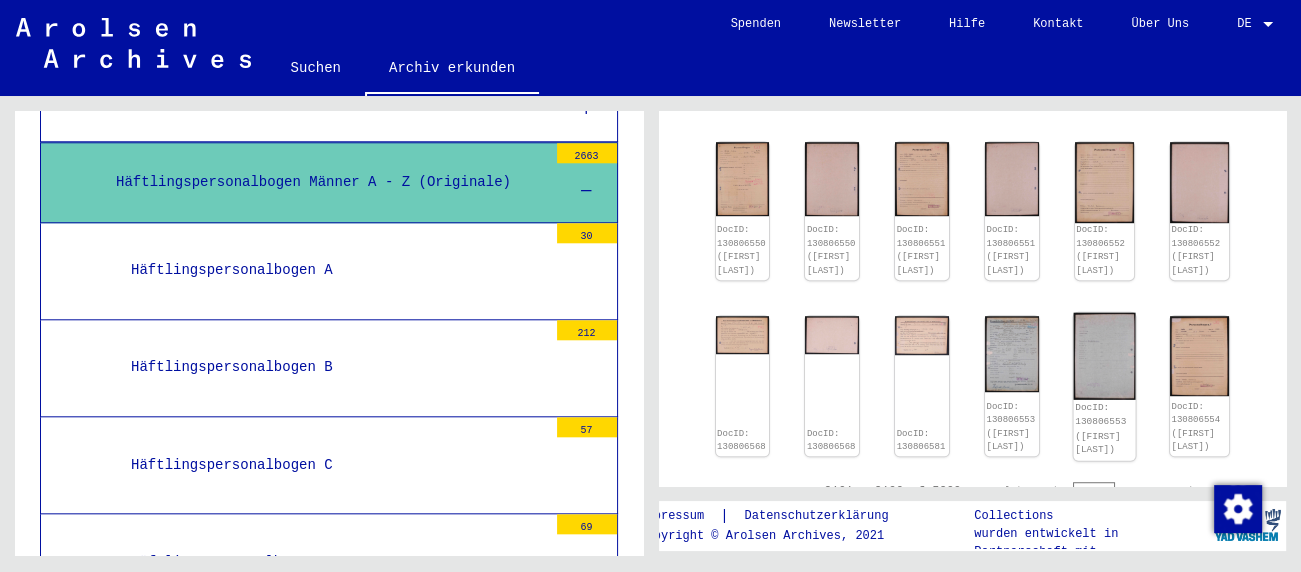 scroll, scrollTop: 1366, scrollLeft: 0, axis: vertical 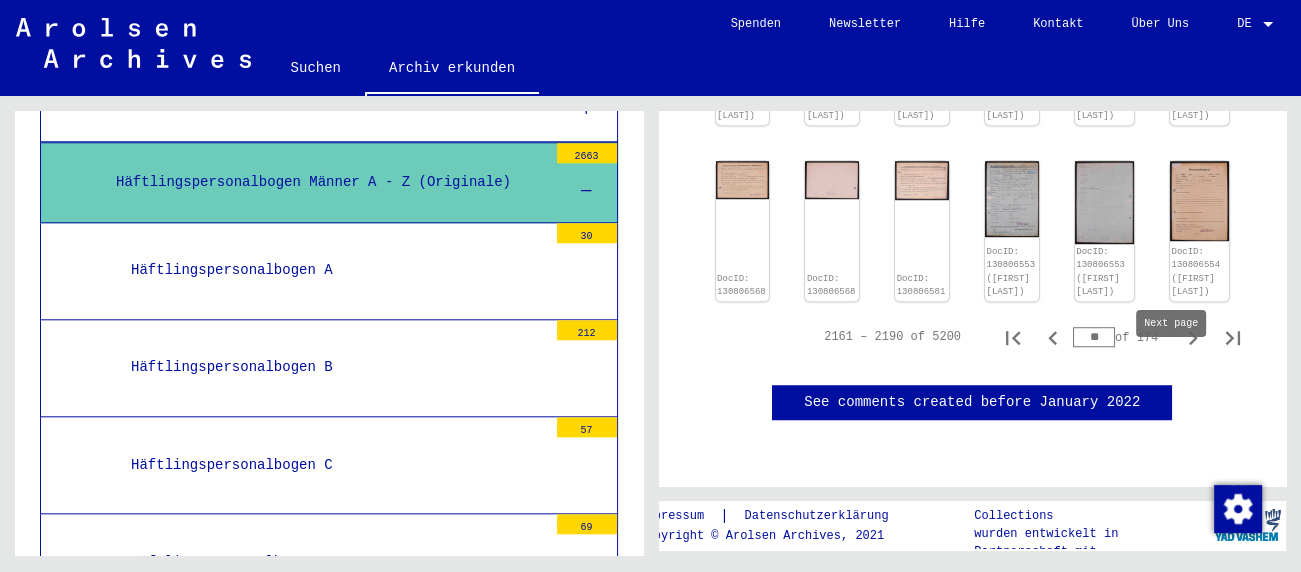 click 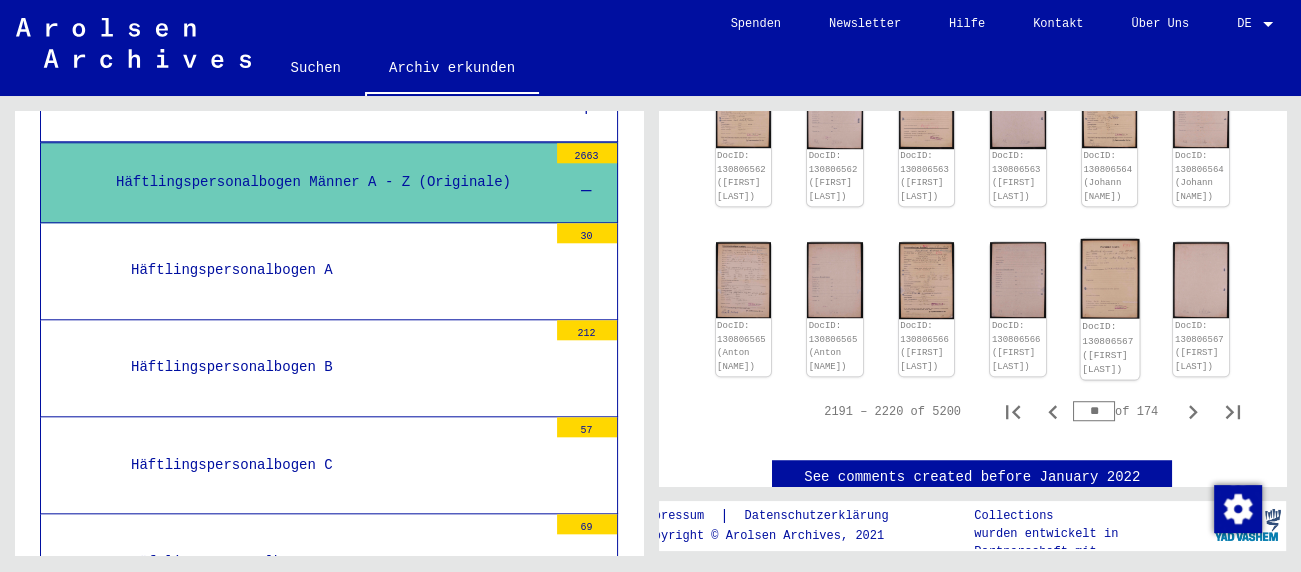 scroll, scrollTop: 1422, scrollLeft: 0, axis: vertical 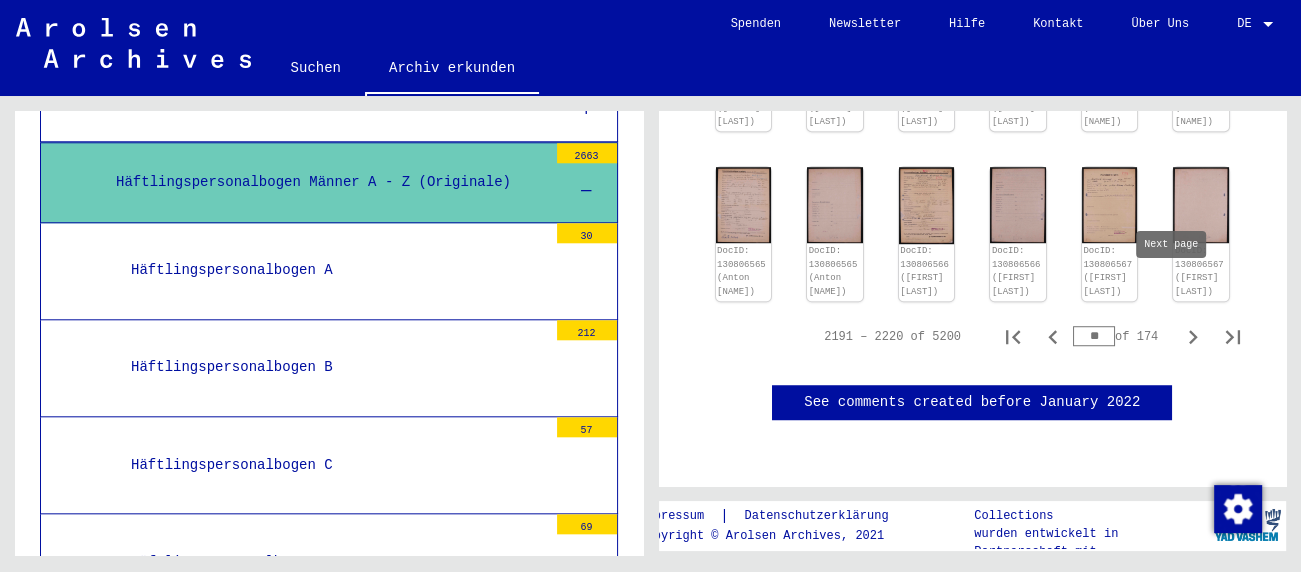 click 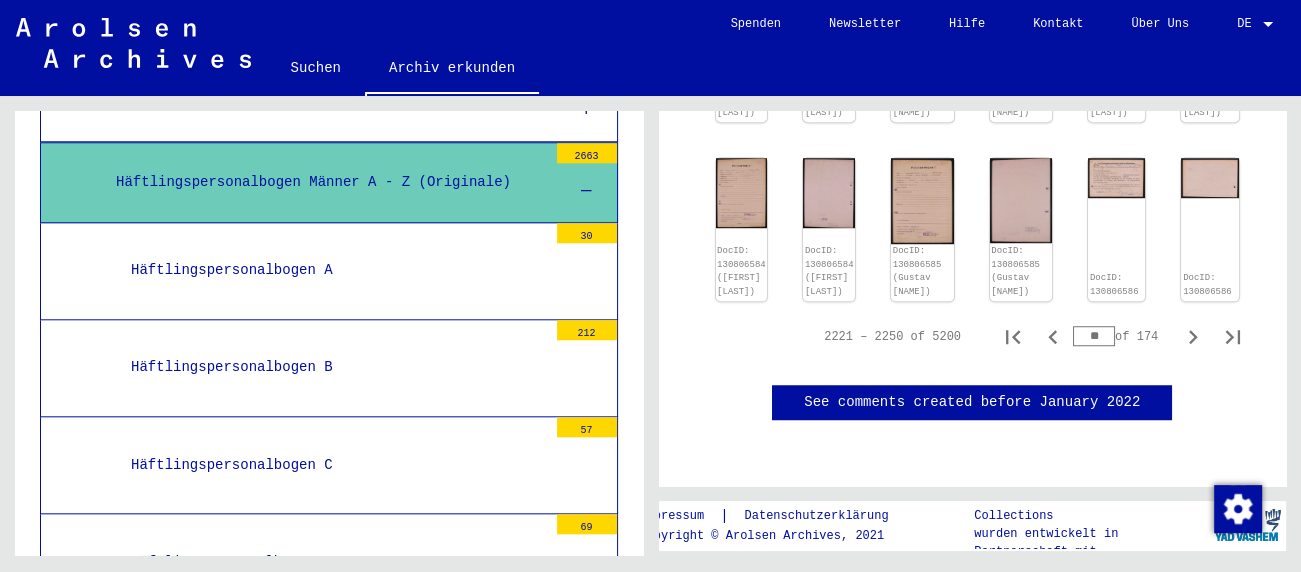 scroll, scrollTop: 1372, scrollLeft: 0, axis: vertical 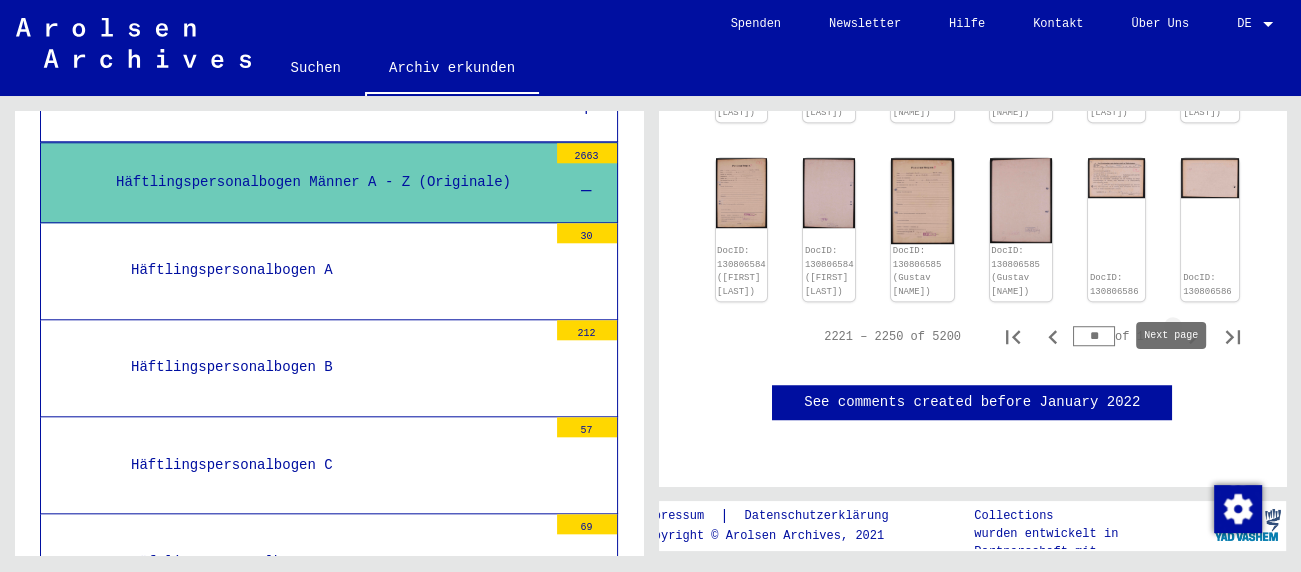 click 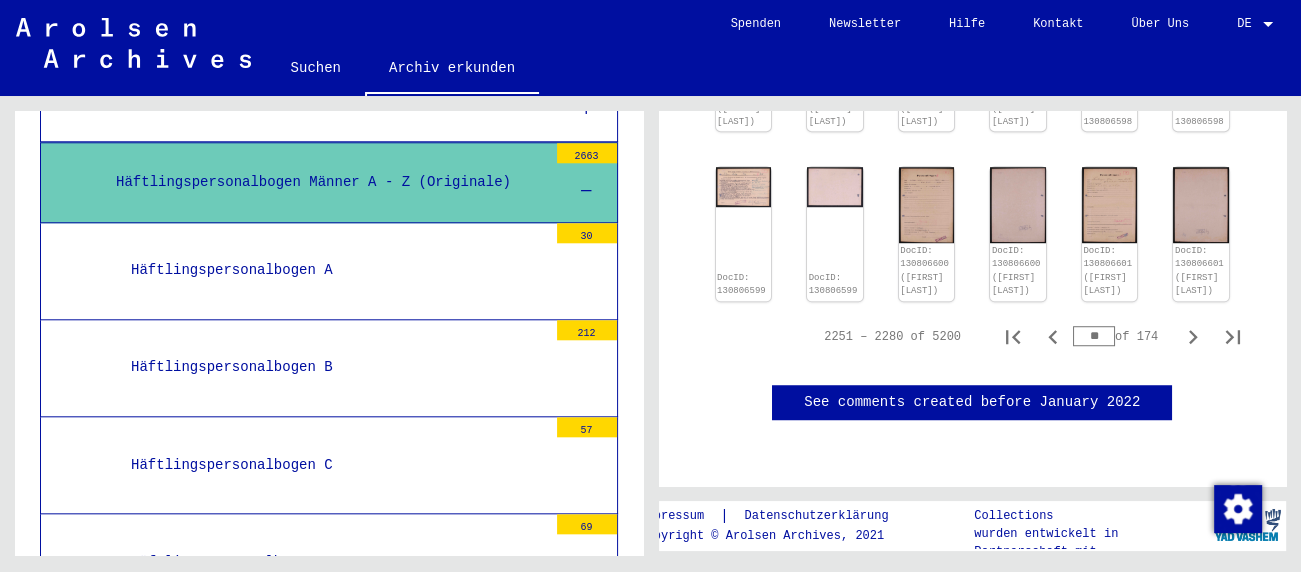 scroll, scrollTop: 1302, scrollLeft: 0, axis: vertical 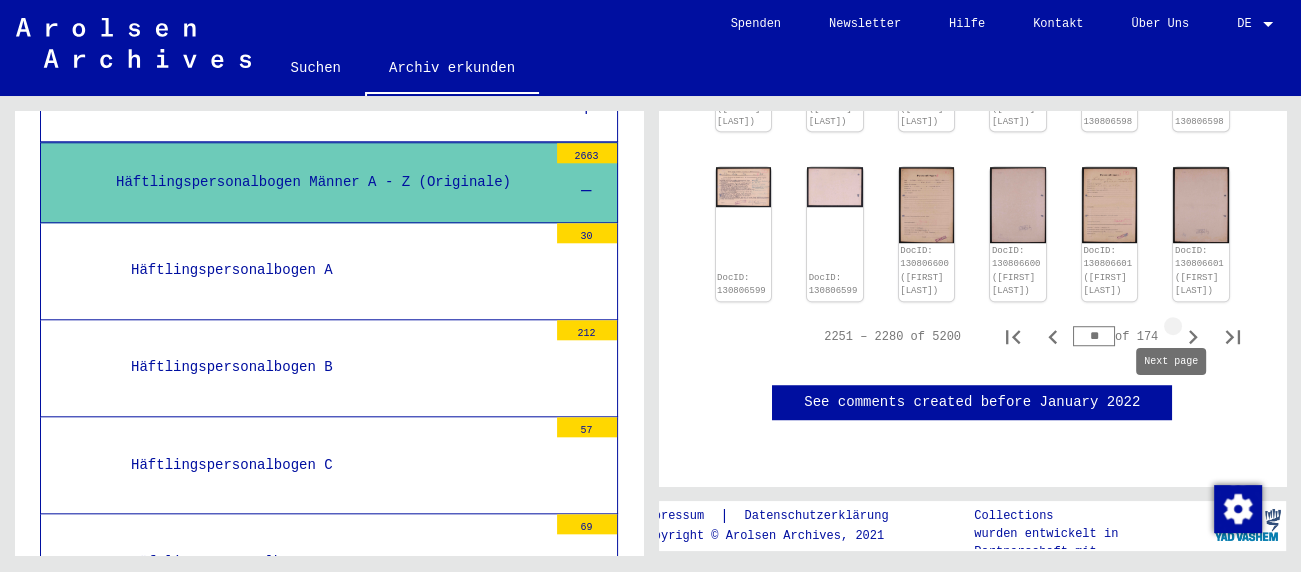 click 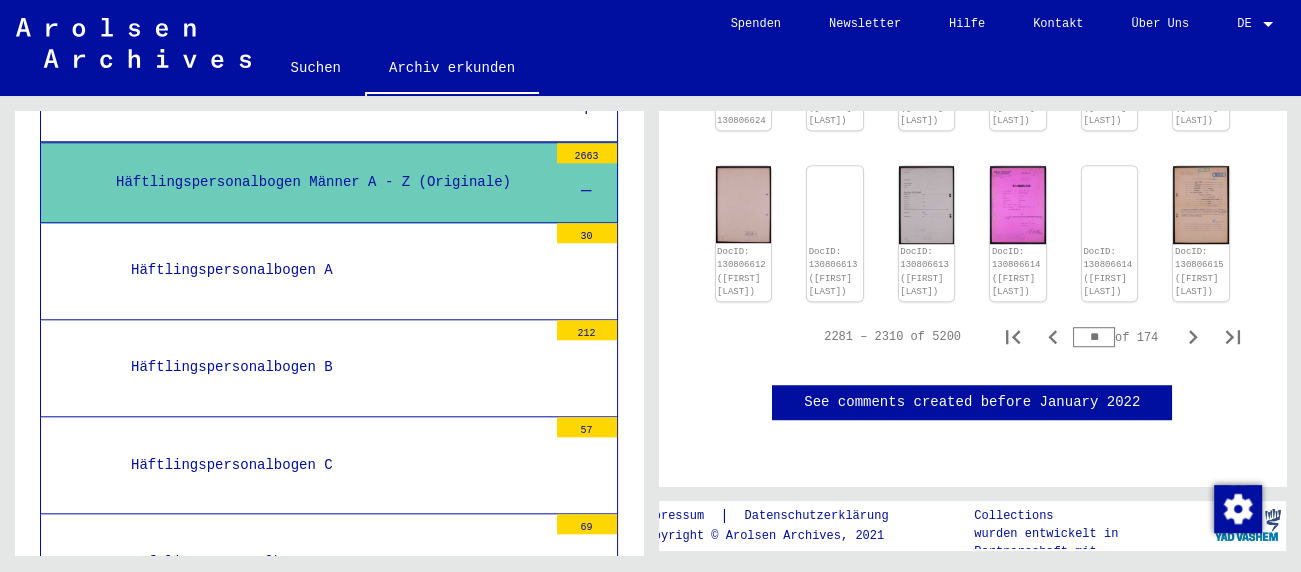 scroll, scrollTop: 1330, scrollLeft: 0, axis: vertical 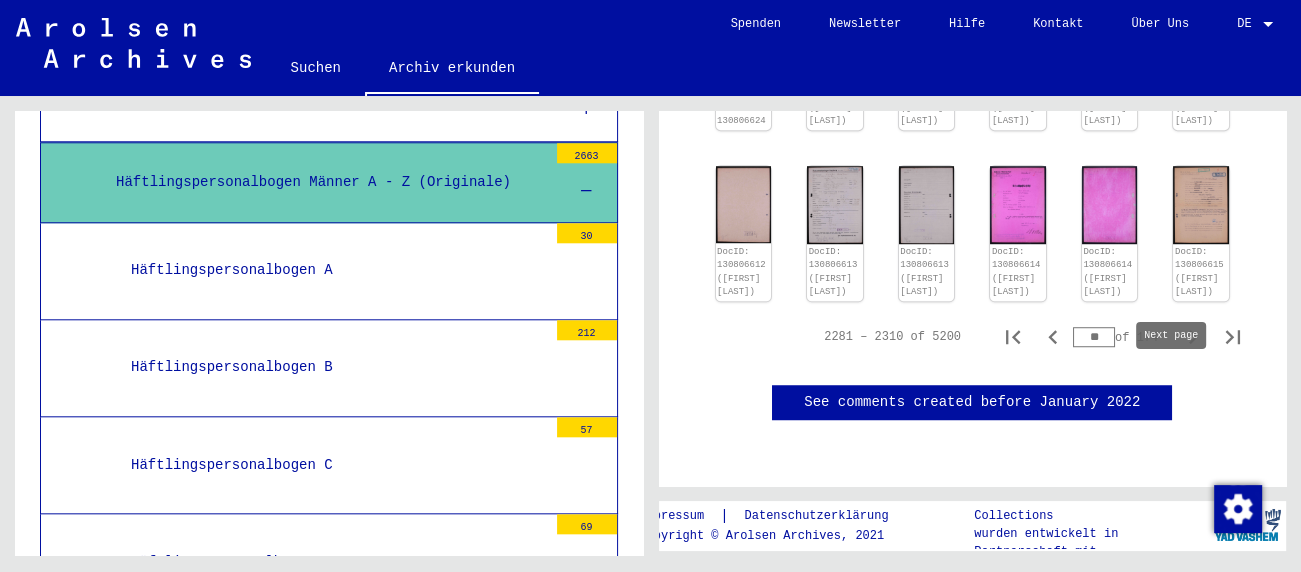 click 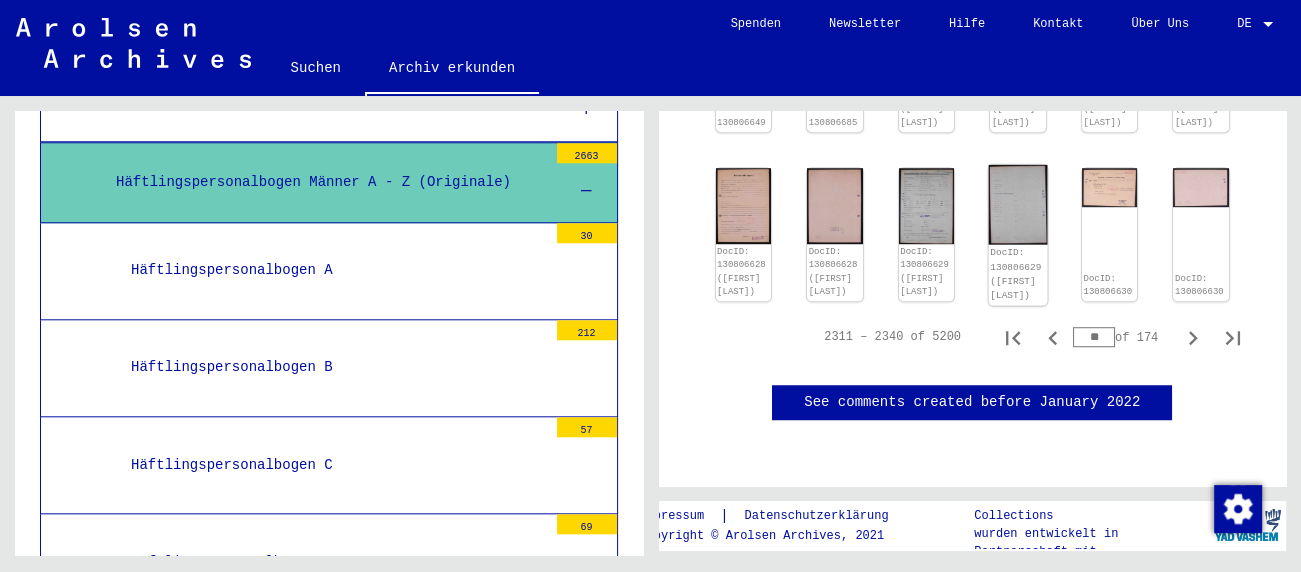 scroll, scrollTop: 1433, scrollLeft: 0, axis: vertical 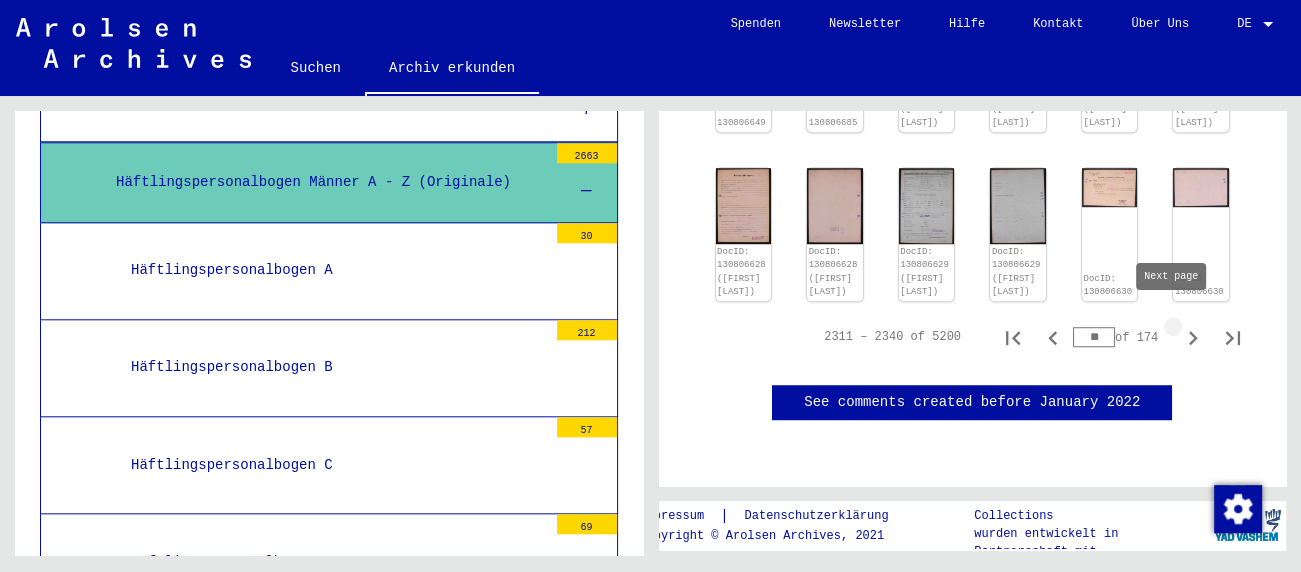 click 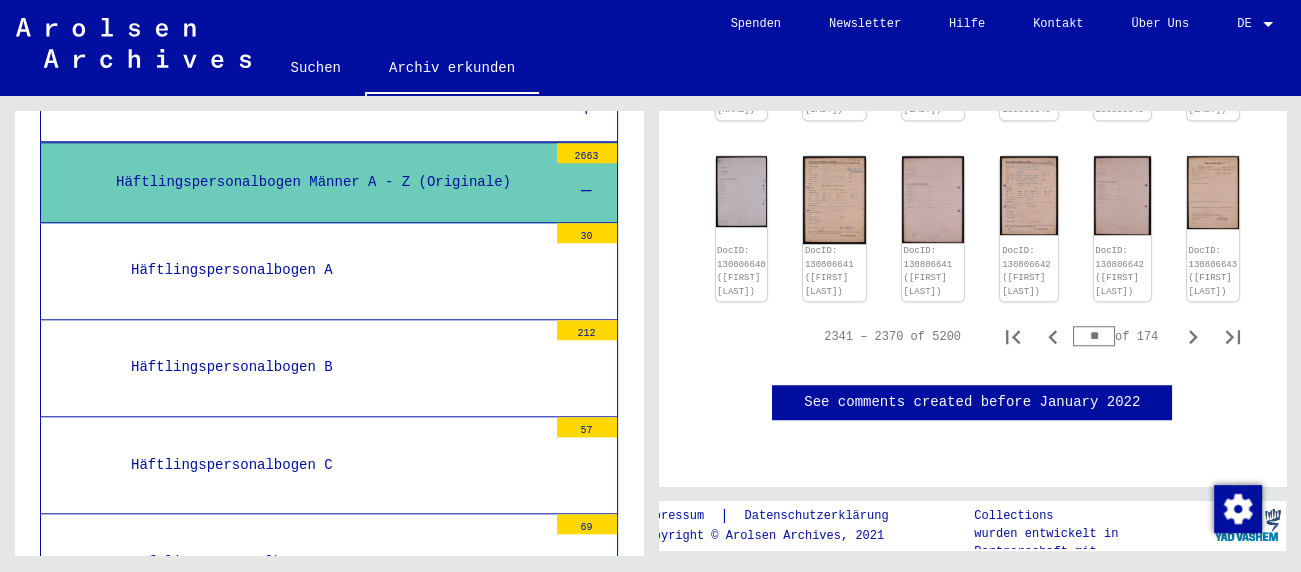 scroll, scrollTop: 1451, scrollLeft: 0, axis: vertical 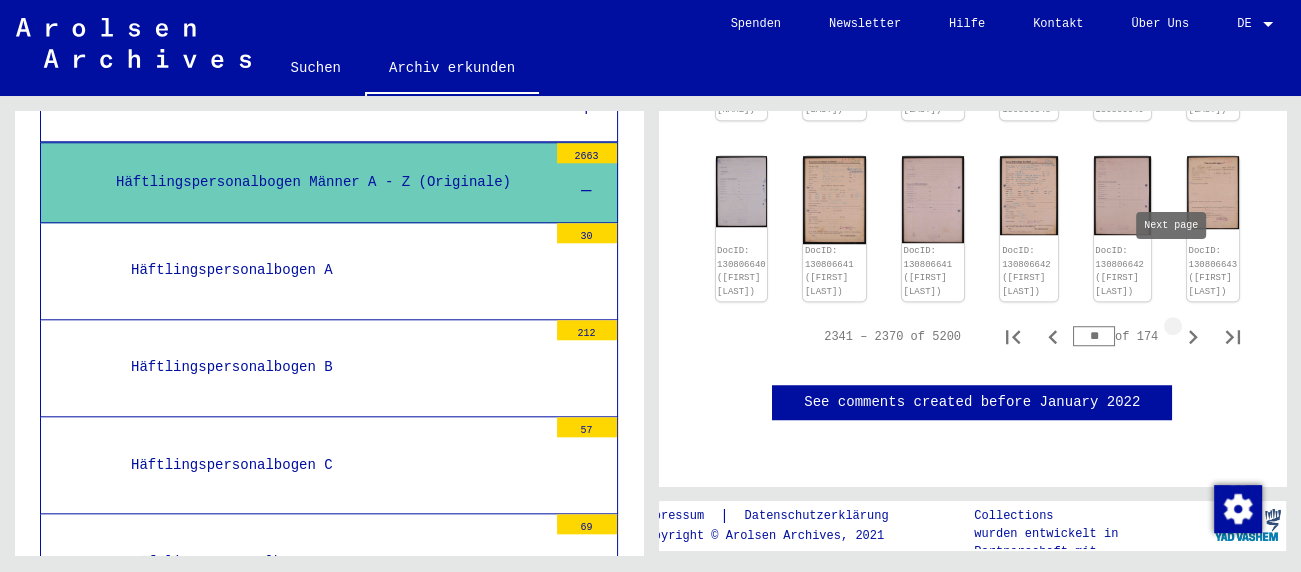 click 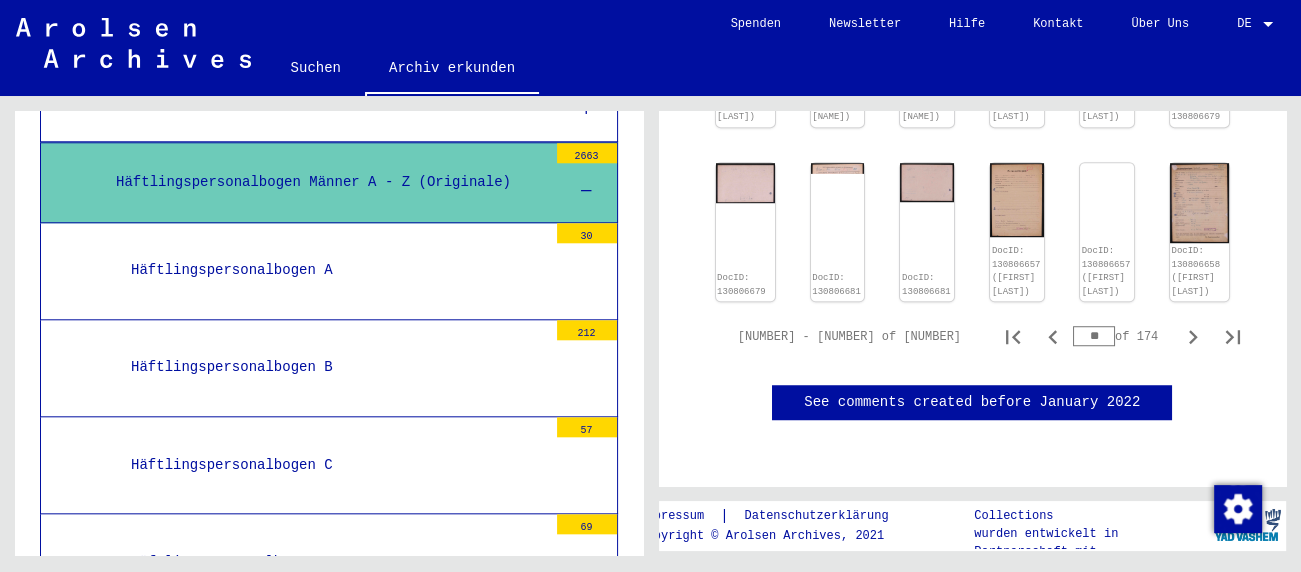 scroll, scrollTop: 1390, scrollLeft: 0, axis: vertical 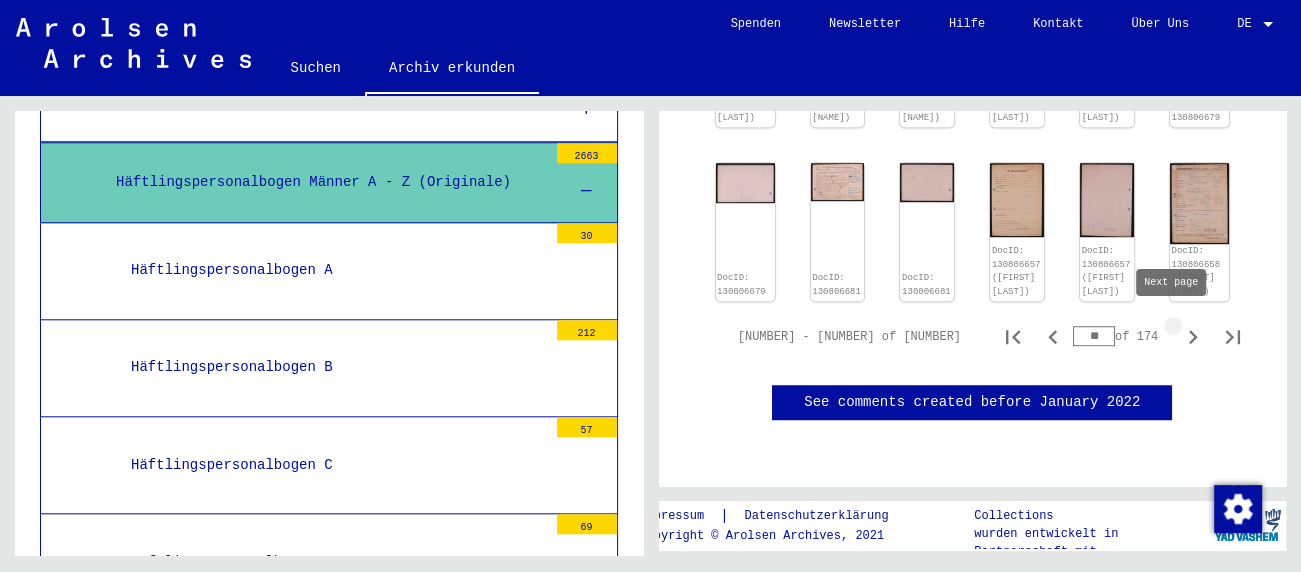 click 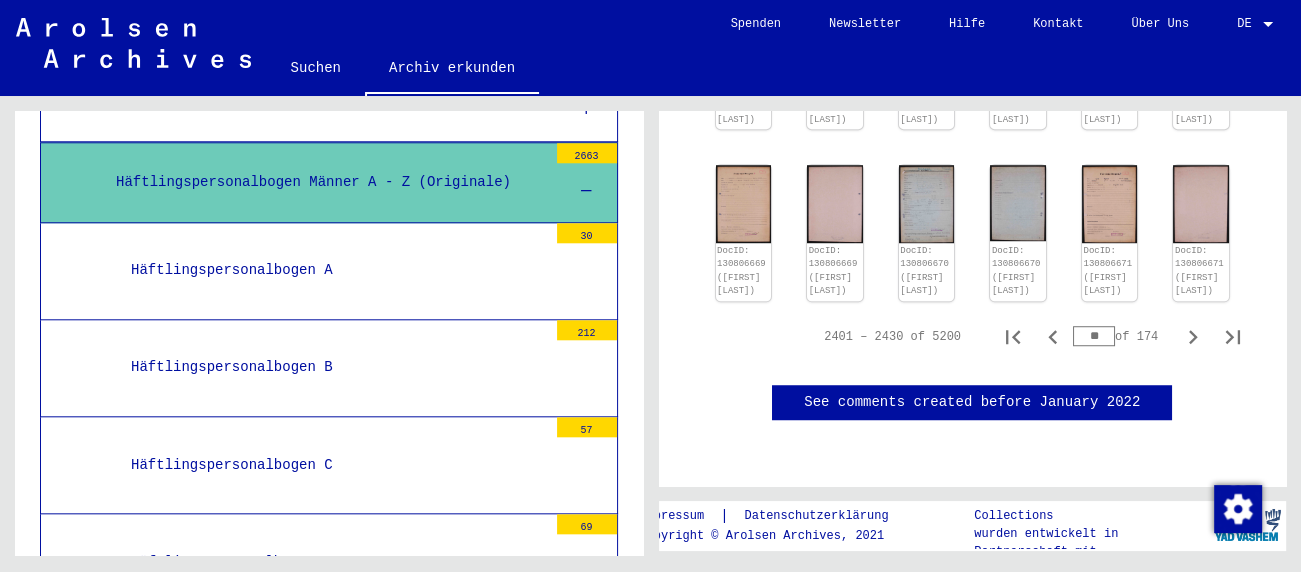scroll, scrollTop: 1298, scrollLeft: 0, axis: vertical 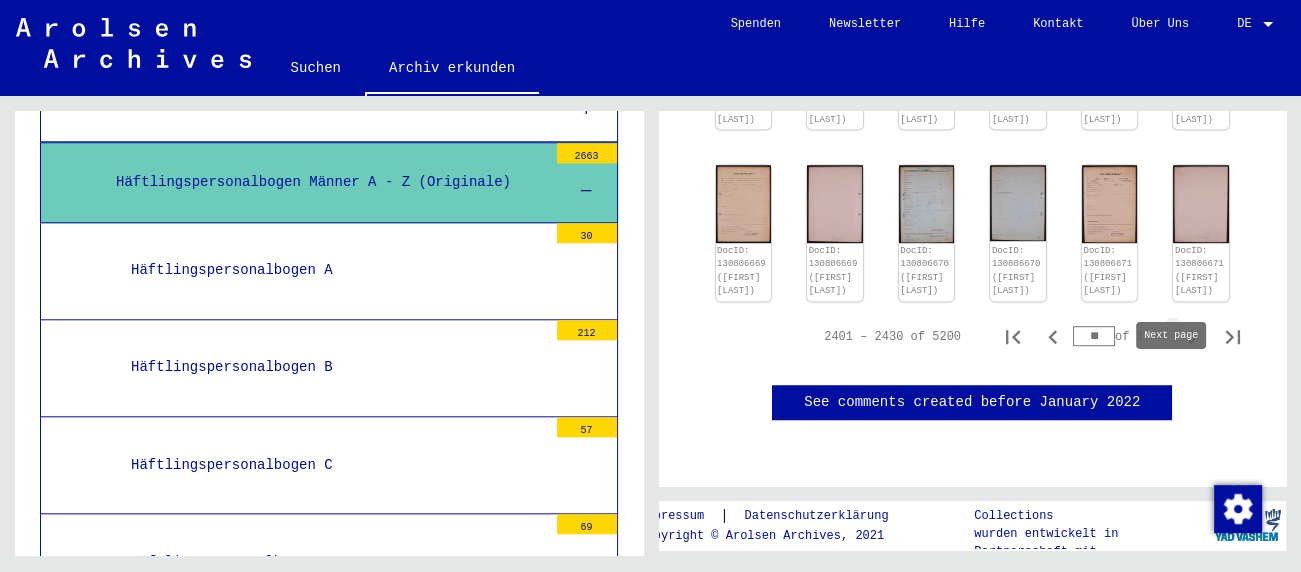click 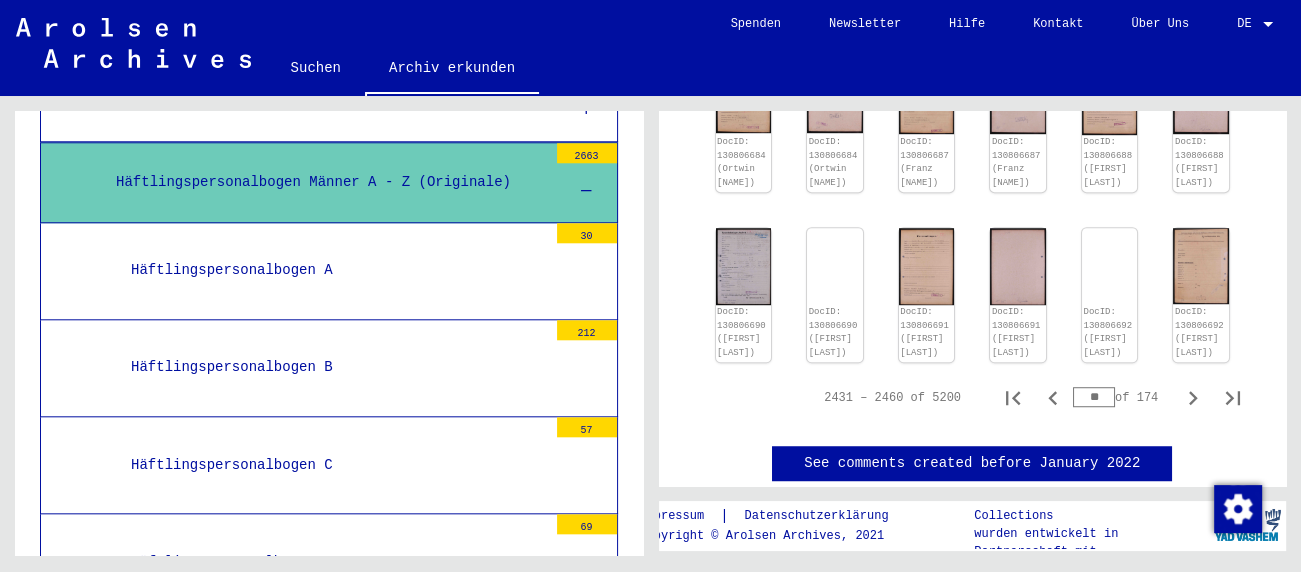 scroll, scrollTop: 1329, scrollLeft: 0, axis: vertical 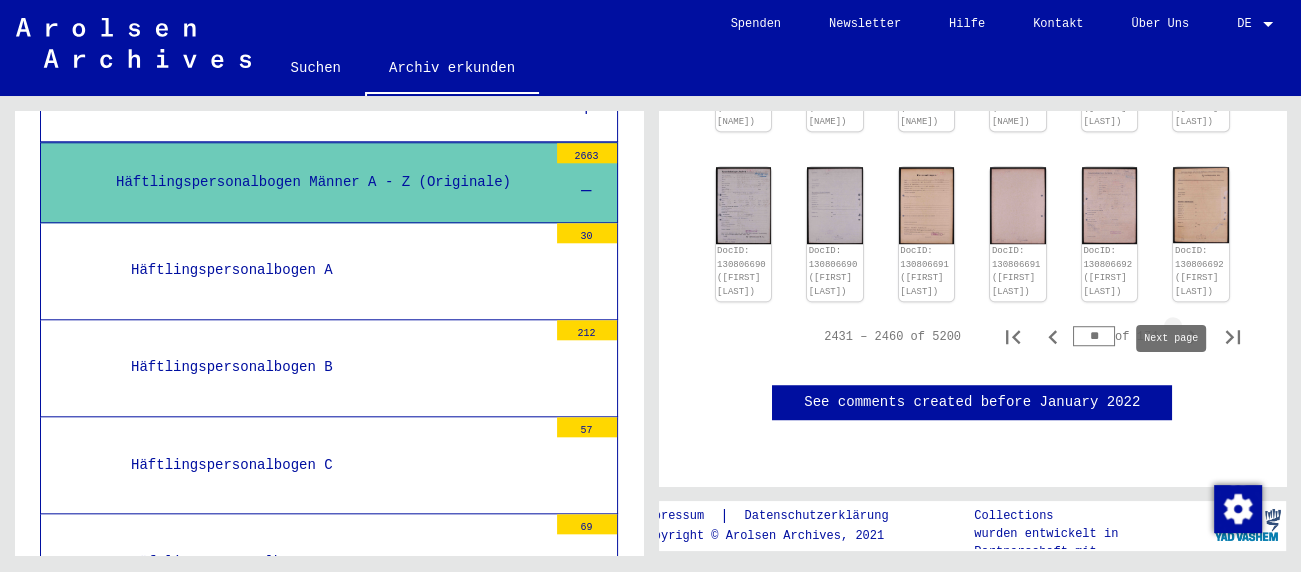 click 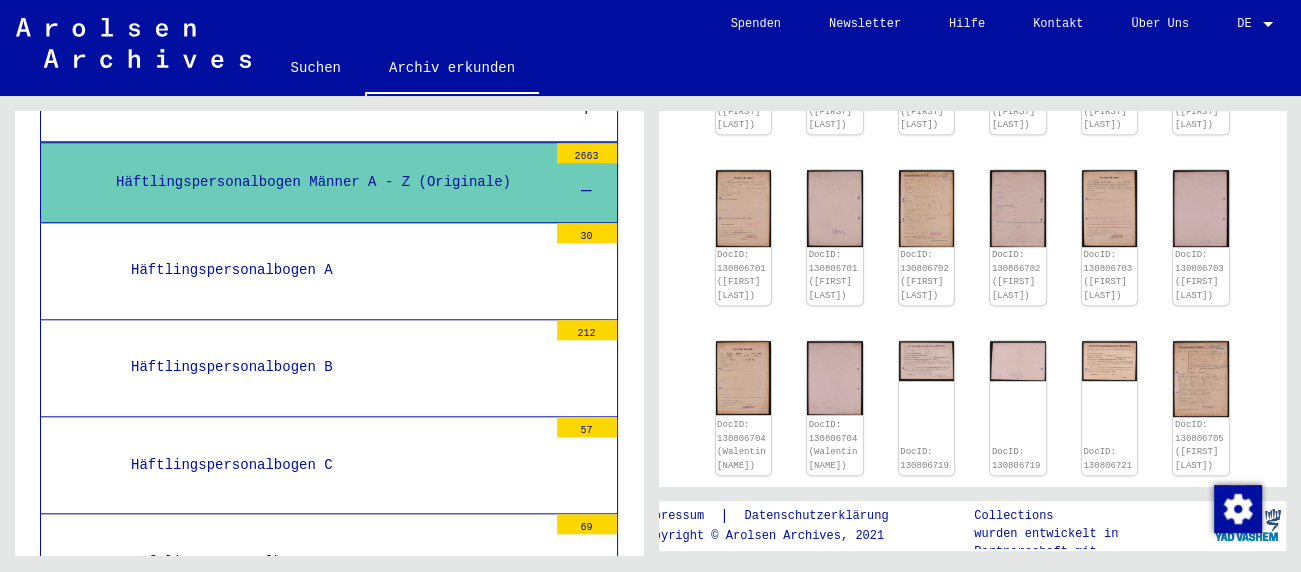 scroll, scrollTop: 1325, scrollLeft: 0, axis: vertical 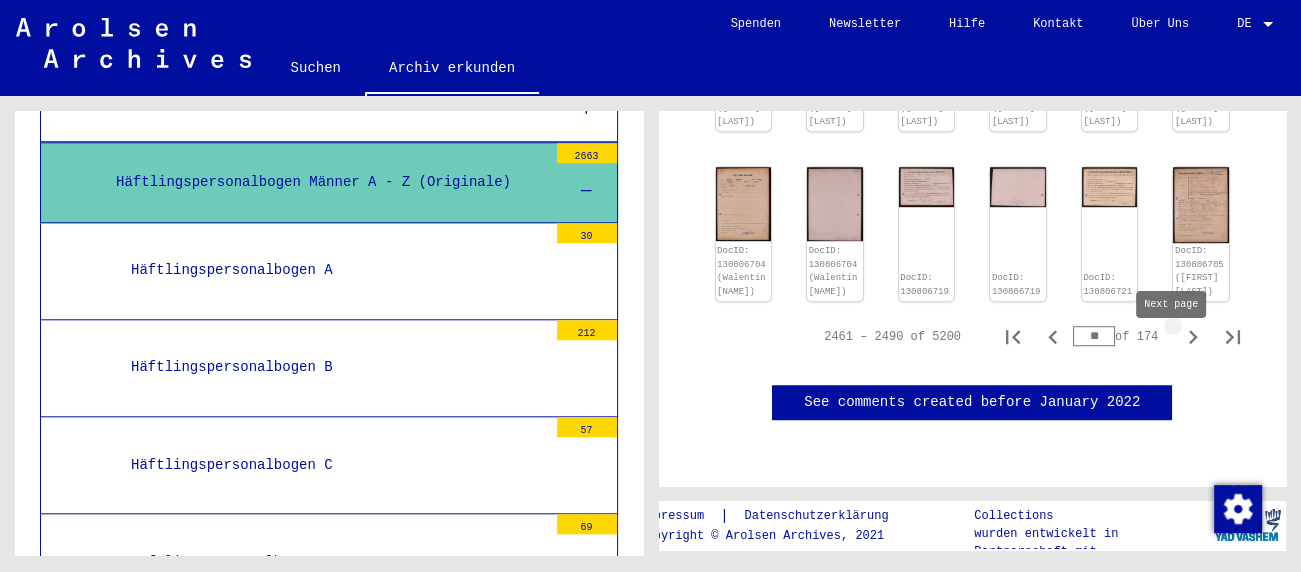 click 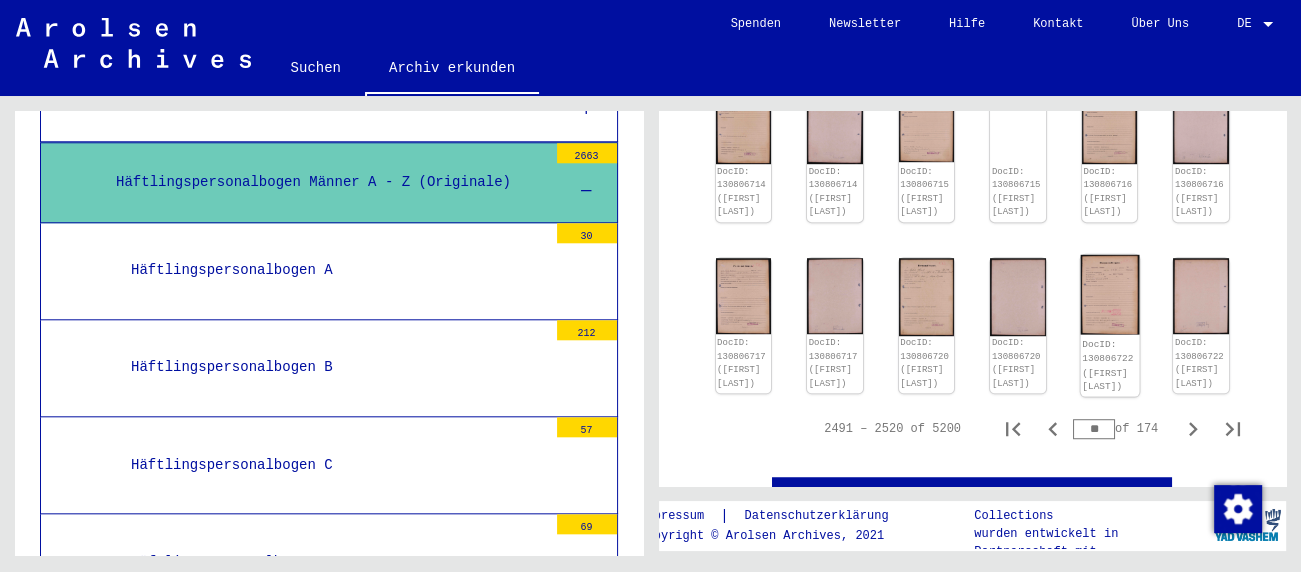 scroll, scrollTop: 1409, scrollLeft: 0, axis: vertical 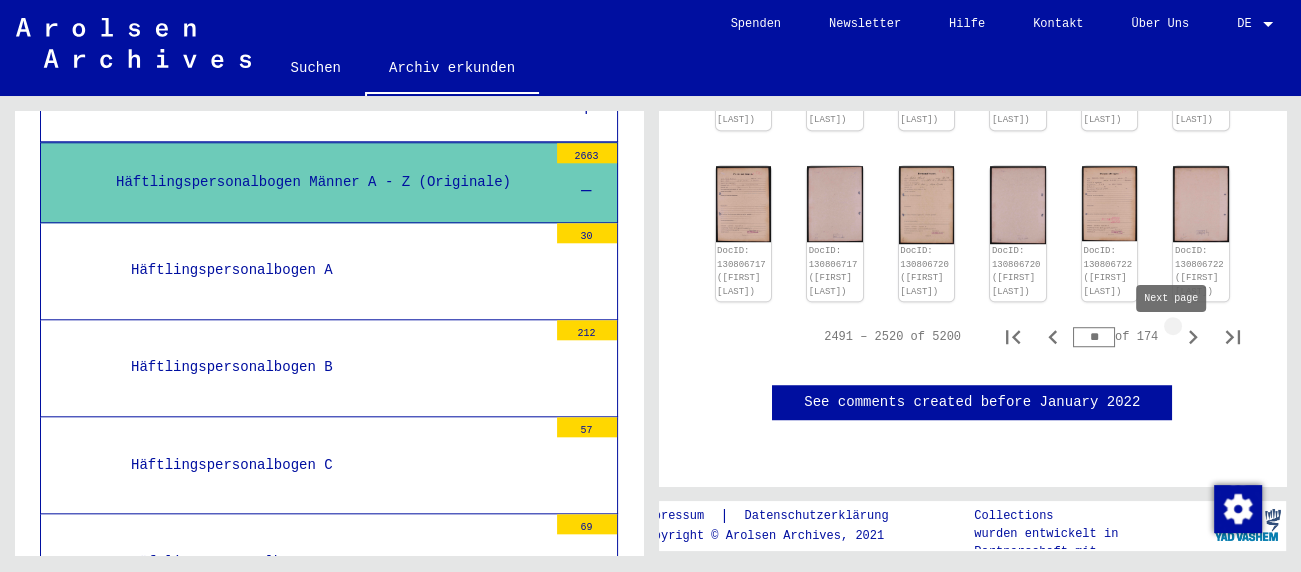 click 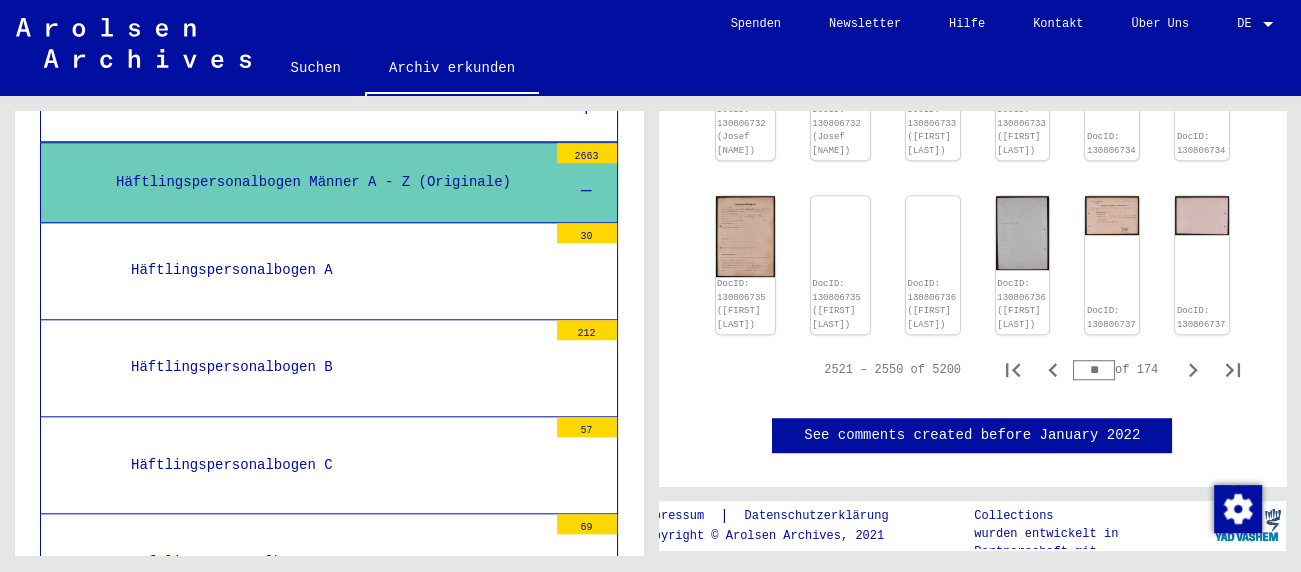 scroll, scrollTop: 1477, scrollLeft: 0, axis: vertical 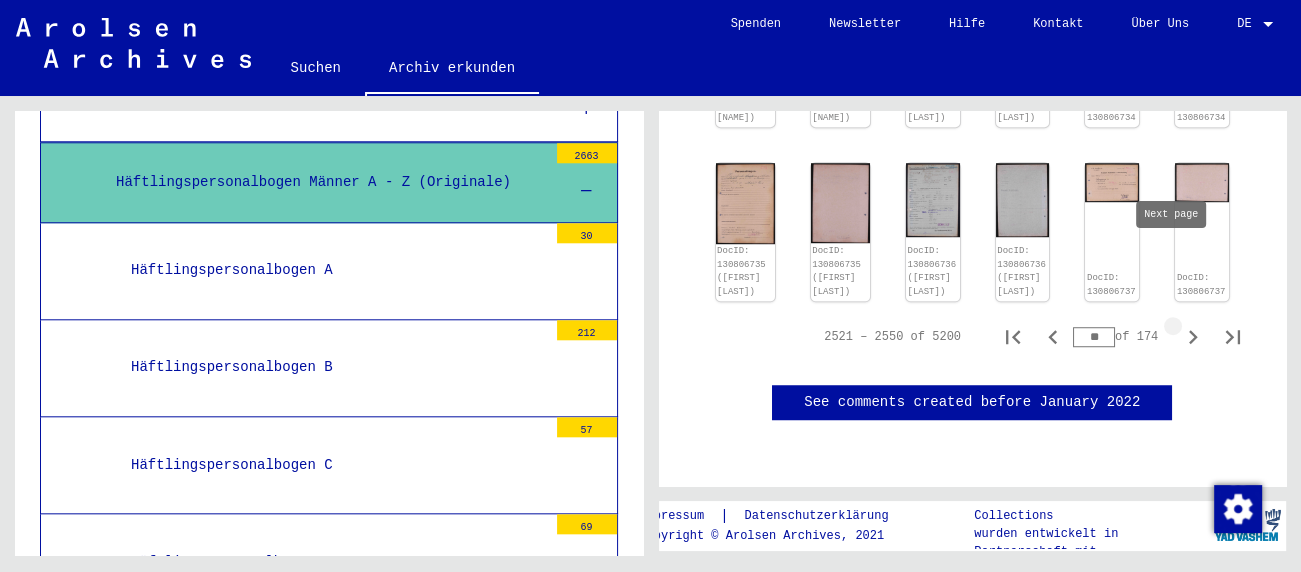 click 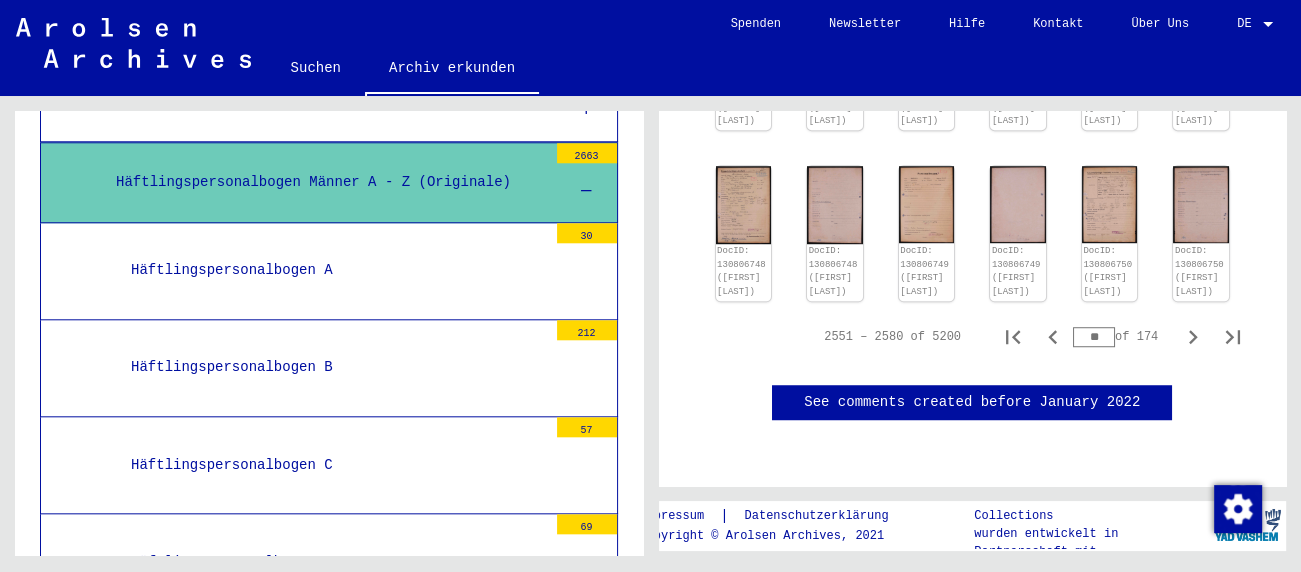 scroll, scrollTop: 1410, scrollLeft: 0, axis: vertical 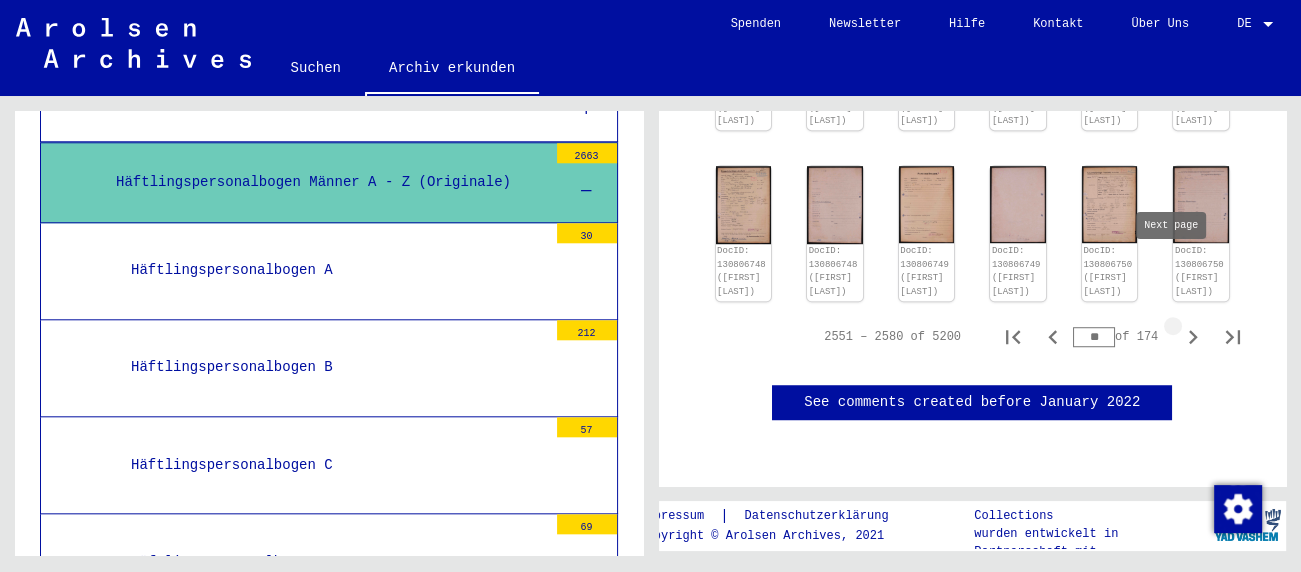click 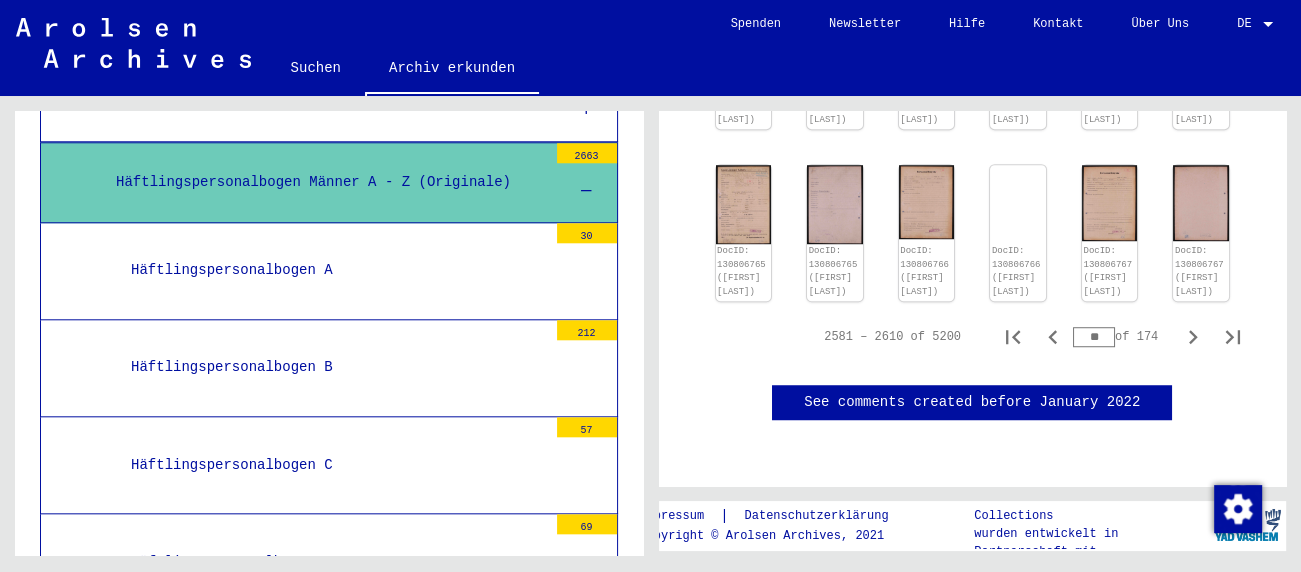 scroll, scrollTop: 1485, scrollLeft: 0, axis: vertical 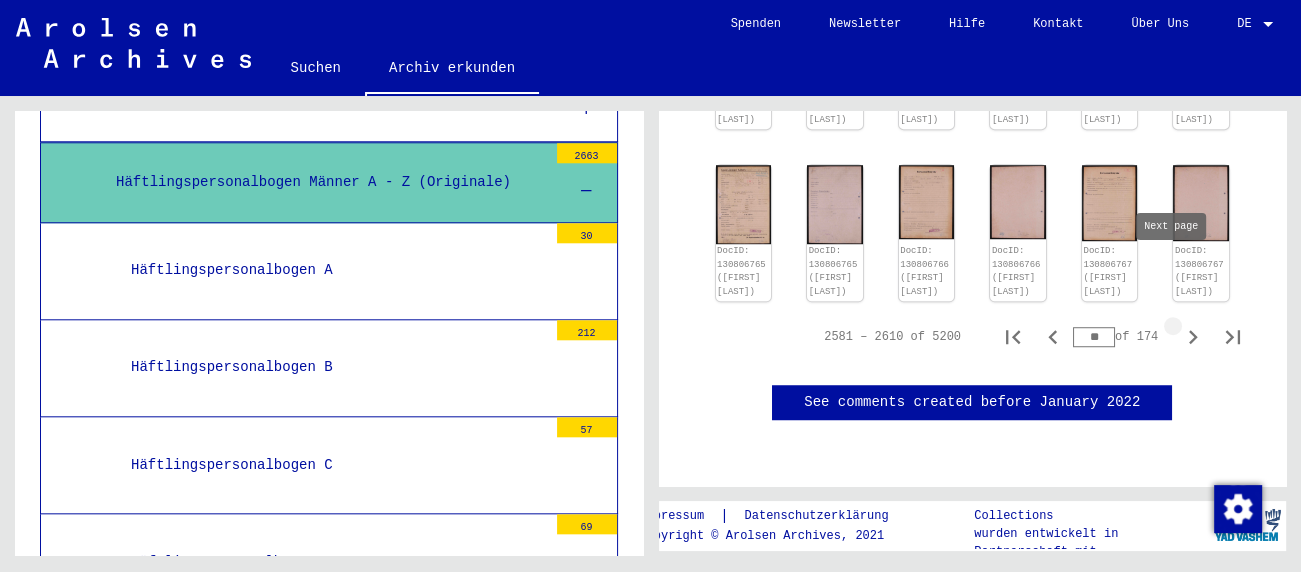 click 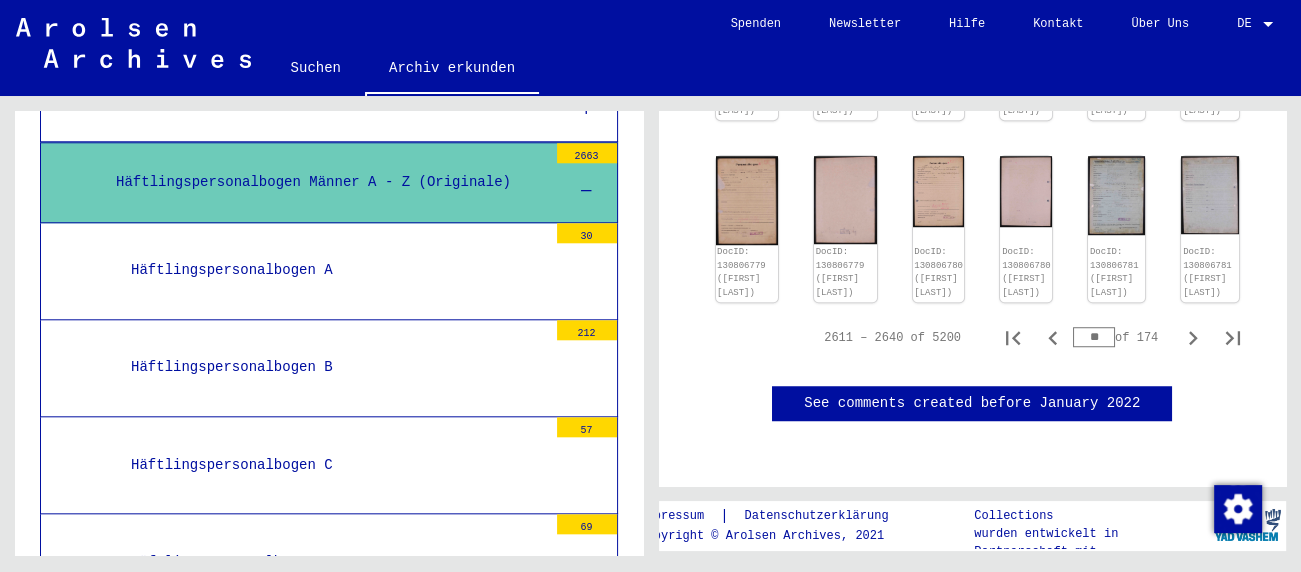 scroll, scrollTop: 1458, scrollLeft: 0, axis: vertical 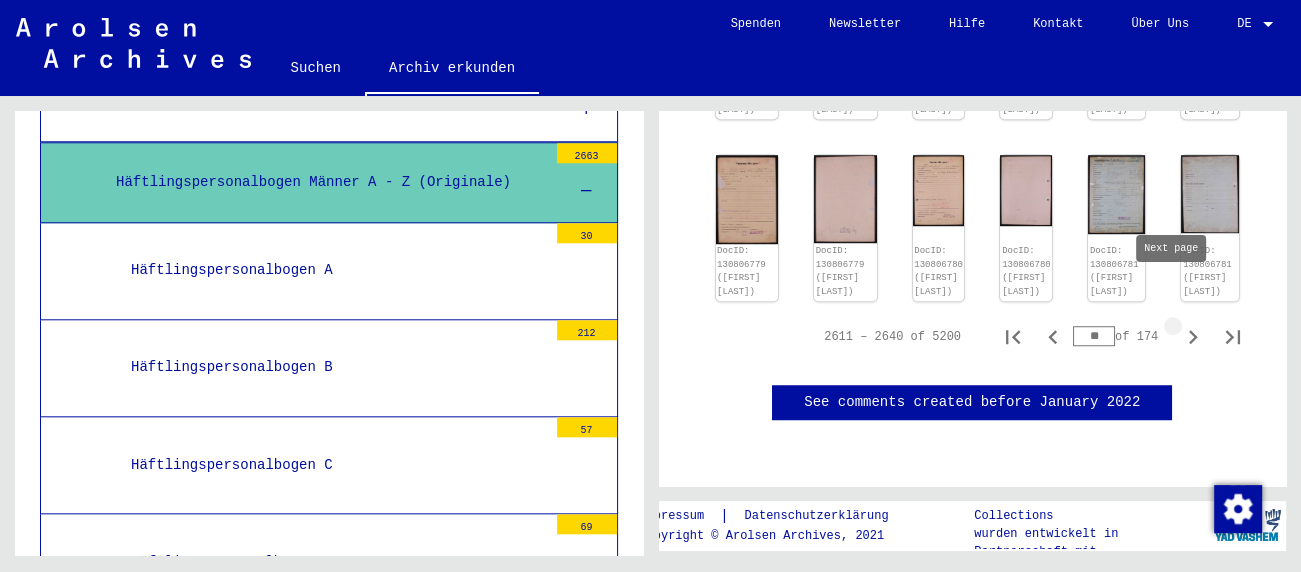 click 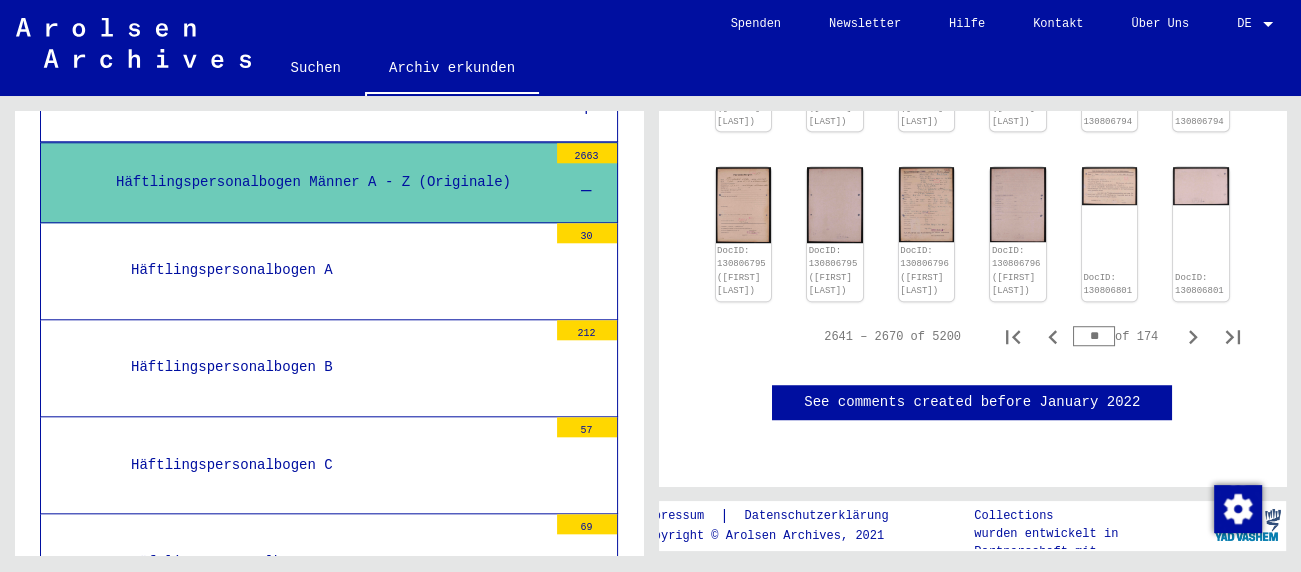 scroll, scrollTop: 1438, scrollLeft: 0, axis: vertical 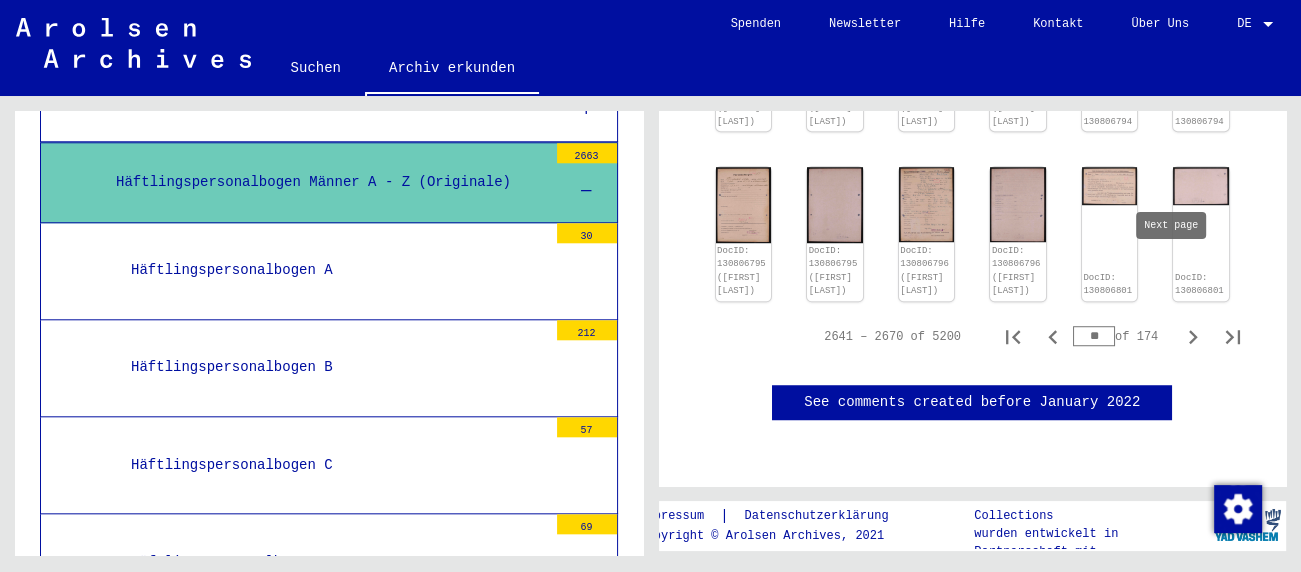 click 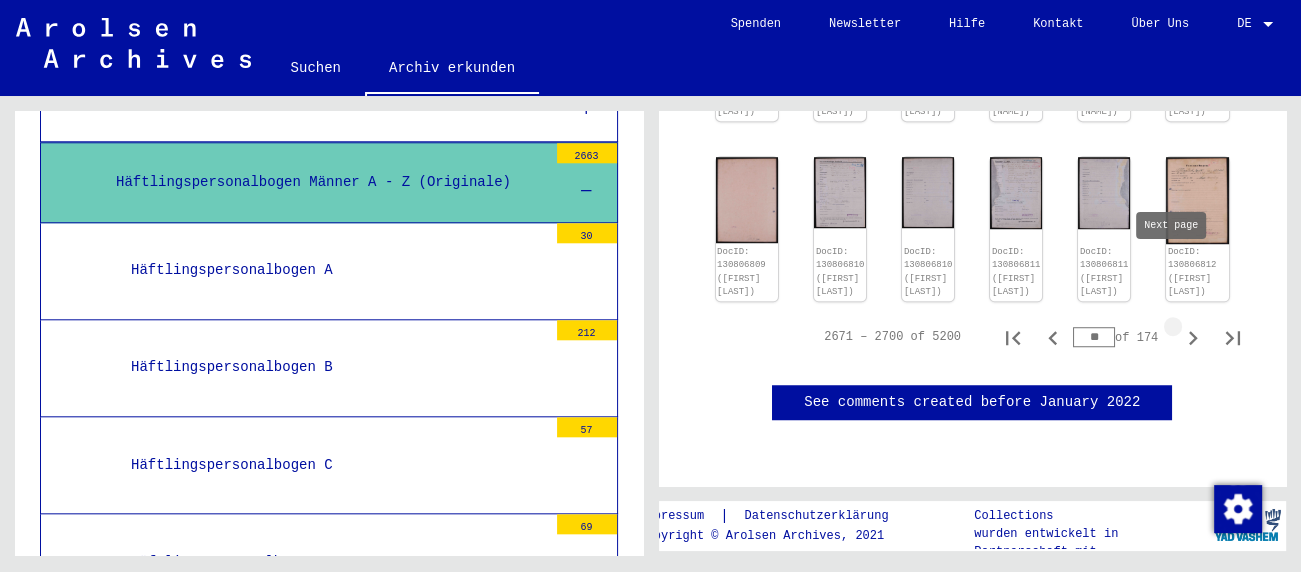 type on "**" 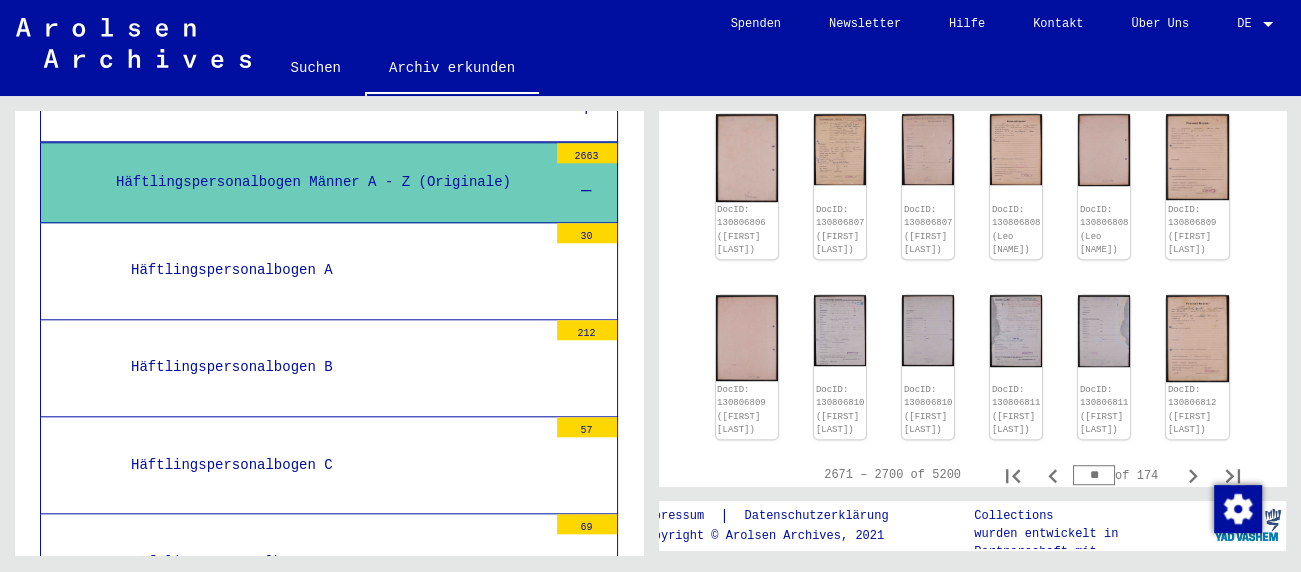 scroll, scrollTop: 1524, scrollLeft: 0, axis: vertical 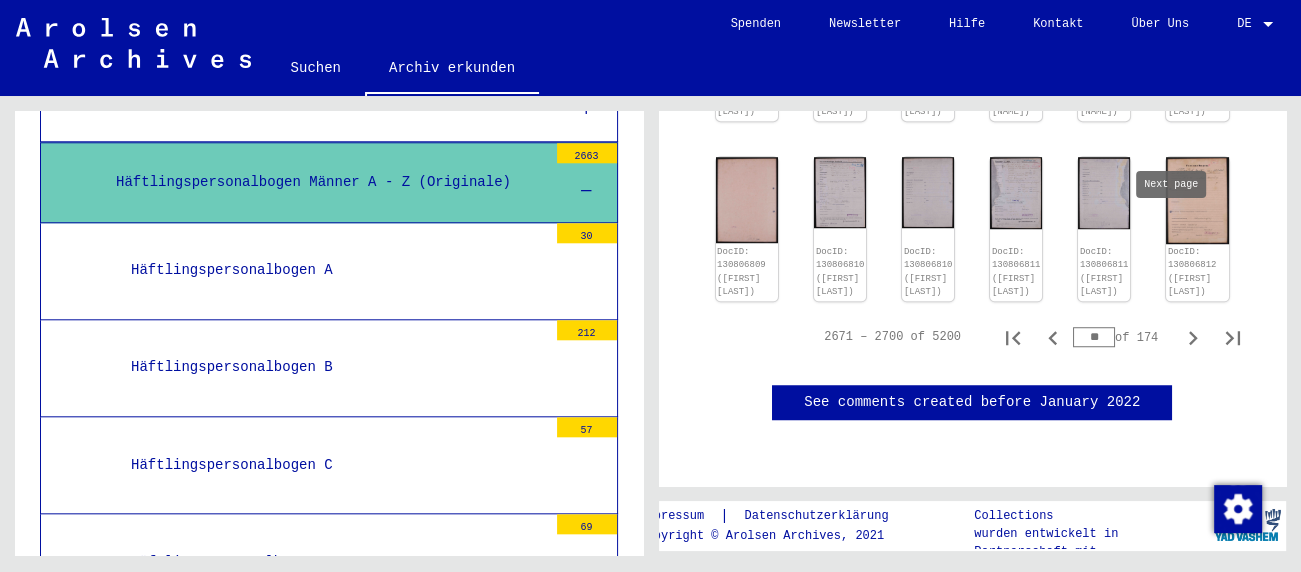 click 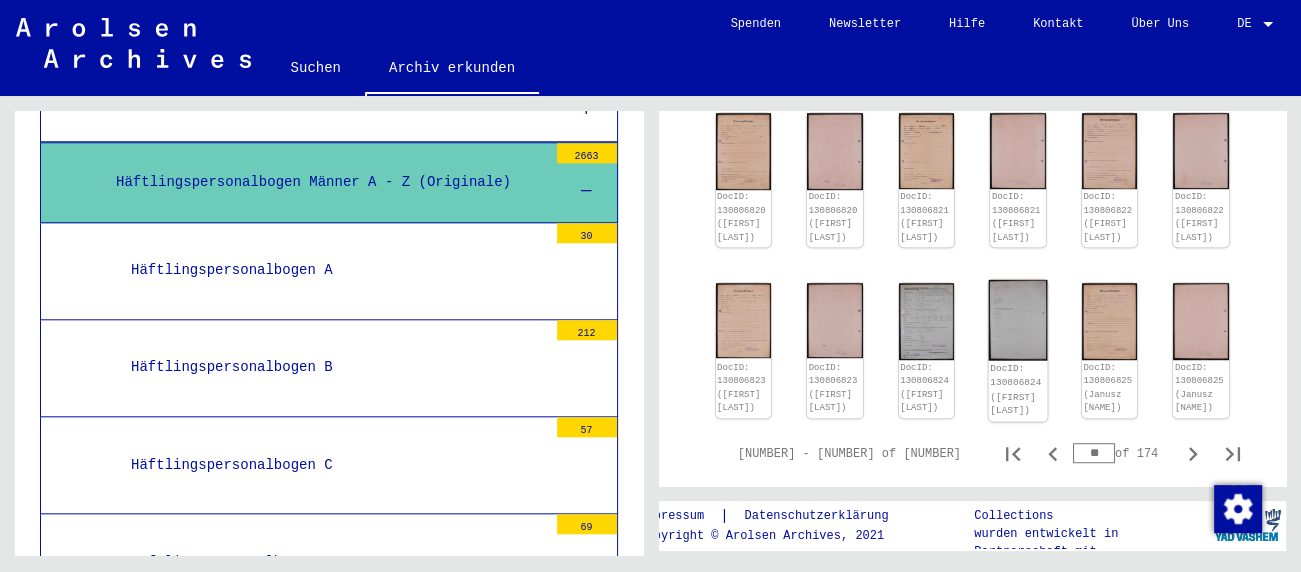 scroll, scrollTop: 1492, scrollLeft: 0, axis: vertical 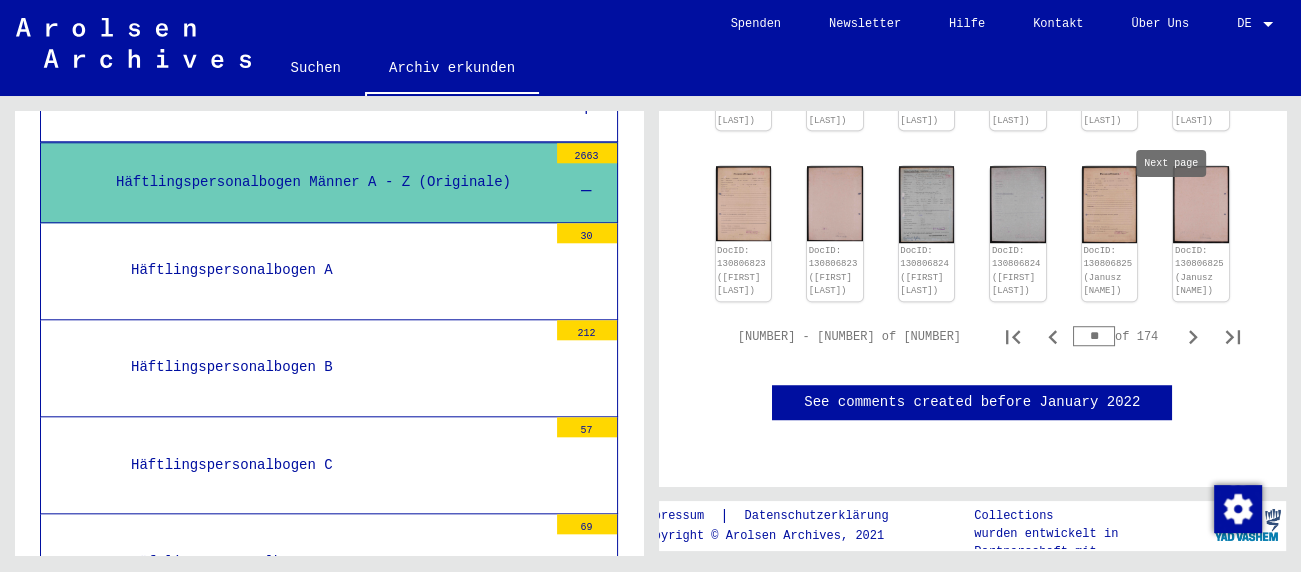 click 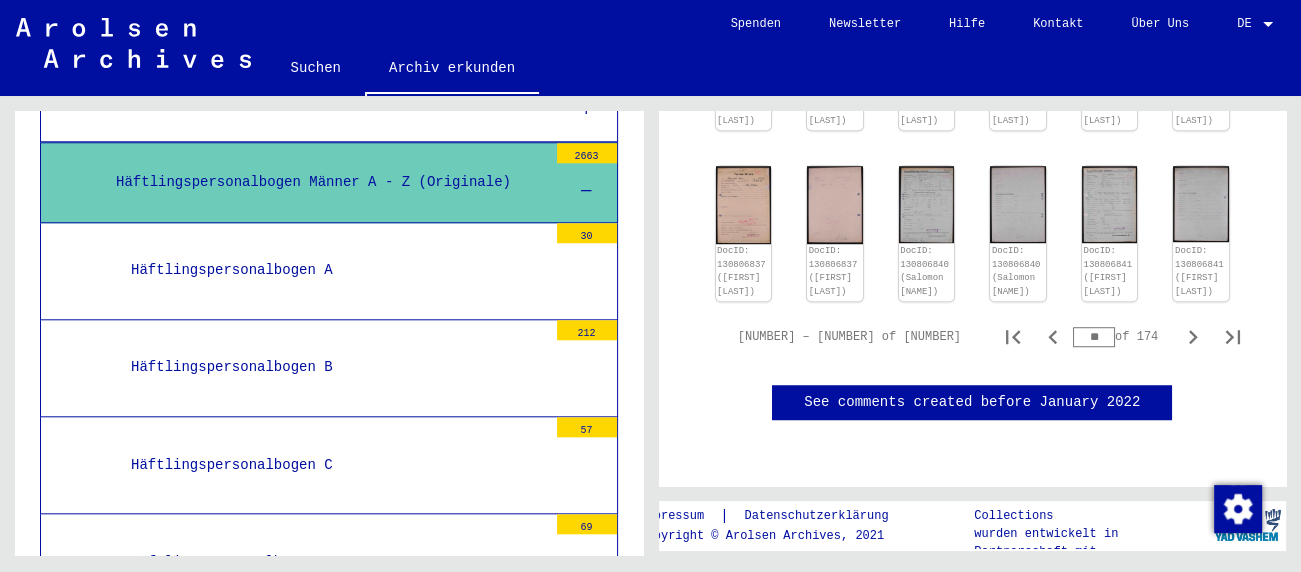 scroll, scrollTop: 1460, scrollLeft: 0, axis: vertical 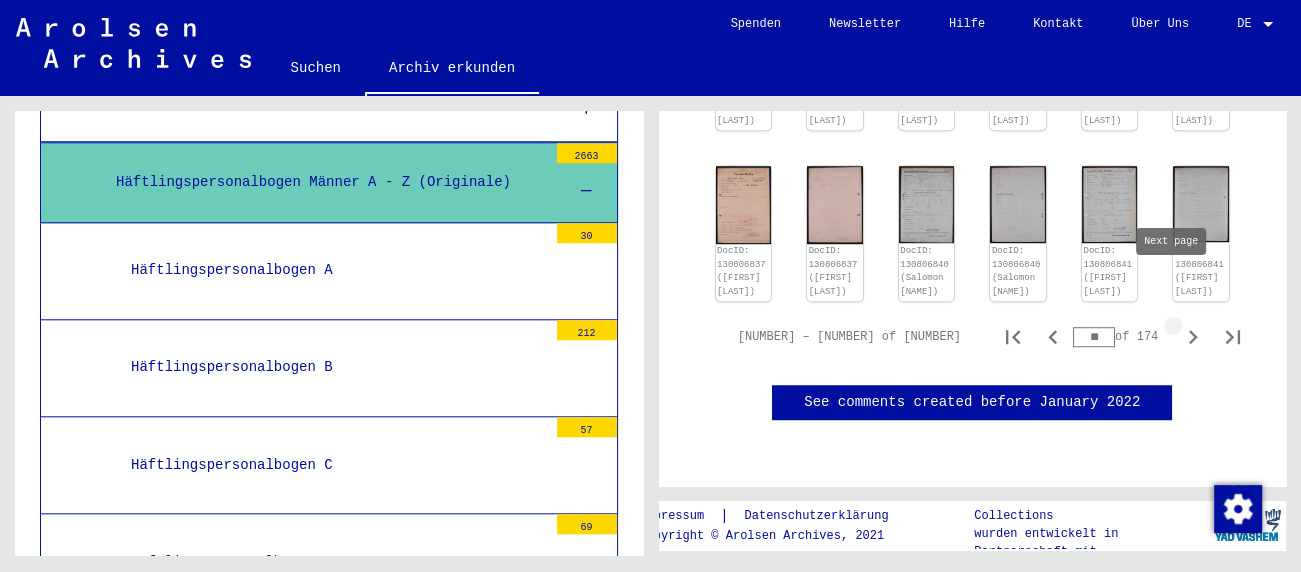 click 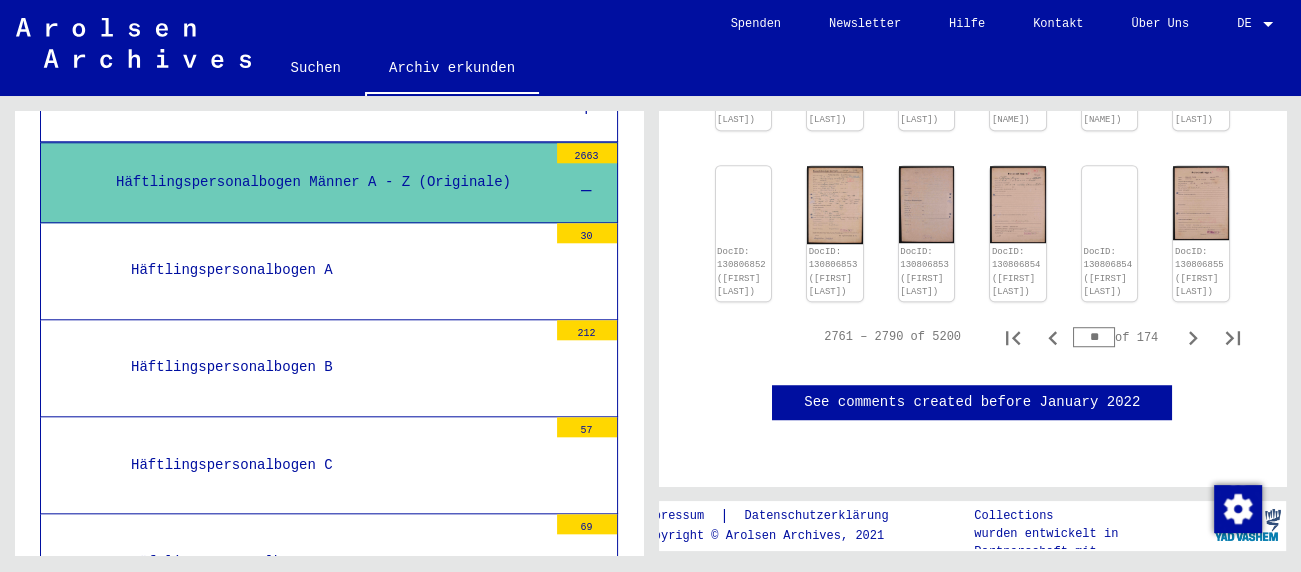 scroll, scrollTop: 1321, scrollLeft: 0, axis: vertical 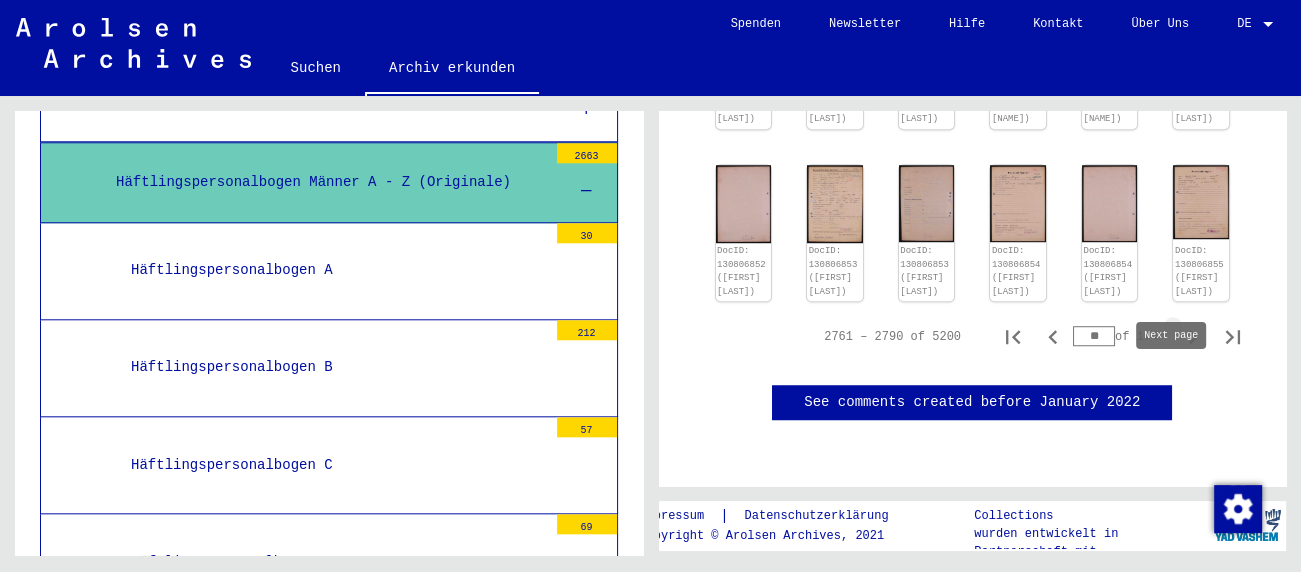 click 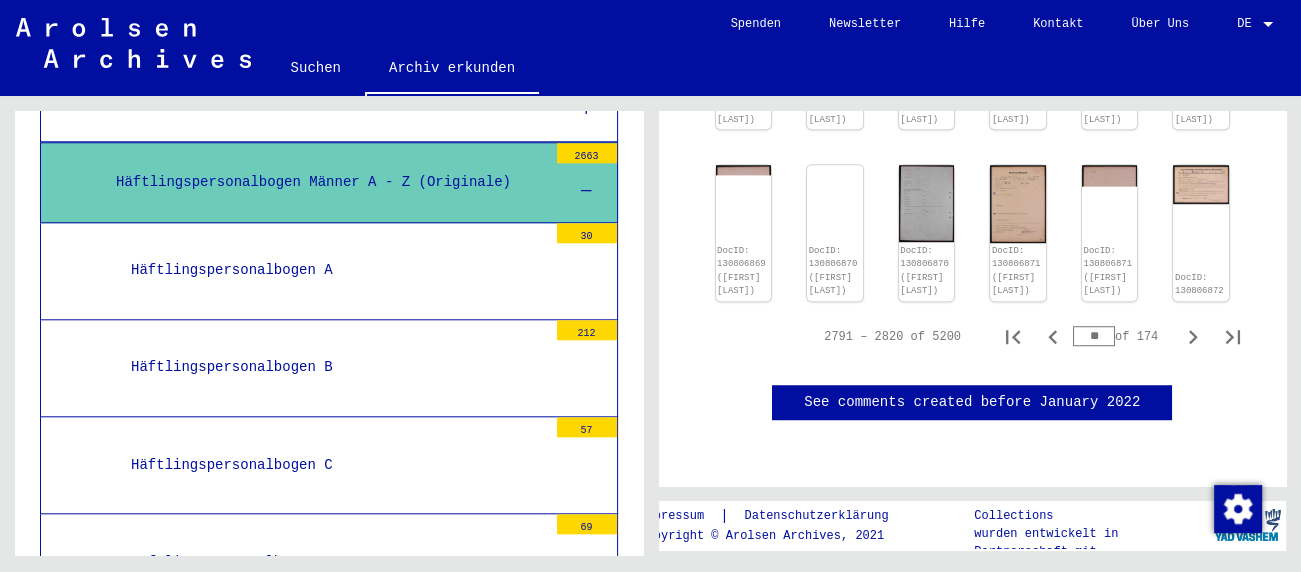 scroll, scrollTop: 1445, scrollLeft: 0, axis: vertical 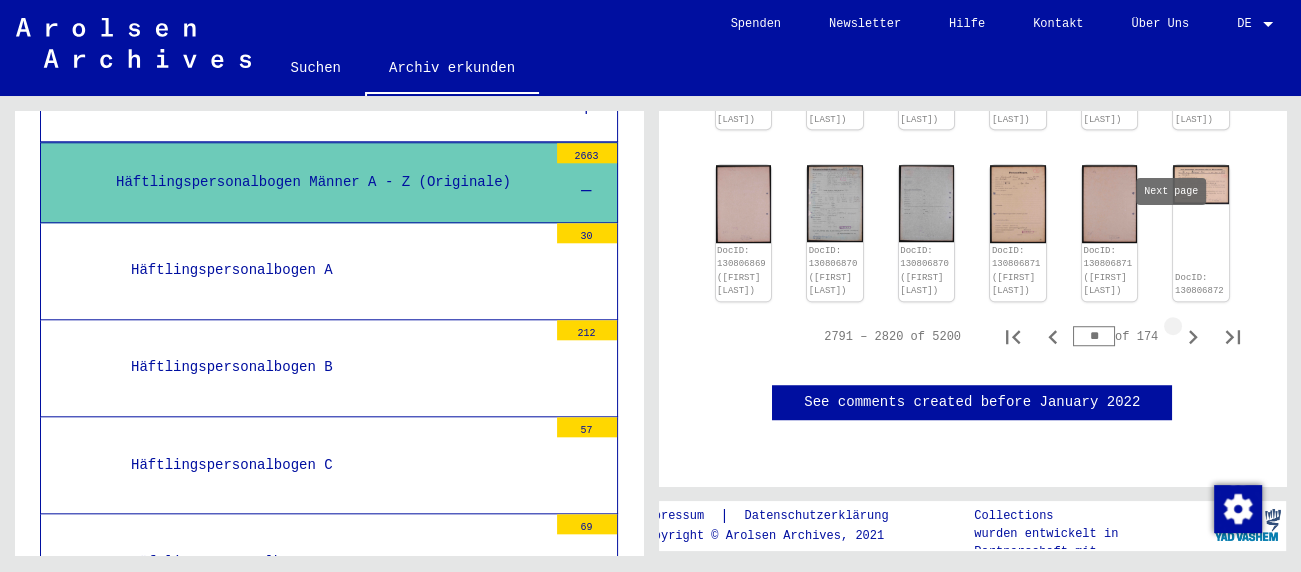 click 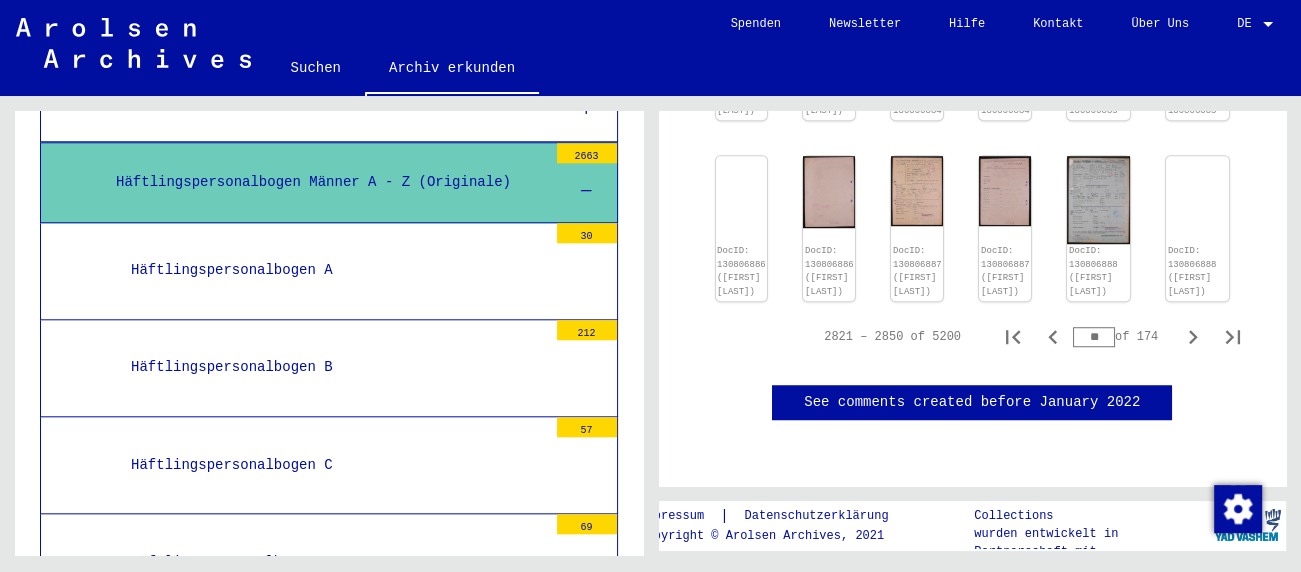 scroll, scrollTop: 1441, scrollLeft: 0, axis: vertical 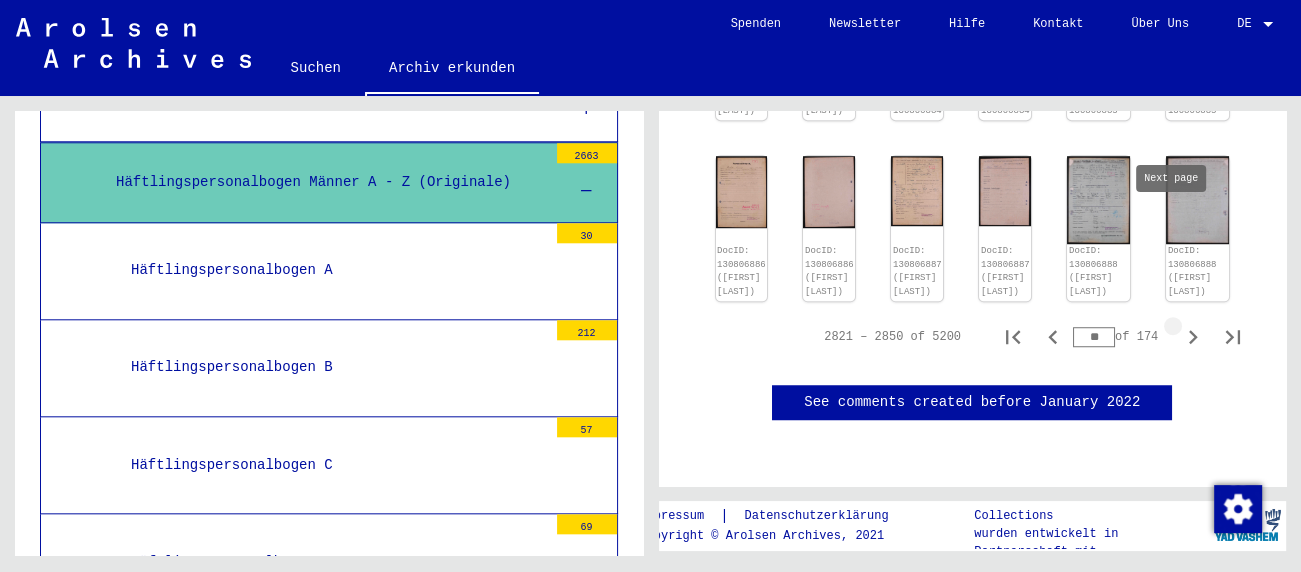 click 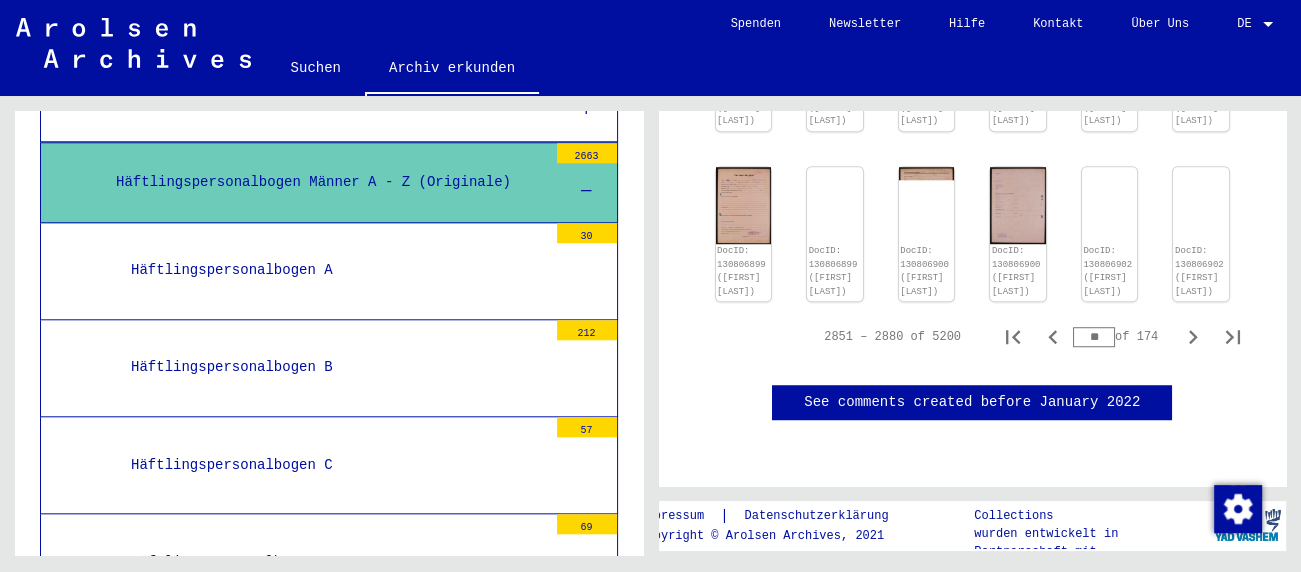 scroll, scrollTop: 1638, scrollLeft: 0, axis: vertical 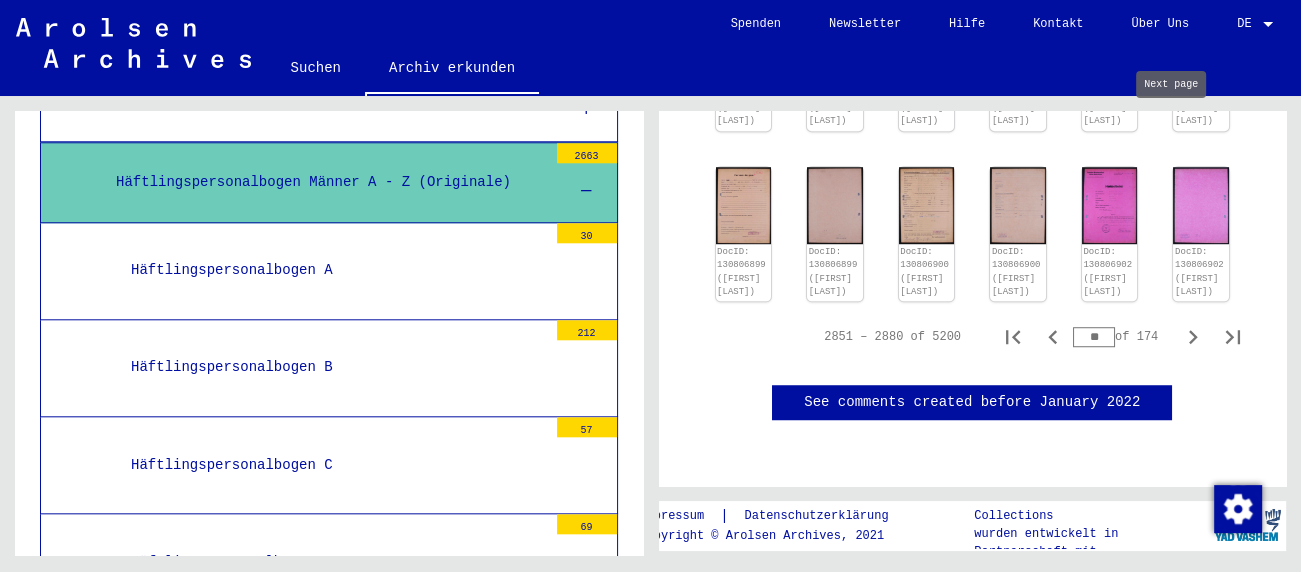 click 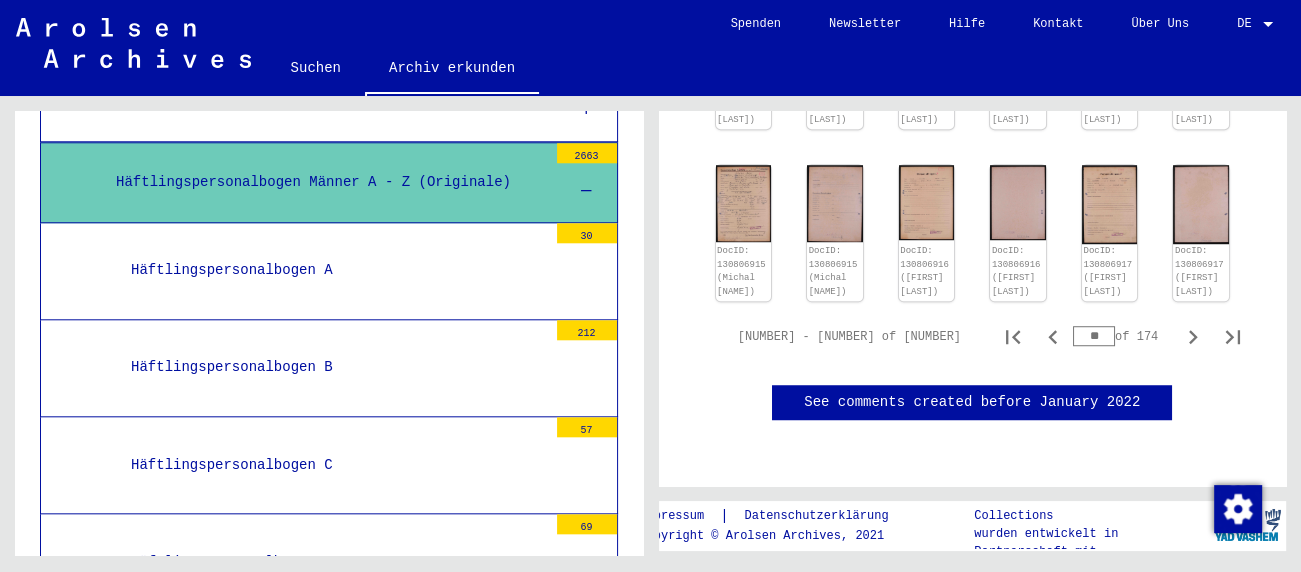 scroll, scrollTop: 1514, scrollLeft: 0, axis: vertical 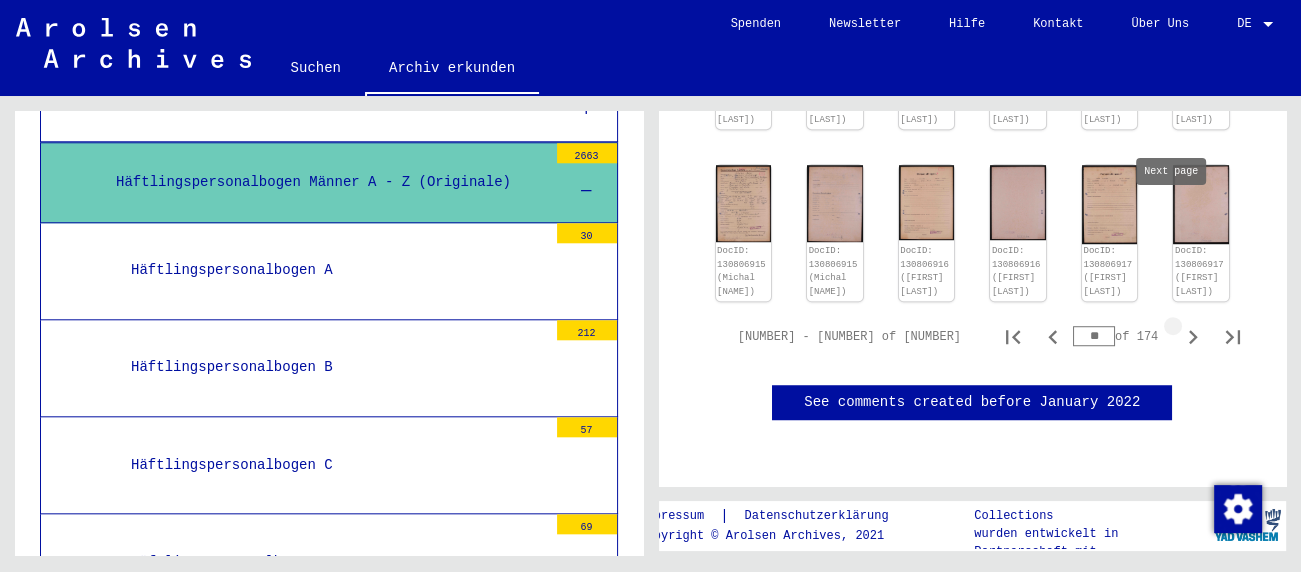 click 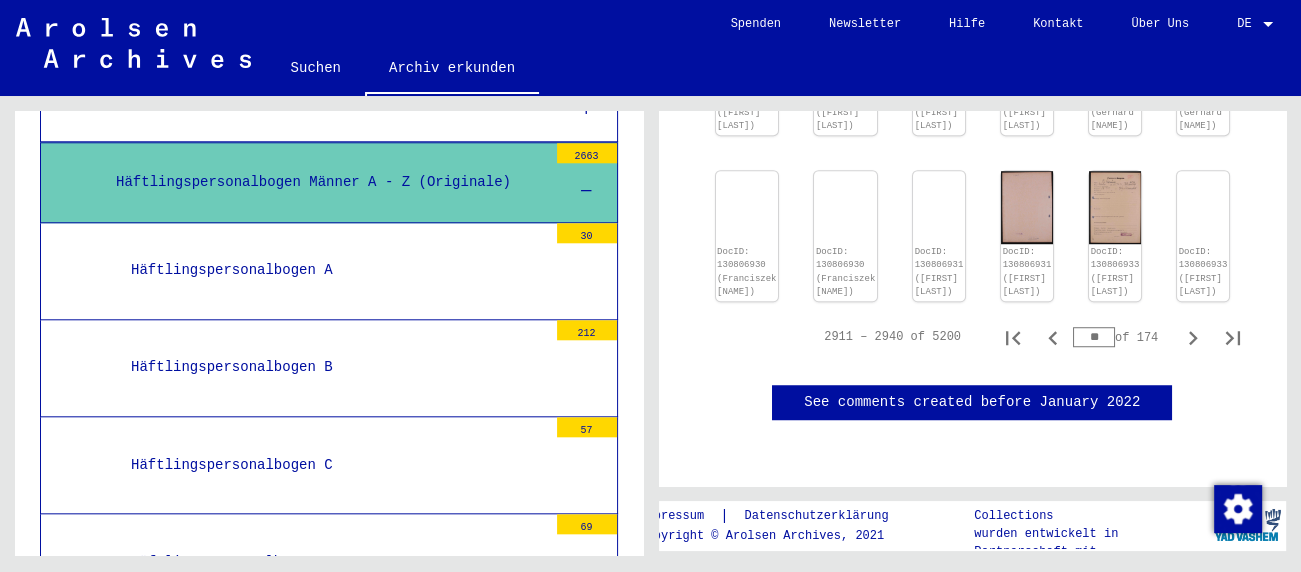 scroll, scrollTop: 1570, scrollLeft: 0, axis: vertical 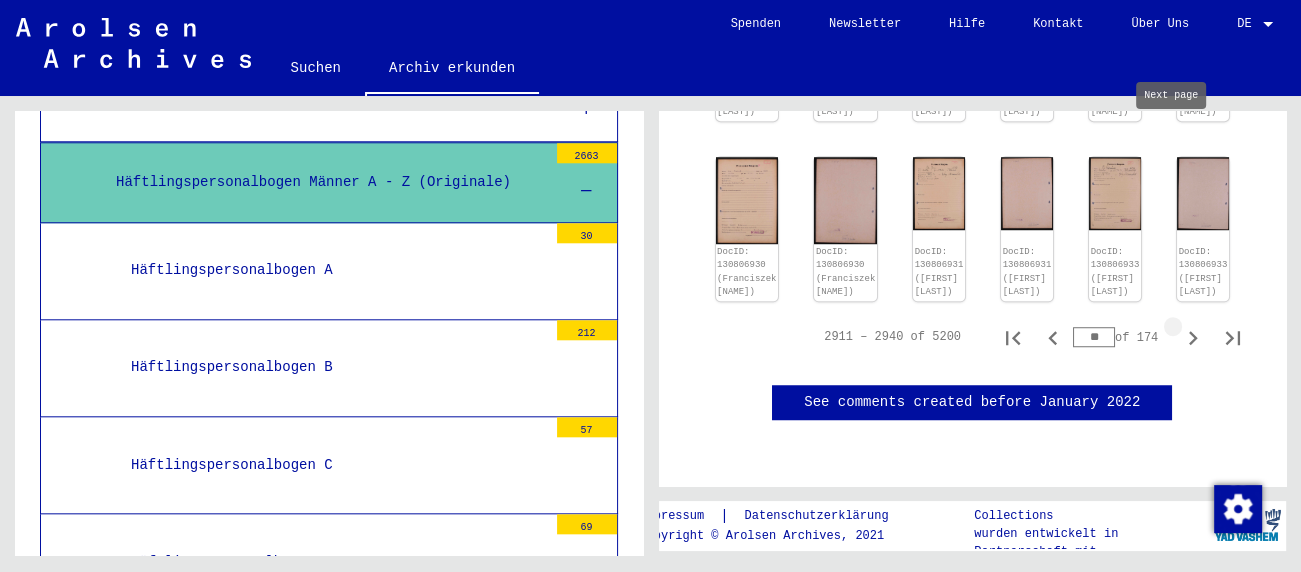 click 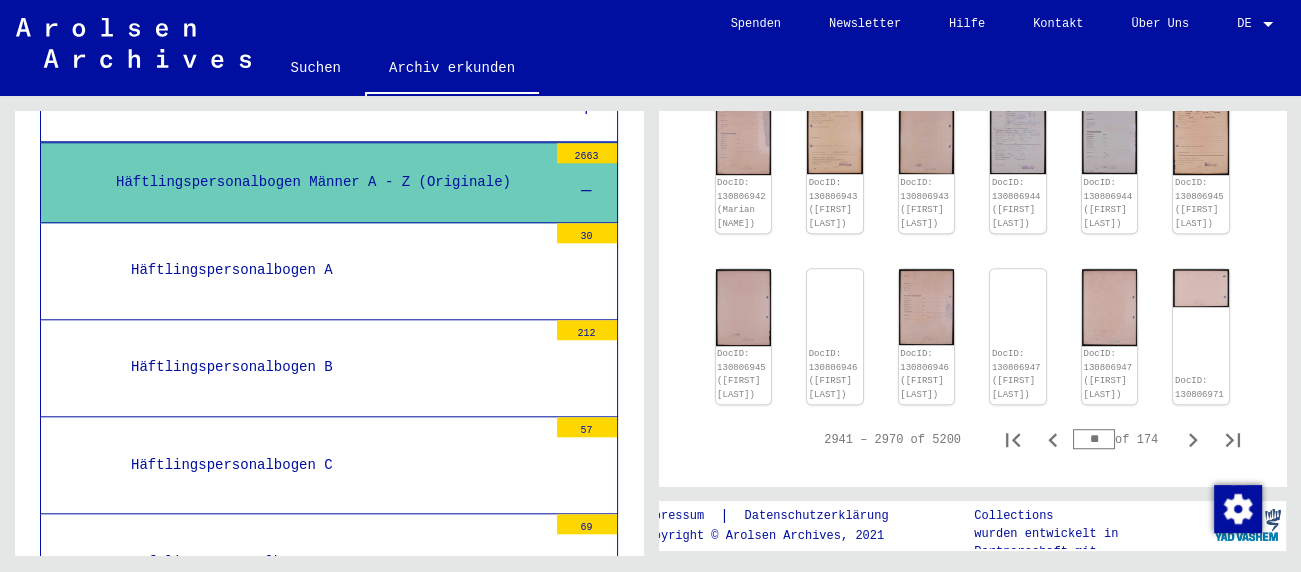 scroll, scrollTop: 1314, scrollLeft: 0, axis: vertical 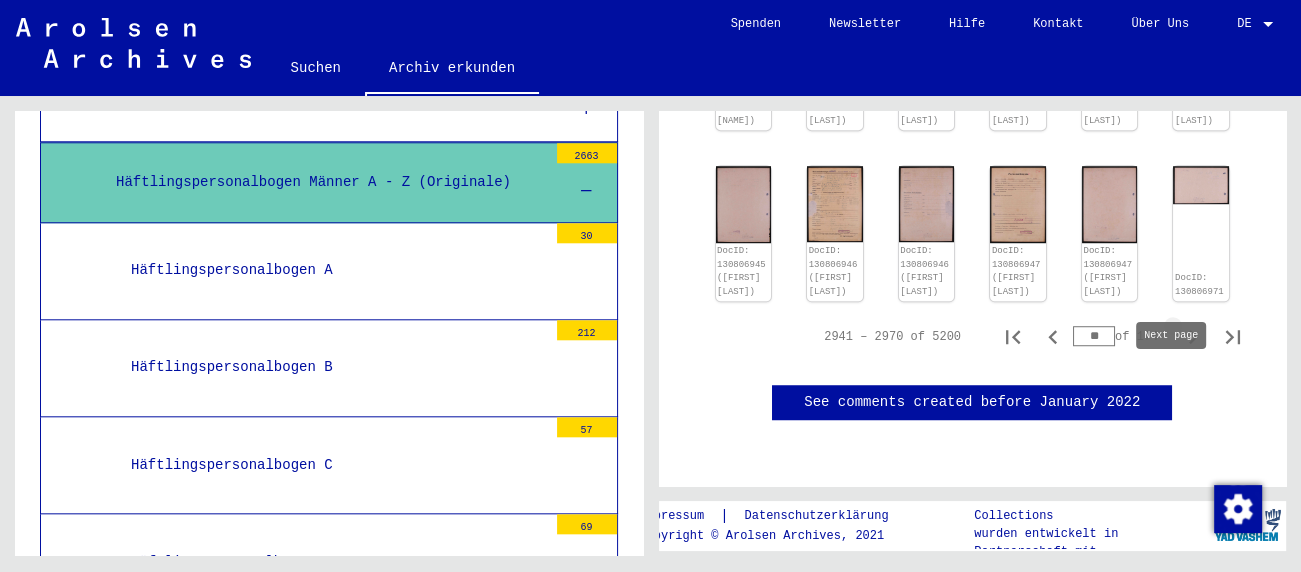 click 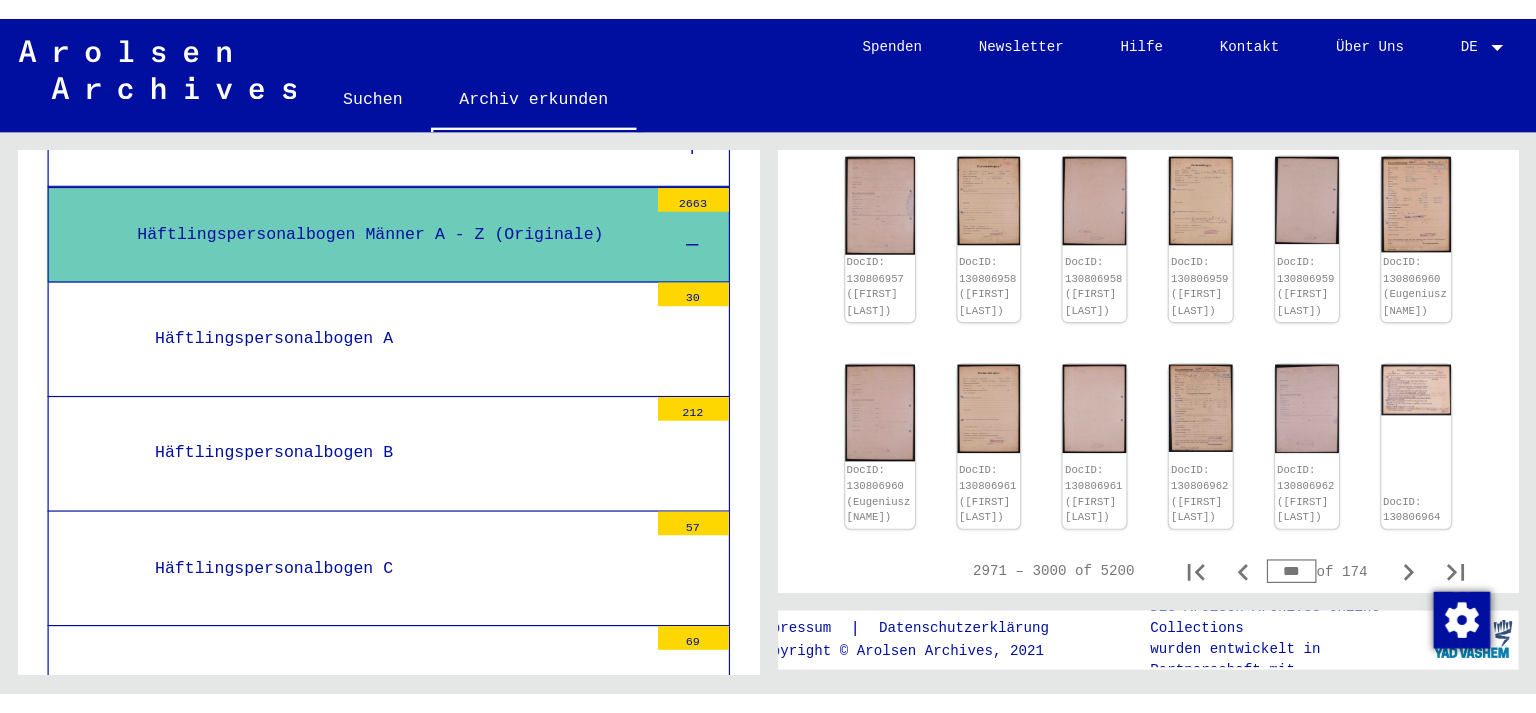 scroll, scrollTop: 1165, scrollLeft: 0, axis: vertical 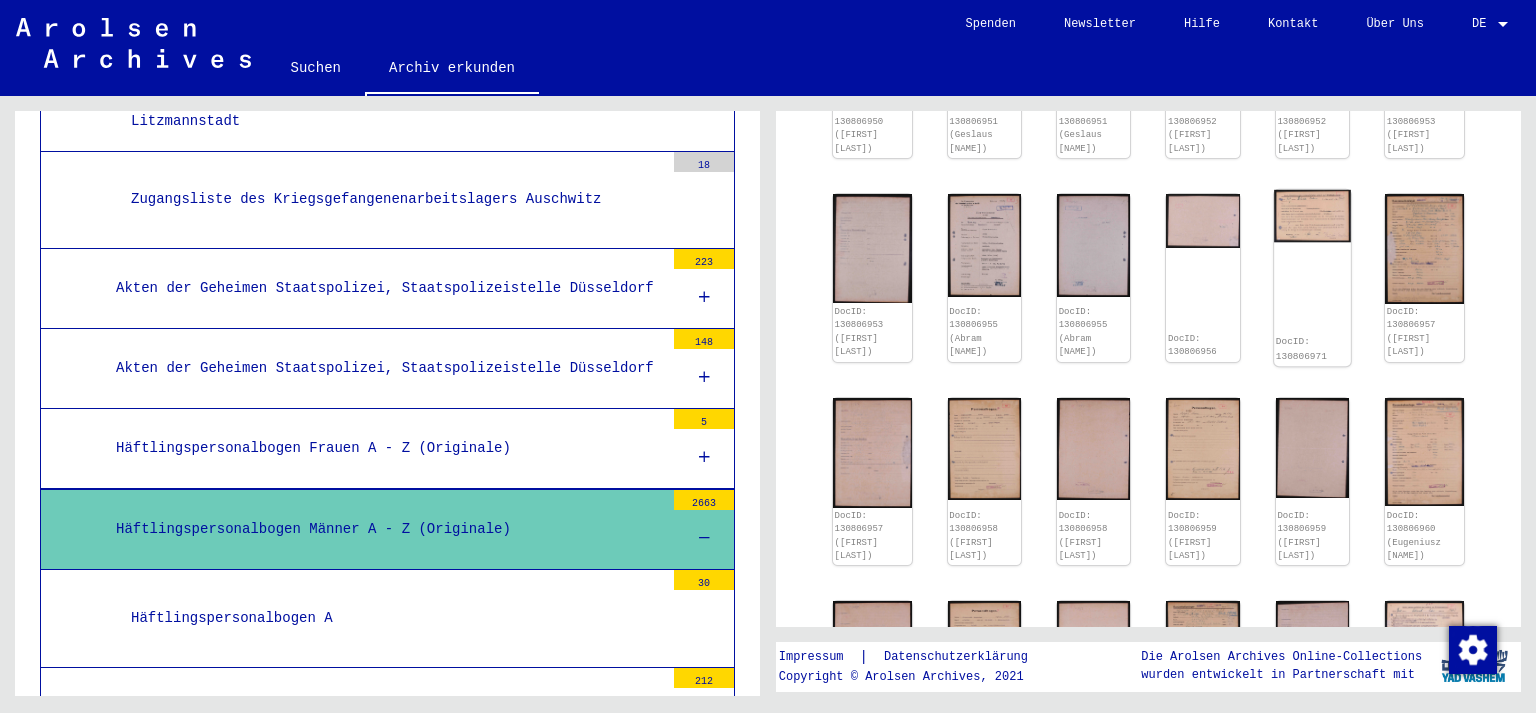 click 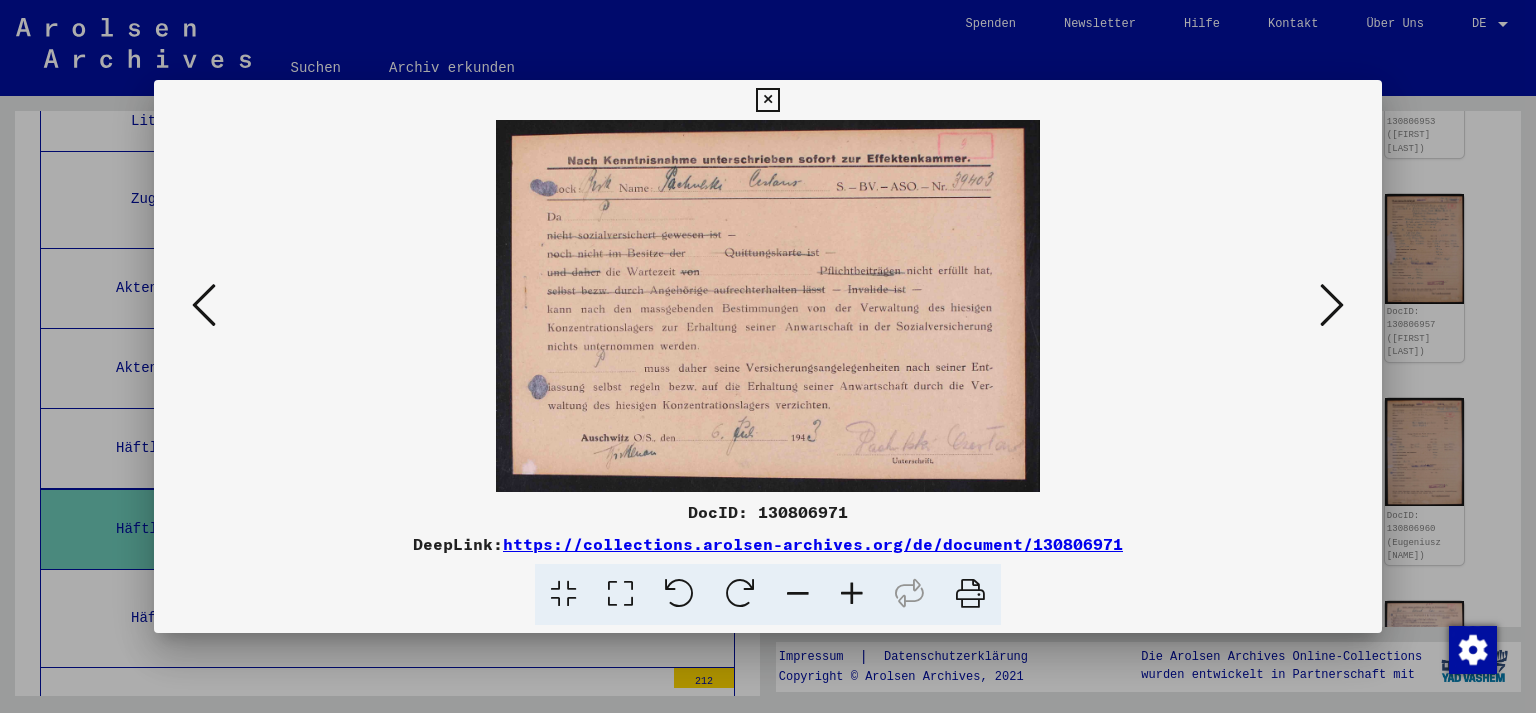 scroll, scrollTop: 7201, scrollLeft: 0, axis: vertical 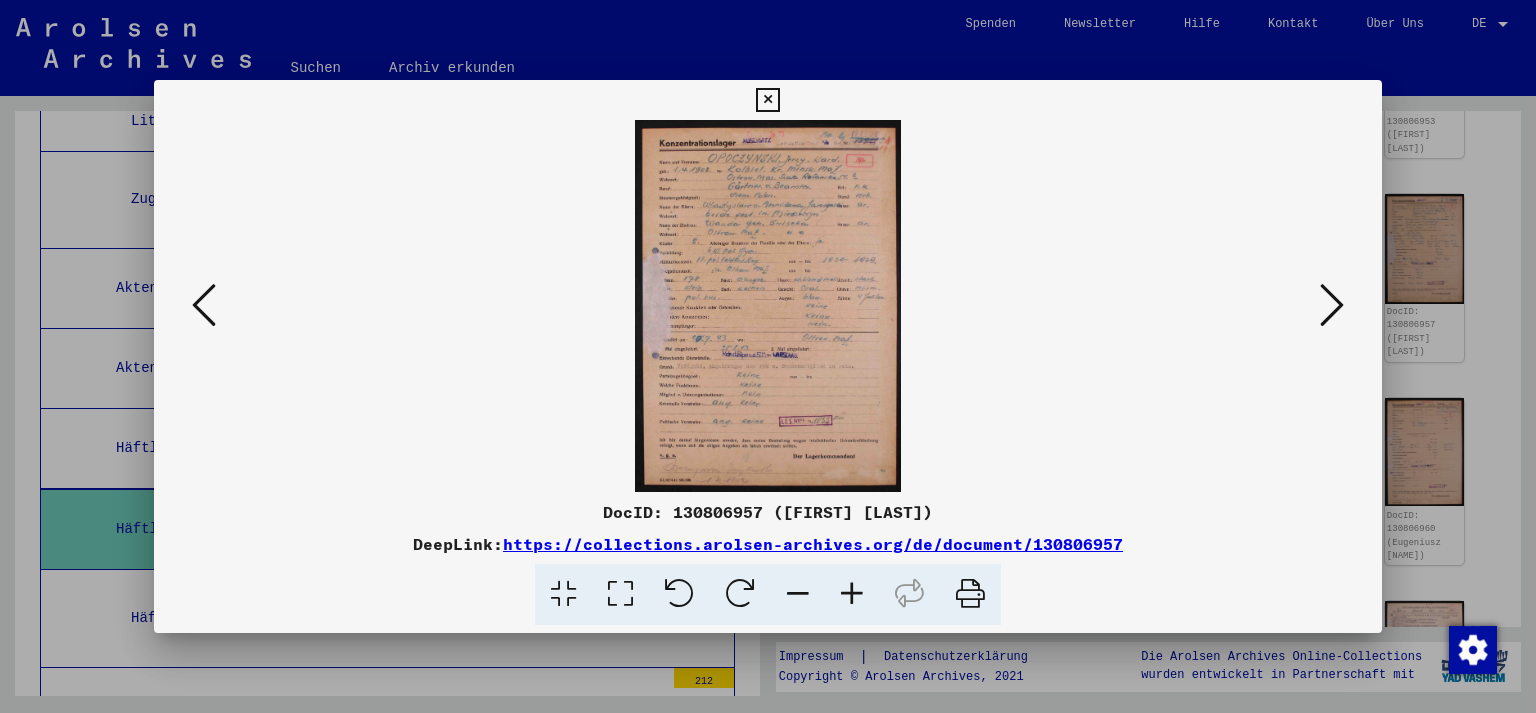 click at bounding box center (1332, 305) 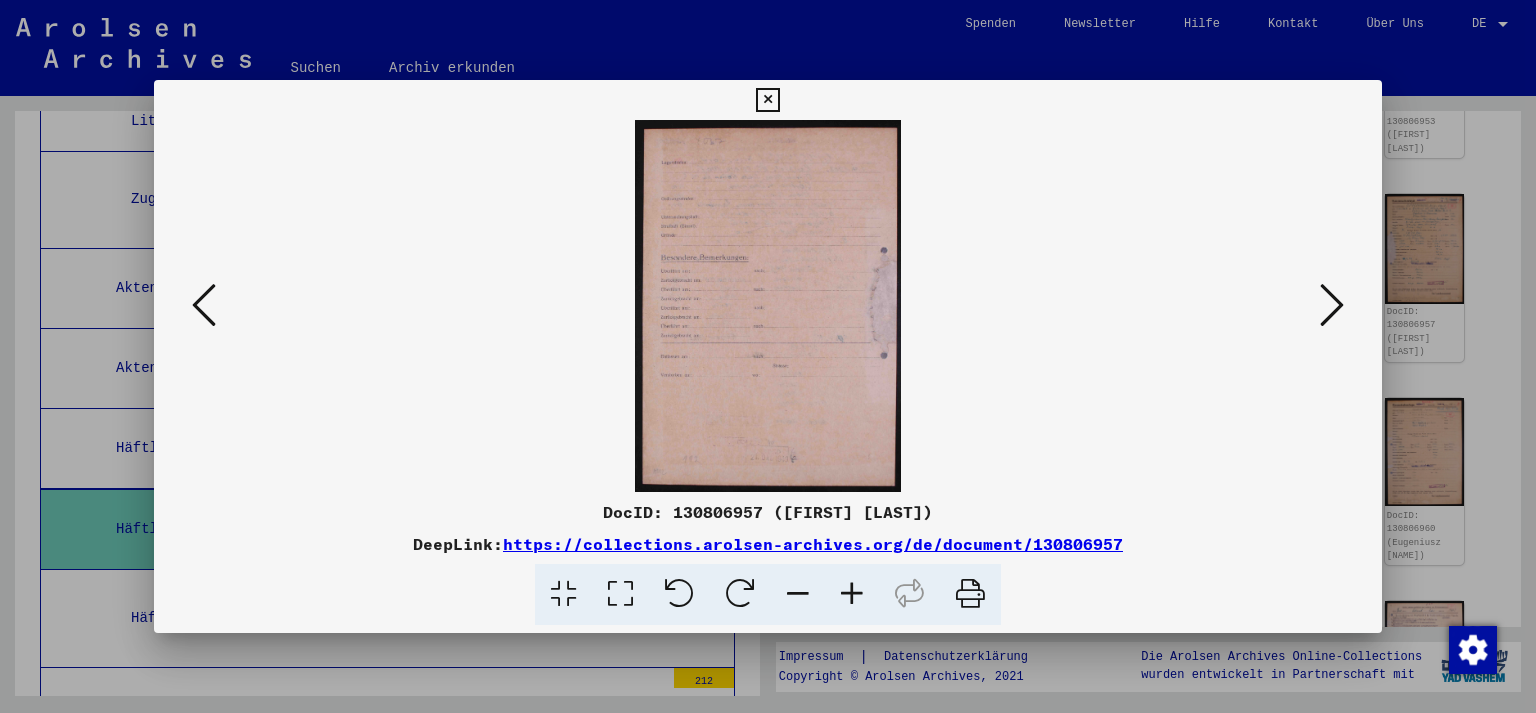 click at bounding box center [1332, 305] 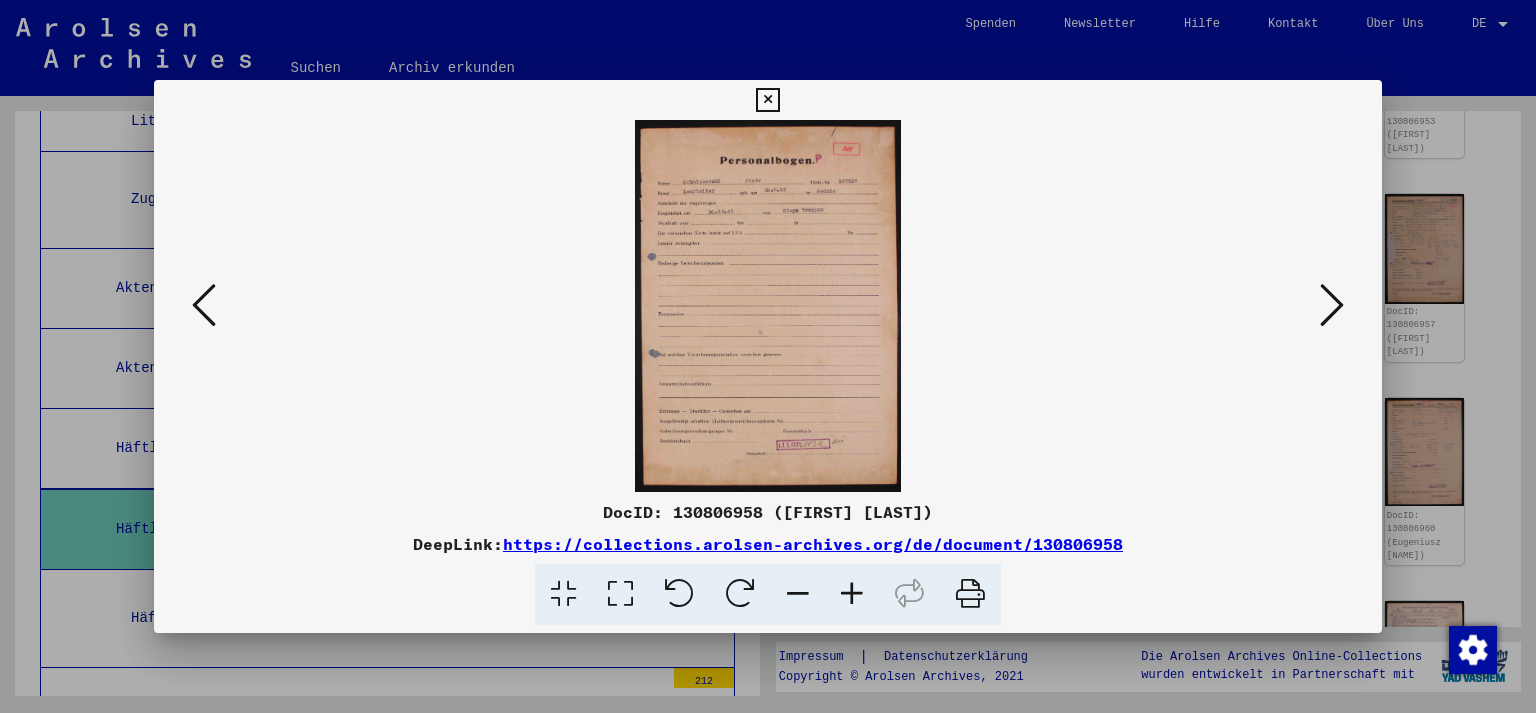 click at bounding box center [1332, 305] 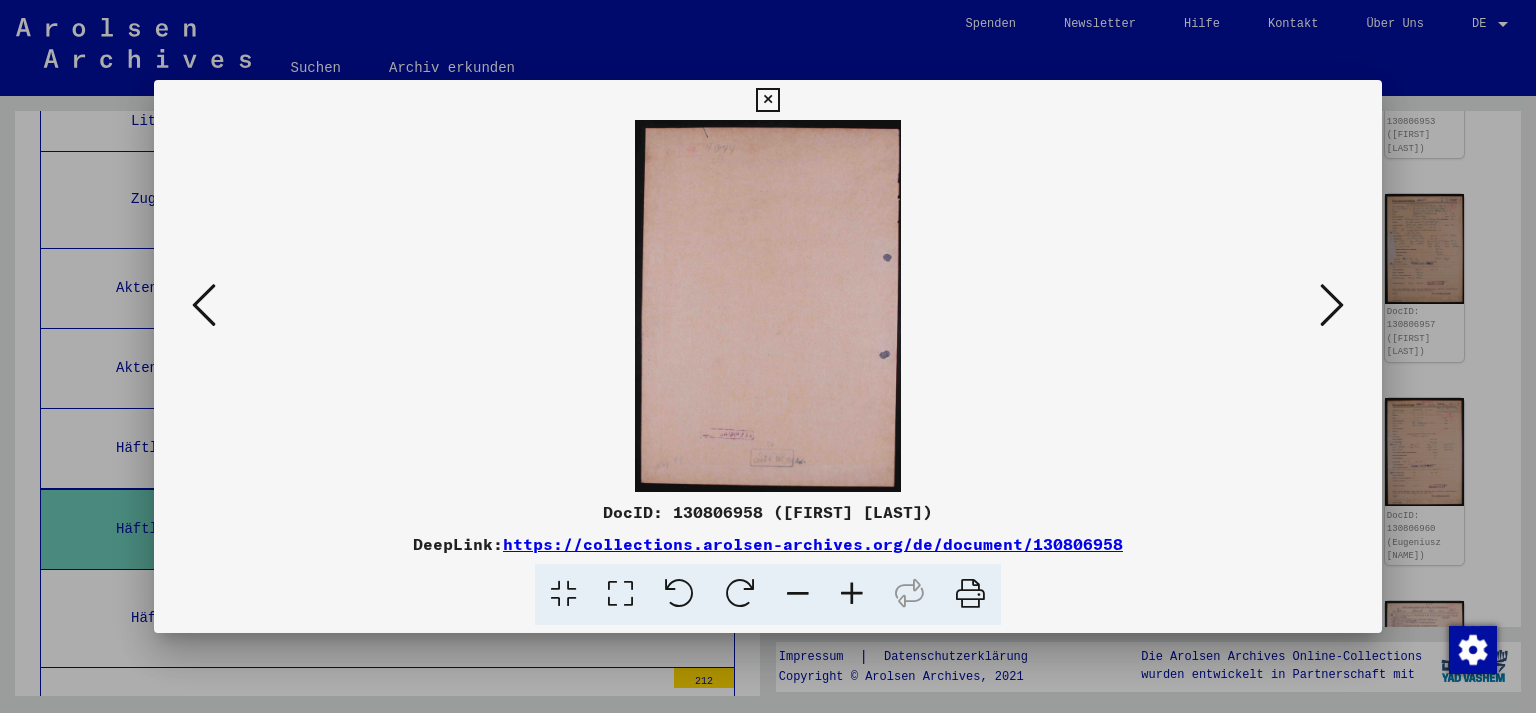 click at bounding box center (1332, 305) 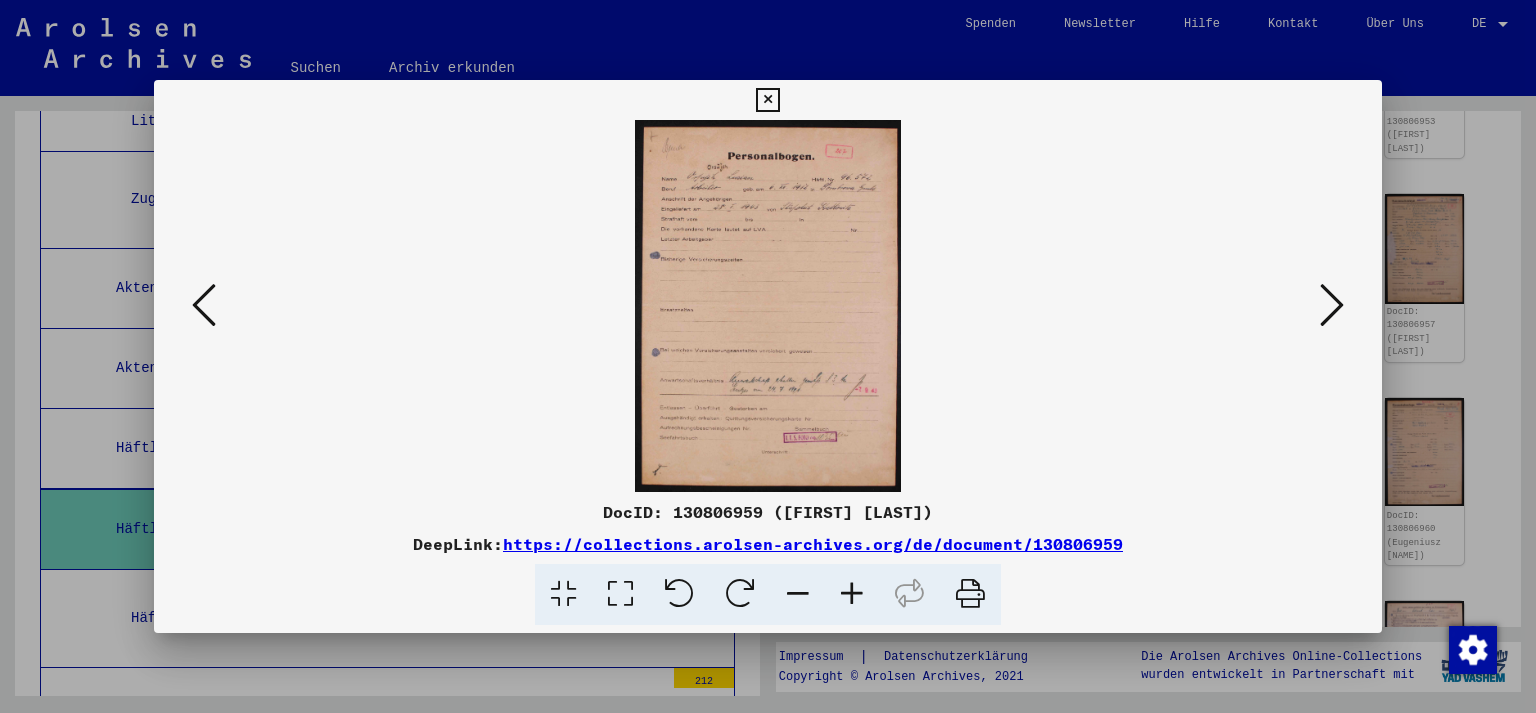 click at bounding box center [1332, 305] 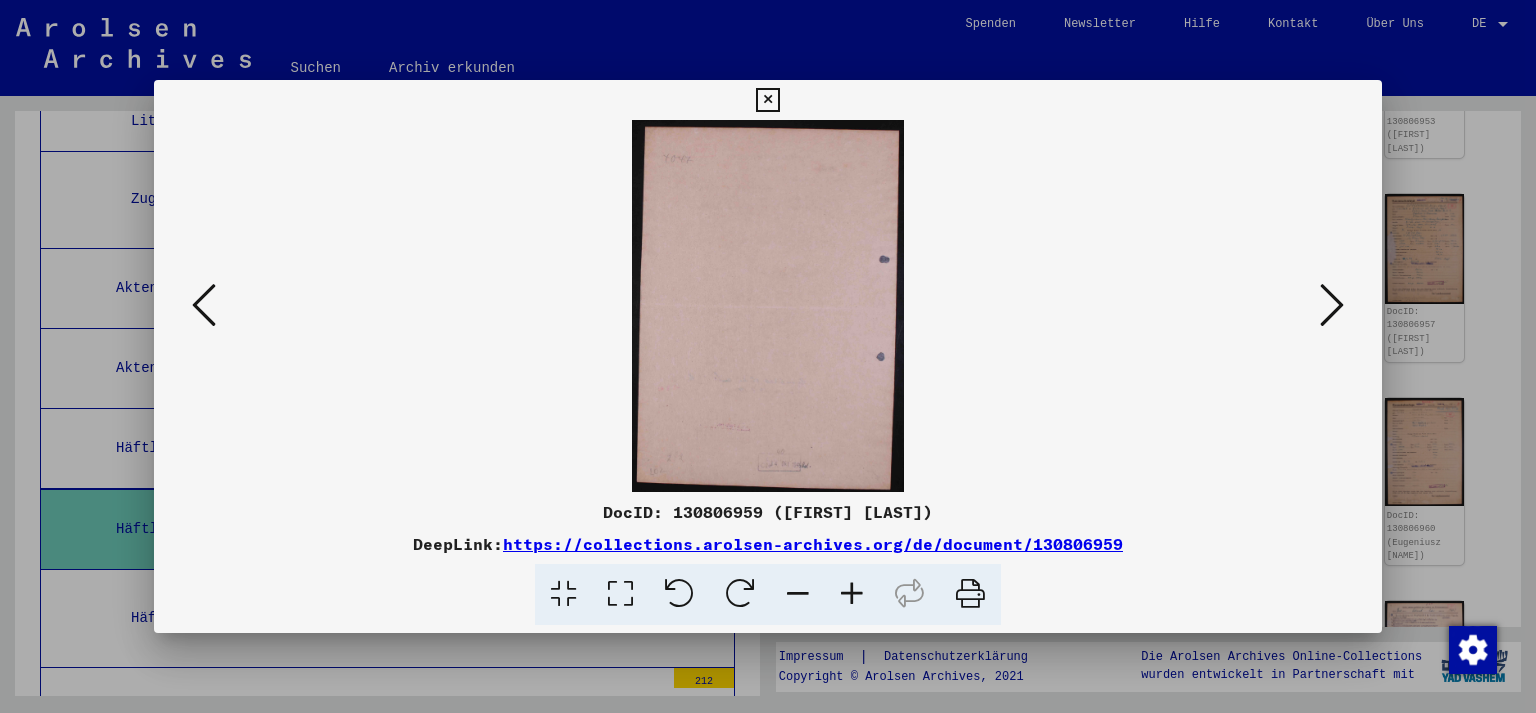 click at bounding box center (1332, 305) 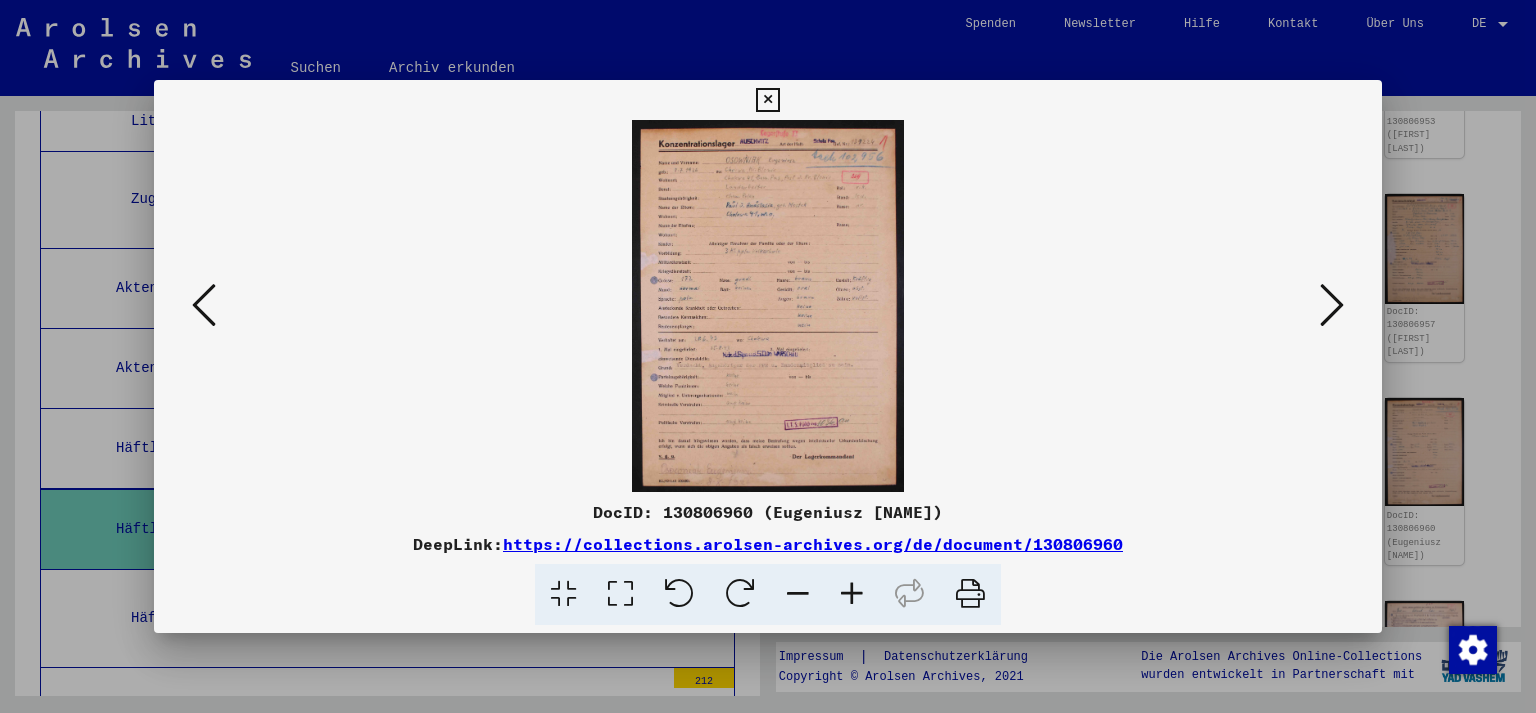 click at bounding box center [1332, 305] 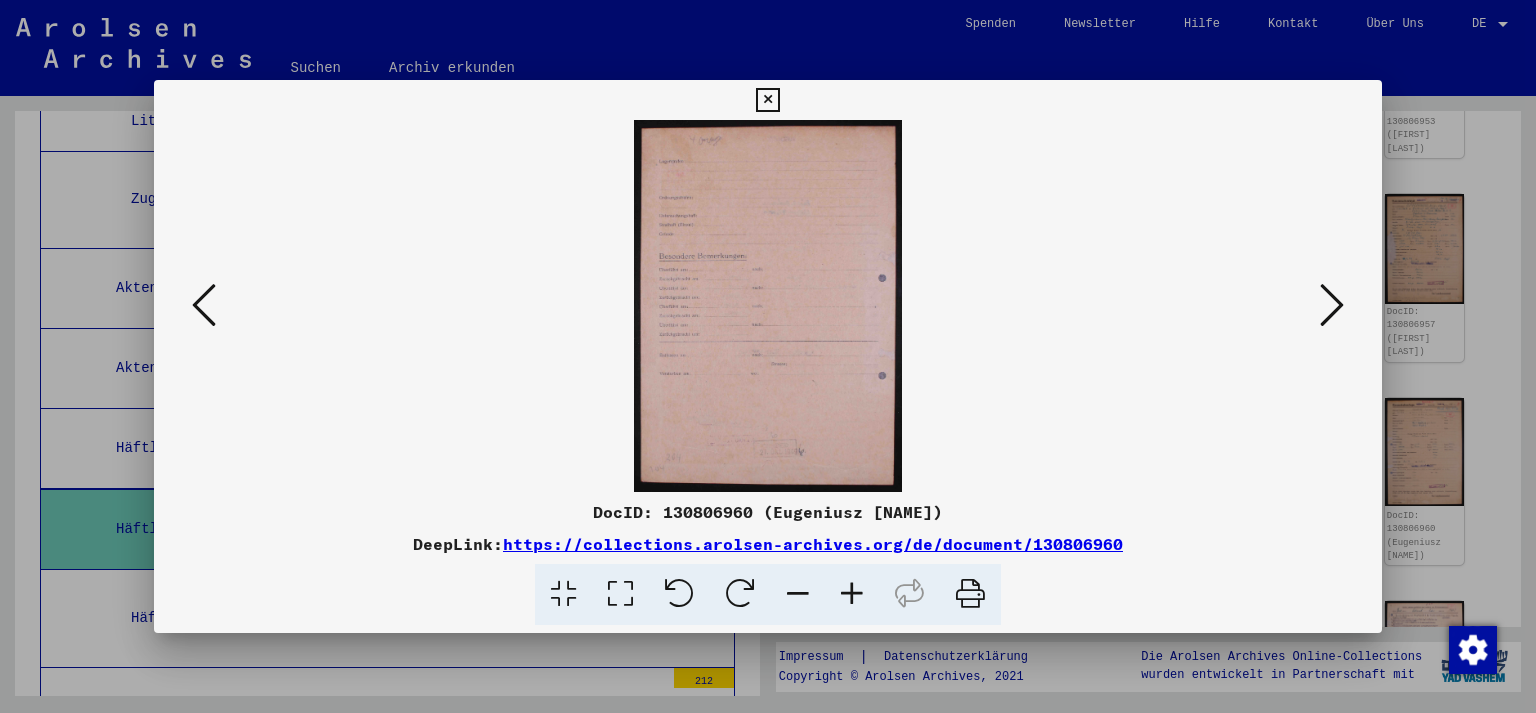click at bounding box center (1332, 305) 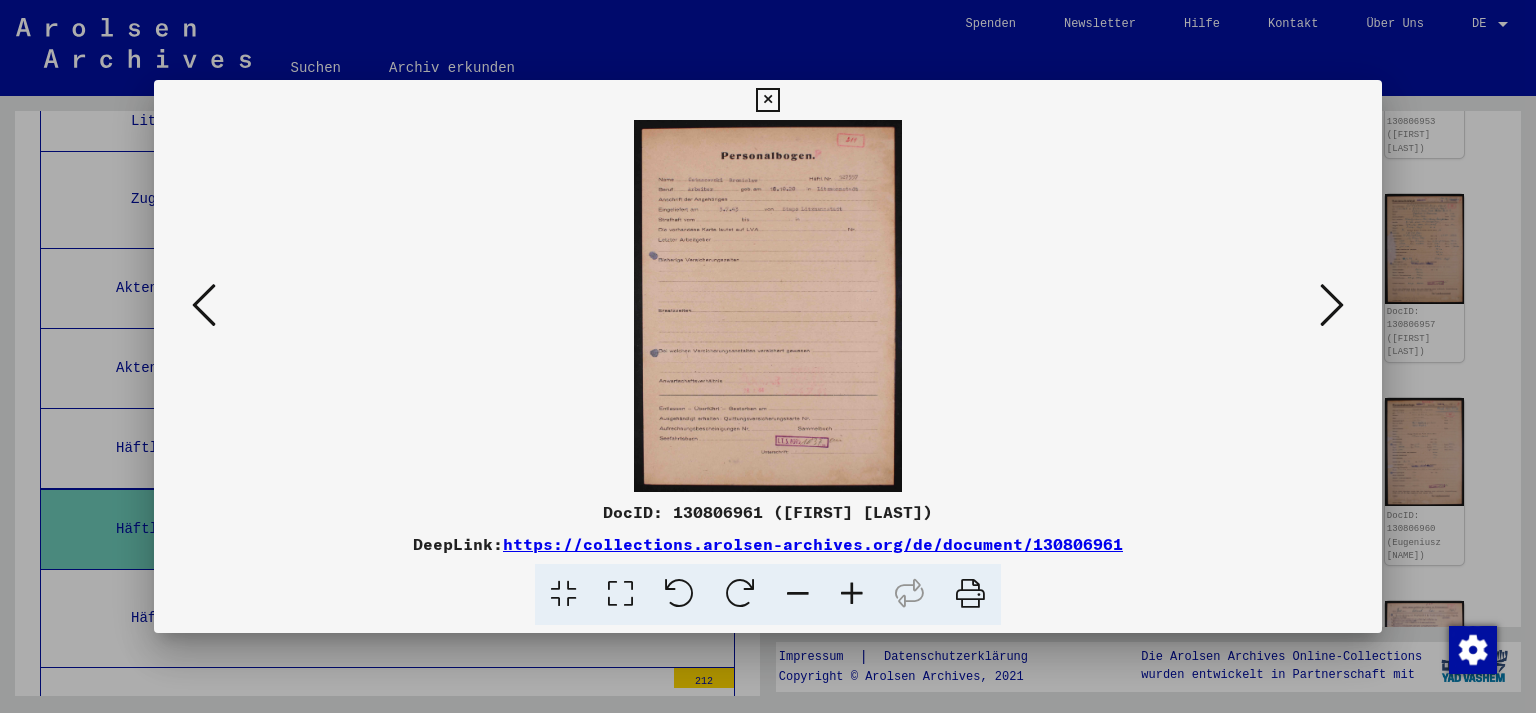 click at bounding box center [1332, 305] 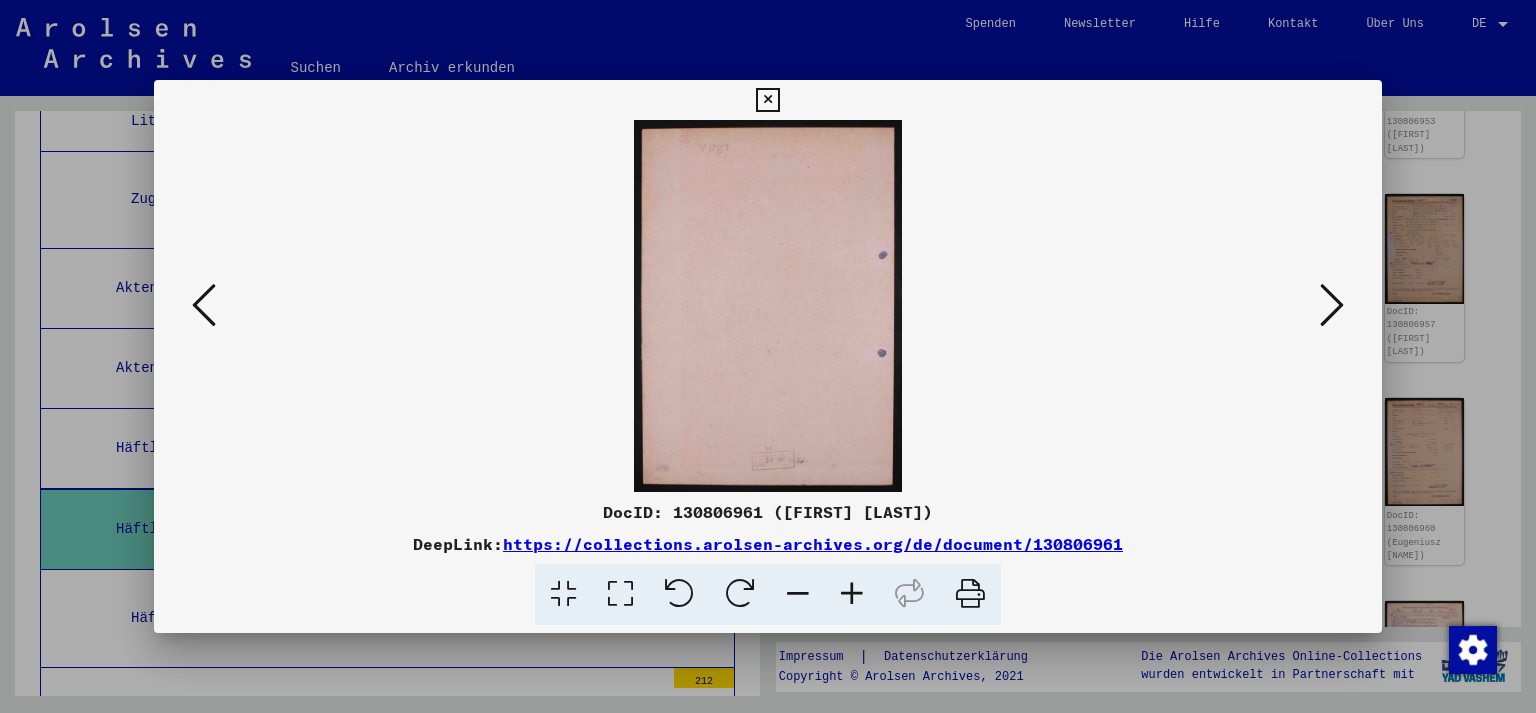 click at bounding box center (1332, 305) 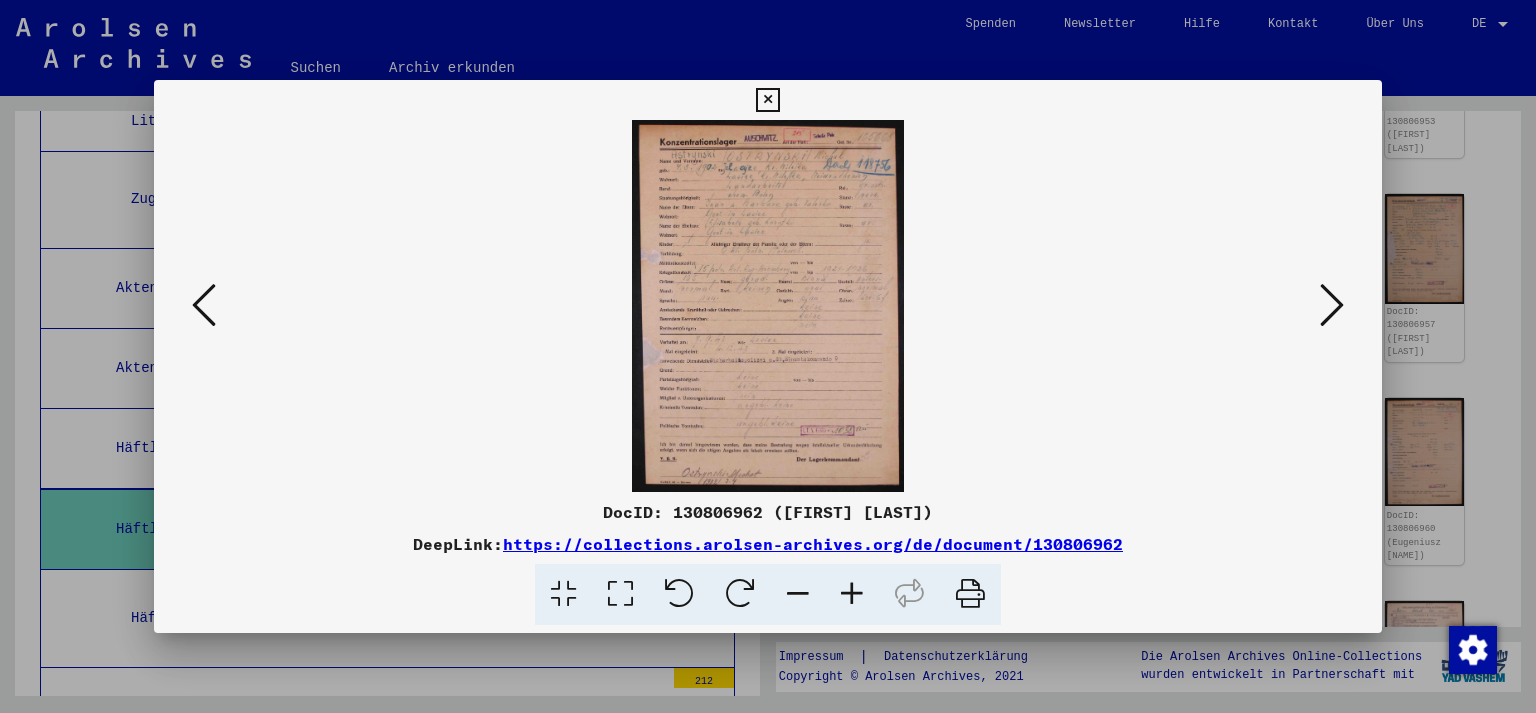 click at bounding box center [1332, 305] 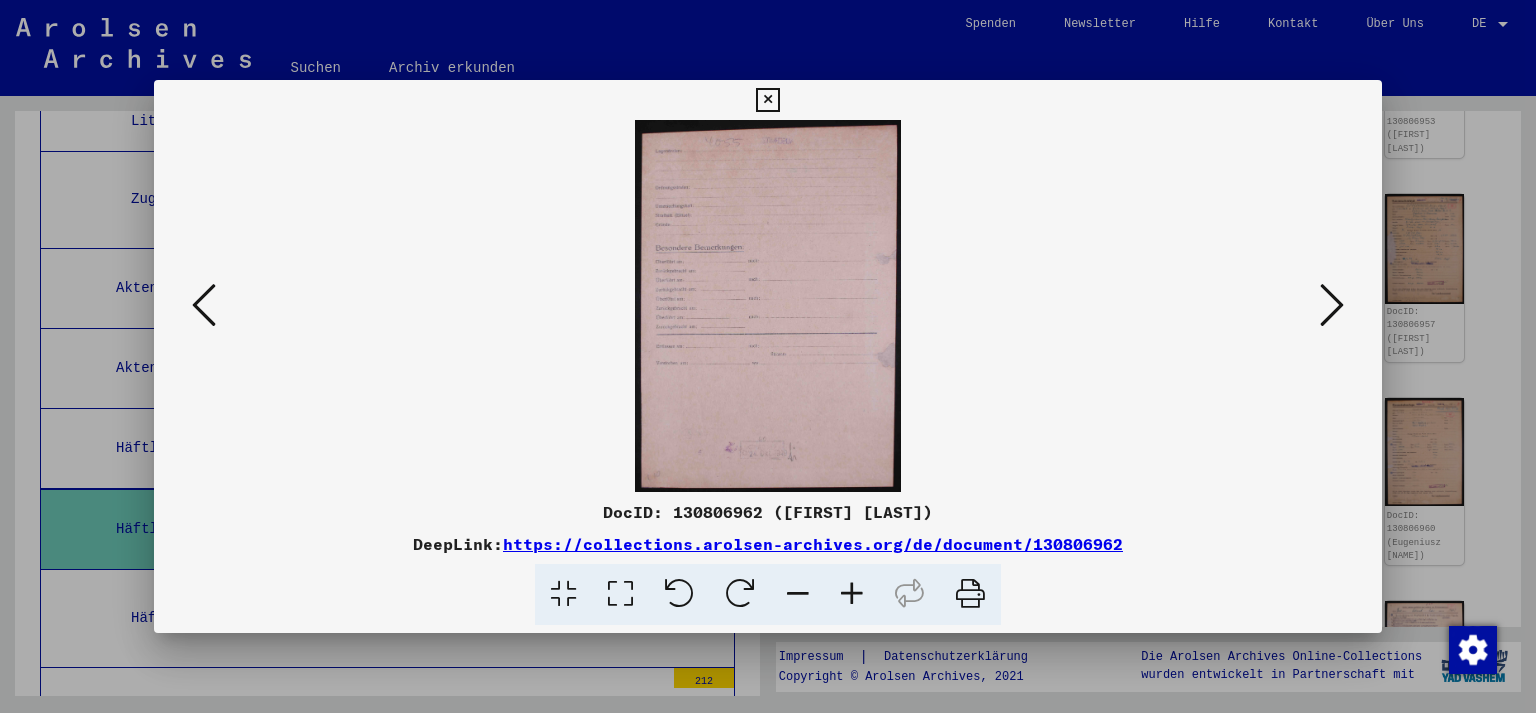 click at bounding box center (1332, 305) 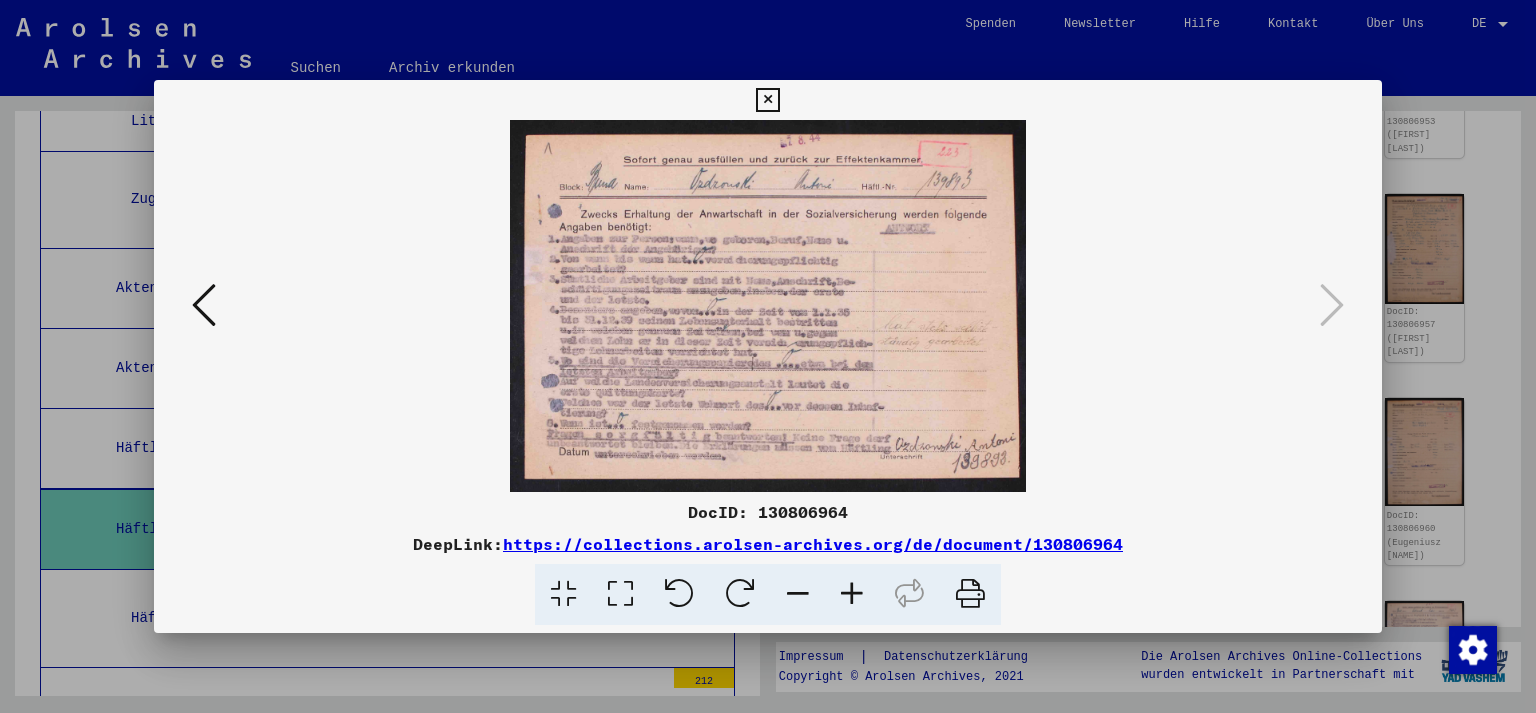 click at bounding box center [767, 100] 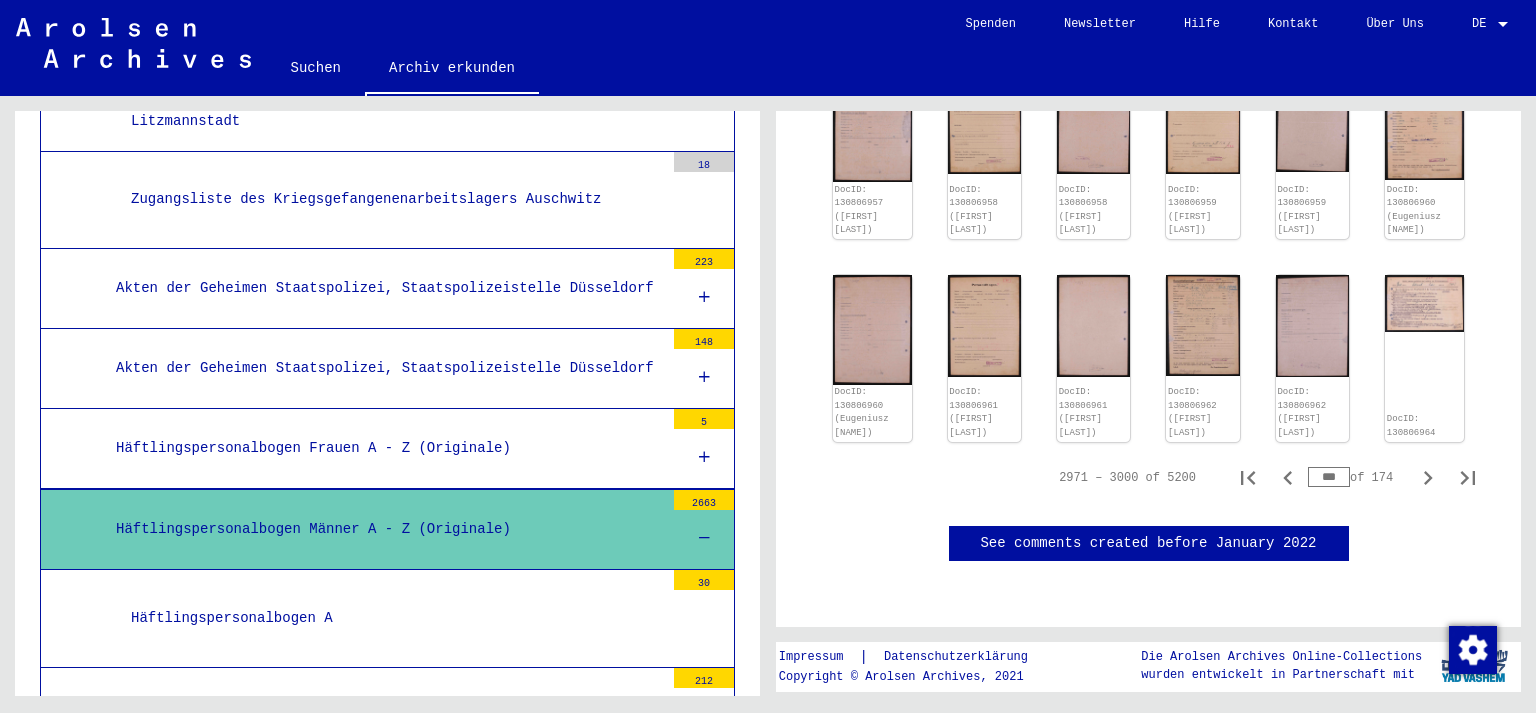 scroll, scrollTop: 1497, scrollLeft: 0, axis: vertical 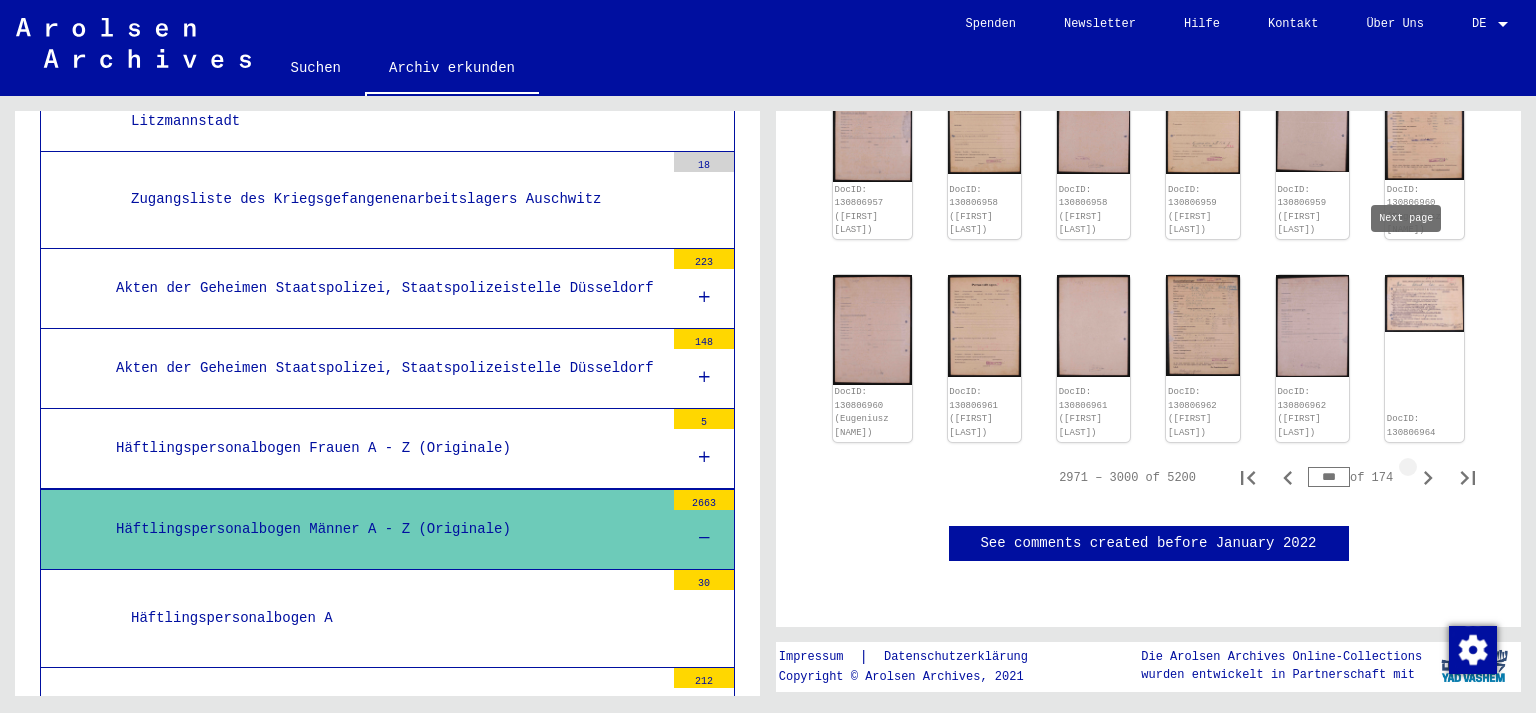 click 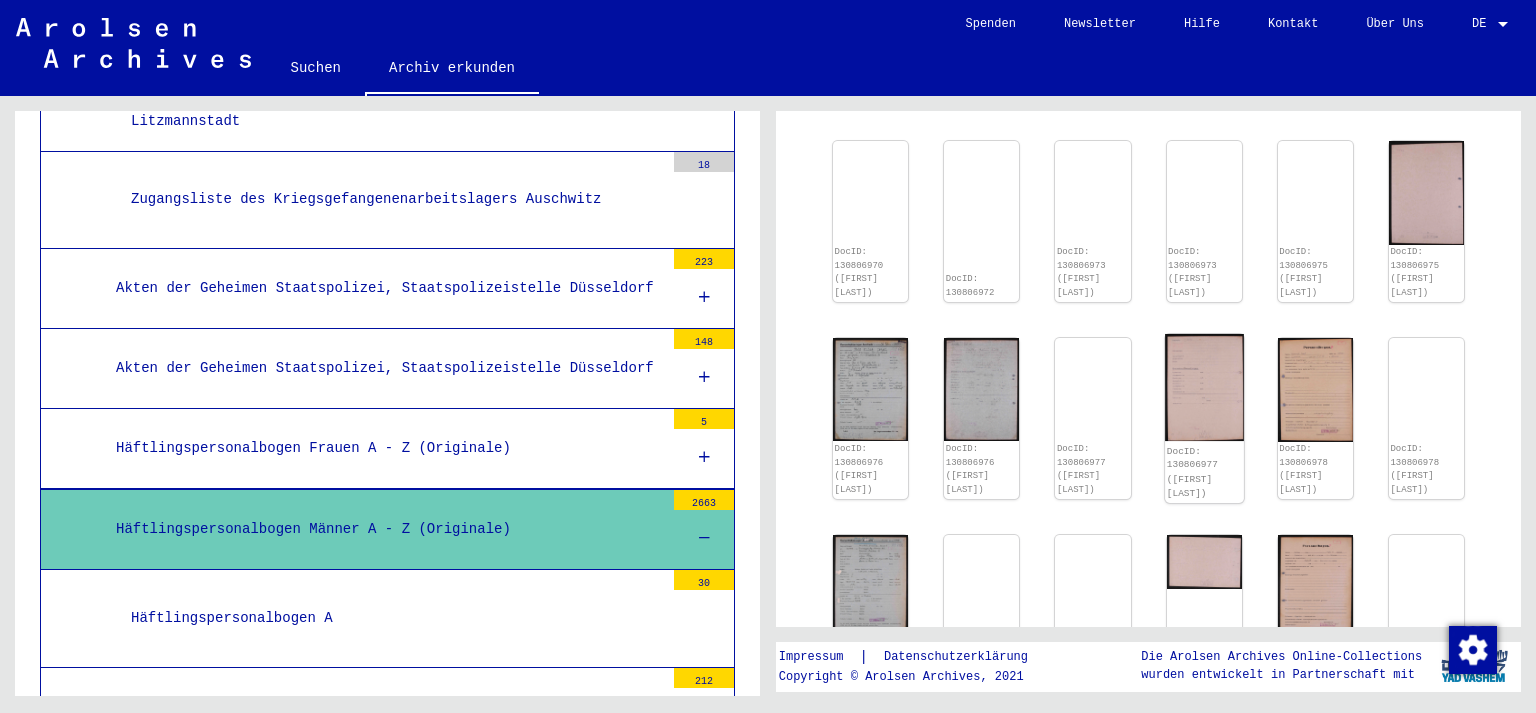 scroll, scrollTop: 872, scrollLeft: 0, axis: vertical 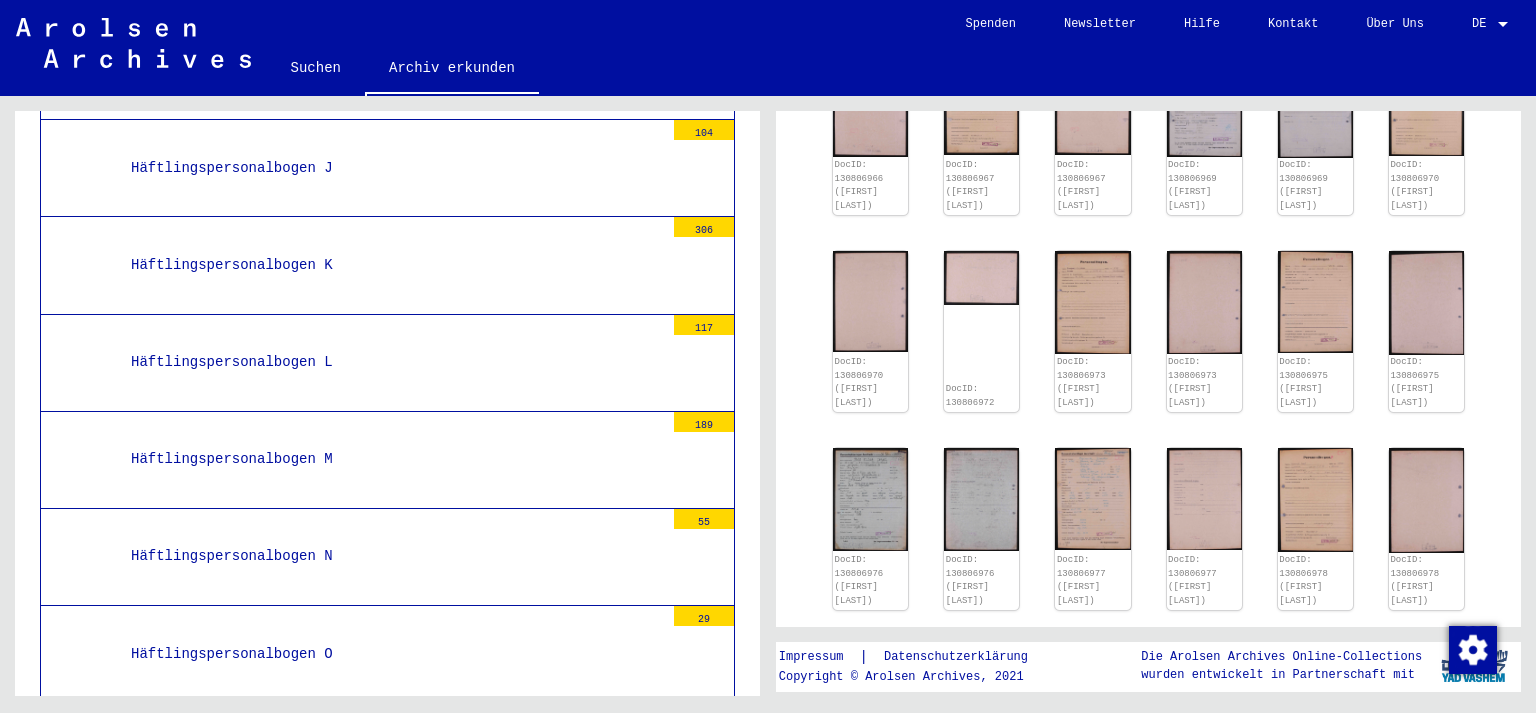 click on "Häftlingspersonalbogen O" at bounding box center (390, 654) 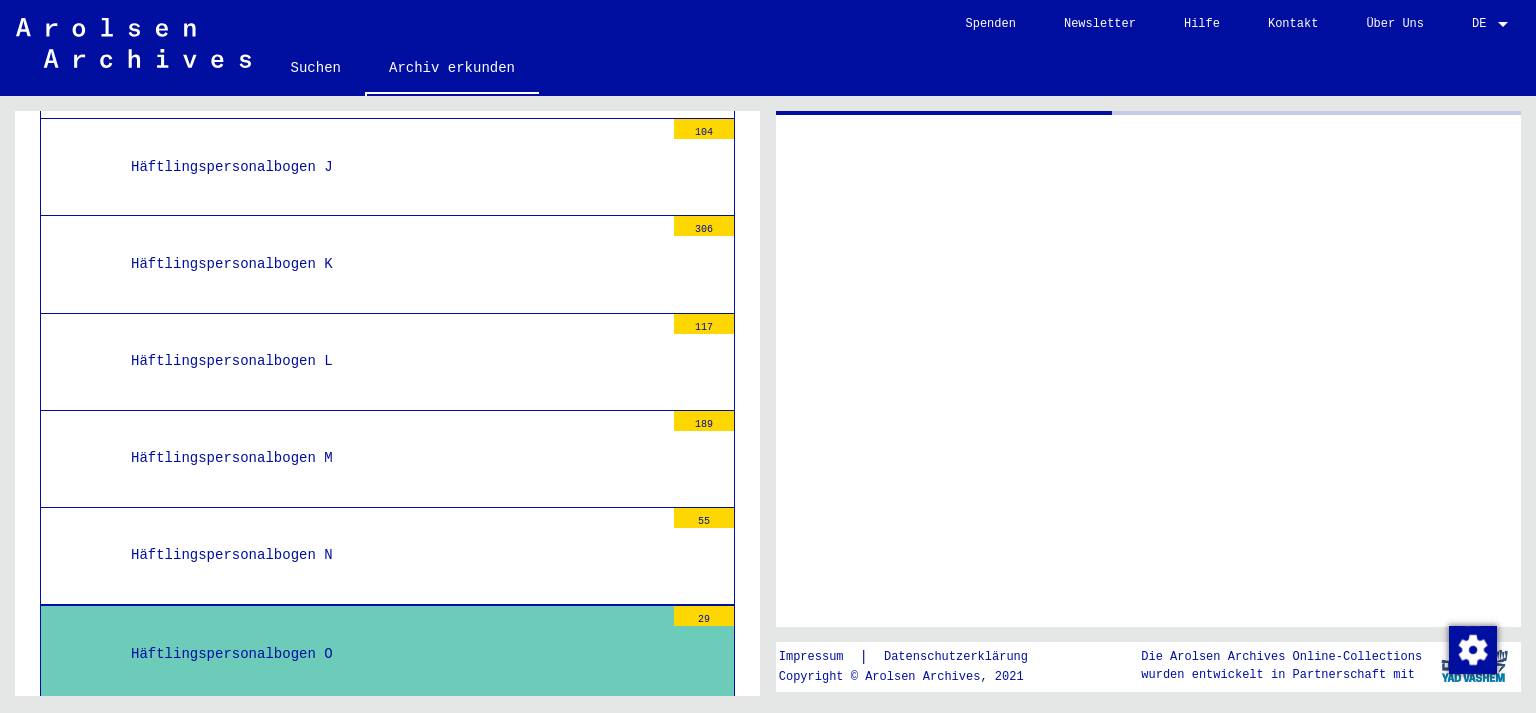 scroll, scrollTop: 8525, scrollLeft: 0, axis: vertical 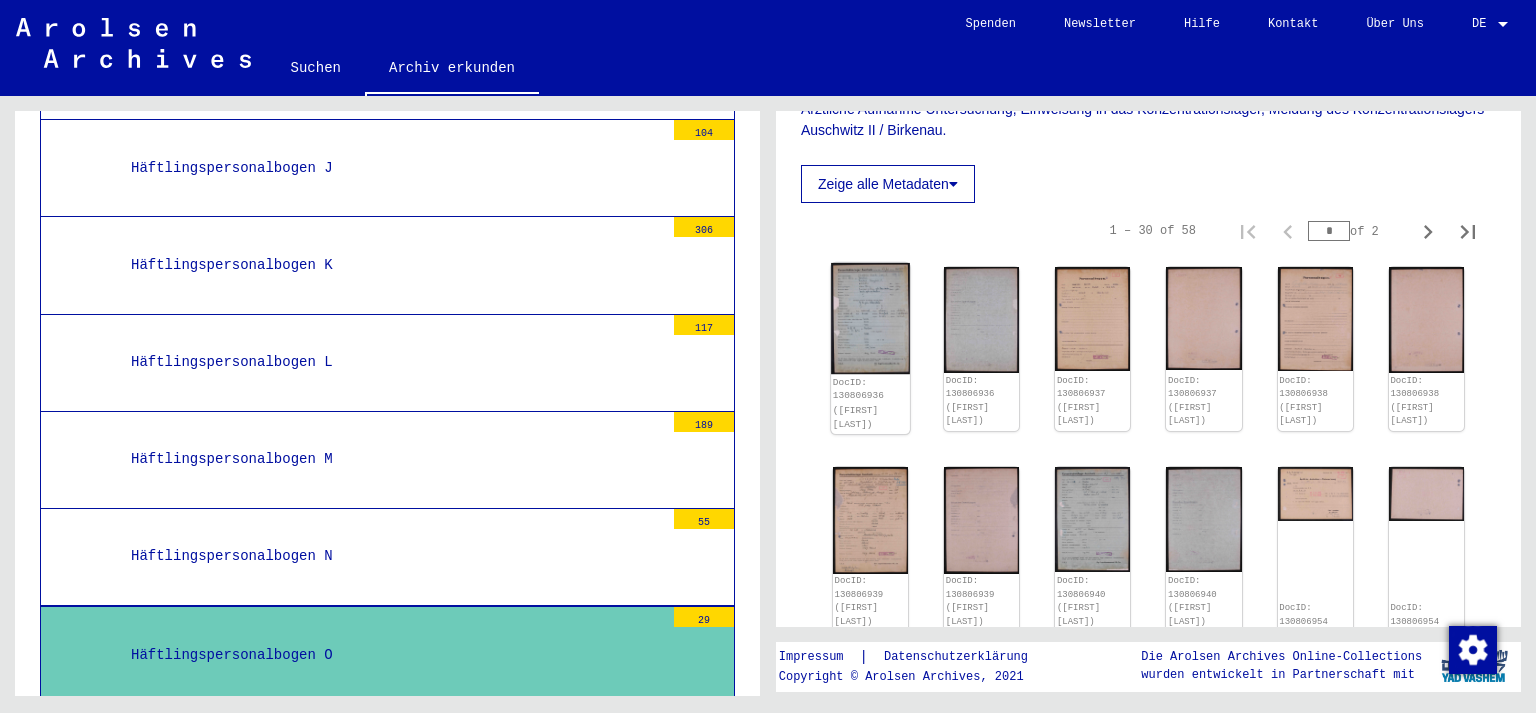 click 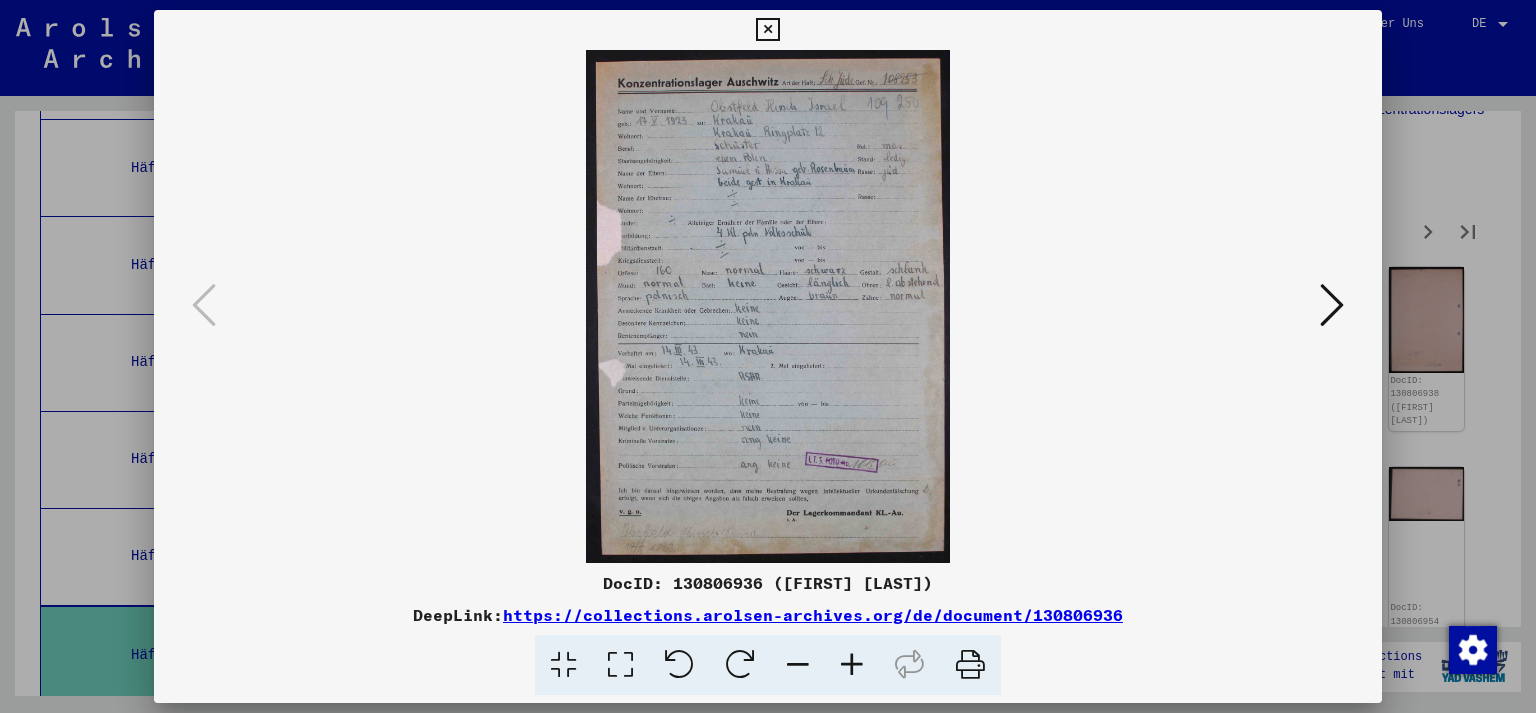 scroll, scrollTop: 8525, scrollLeft: 0, axis: vertical 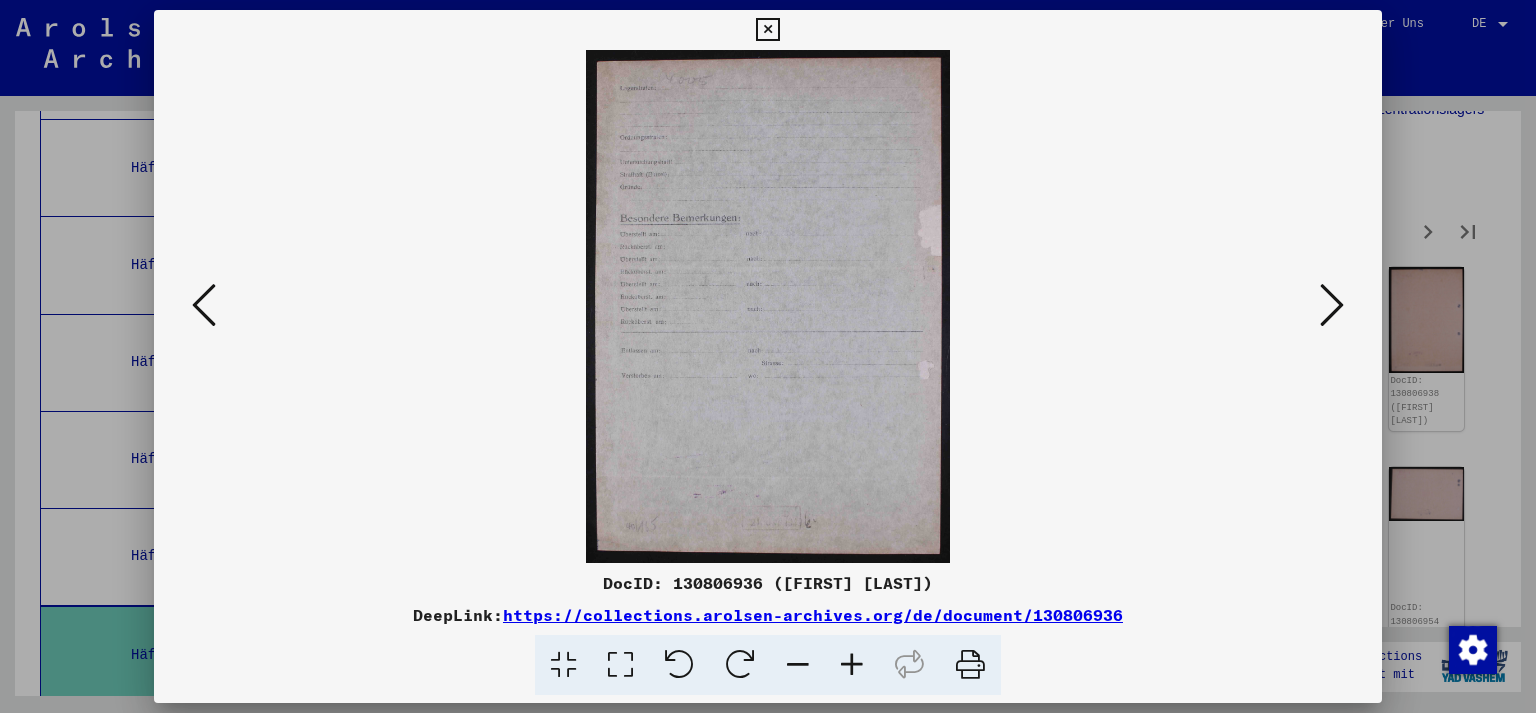 click at bounding box center (1332, 305) 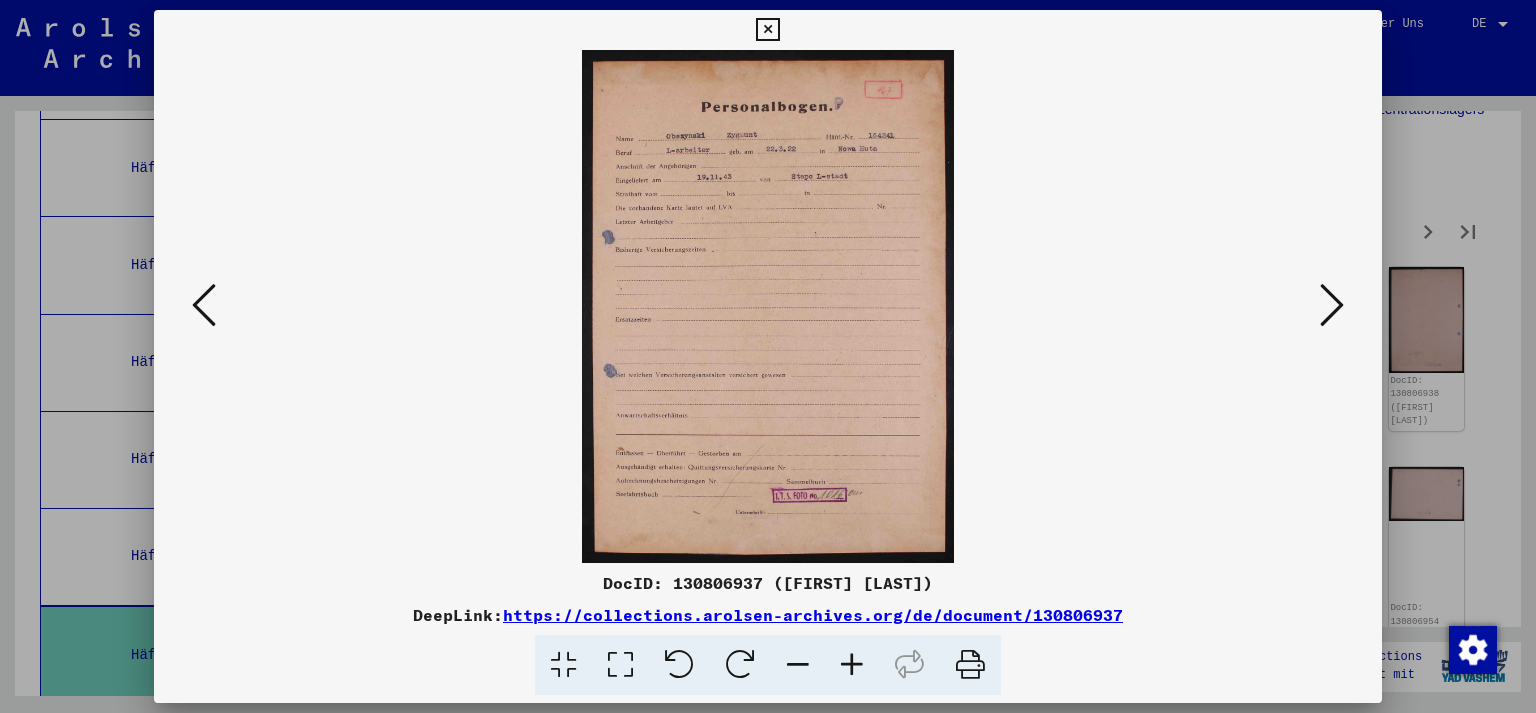 click at bounding box center (1332, 305) 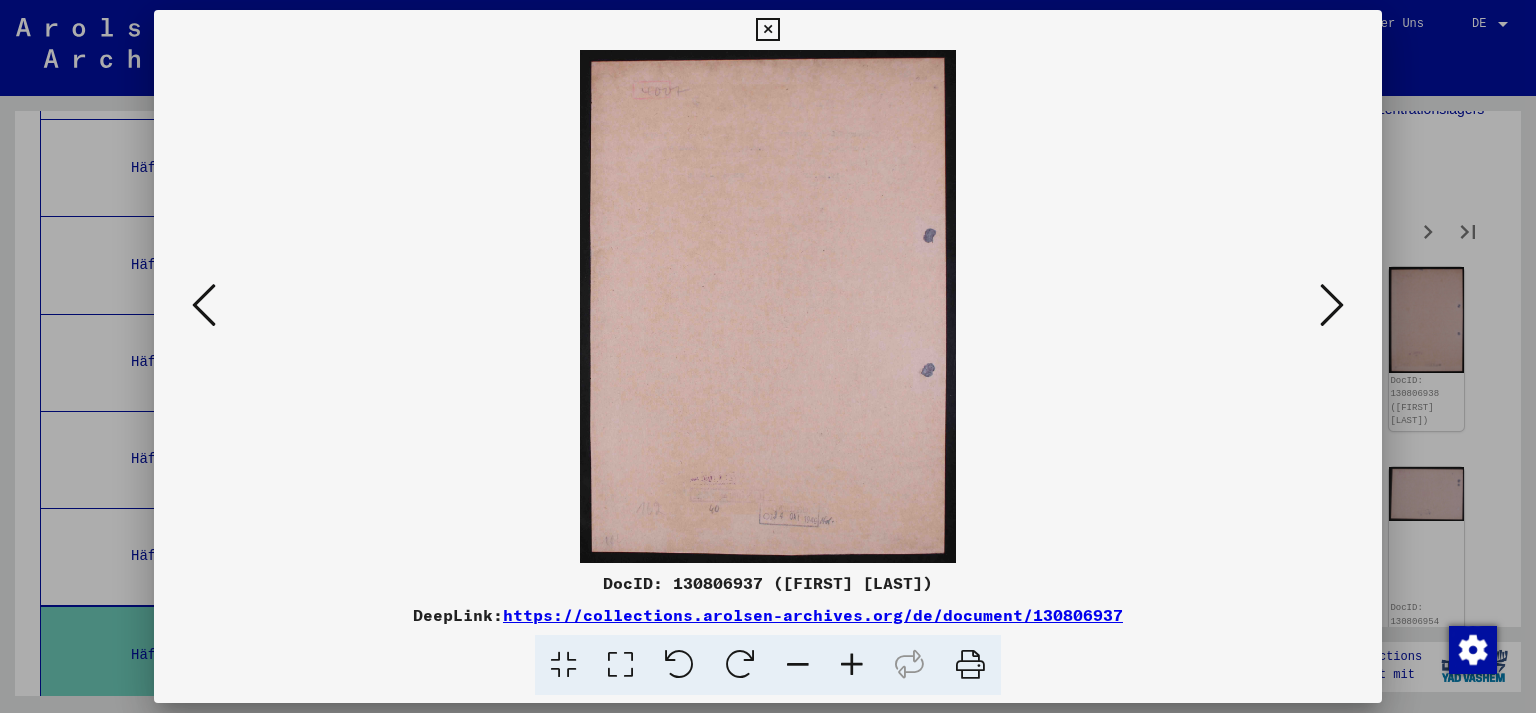 click at bounding box center (1332, 305) 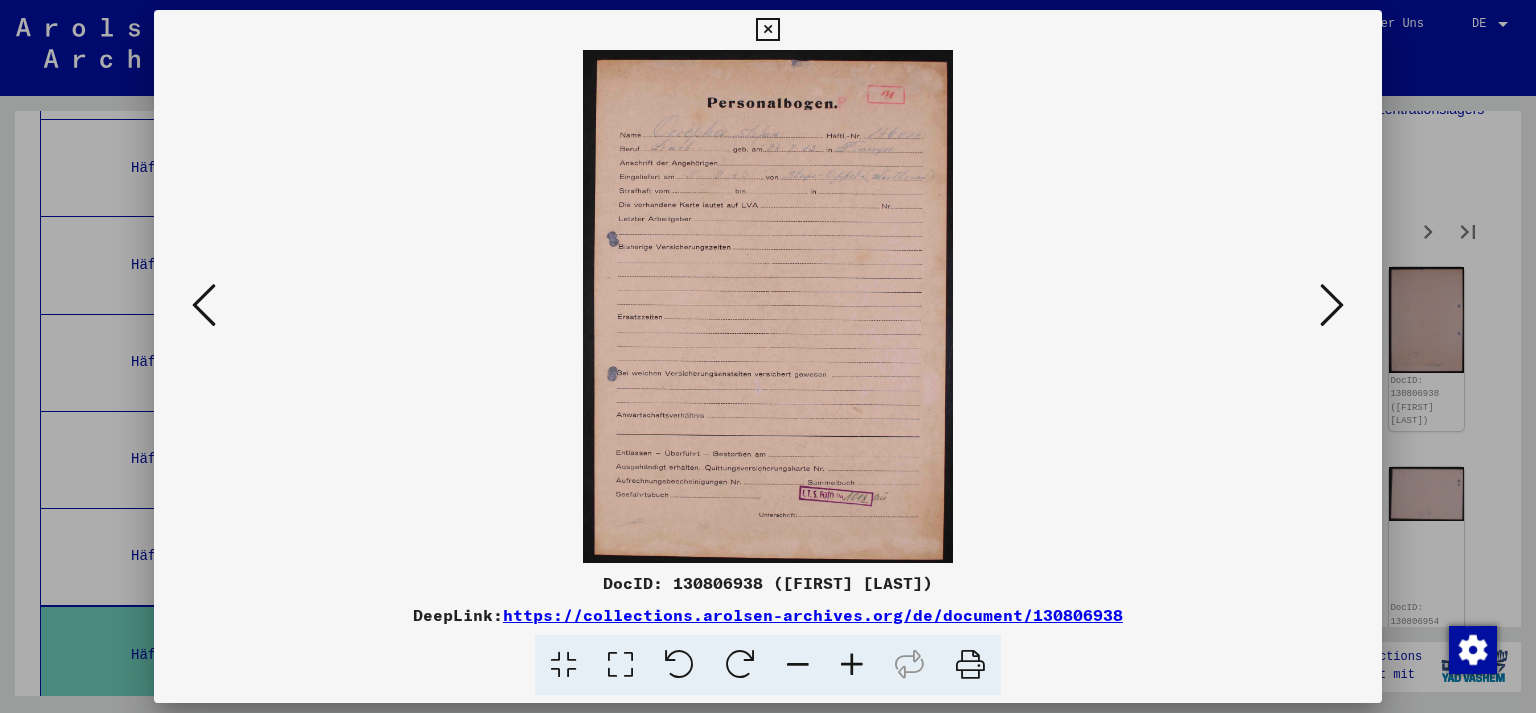 click at bounding box center (1332, 305) 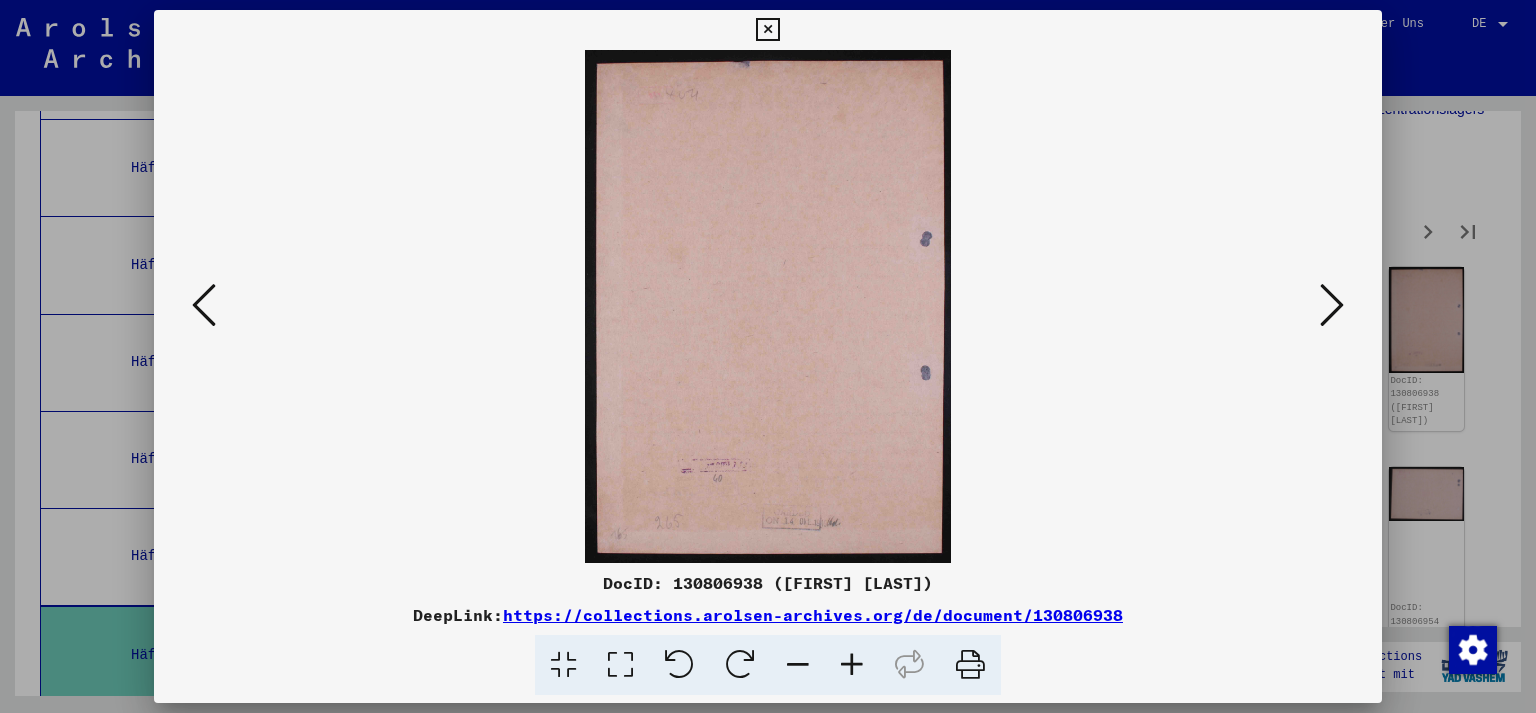 click at bounding box center [1332, 305] 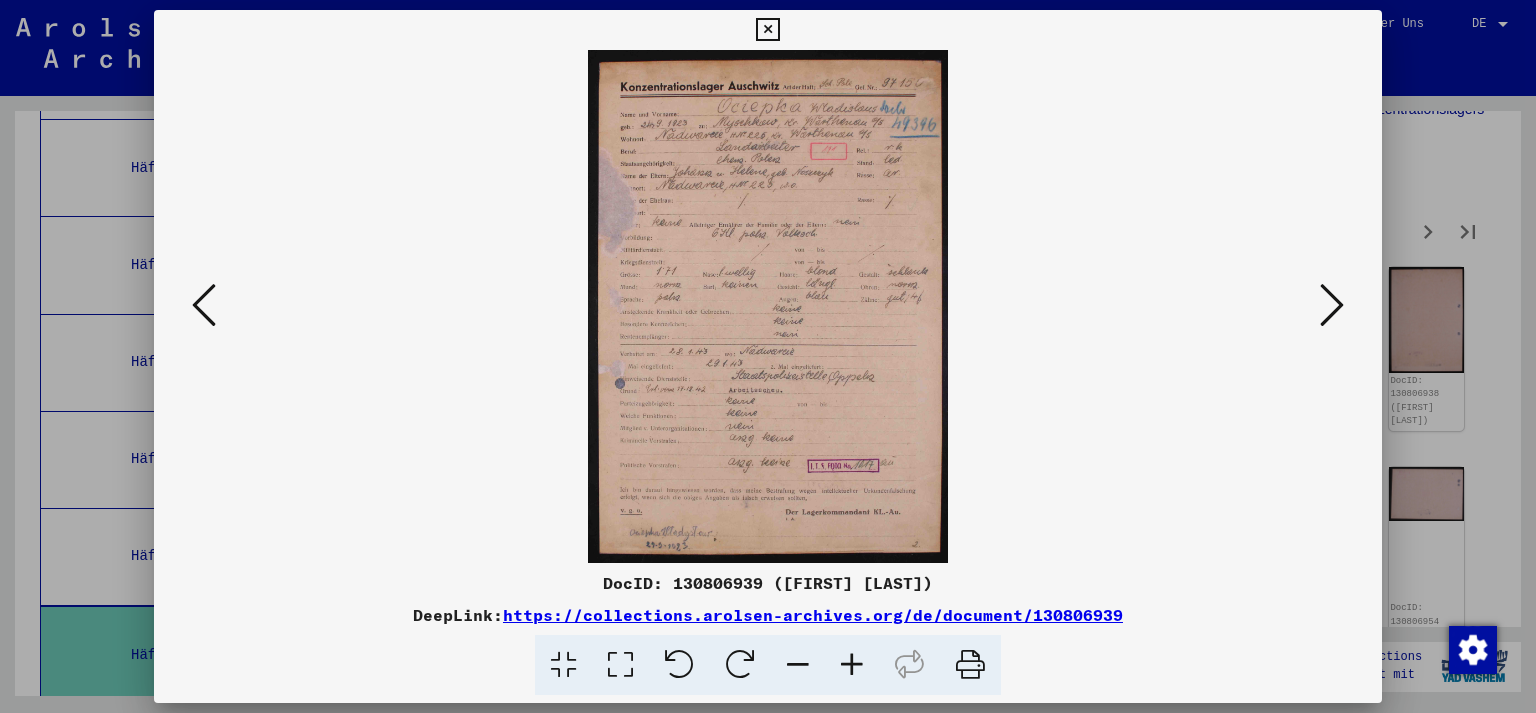 click at bounding box center [1332, 305] 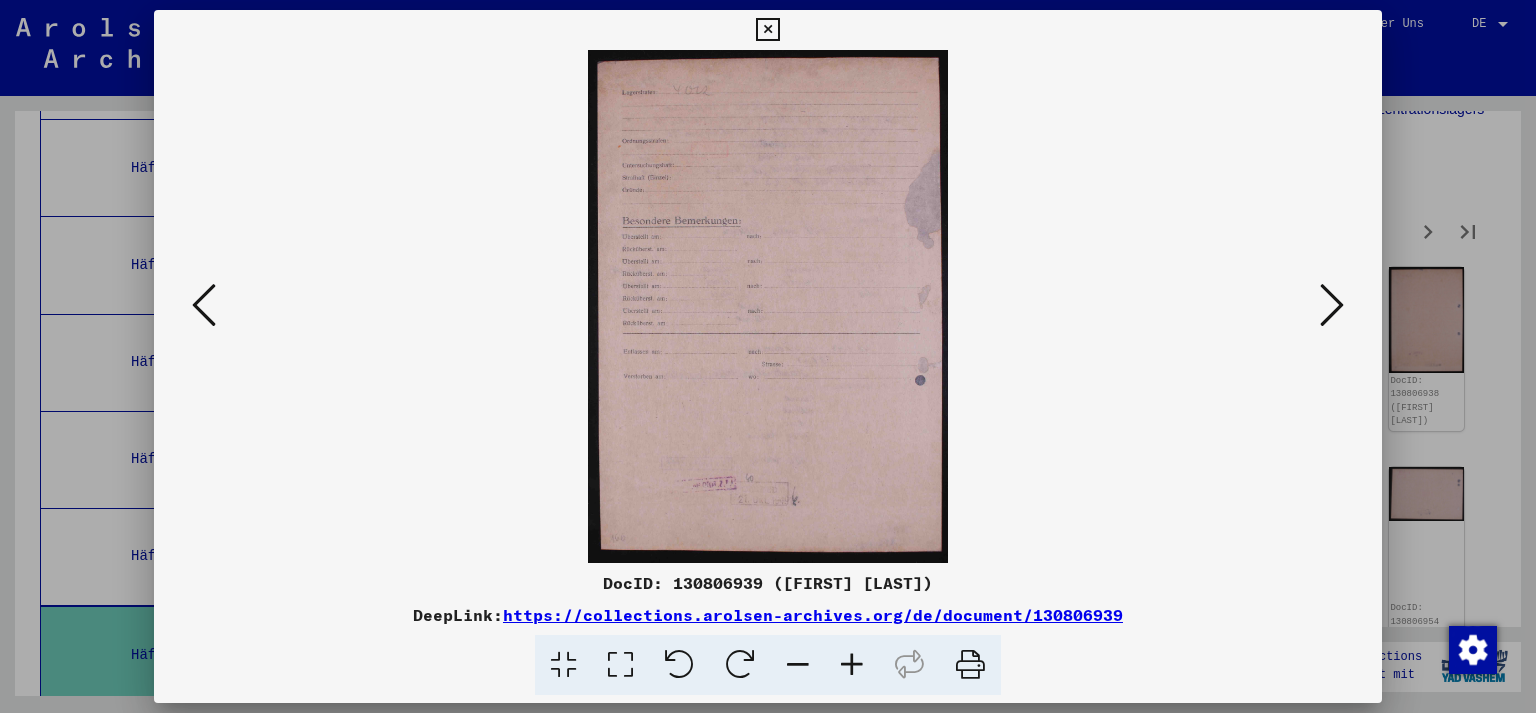click at bounding box center [1332, 305] 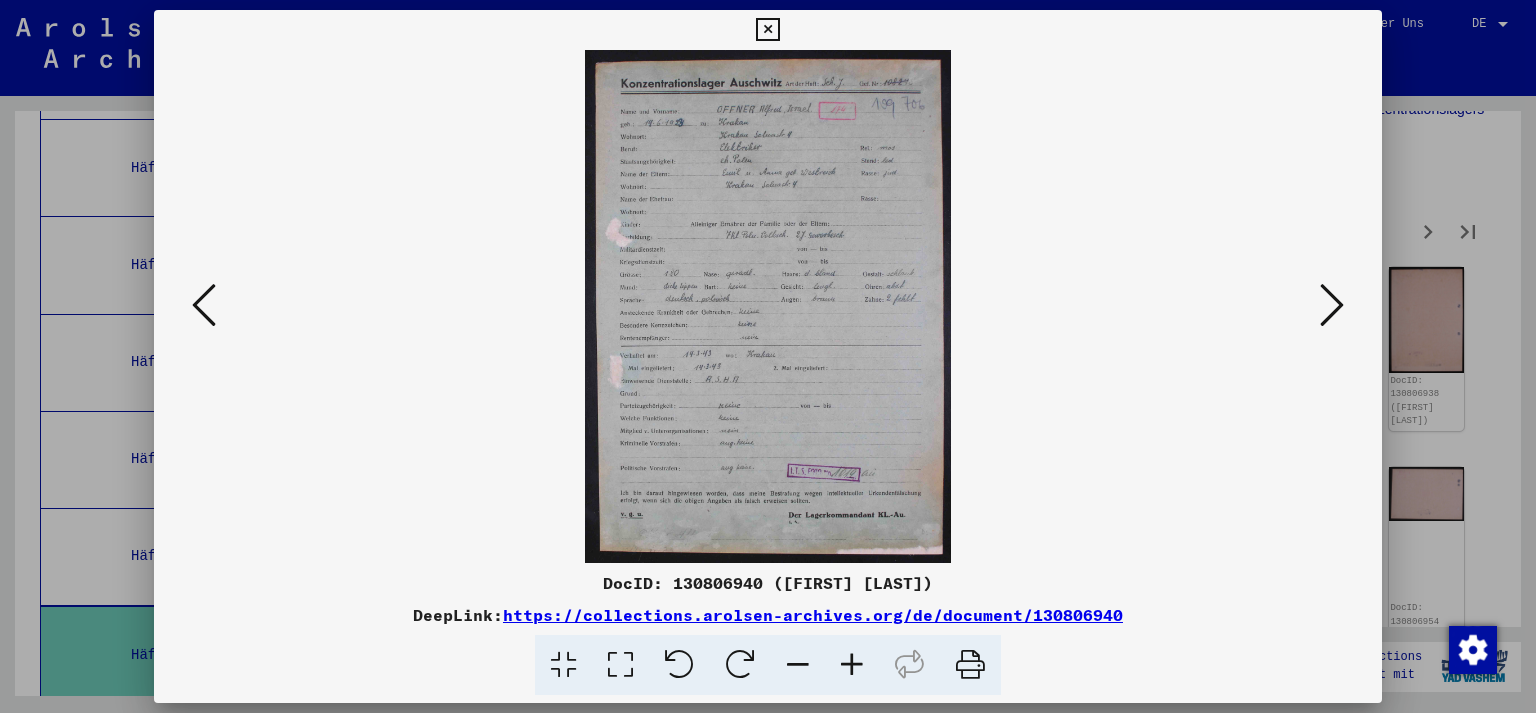click at bounding box center [1332, 305] 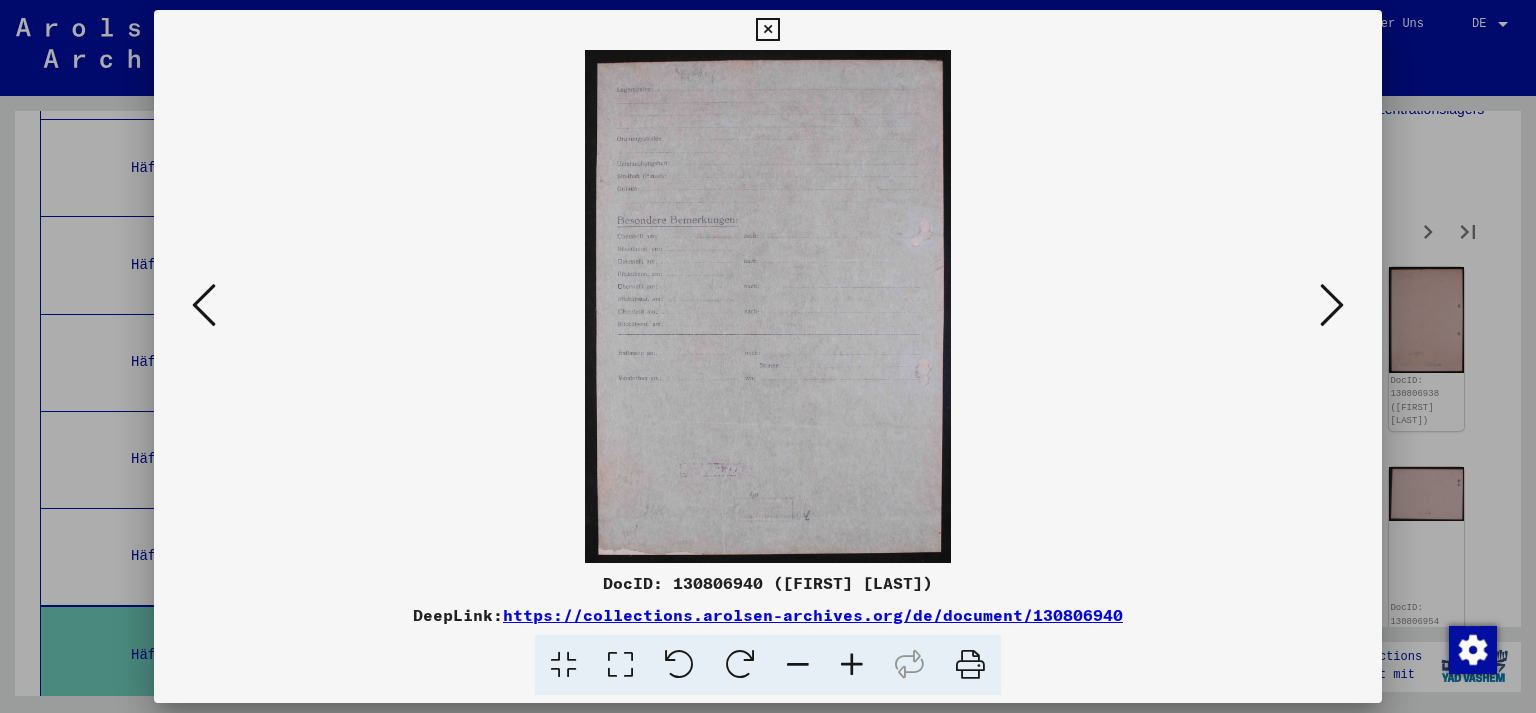 click at bounding box center (1332, 305) 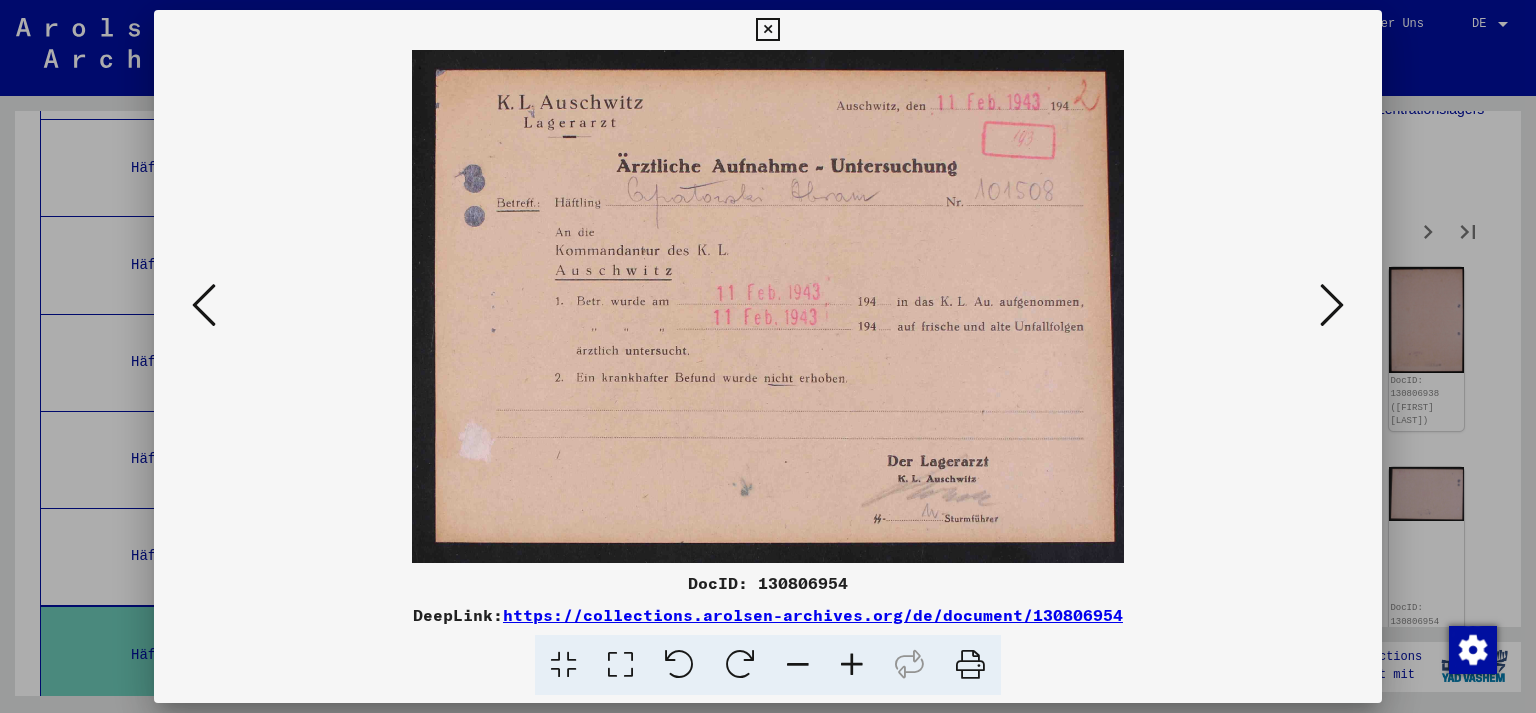 click at bounding box center (1332, 305) 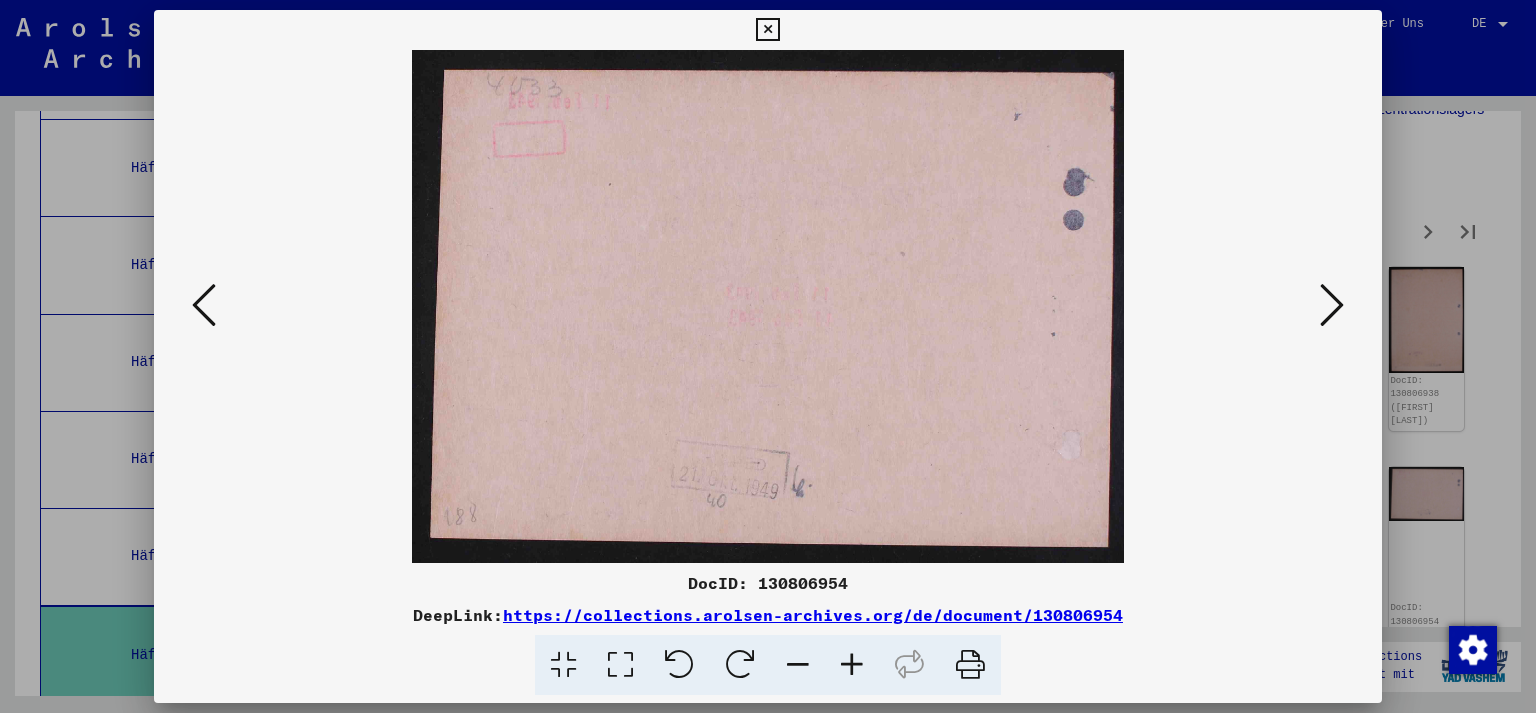 click at bounding box center (1332, 305) 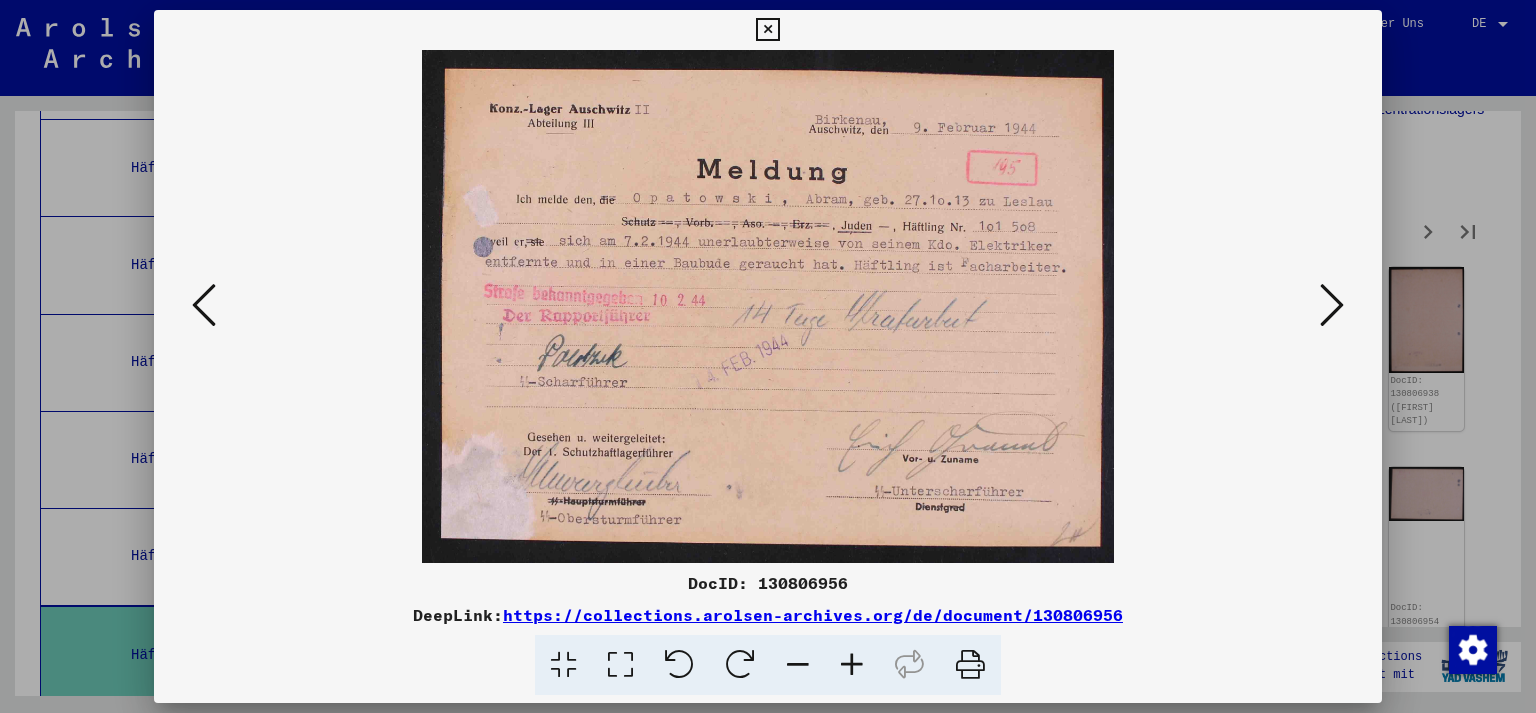 click at bounding box center [1332, 305] 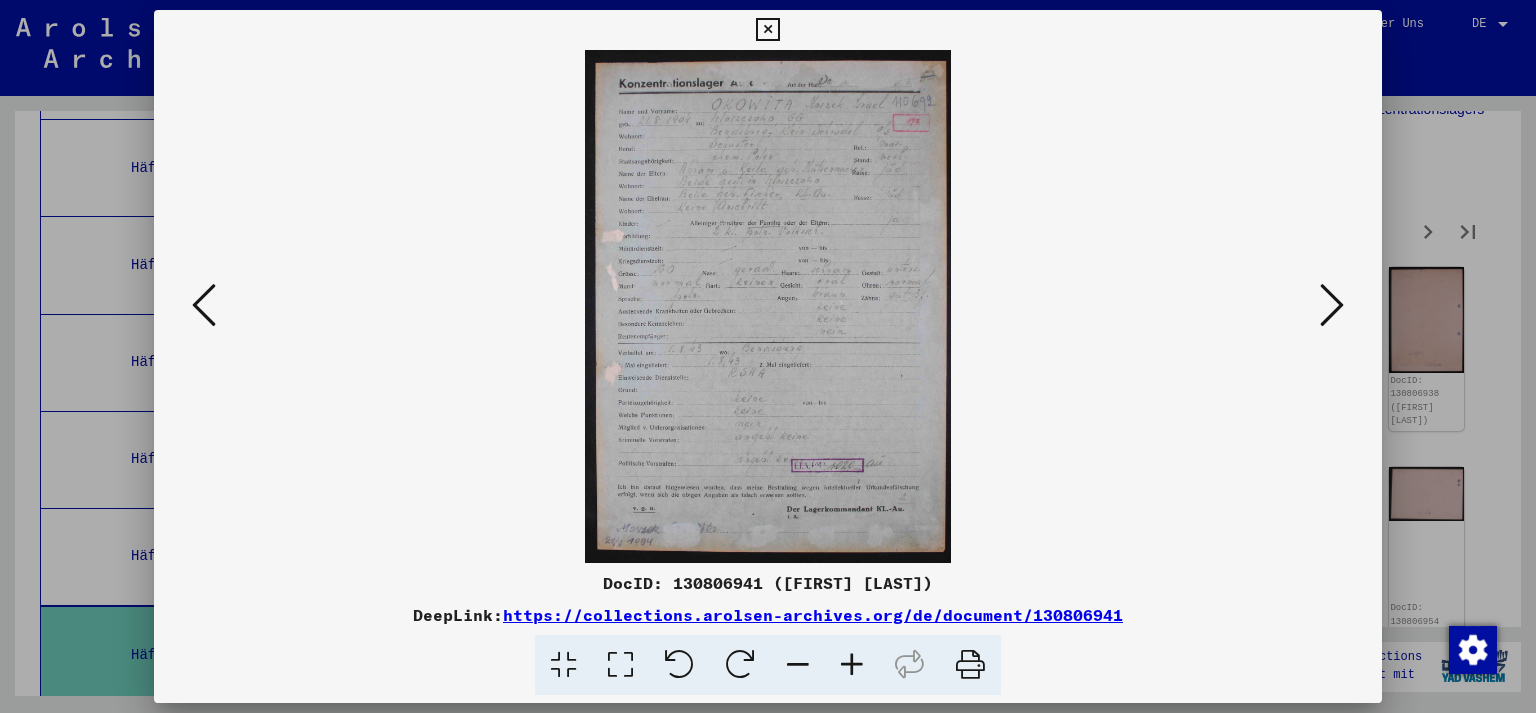 click at bounding box center (1332, 305) 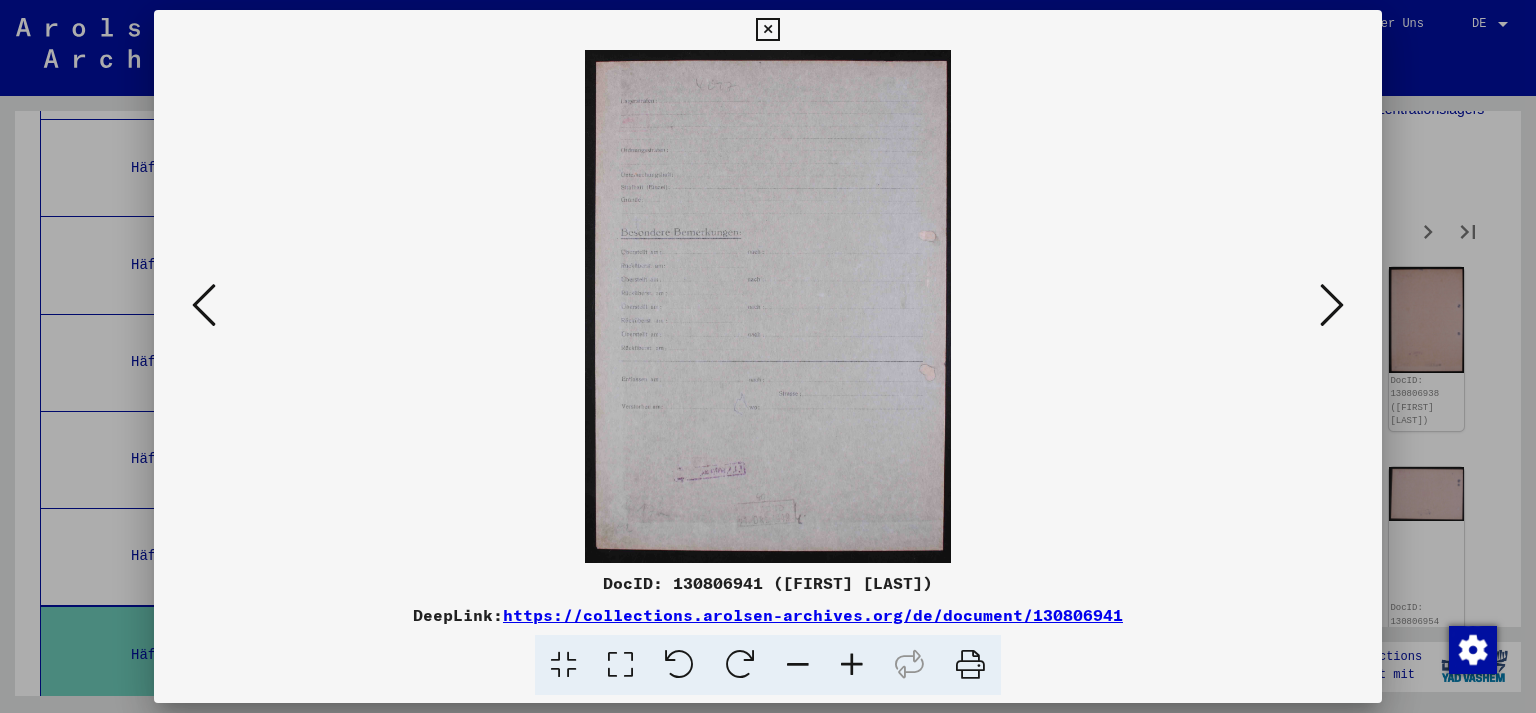 click at bounding box center (1332, 305) 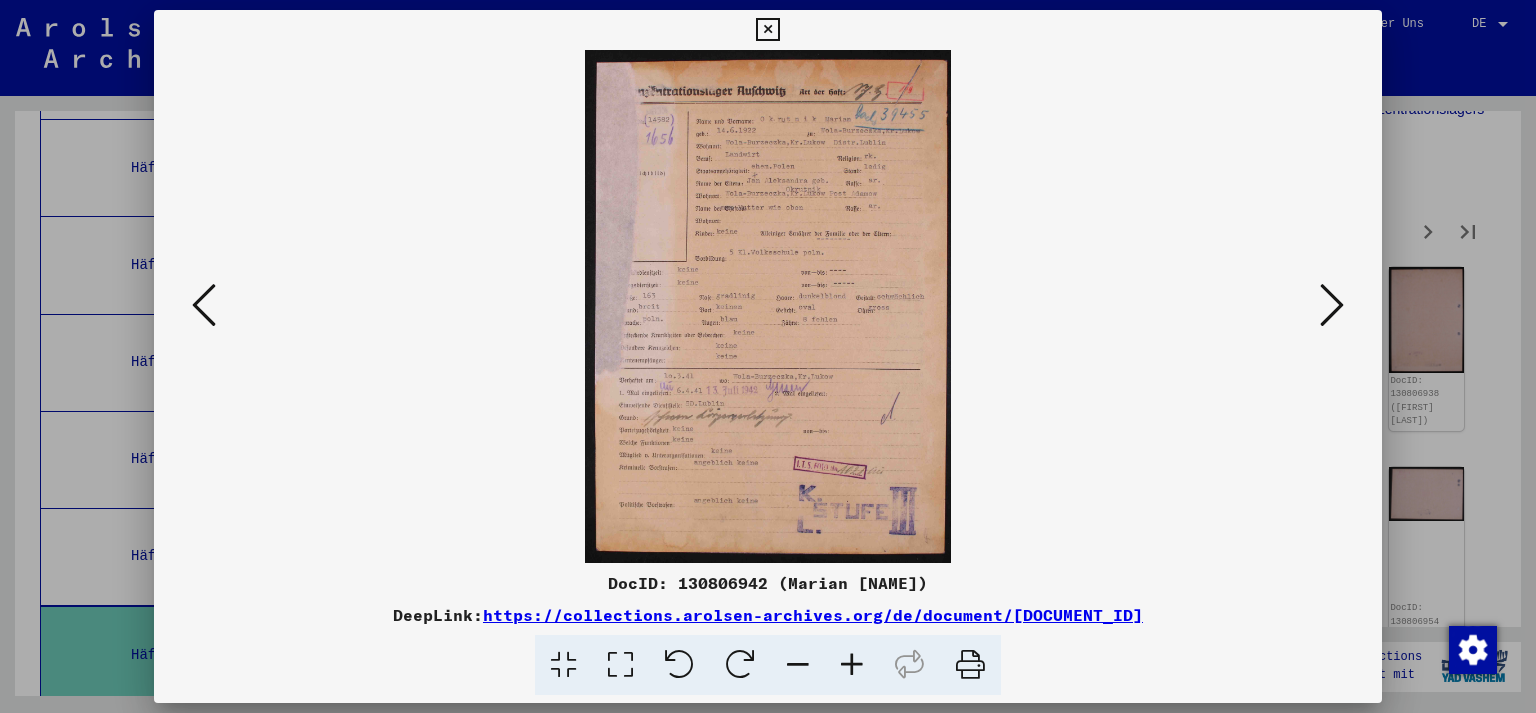 click at bounding box center (1332, 305) 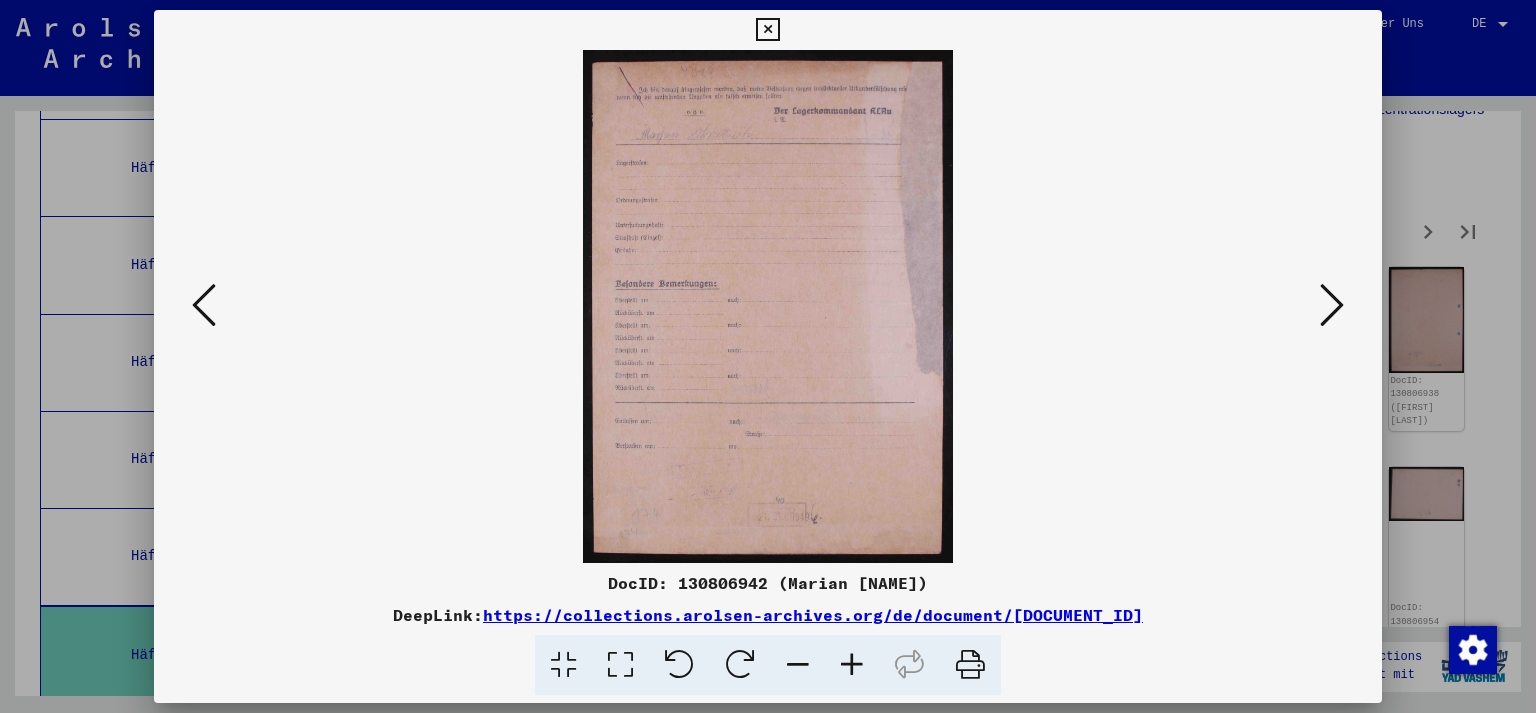click at bounding box center [1332, 305] 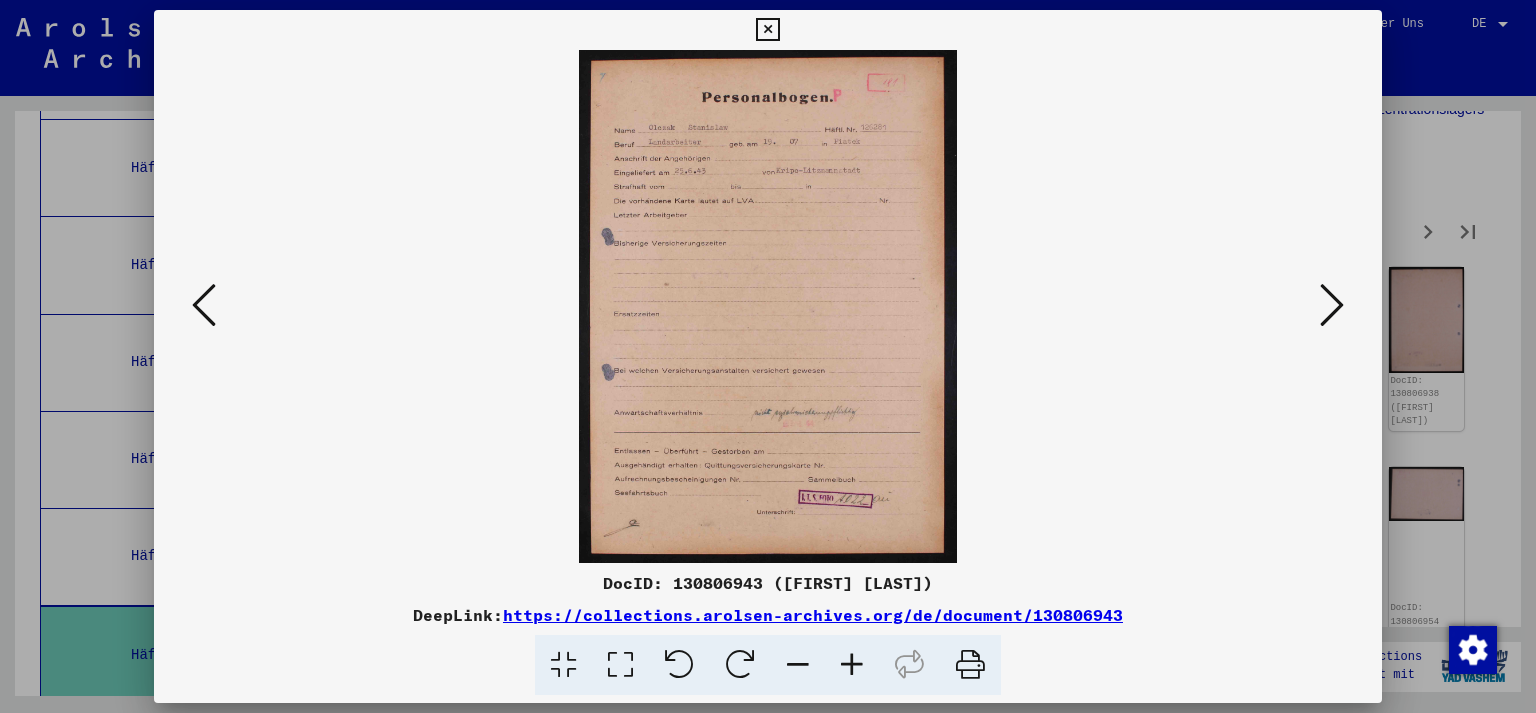click at bounding box center (1332, 305) 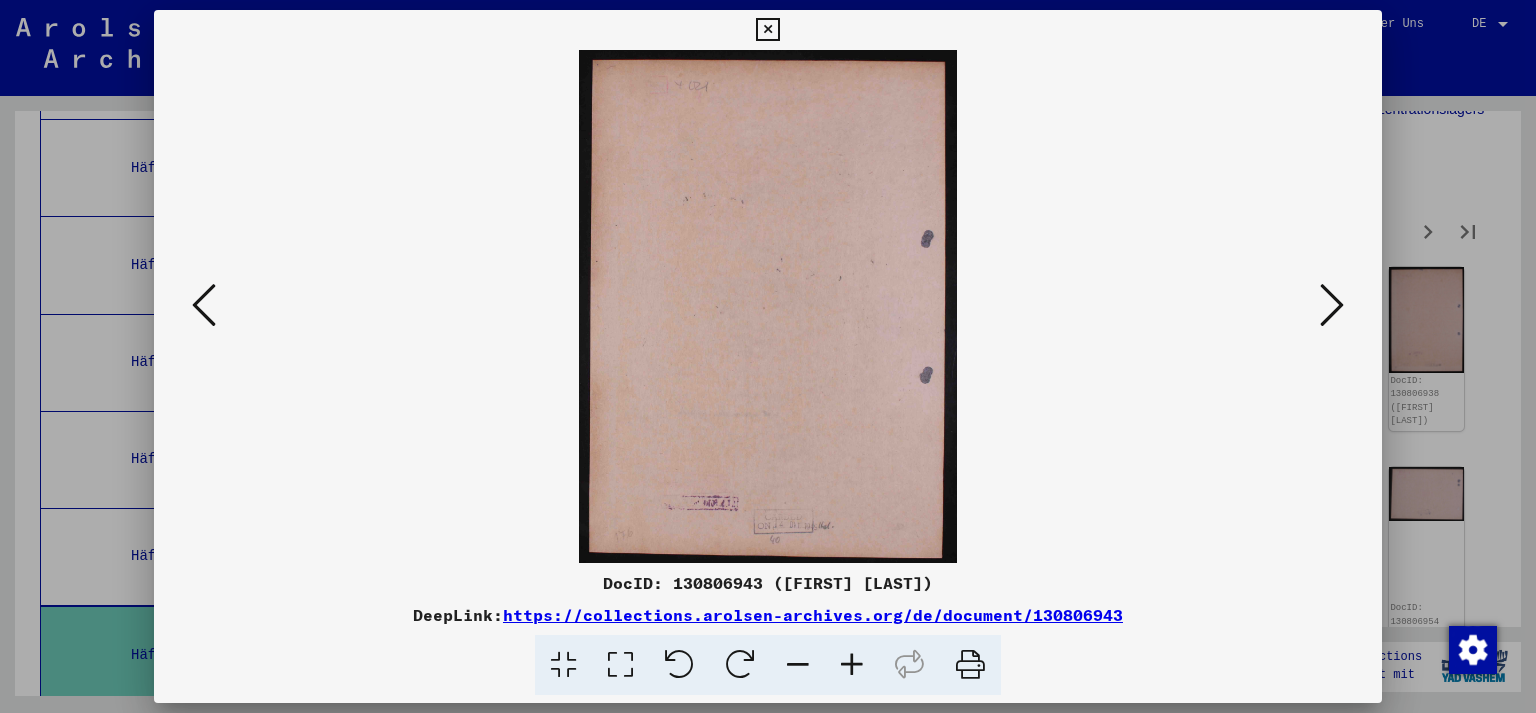 click at bounding box center (204, 305) 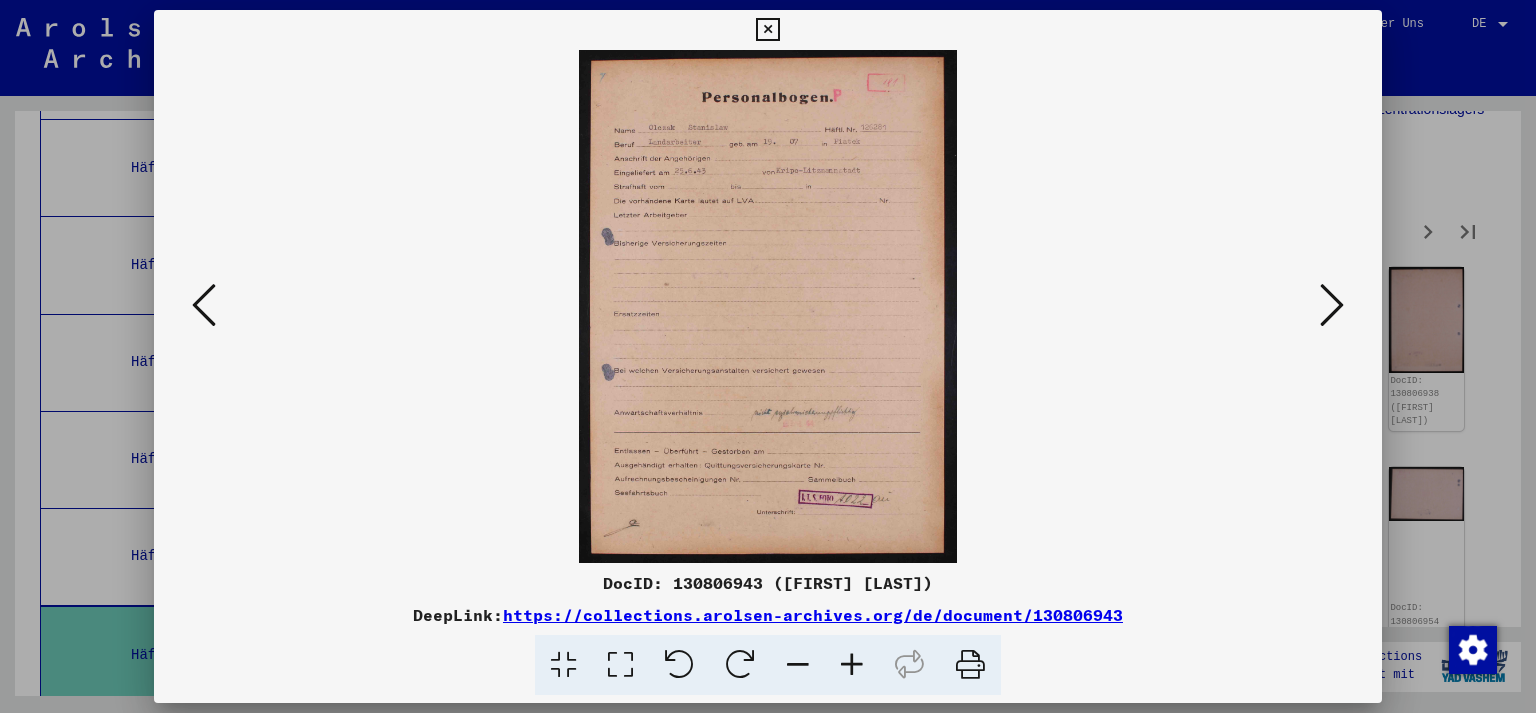 click at bounding box center [1332, 305] 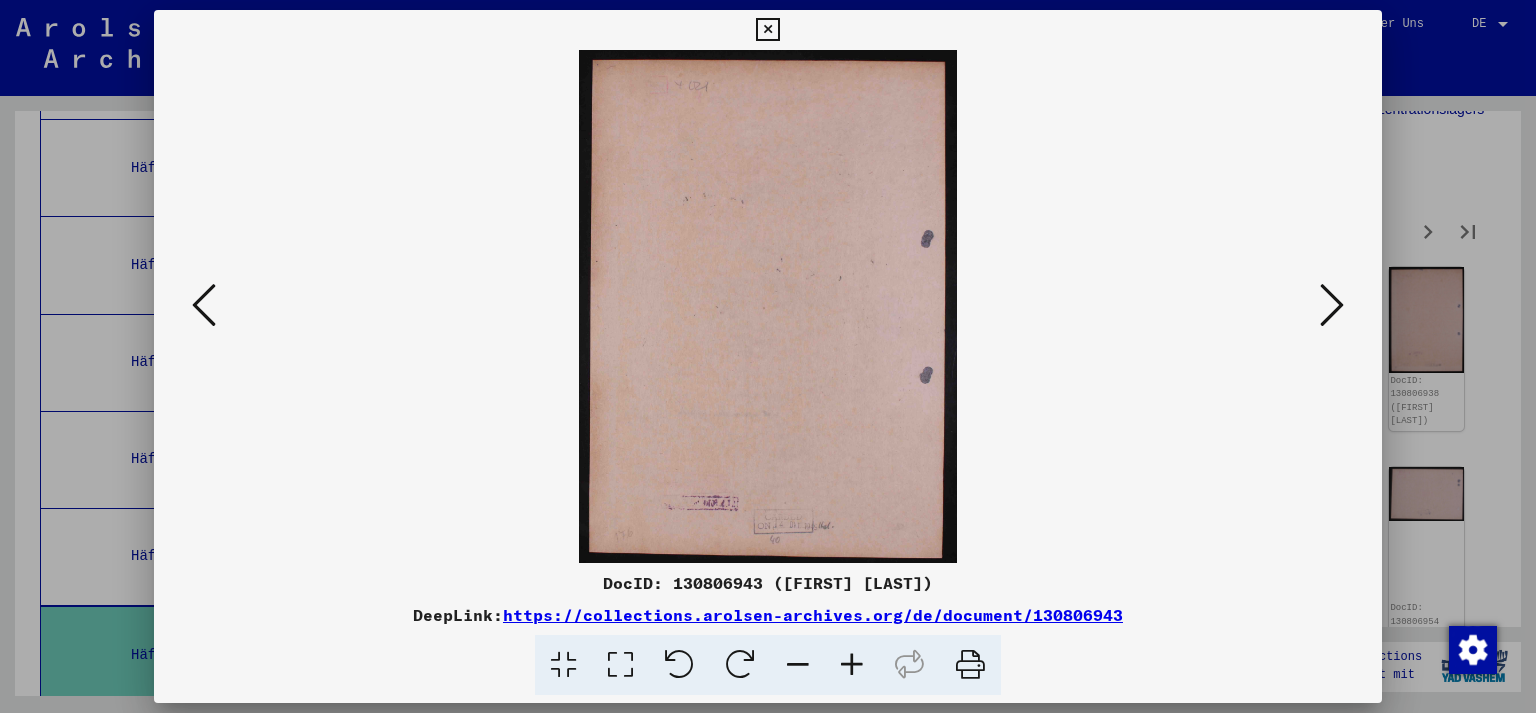 click at bounding box center [1332, 305] 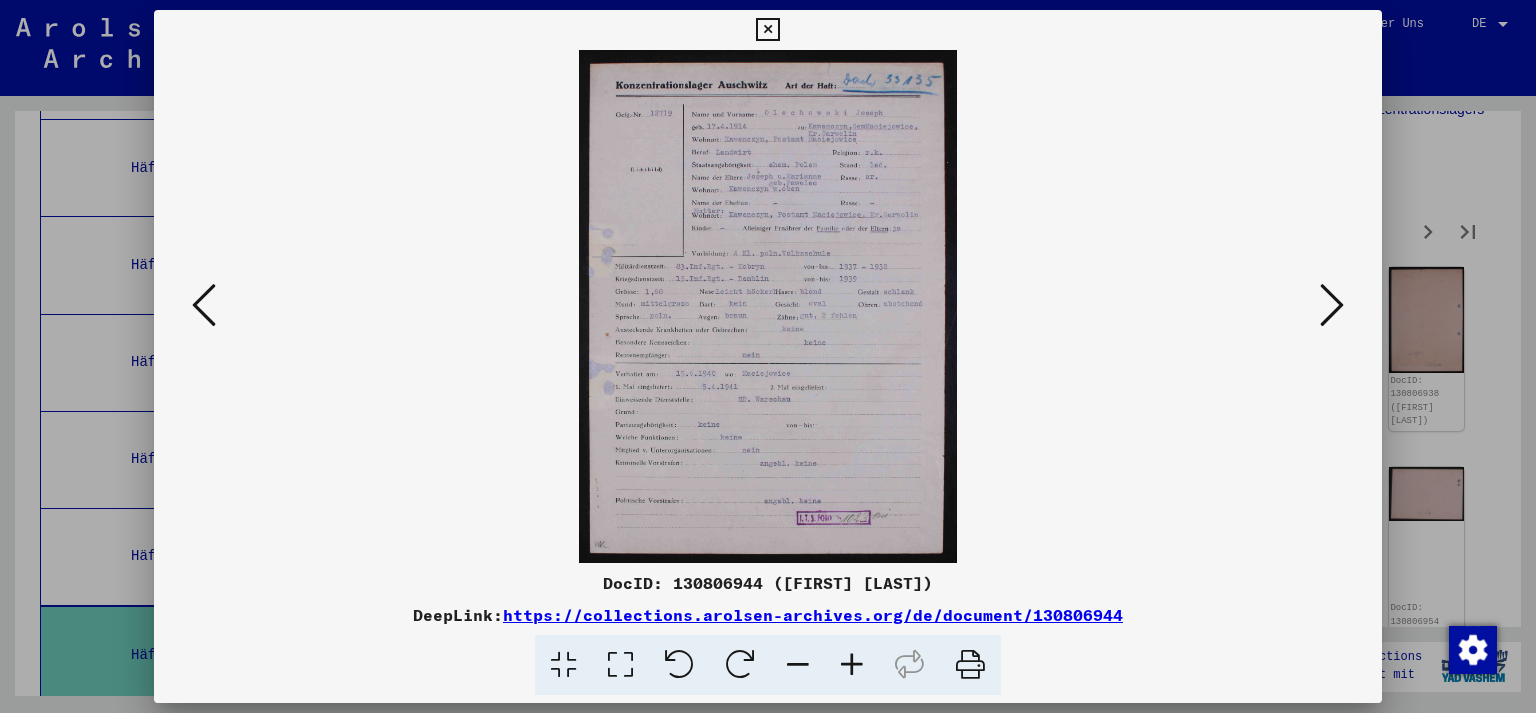 click at bounding box center [1332, 305] 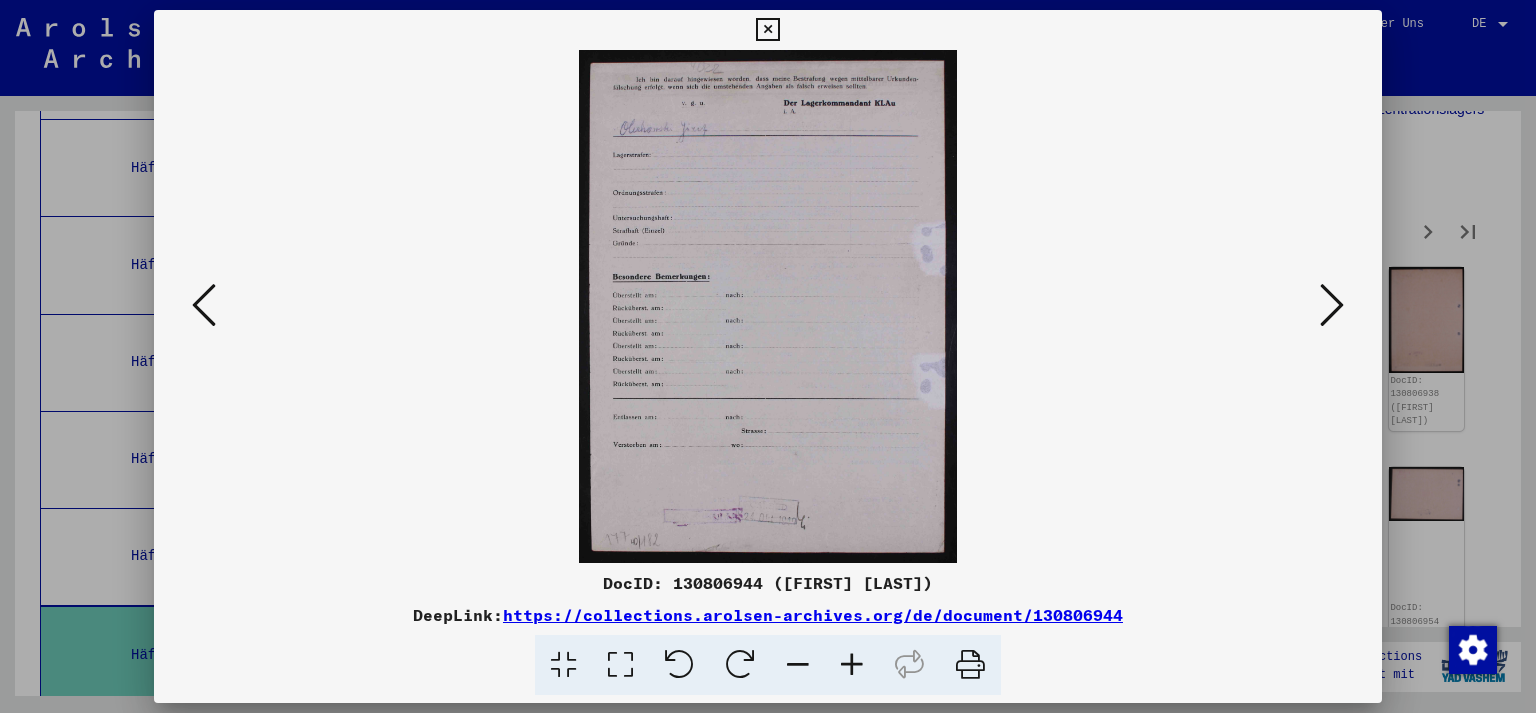click at bounding box center [1332, 305] 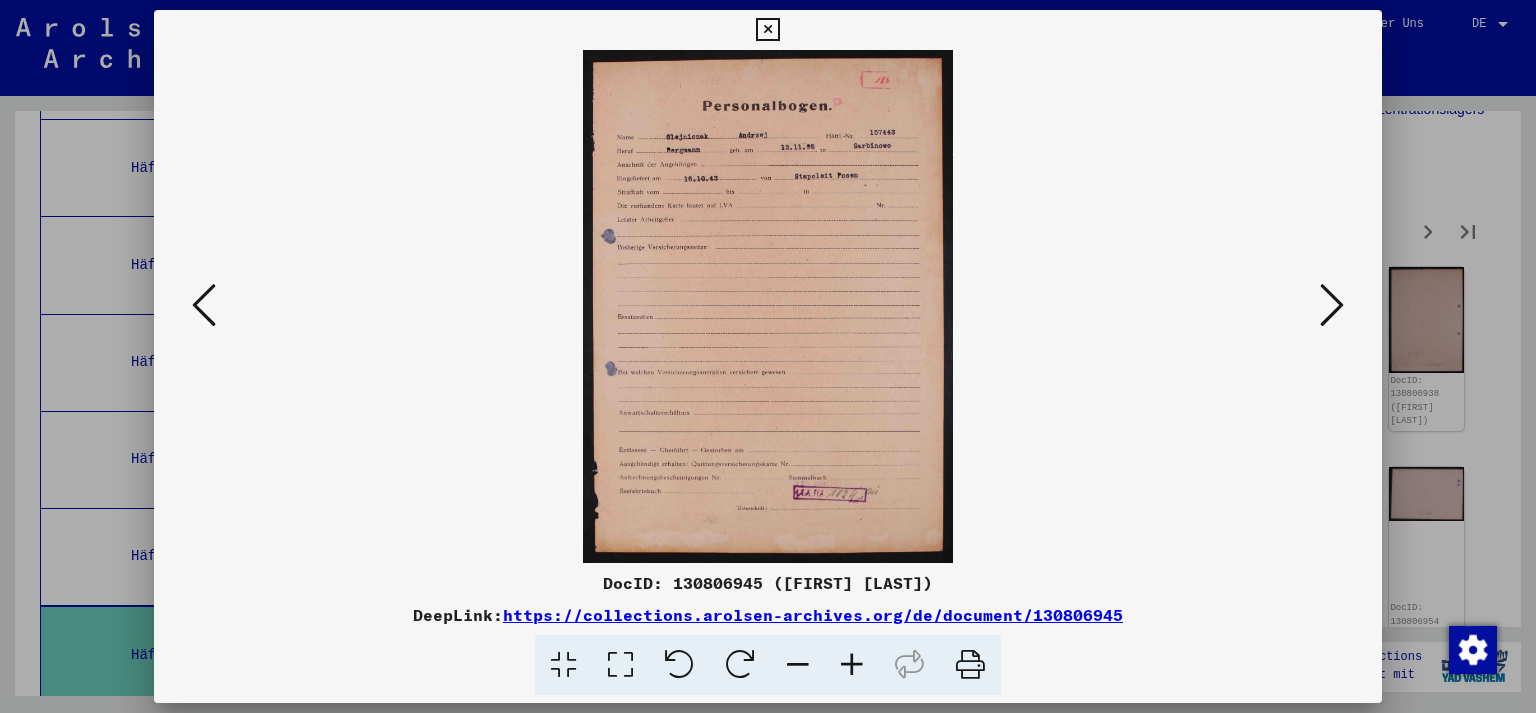 click at bounding box center [1332, 305] 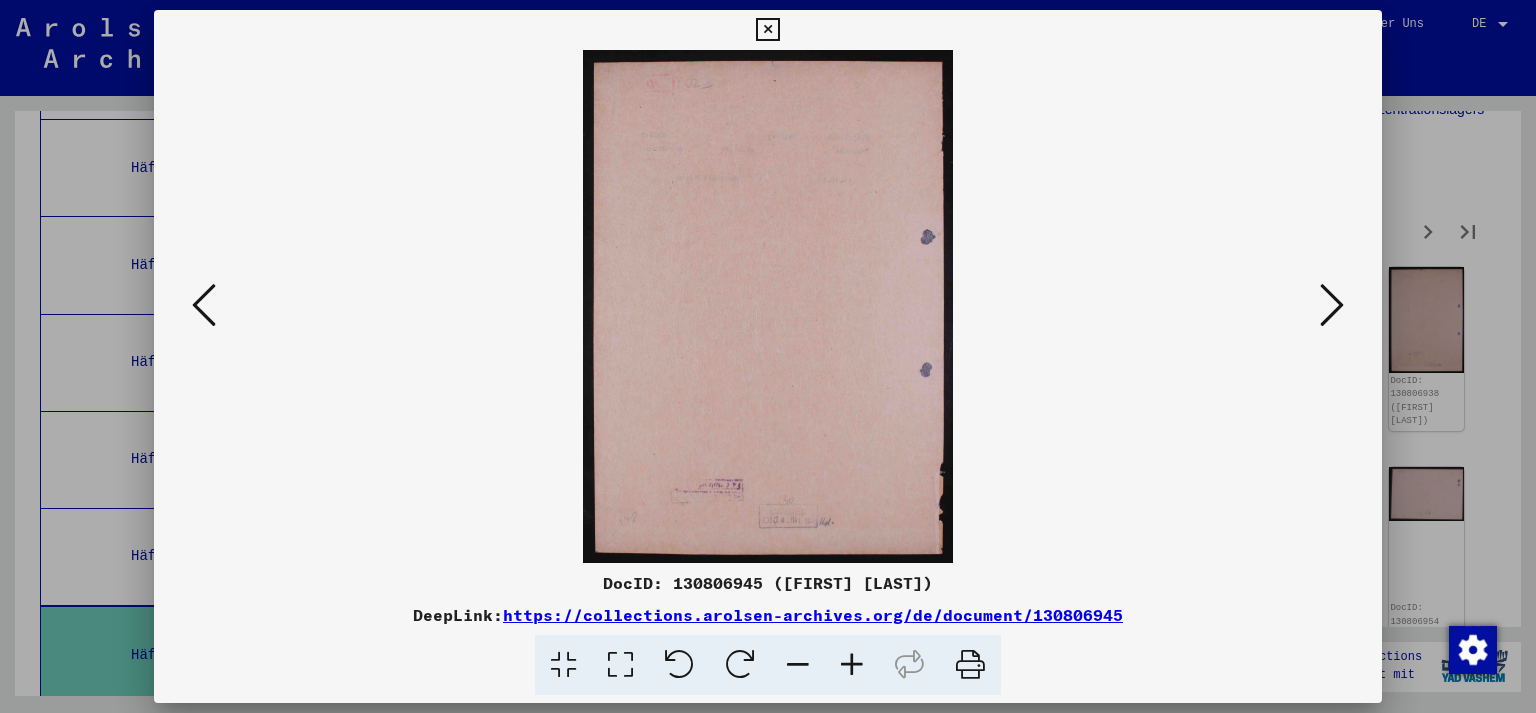 click at bounding box center [1332, 305] 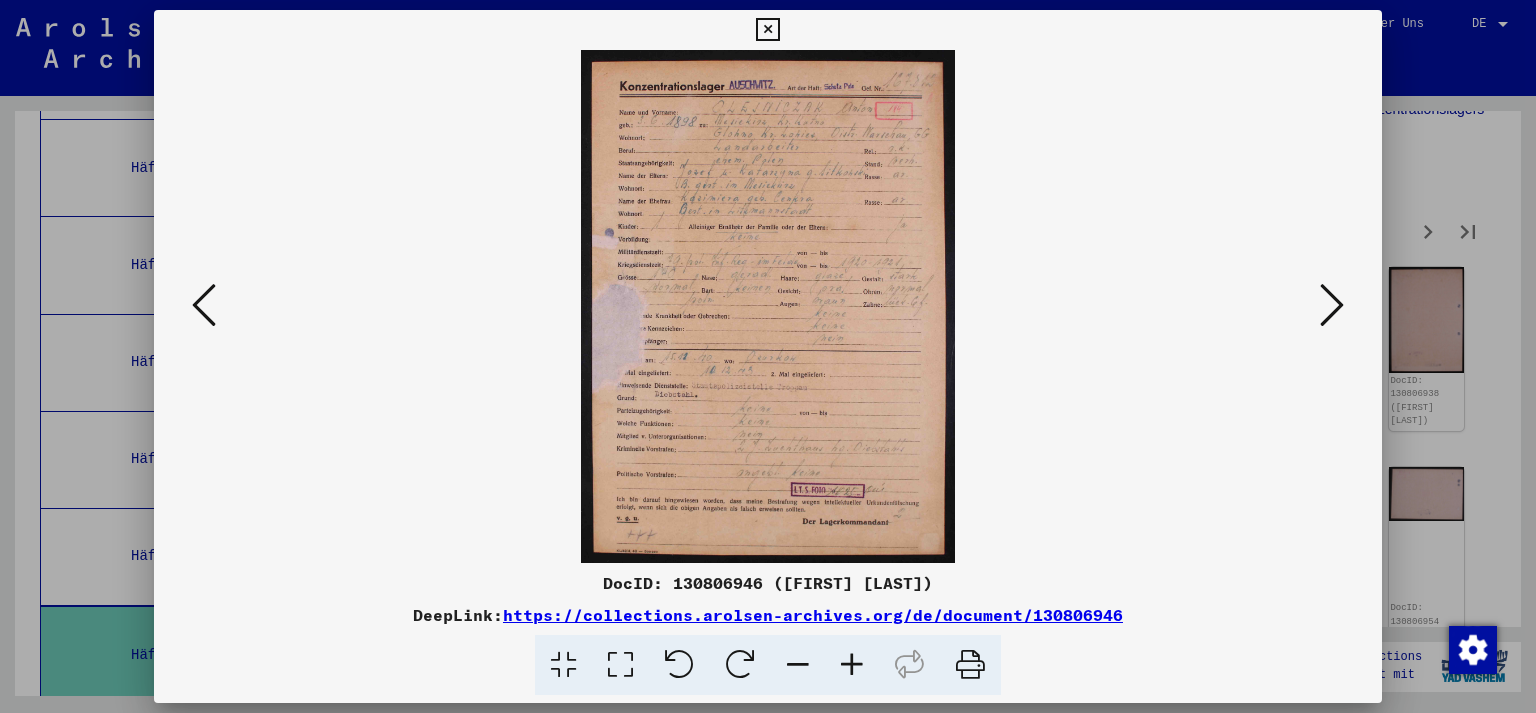 click at bounding box center [1332, 305] 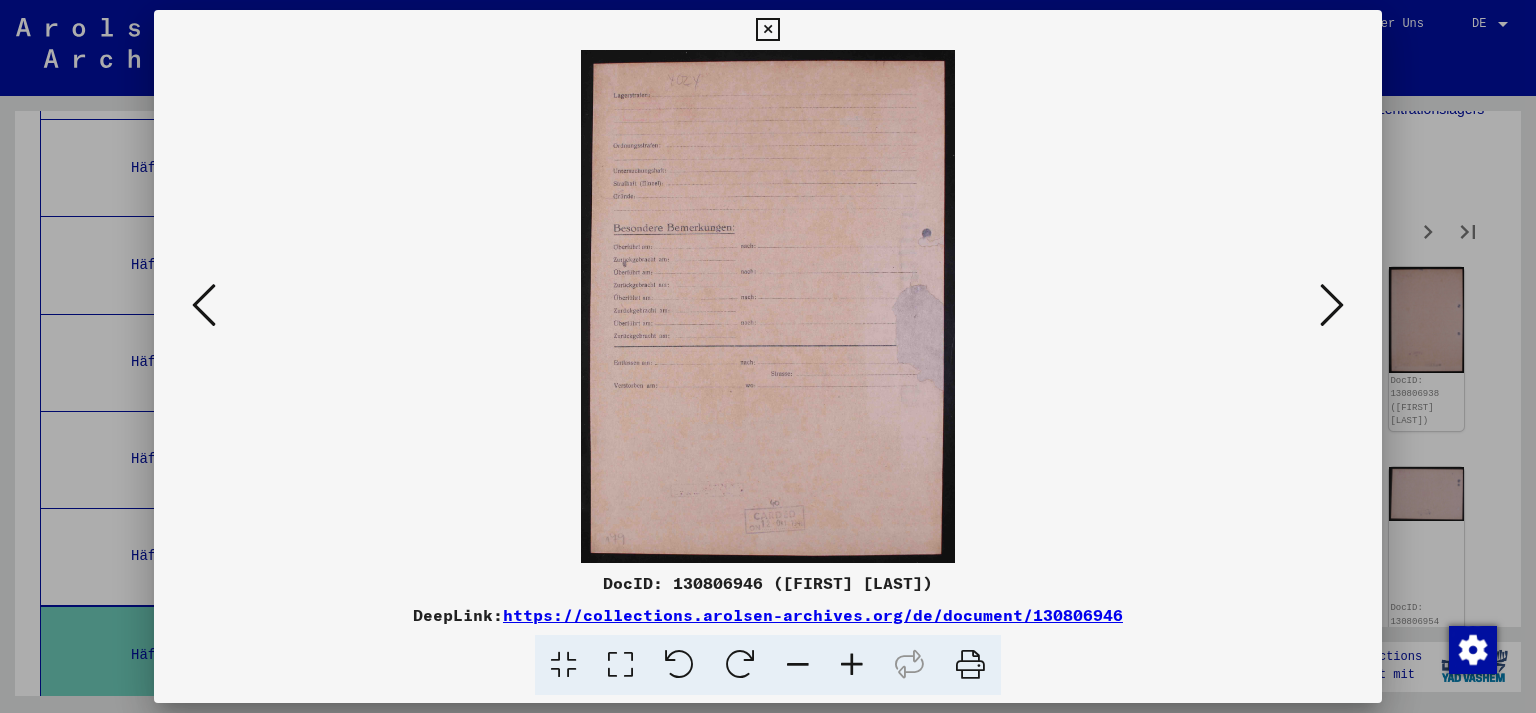 click at bounding box center [1332, 305] 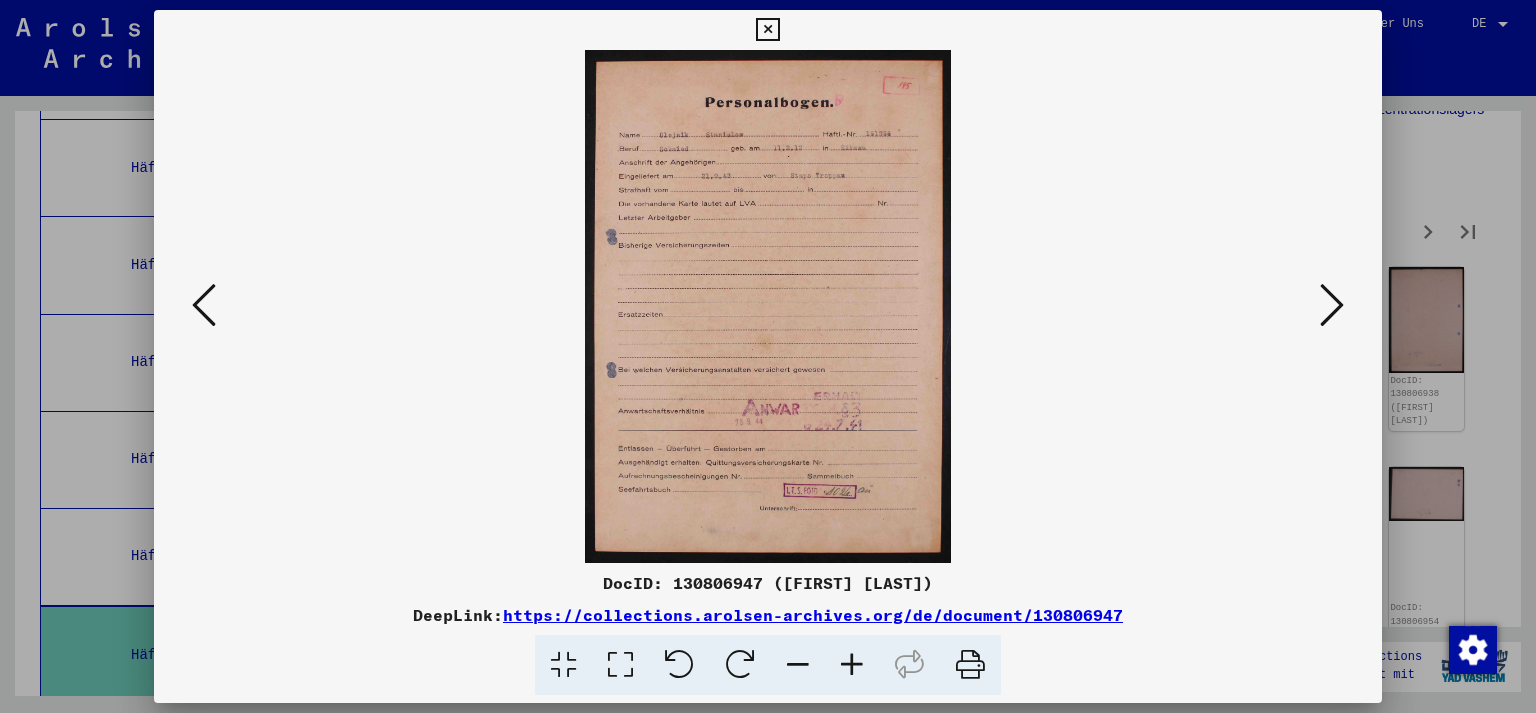 click at bounding box center (1332, 305) 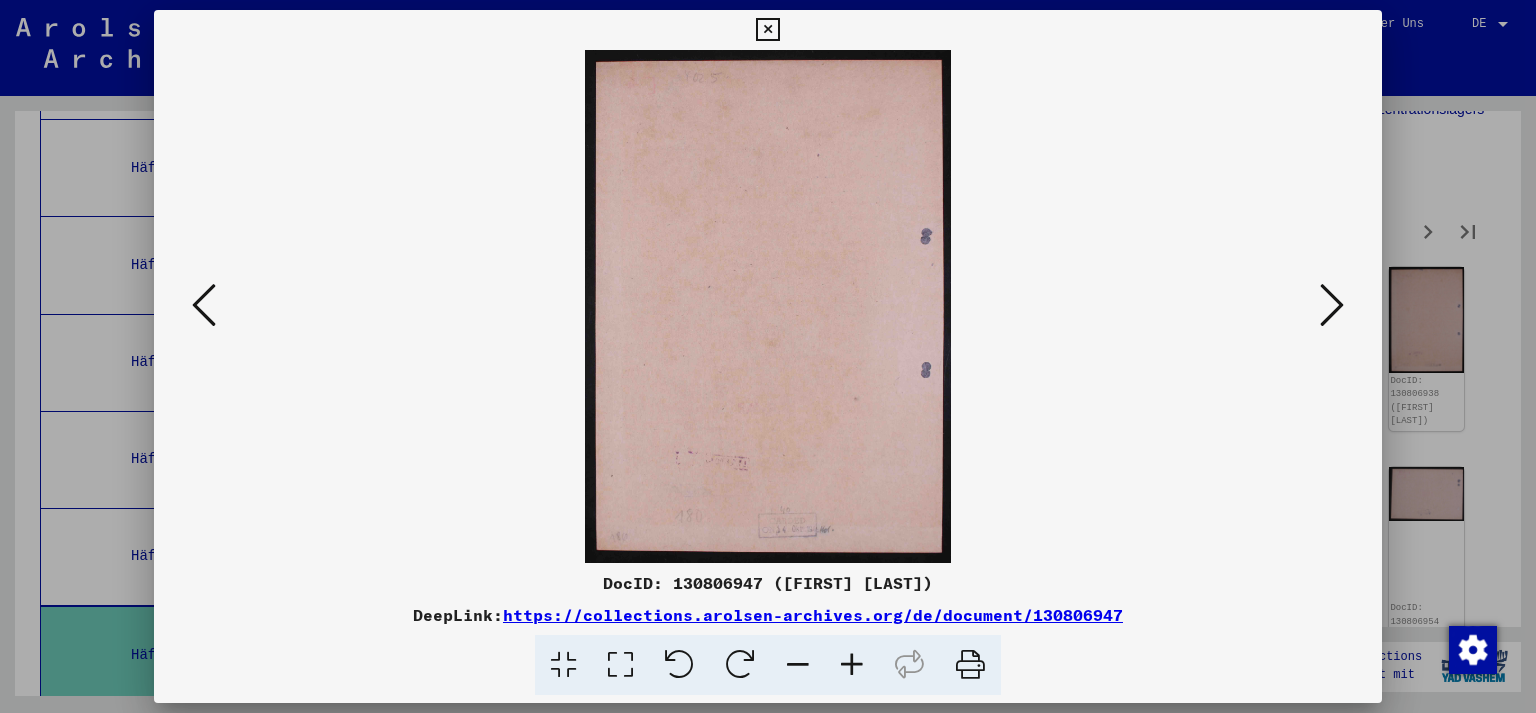 click at bounding box center [1332, 305] 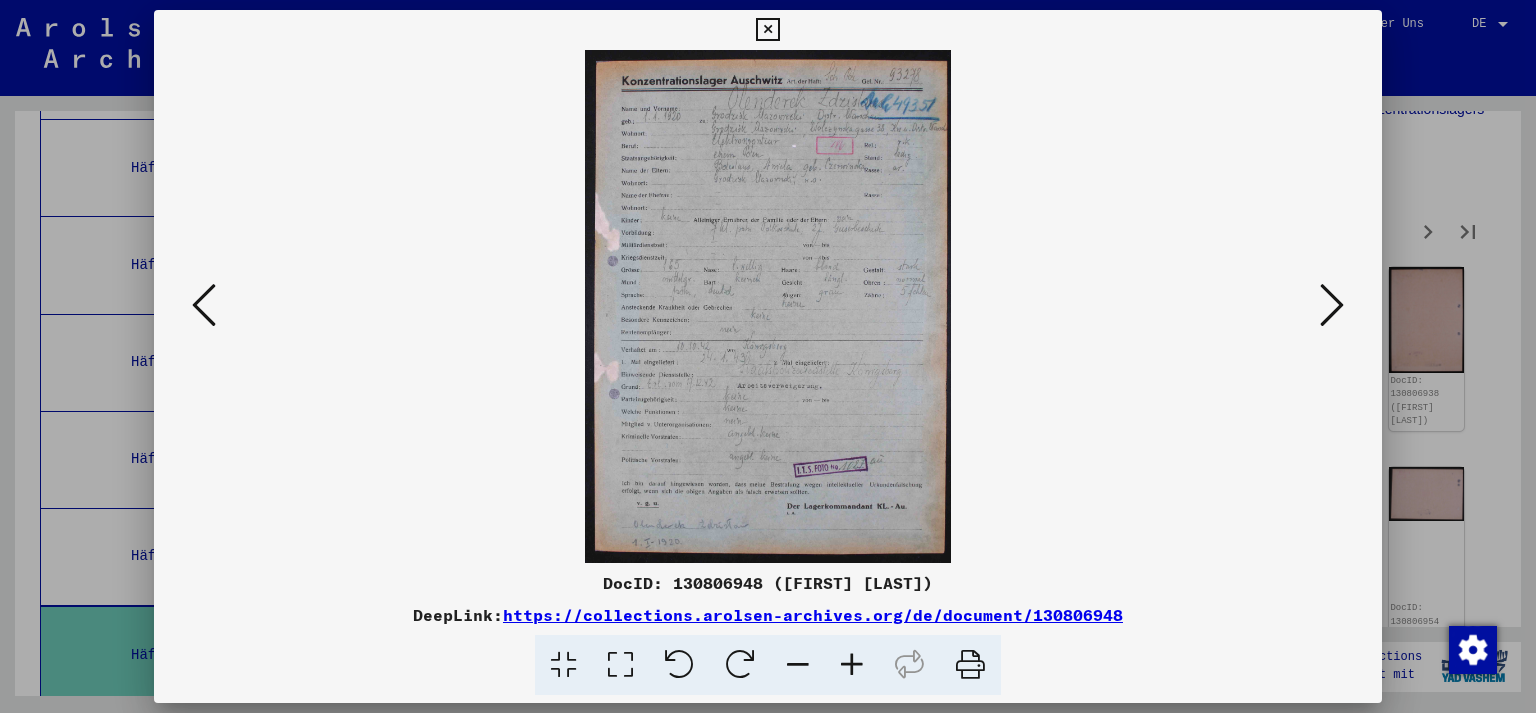 click at bounding box center (1332, 305) 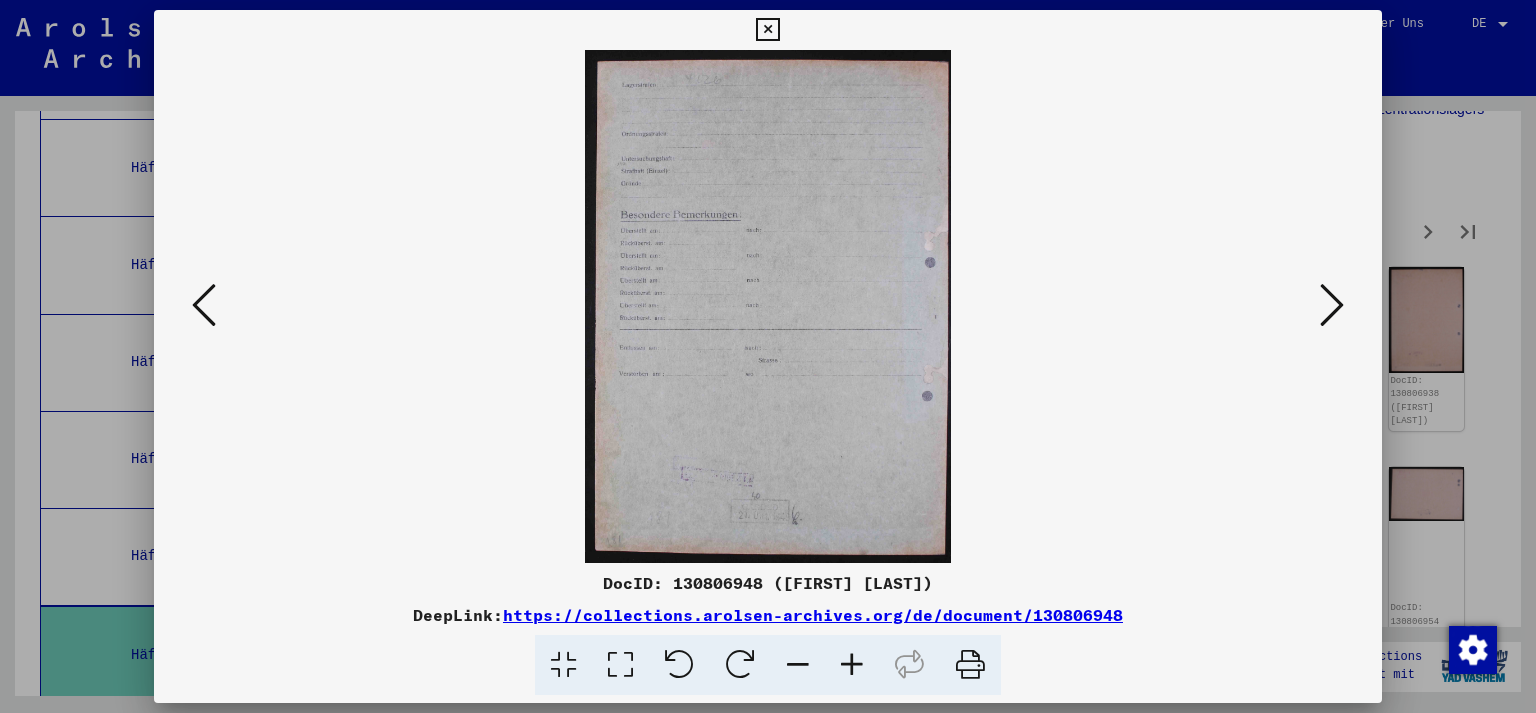 click at bounding box center [1332, 305] 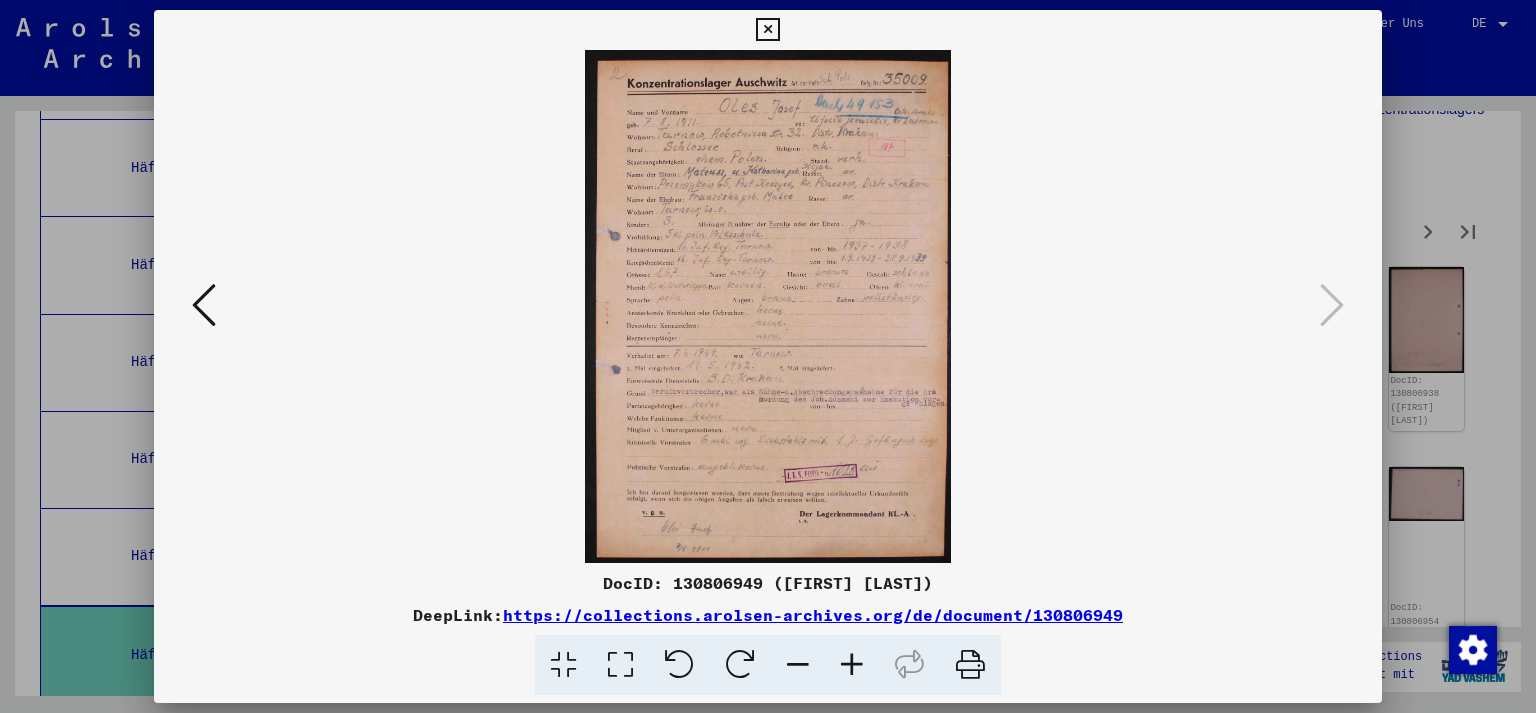 click at bounding box center [767, 30] 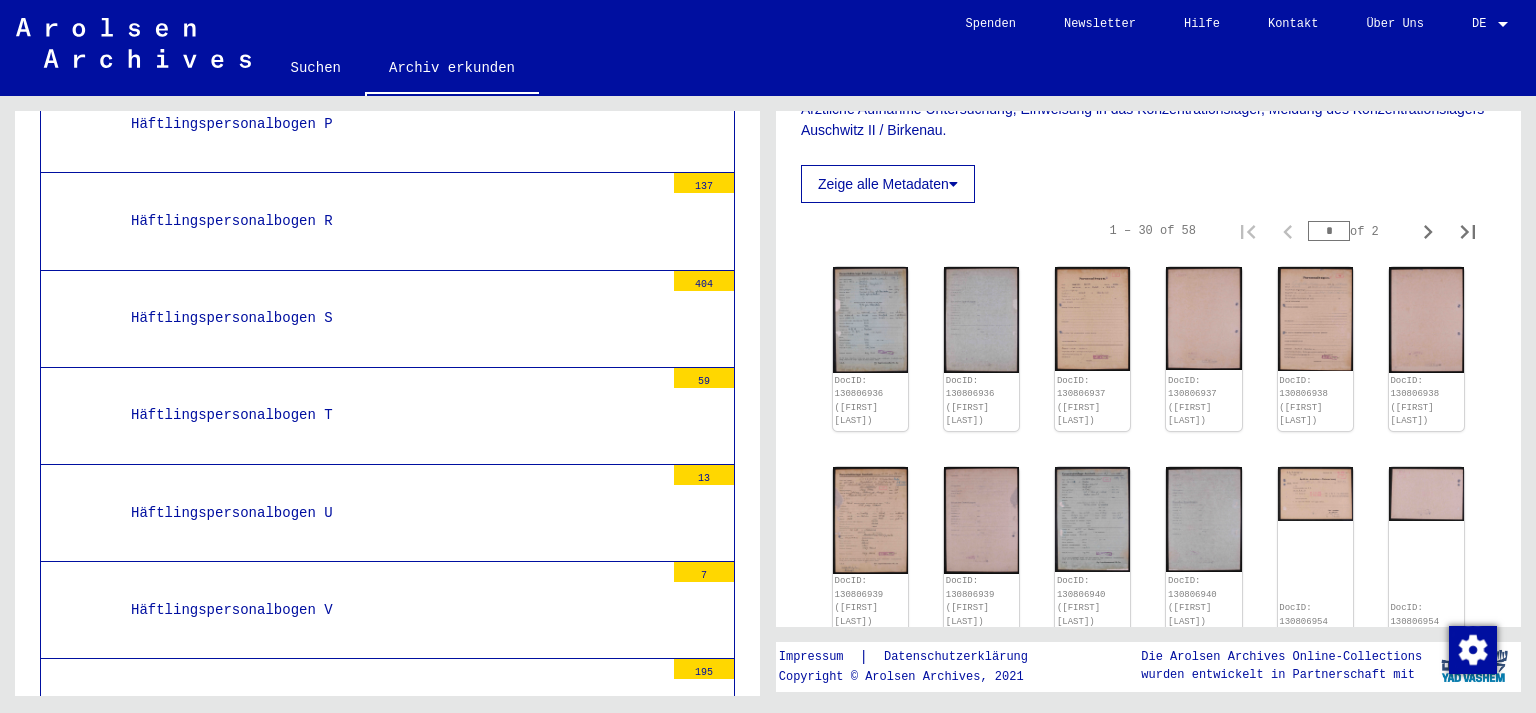 scroll, scrollTop: 9188, scrollLeft: 0, axis: vertical 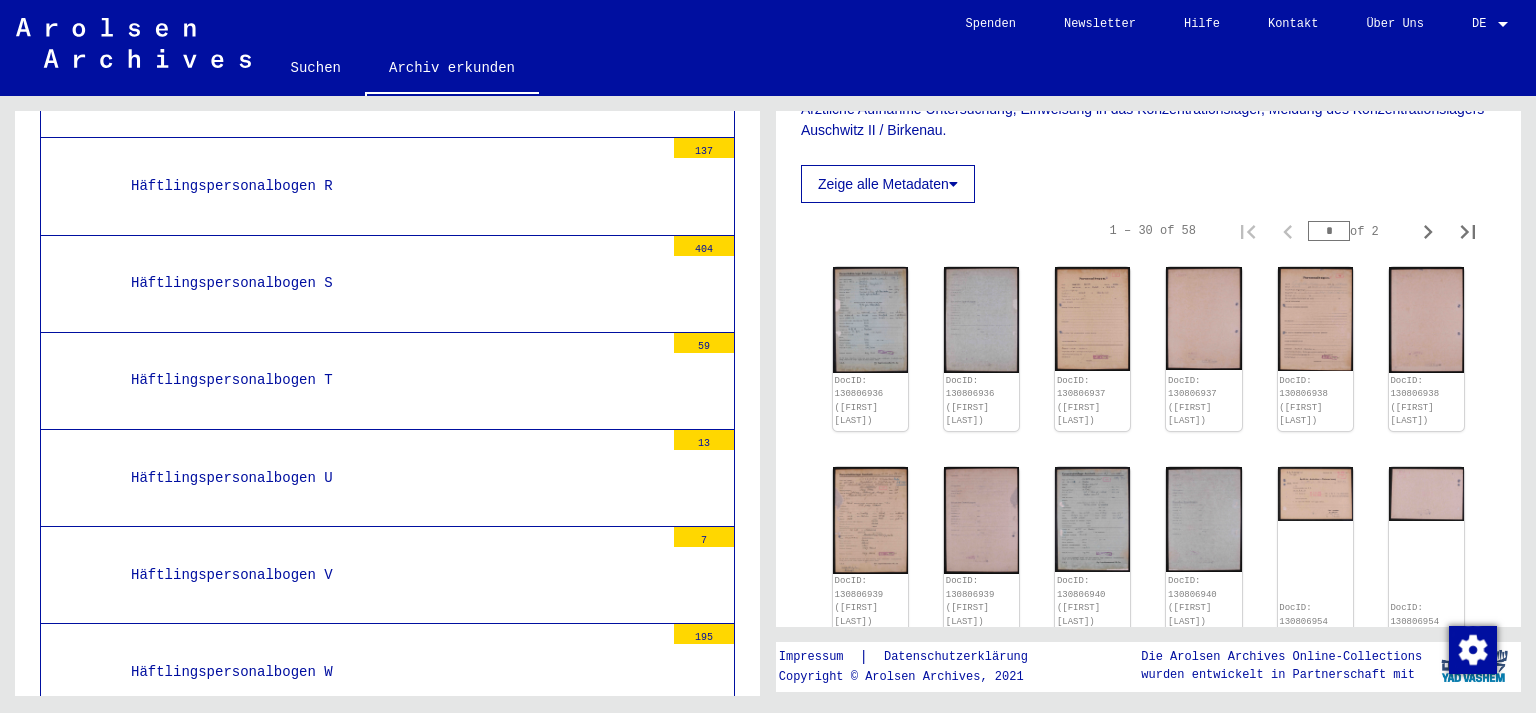 click on "Zugangslisten des Konzentrationslagers Auschwitz vom 07.01.1941 bis      22.12.1941, Häftlingsnummer 8235-25013" at bounding box center (382, 858) 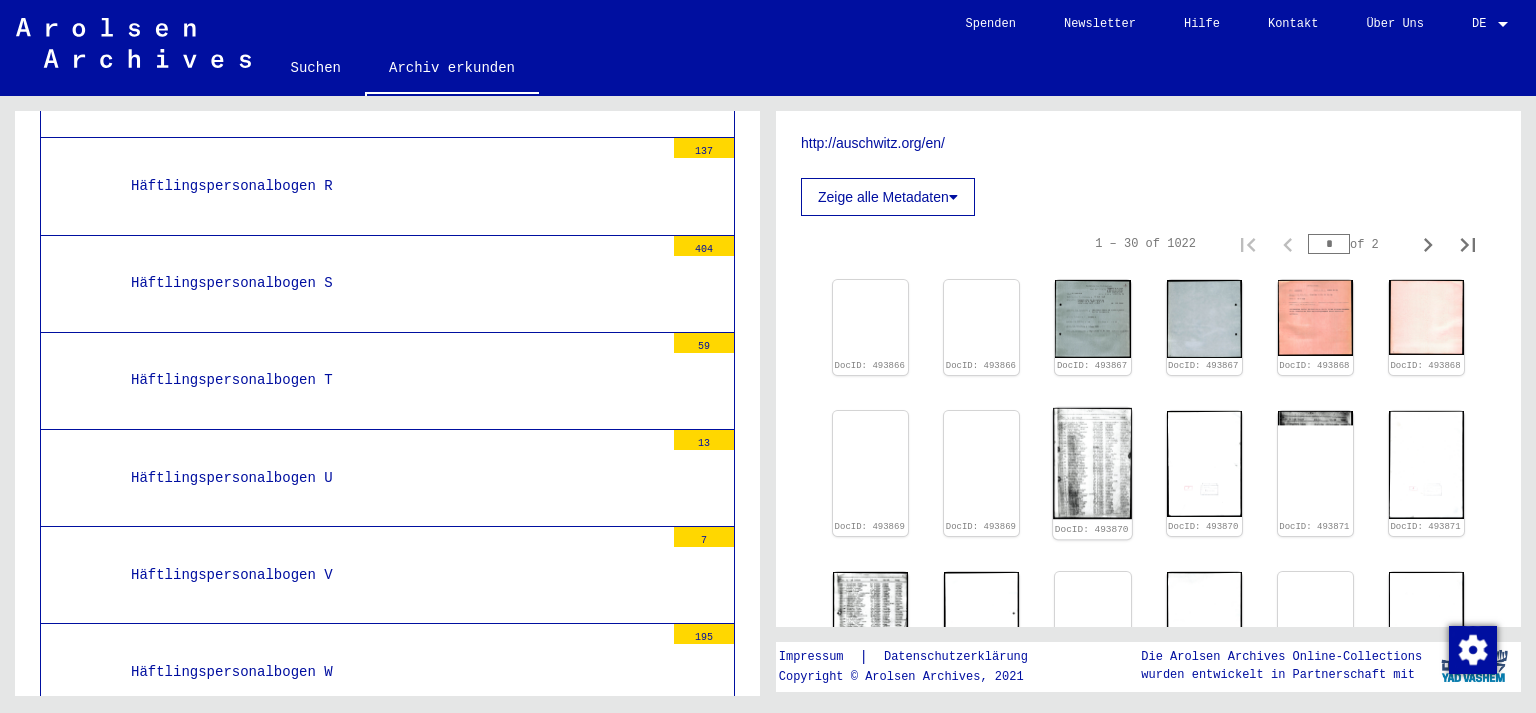 scroll, scrollTop: 773, scrollLeft: 0, axis: vertical 